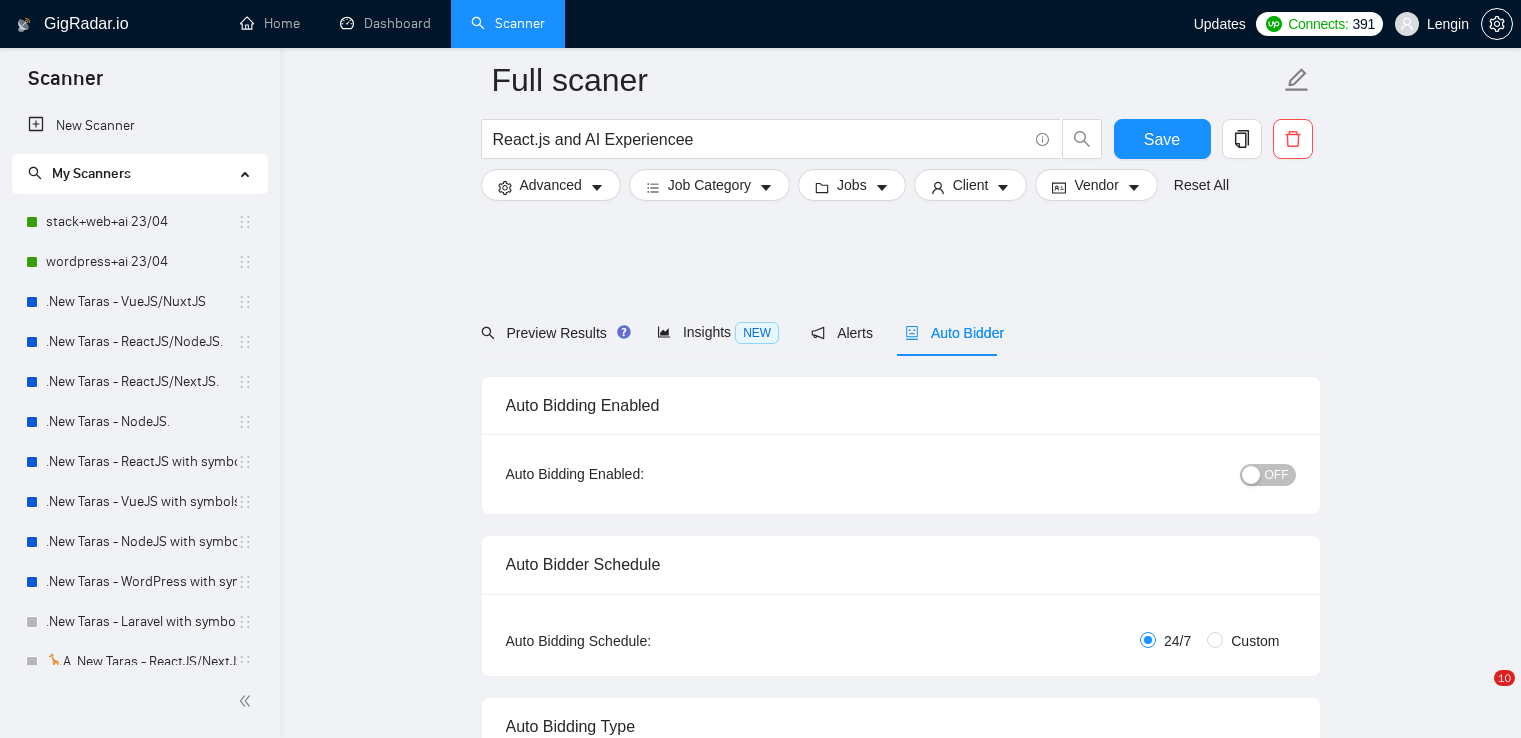 scroll, scrollTop: 2248, scrollLeft: 0, axis: vertical 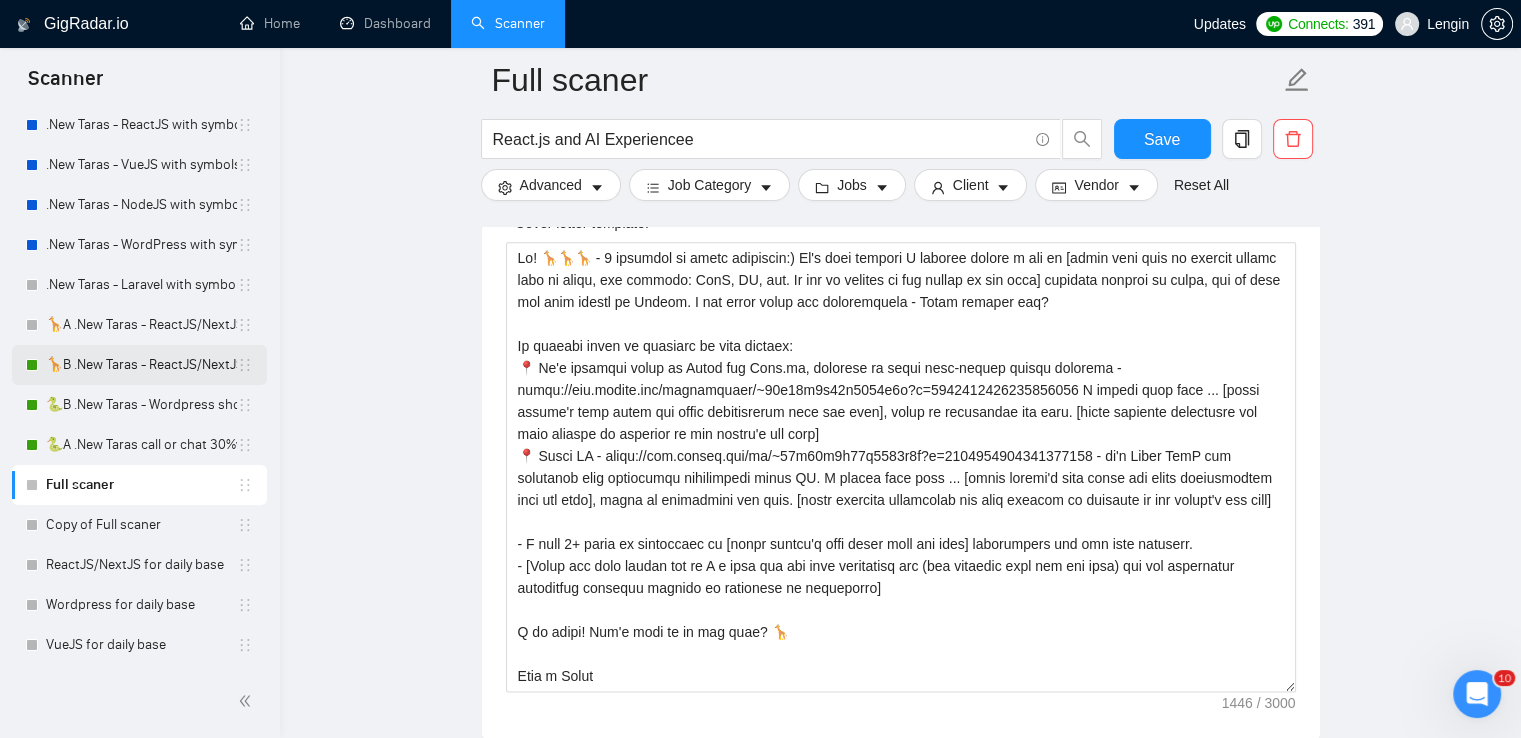 click on "🦒B .New Taras - ReactJS/NextJS rel exp 23/04" at bounding box center (141, 365) 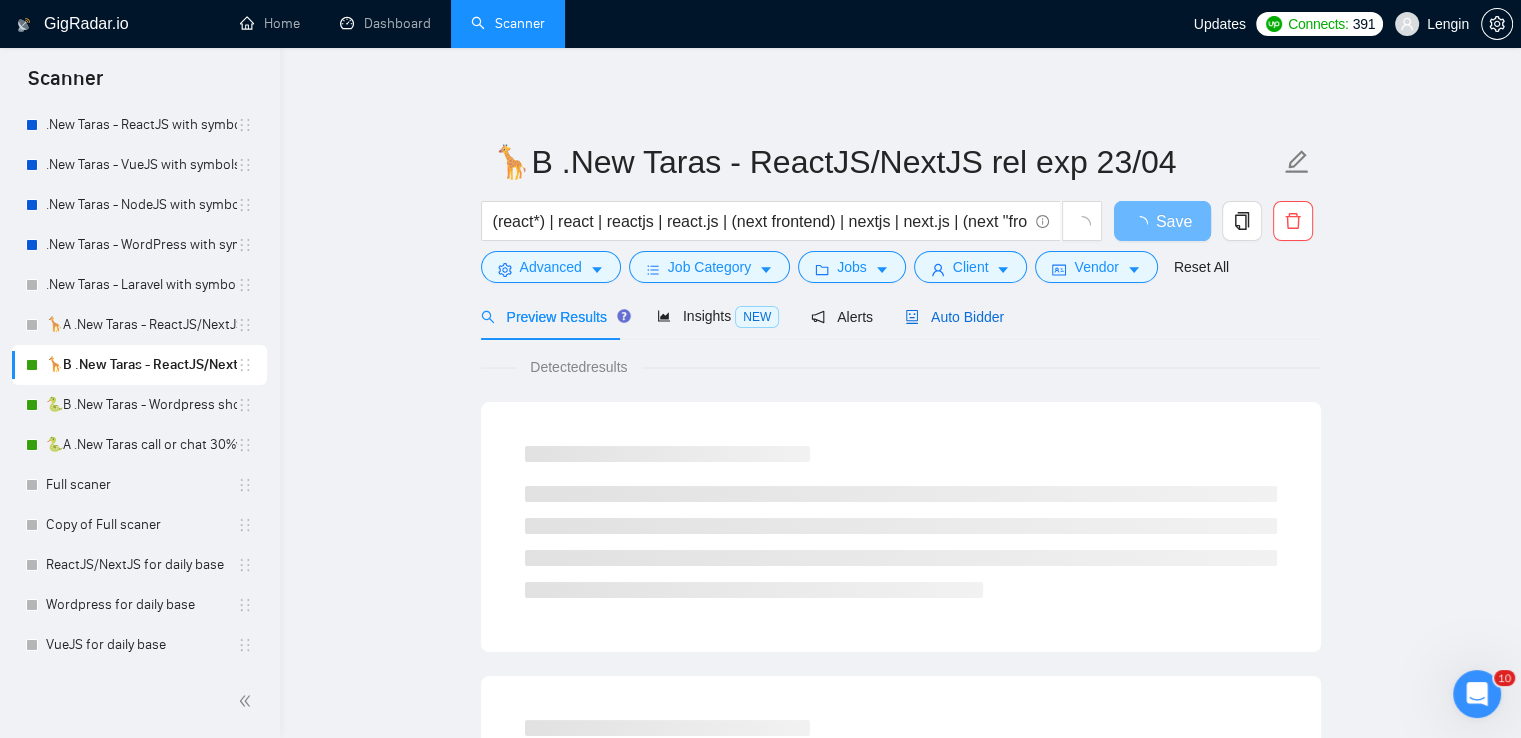 click on "Auto Bidder" at bounding box center (954, 317) 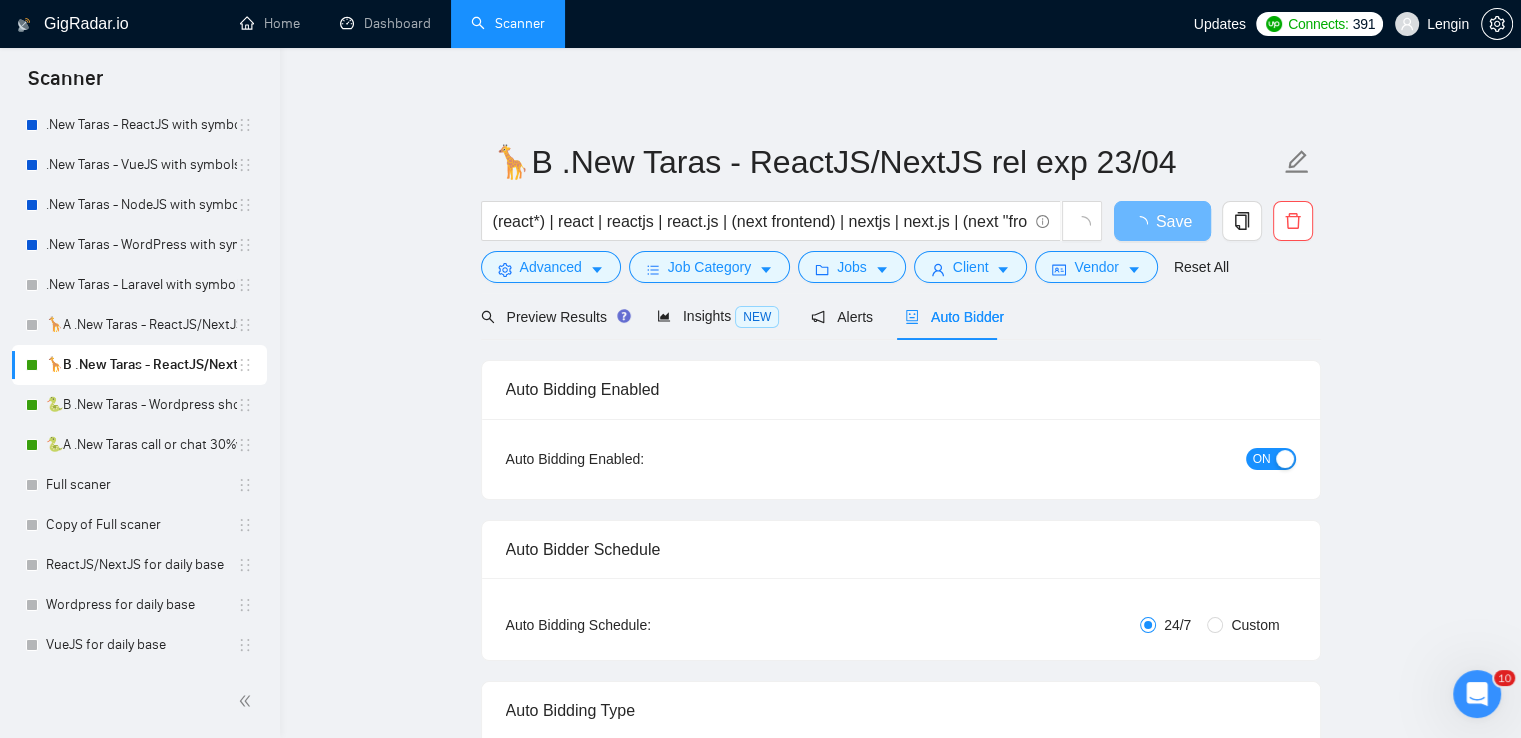 type 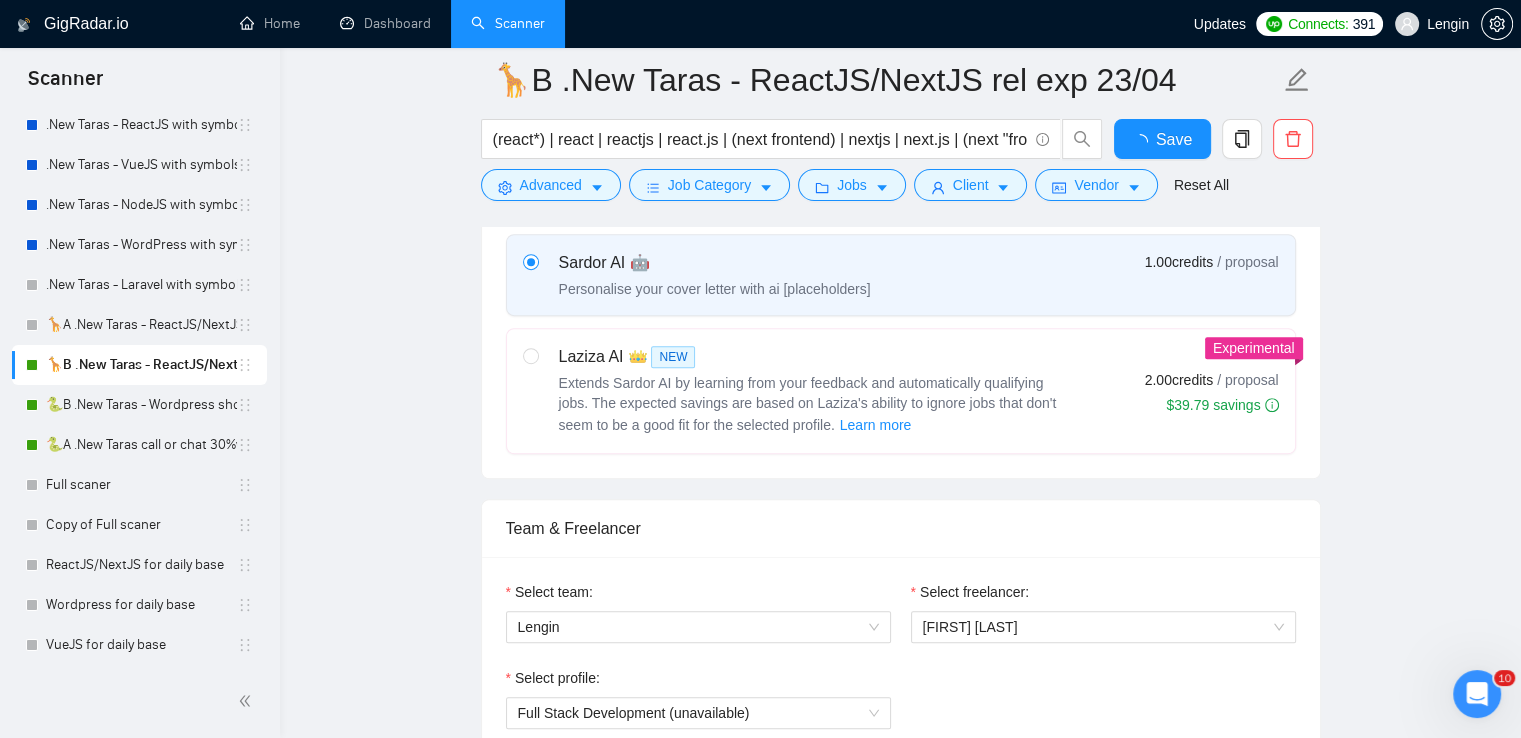 type 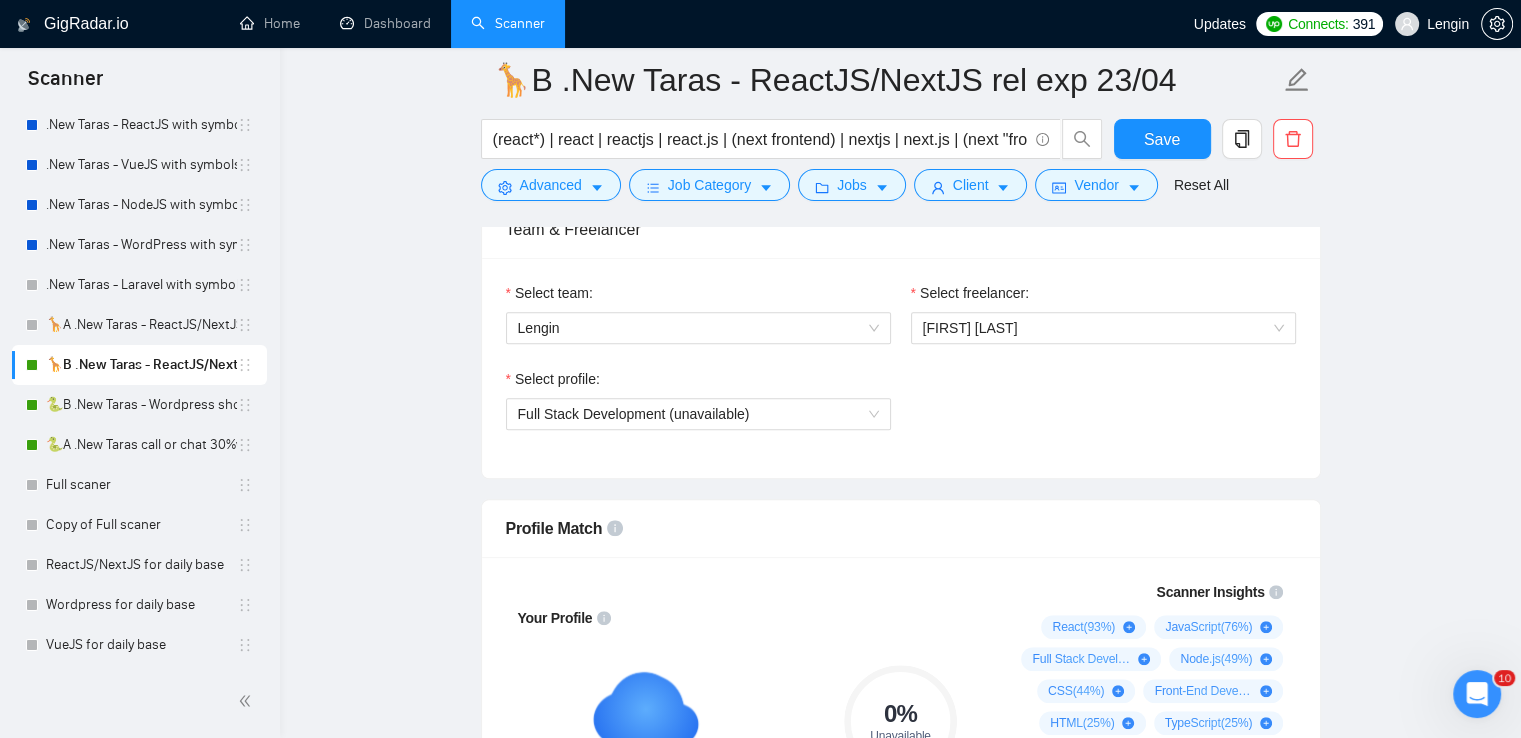 scroll, scrollTop: 1340, scrollLeft: 0, axis: vertical 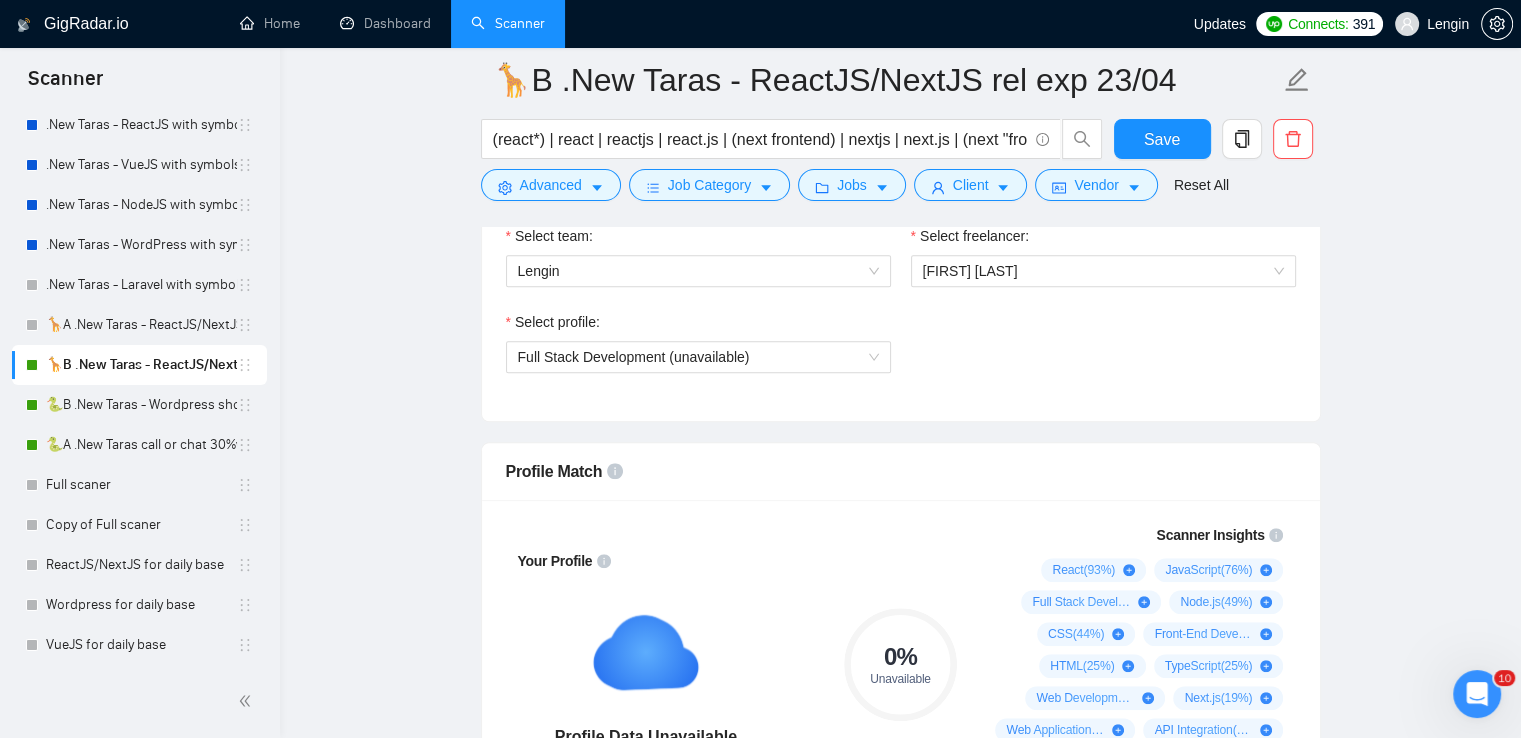 click at bounding box center [1477, 694] 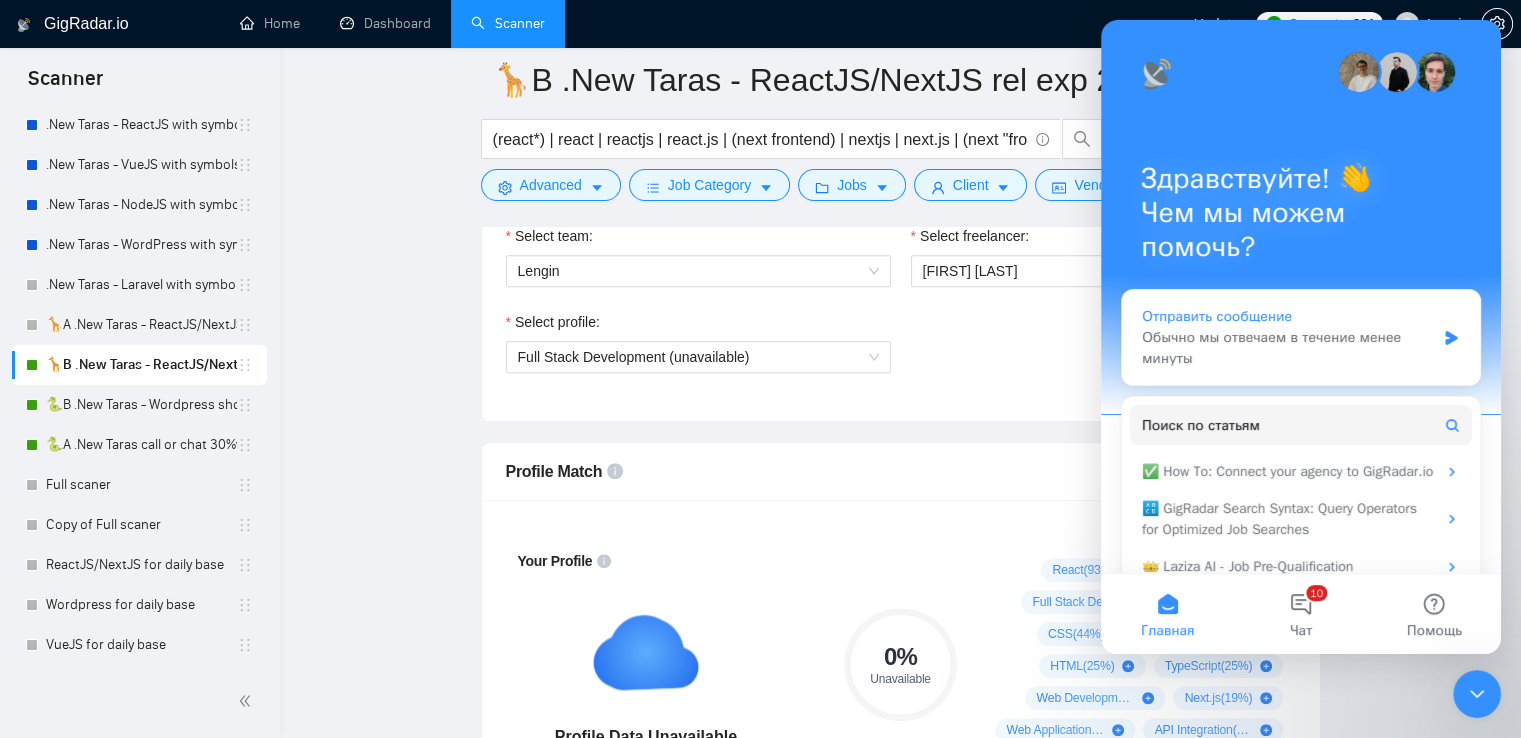 click on "Обычно мы отвечаем в течение менее минуты" at bounding box center (1288, 348) 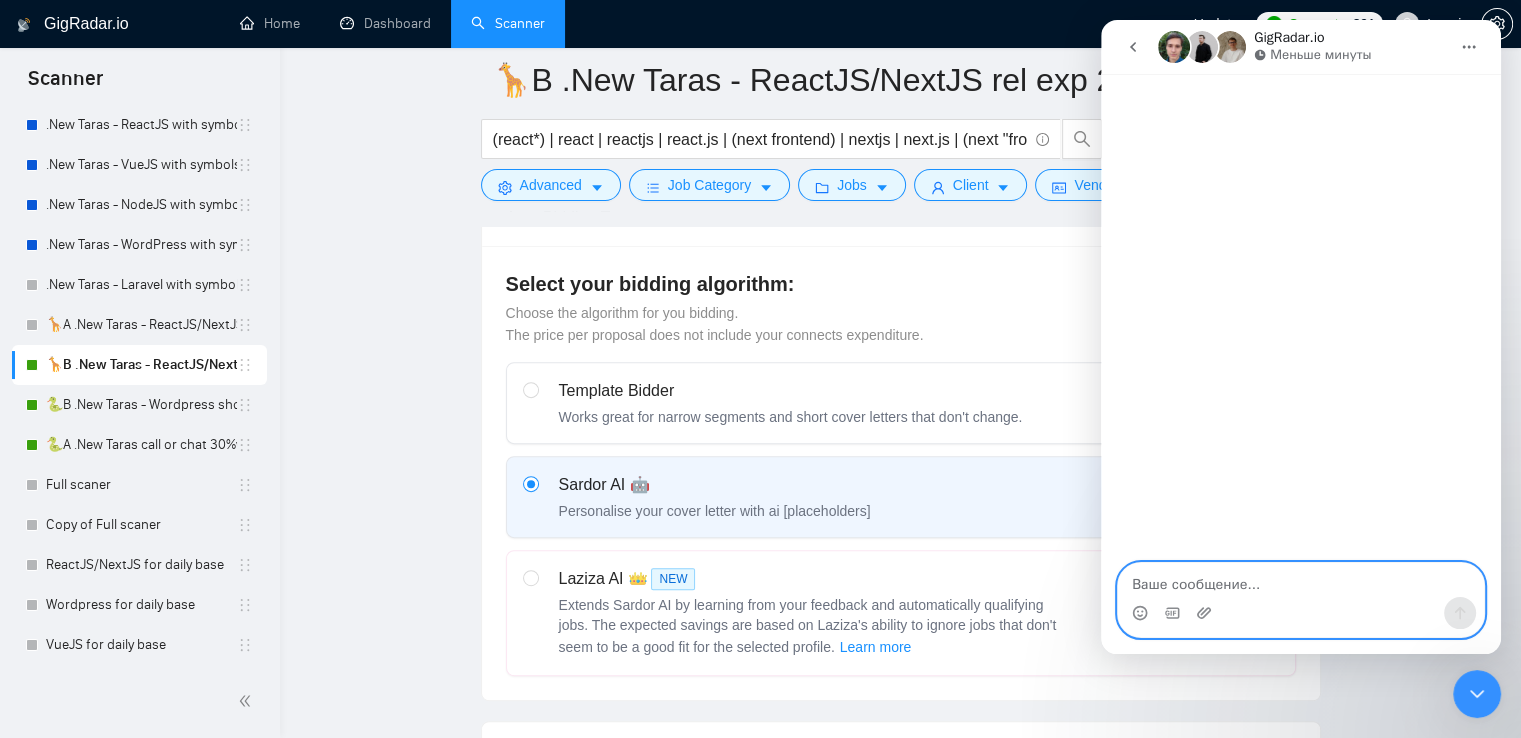 scroll, scrollTop: 760, scrollLeft: 0, axis: vertical 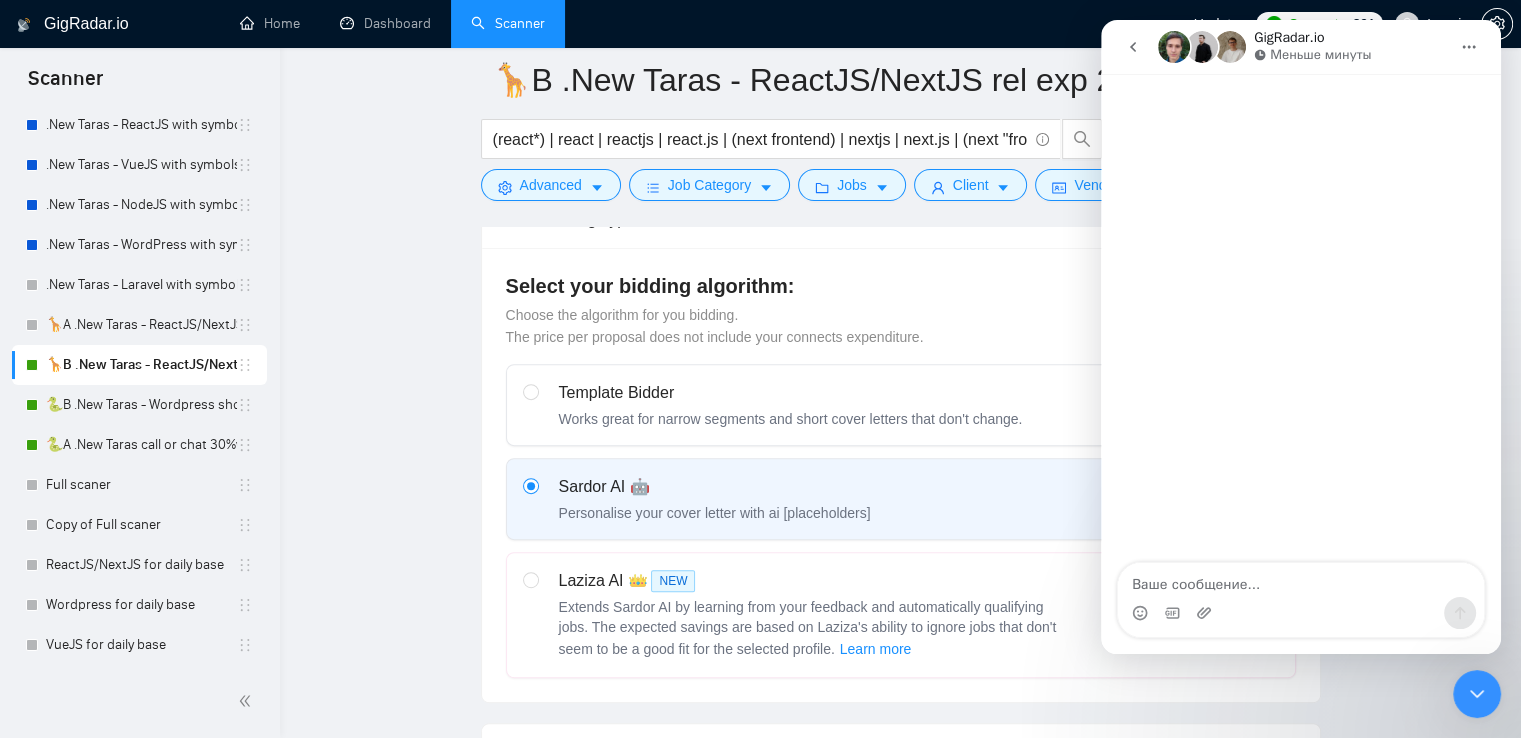click 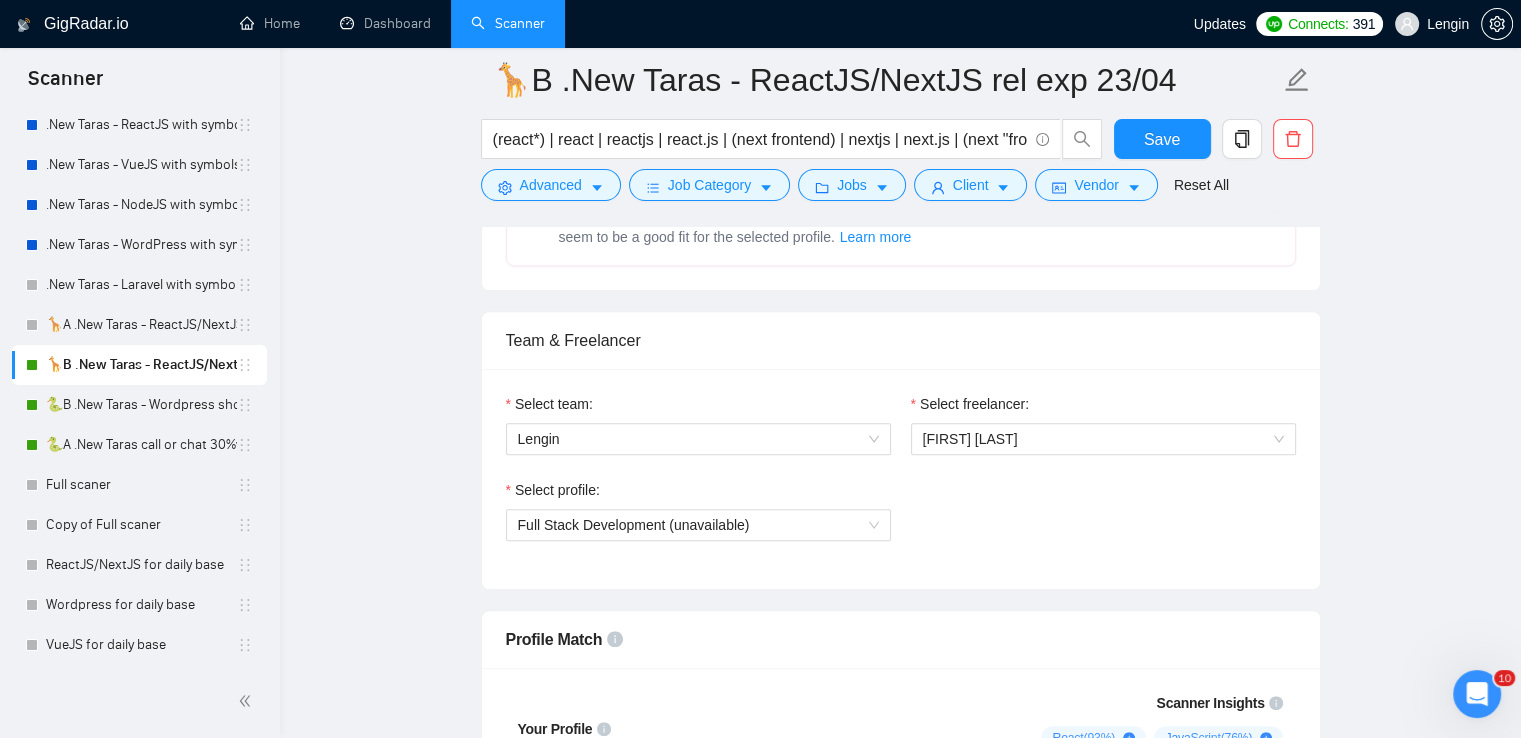 scroll, scrollTop: 1343, scrollLeft: 0, axis: vertical 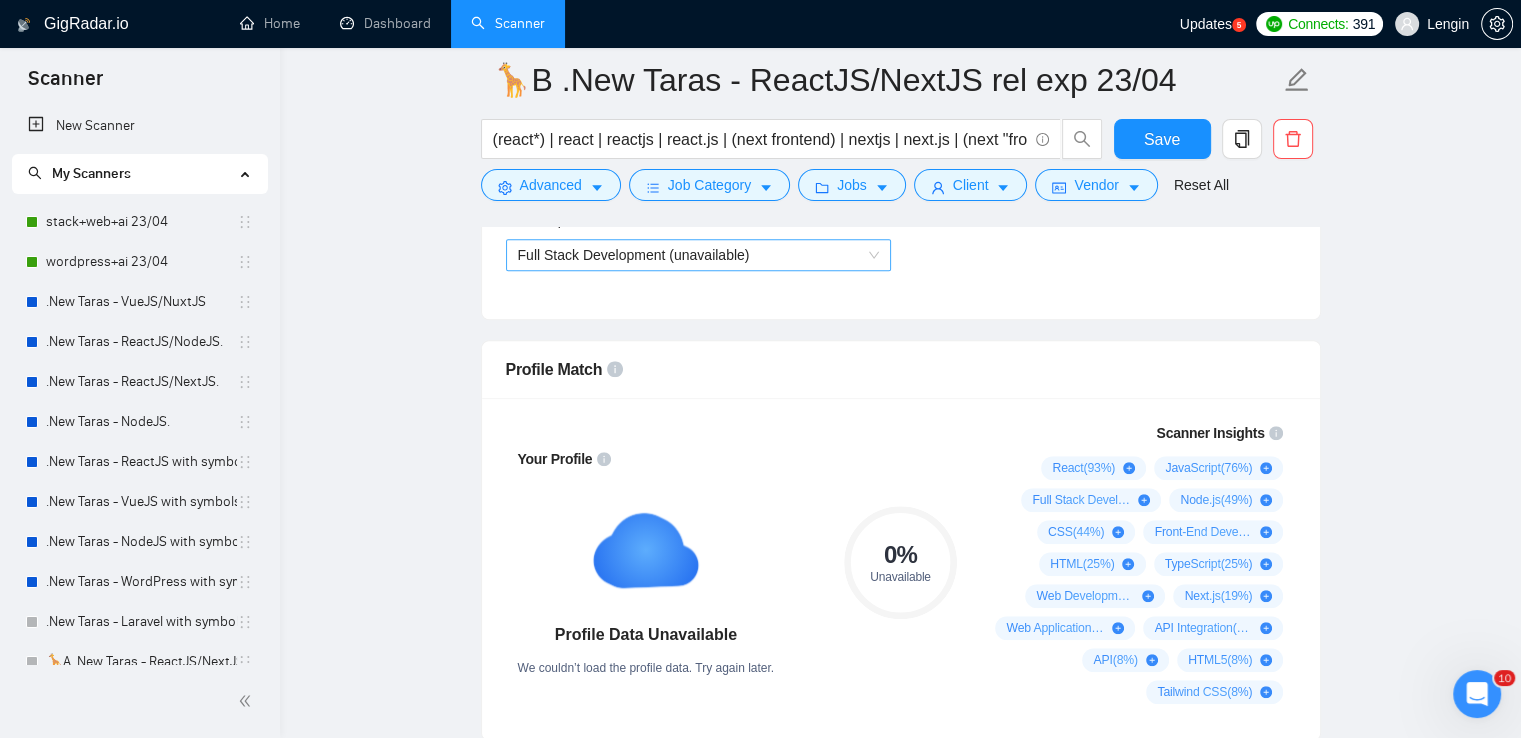 click on "Full Stack Development (unavailable)" at bounding box center [698, 255] 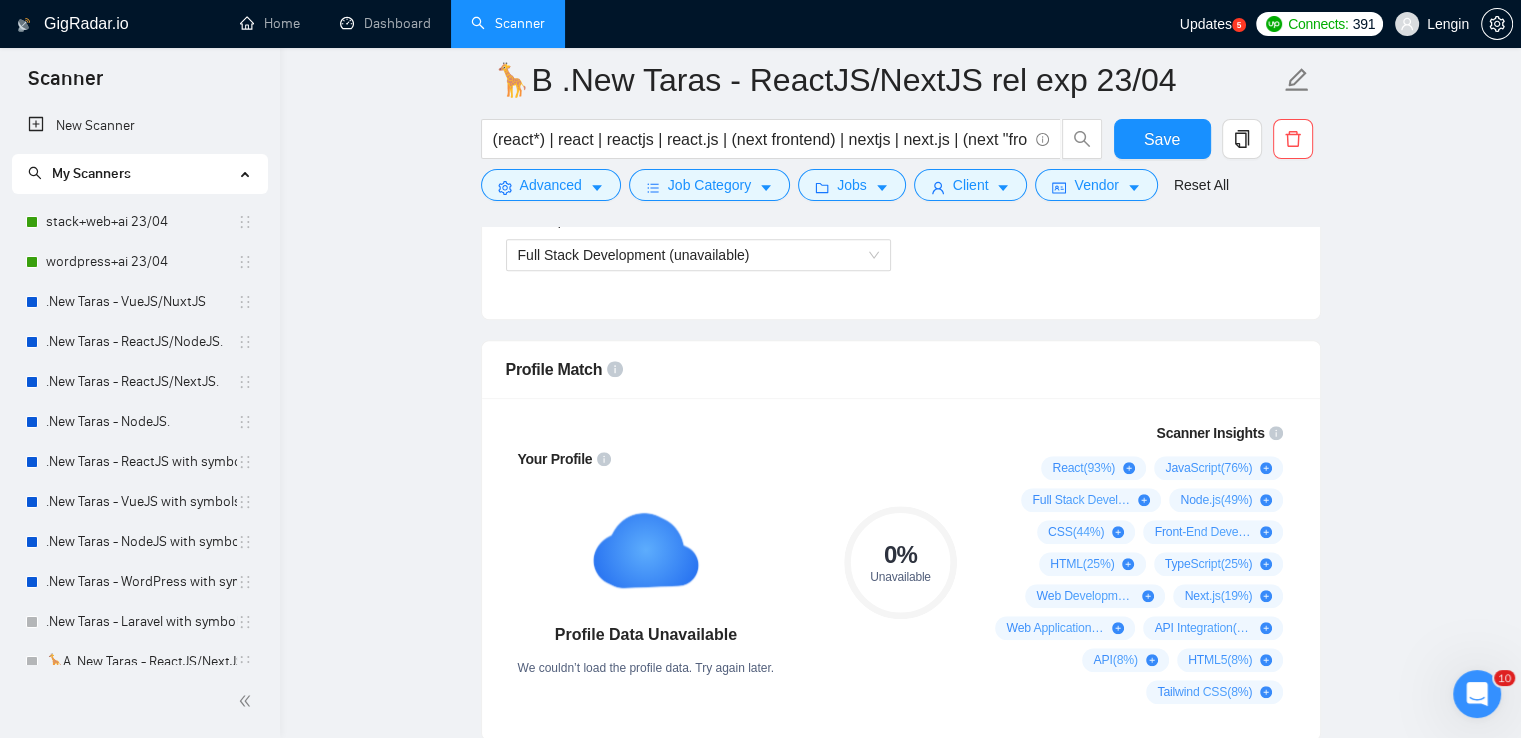 click on "🦒B .New [PERSON] - ReactJS/NextJS rel exp 23/04 (react*) | react | reactjs | react.js | (next frontend) | nextjs | next.js | (next "front end") | (next "front-end") | "(react" | "/react" | "next.js" | "/next.js" | "(react.js)" | "(reactjs)" | "(next.js)" | "(nextjs)" Save Advanced   Job Category   Jobs   Client   Vendor   Reset All Preview Results Insights NEW Alerts Auto Bidder Auto Bidding Enabled Auto Bidding Enabled: ON Auto Bidder Schedule Auto Bidding Type: Automated (recommended) Semi-automated Auto Bidding Schedule: 24/7 Custom Custom Auto Bidder Schedule Repeat every week on Monday Tuesday Wednesday Thursday Friday Saturday Sunday Active Hours ( Europe/Kiev ): From: 00:00 To: 10:00 ( 10  hours) Europe/Kiev Auto Bidding Type Select your bidding algorithm: Choose the algorithm for you bidding. The price per proposal does not include your connects expenditure. Template Bidder Works great for narrow segments and short cover letters that don't change. 0.50  credits / proposal [PERSON] 🤖 1.00  credits" at bounding box center [900, 1655] 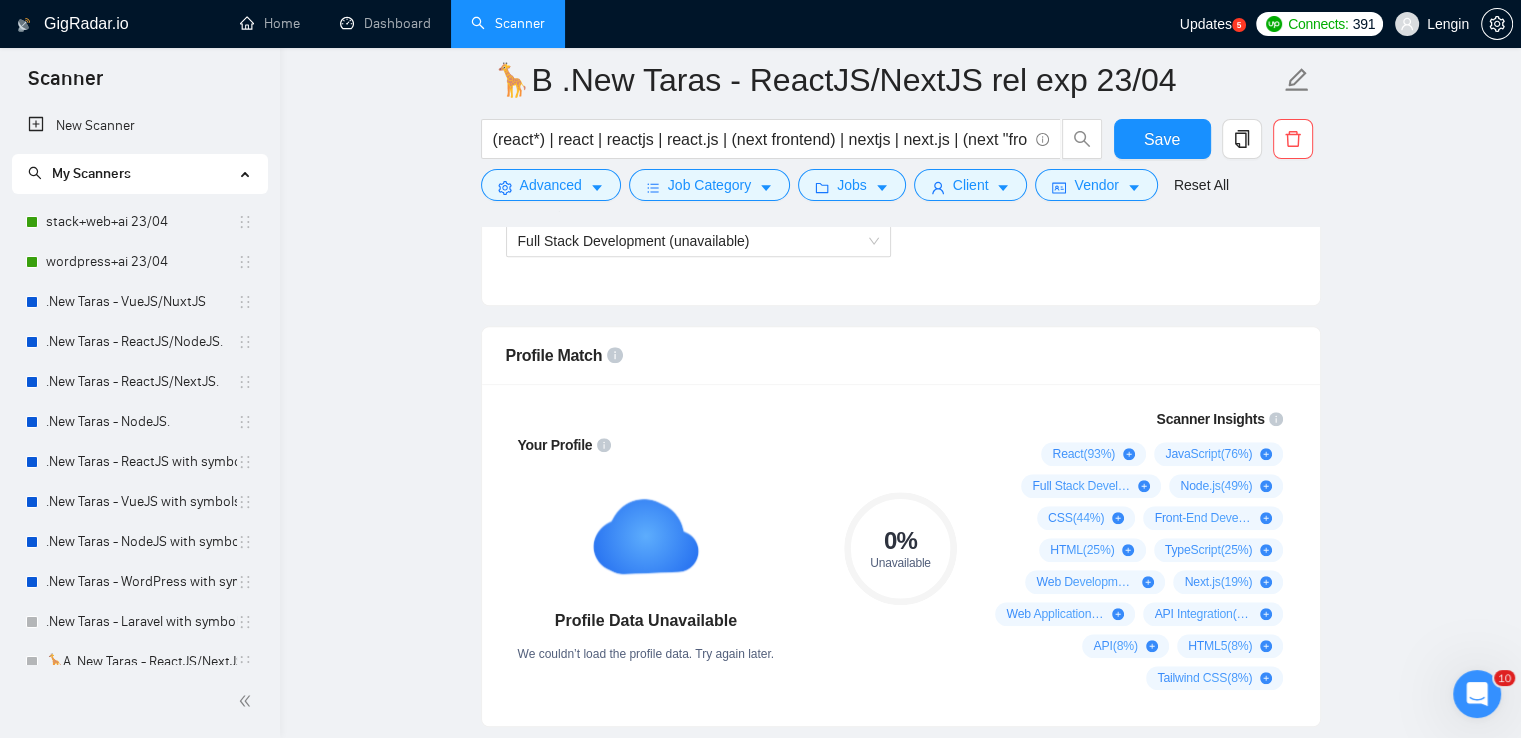 scroll, scrollTop: 1452, scrollLeft: 0, axis: vertical 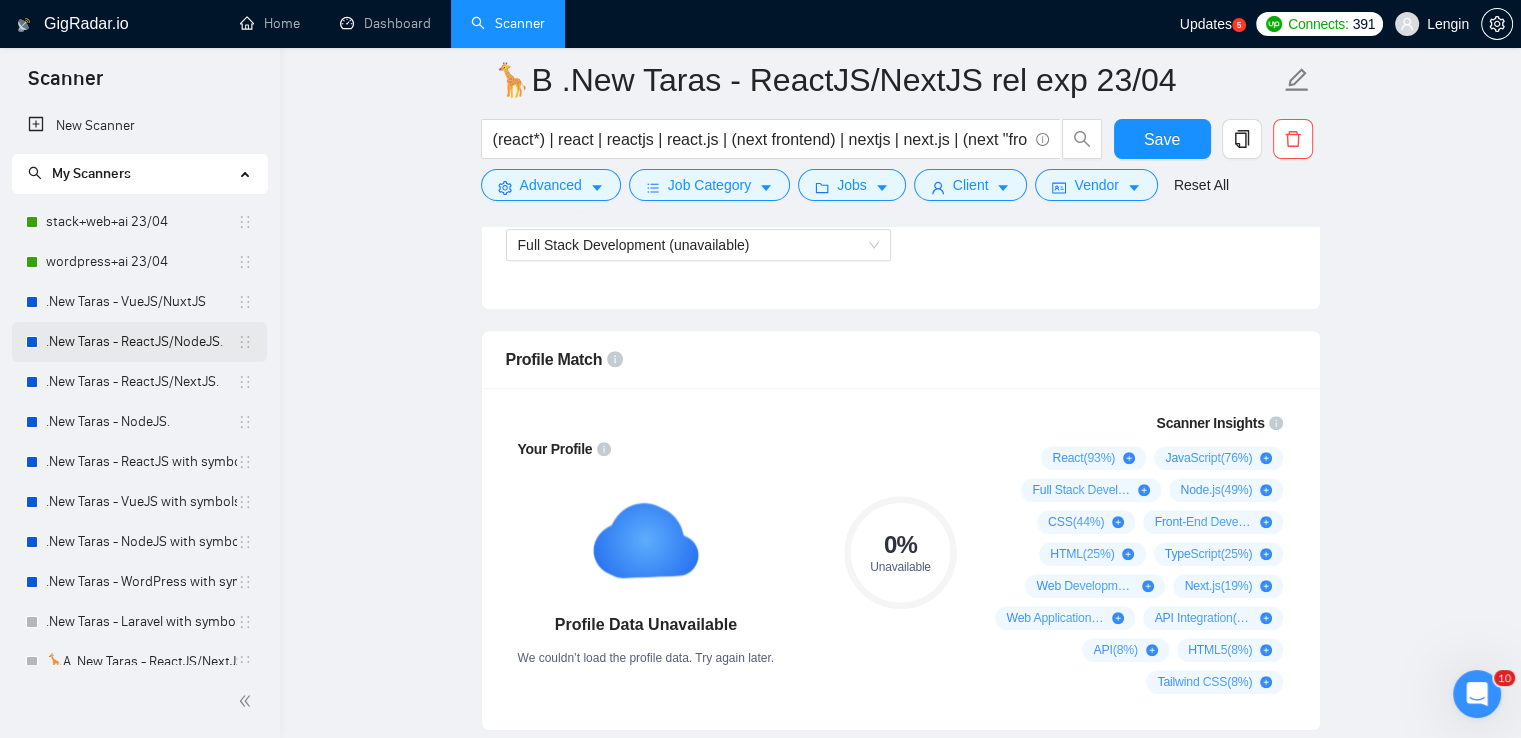 click on ".New Taras - ReactJS/NodeJS." at bounding box center [141, 342] 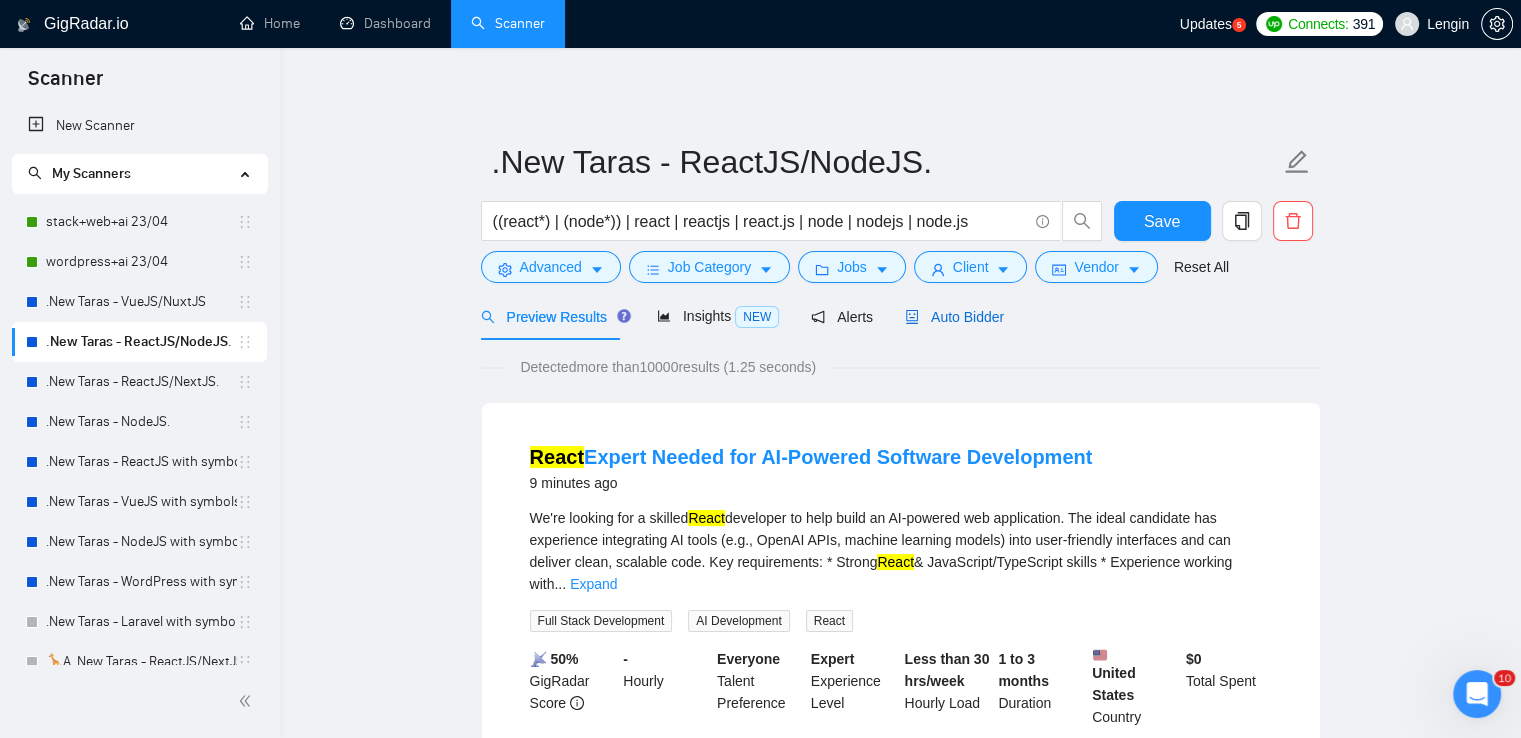 click on "Auto Bidder" at bounding box center (954, 317) 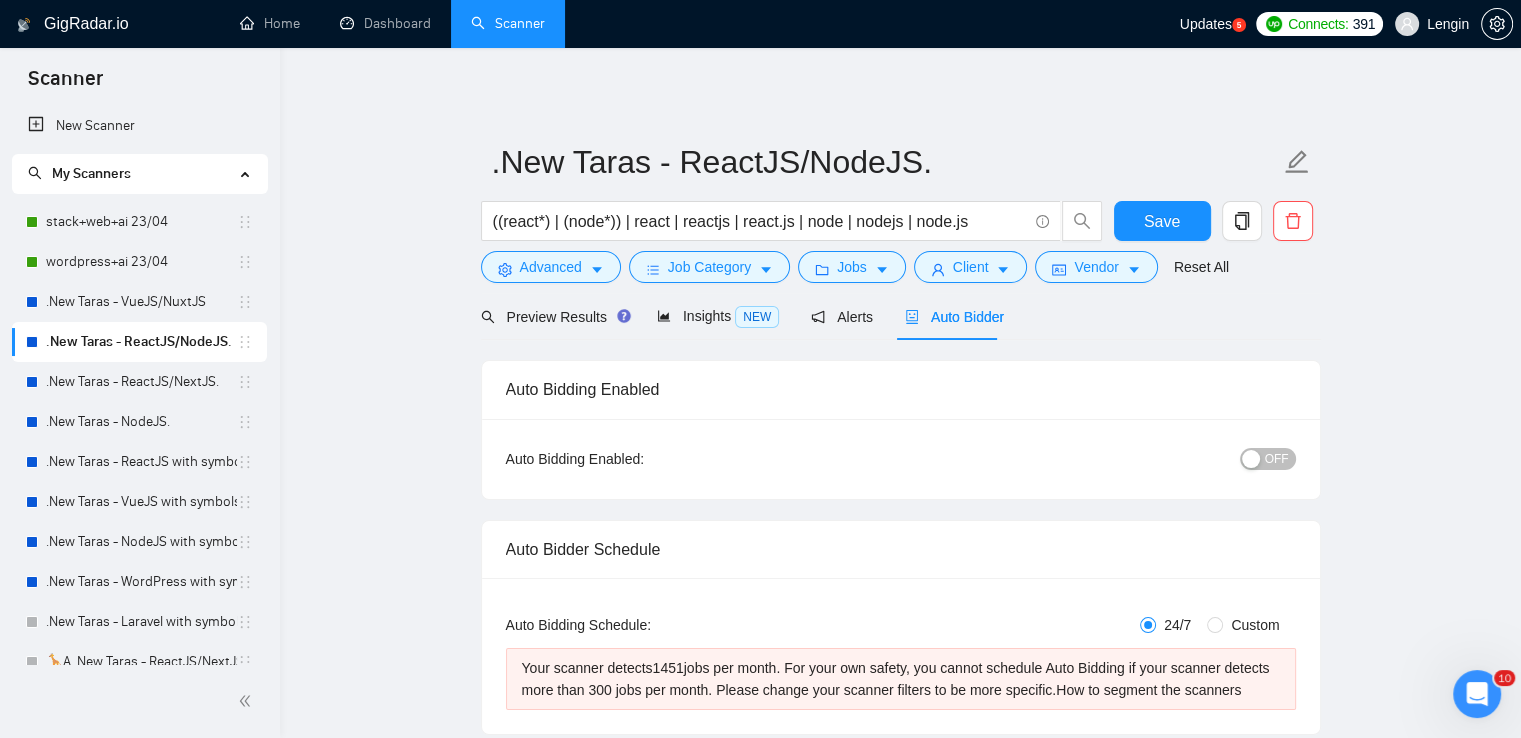 type 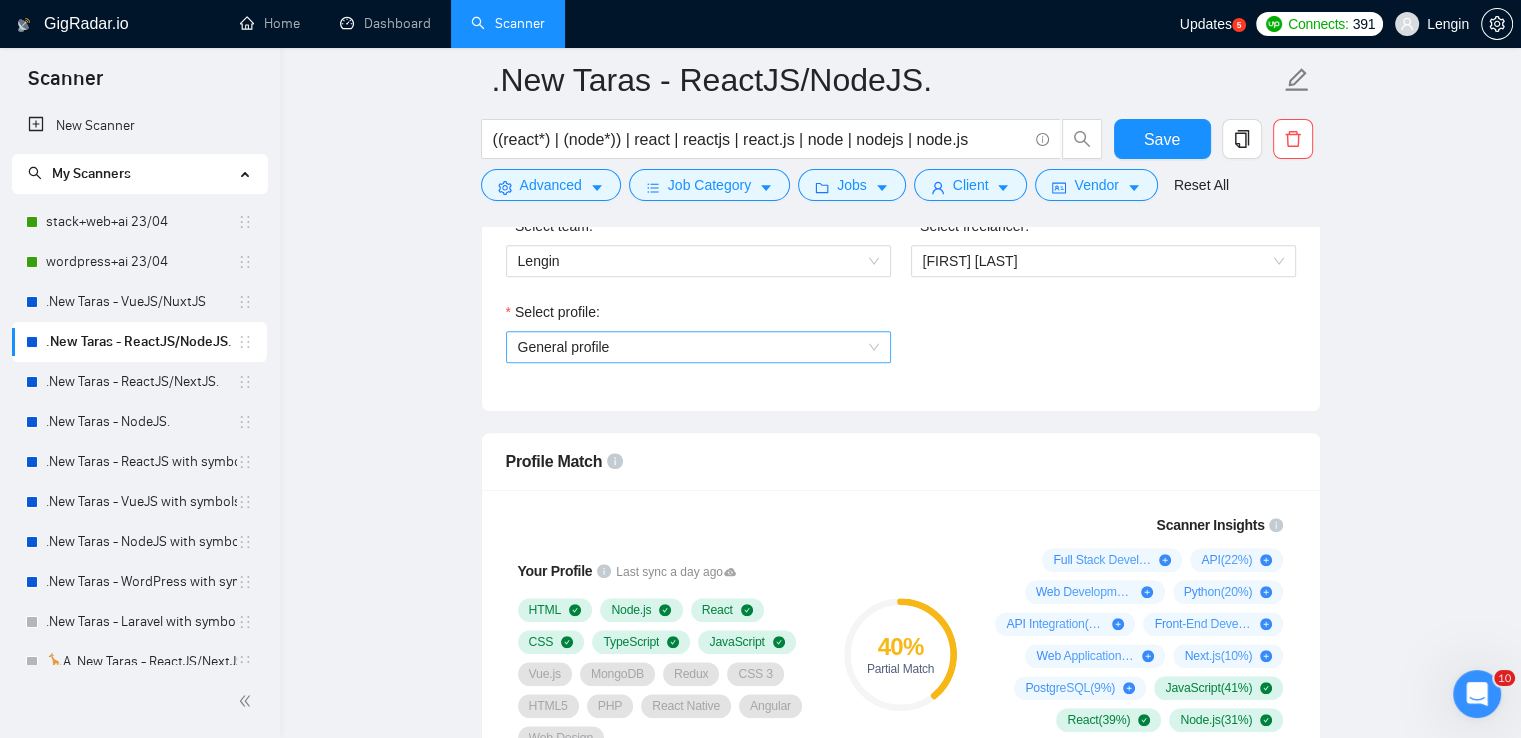 scroll, scrollTop: 1424, scrollLeft: 0, axis: vertical 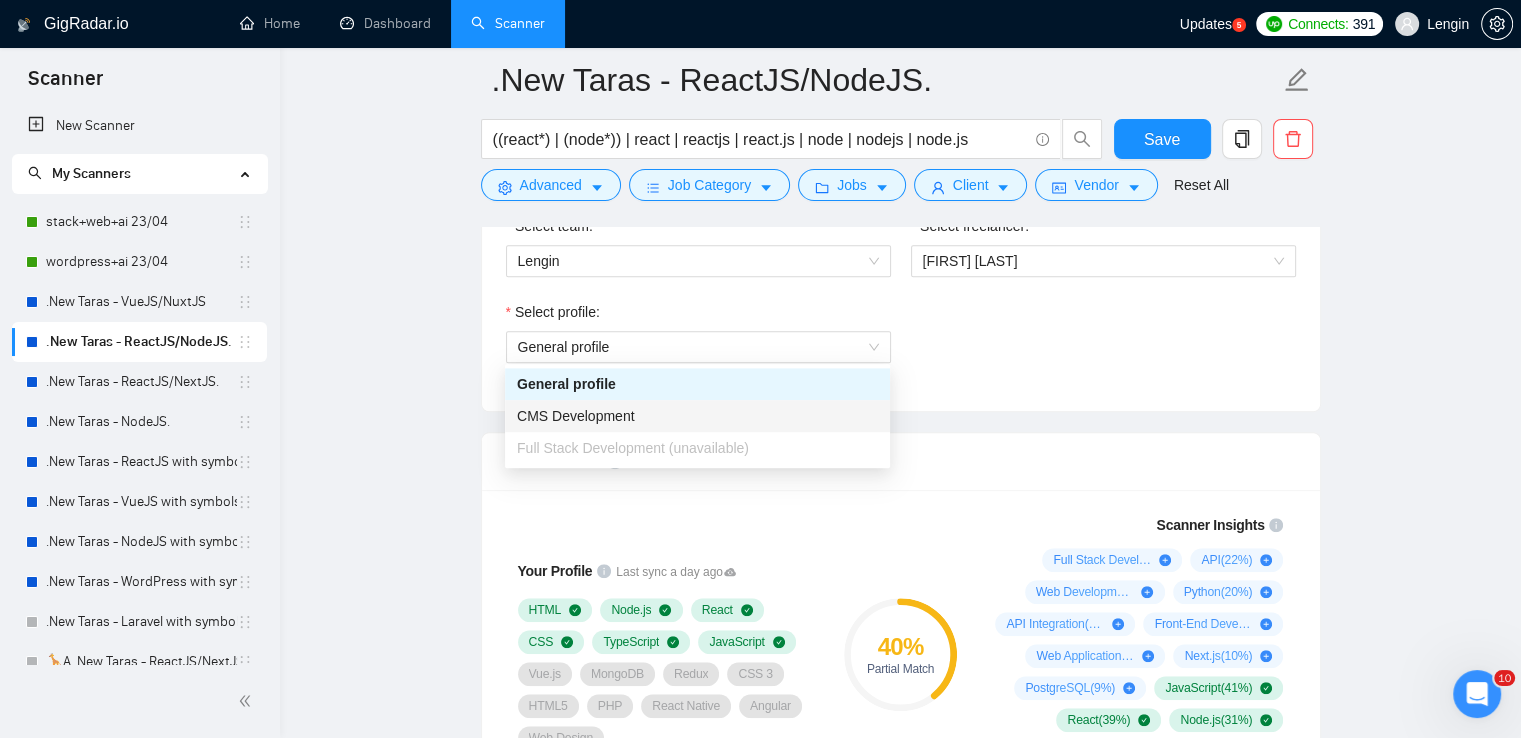 click on ".New [LAST] - ReactJS/NodeJS. ((react*) | (node*)) | react | reactjs | react.js | node | nodejs | node.js Save Advanced   Job Category   Jobs   Client   Vendor   Reset All Preview Results Insights NEW Alerts Auto Bidder Auto Bidding Enabled Auto Bidding Enabled: OFF Auto Bidder Schedule Auto Bidding Type: Automated (recommended) Semi-automated Auto Bidding Schedule: 24/7 Custom Custom Auto Bidder Schedule Repeat every week on Monday Tuesday Wednesday Thursday Friday Saturday Sunday Active Hours ( [COUNTRY]/[CITY] ): From: 00:00 To: 08:00 ( 8  hours) [COUNTRY]/[CITY] Your scanner detects  1451  jobs per month. For your own safety, you cannot schedule Auto Bidding if your scanner detects more than 300 jobs per month. Please change your scanner filters to be more specific.  How to segment the scanners Auto Bidding Type Select your bidding algorithm: Choose the algorithm for you bidding. The price per proposal does not include your connects expenditure. Template Bidder 0.50  credits / proposal Sardor AI 🤖 1.00  credits" at bounding box center [900, 1790] 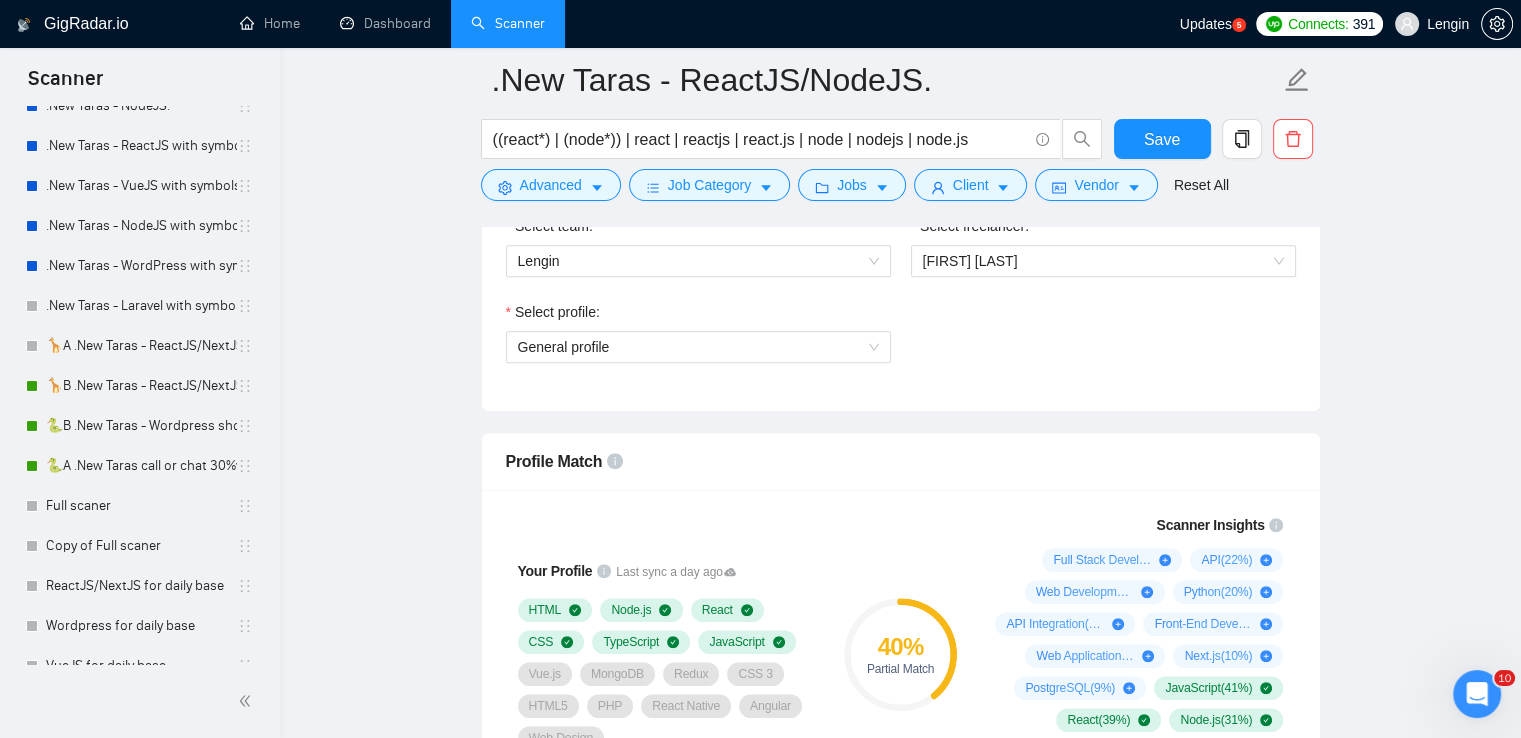 scroll, scrollTop: 318, scrollLeft: 0, axis: vertical 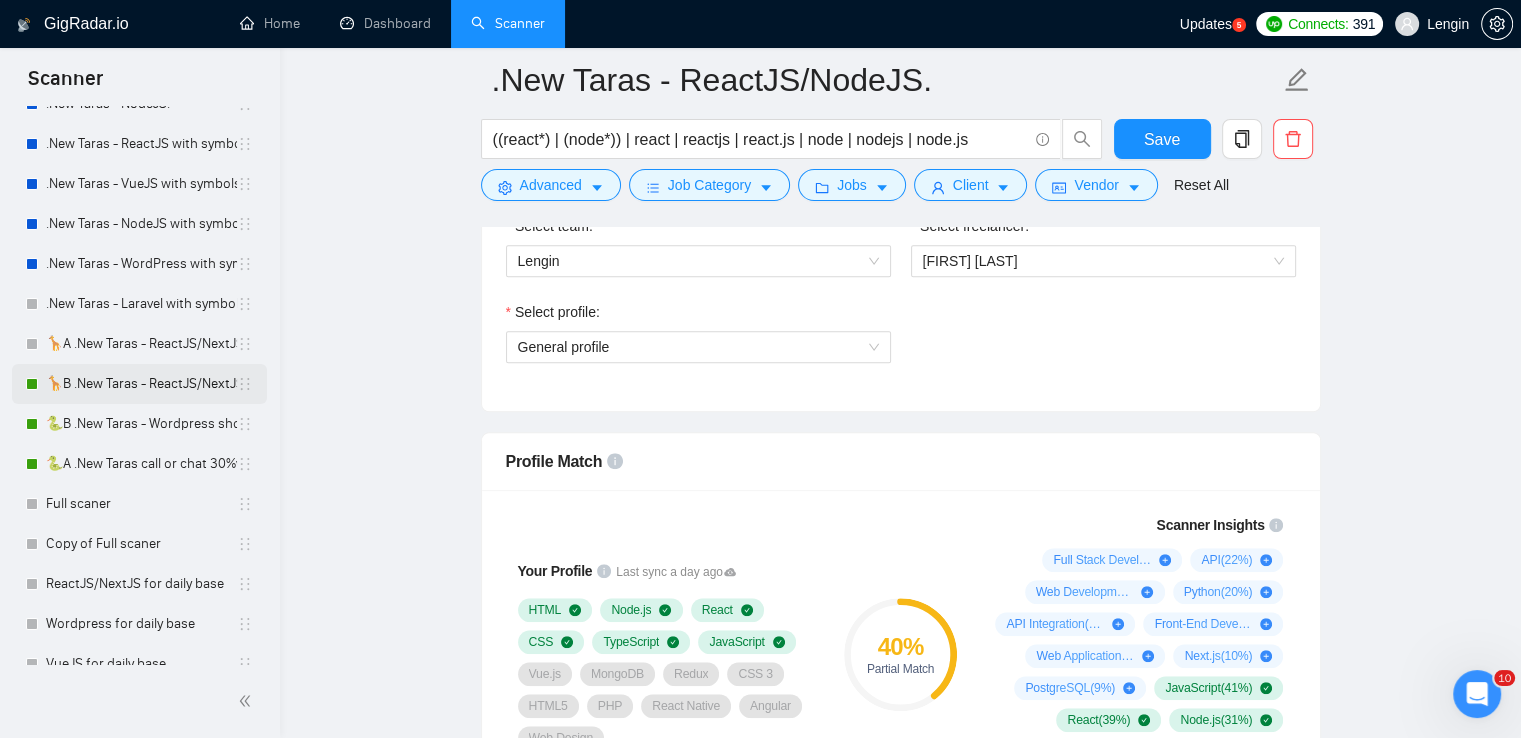 click on "🦒B .New Taras - ReactJS/NextJS rel exp 23/04" at bounding box center (141, 384) 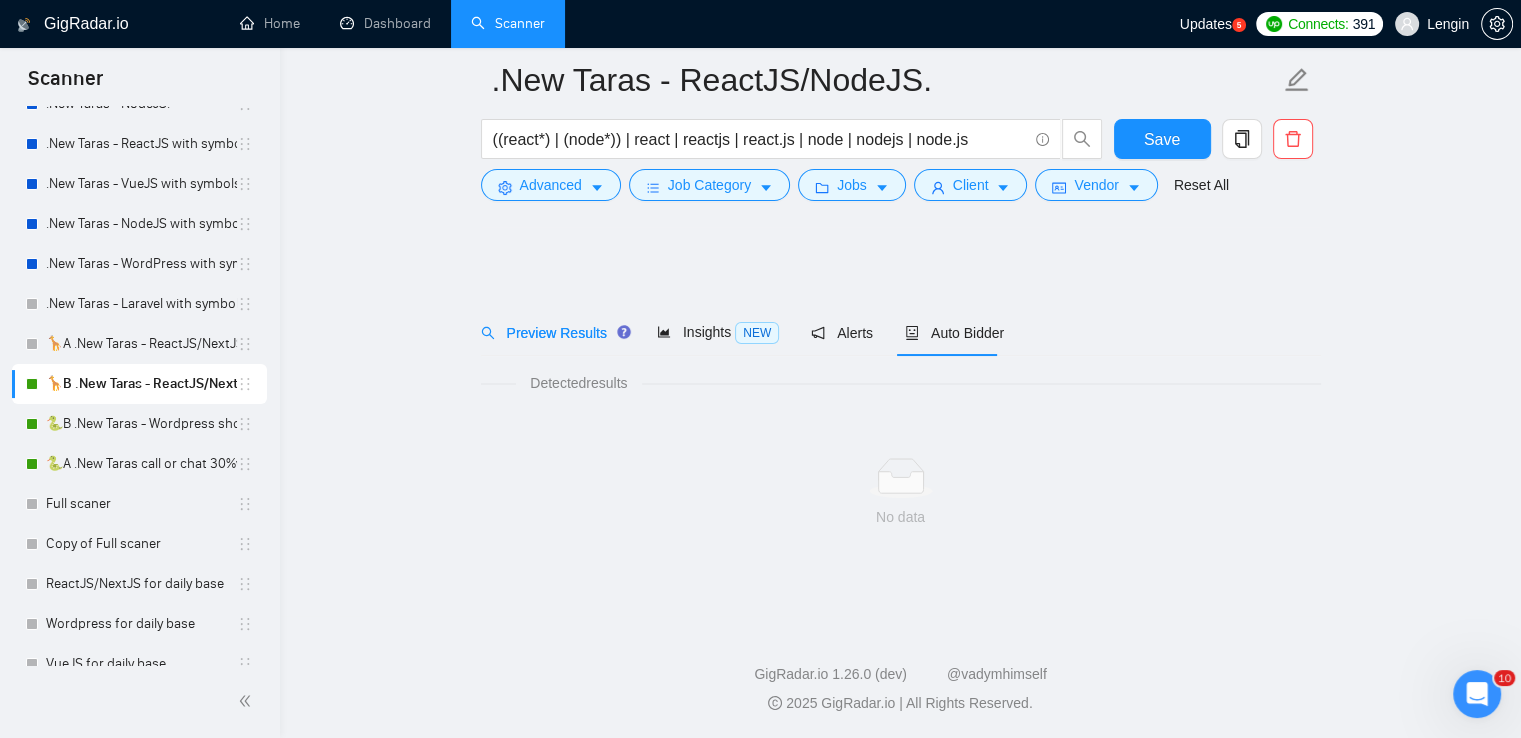 scroll, scrollTop: 0, scrollLeft: 0, axis: both 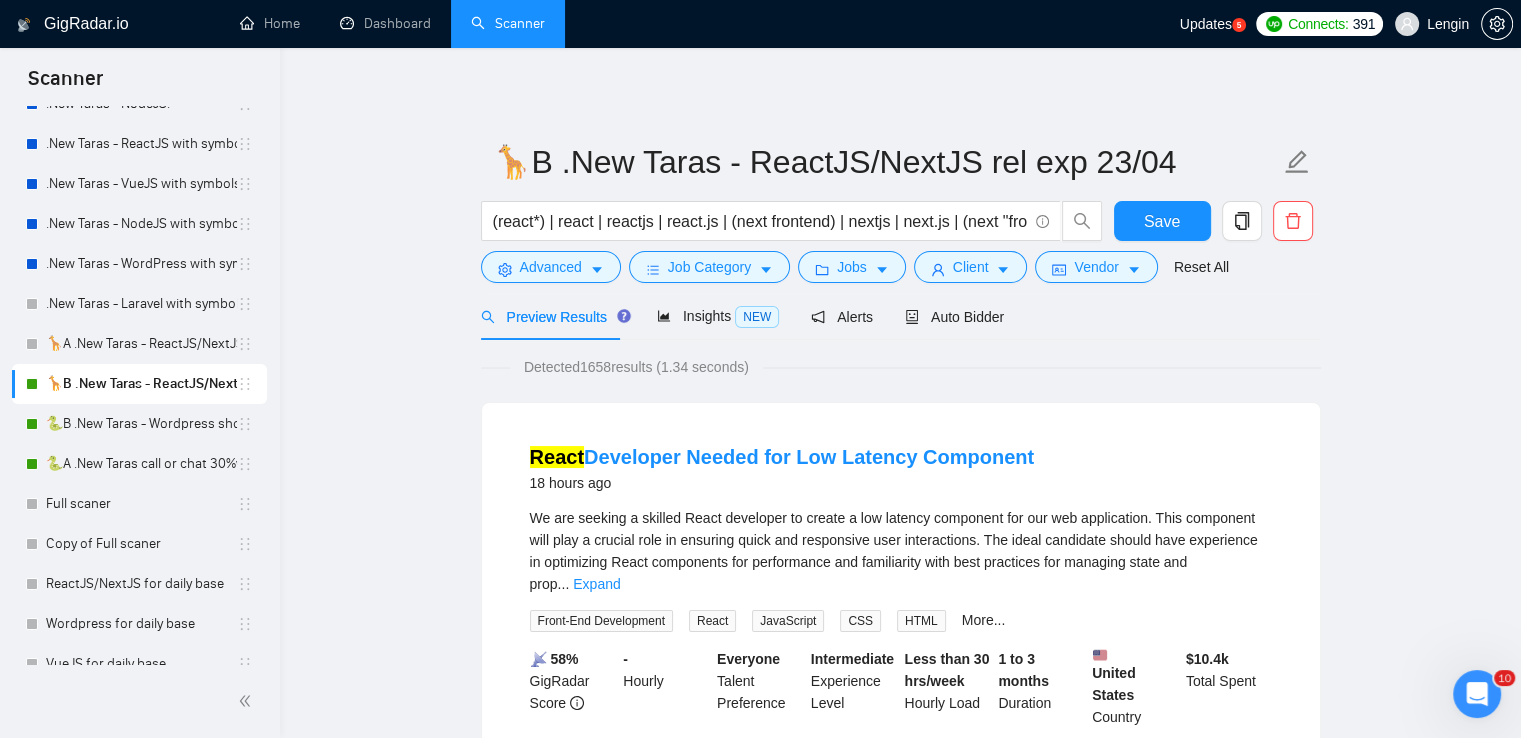 click 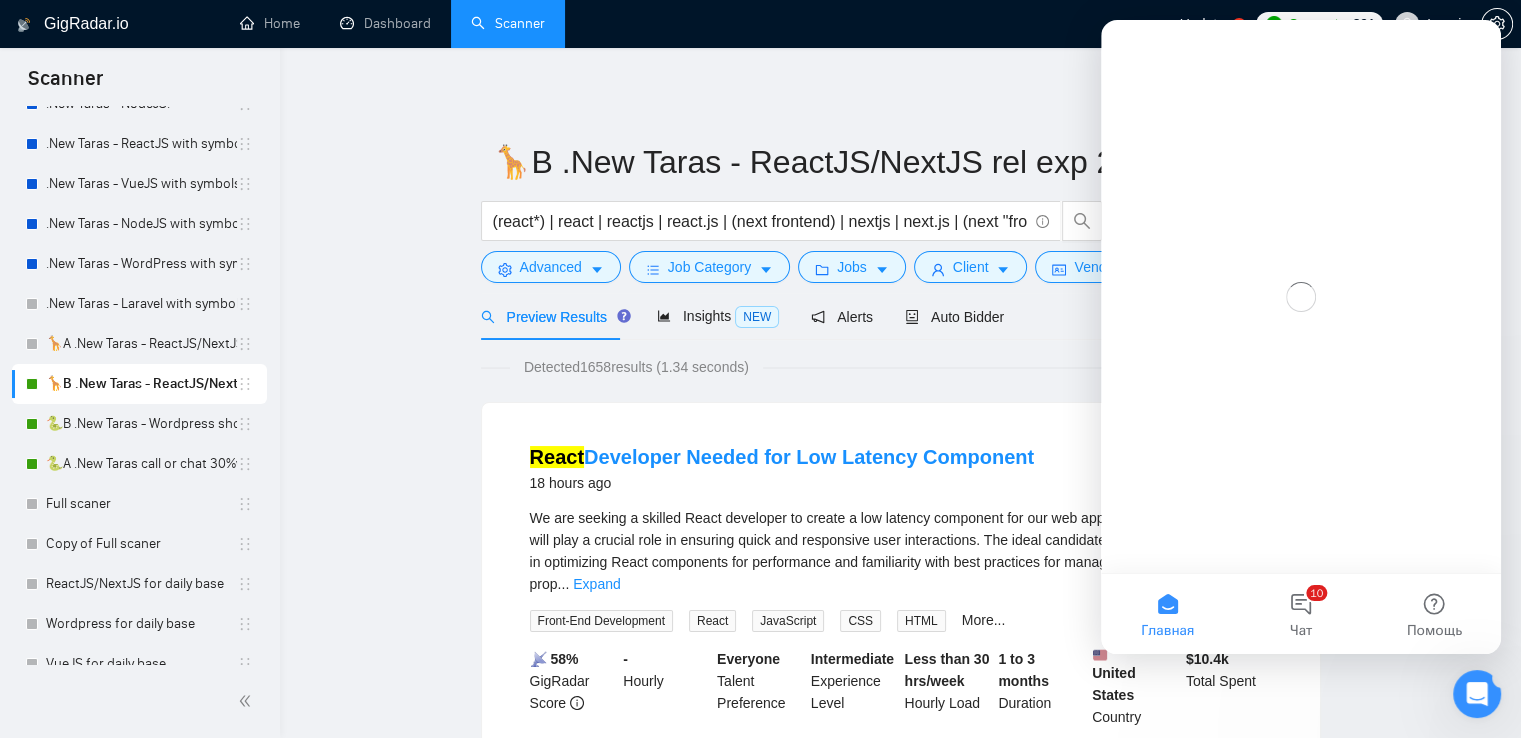 scroll, scrollTop: 0, scrollLeft: 0, axis: both 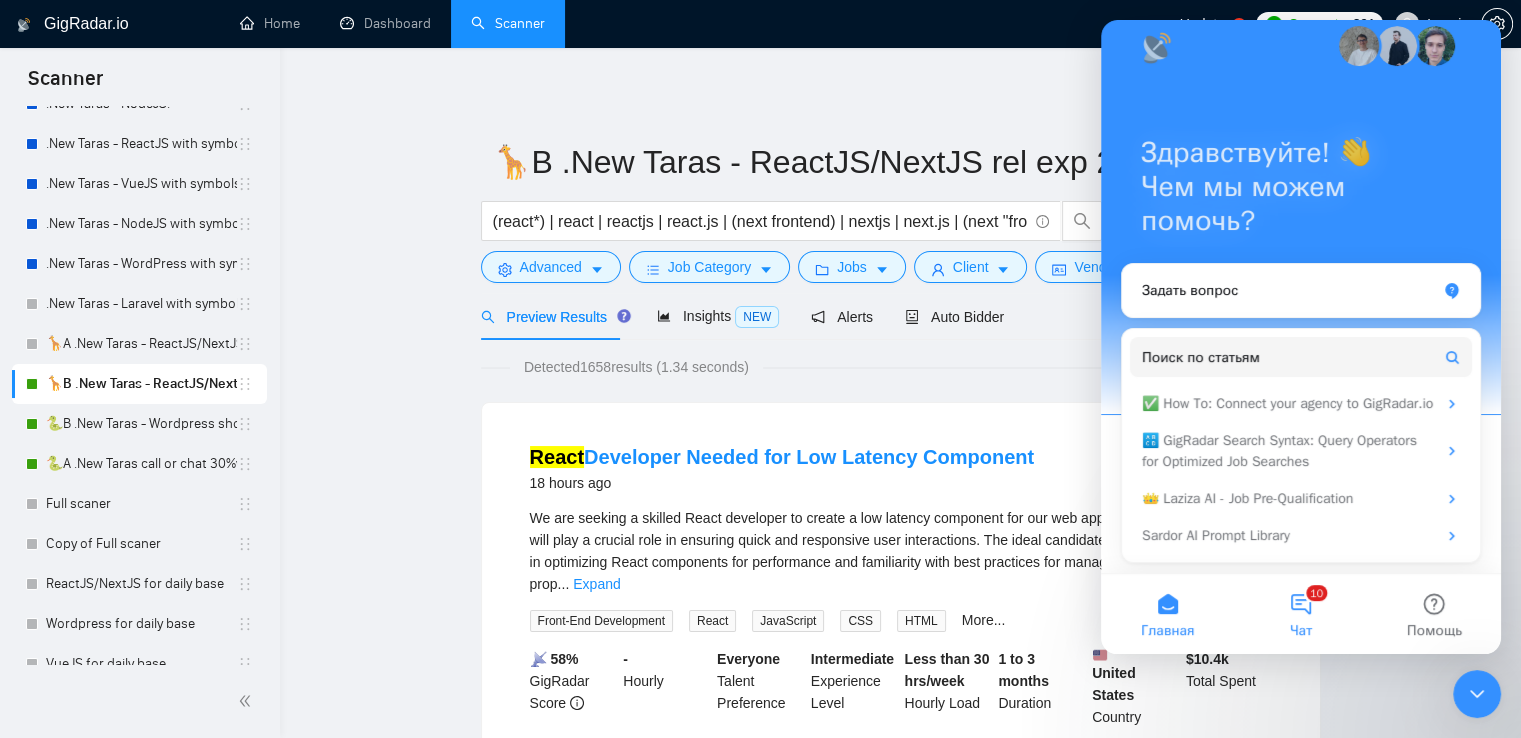 click on "10 Чат" at bounding box center (1300, 614) 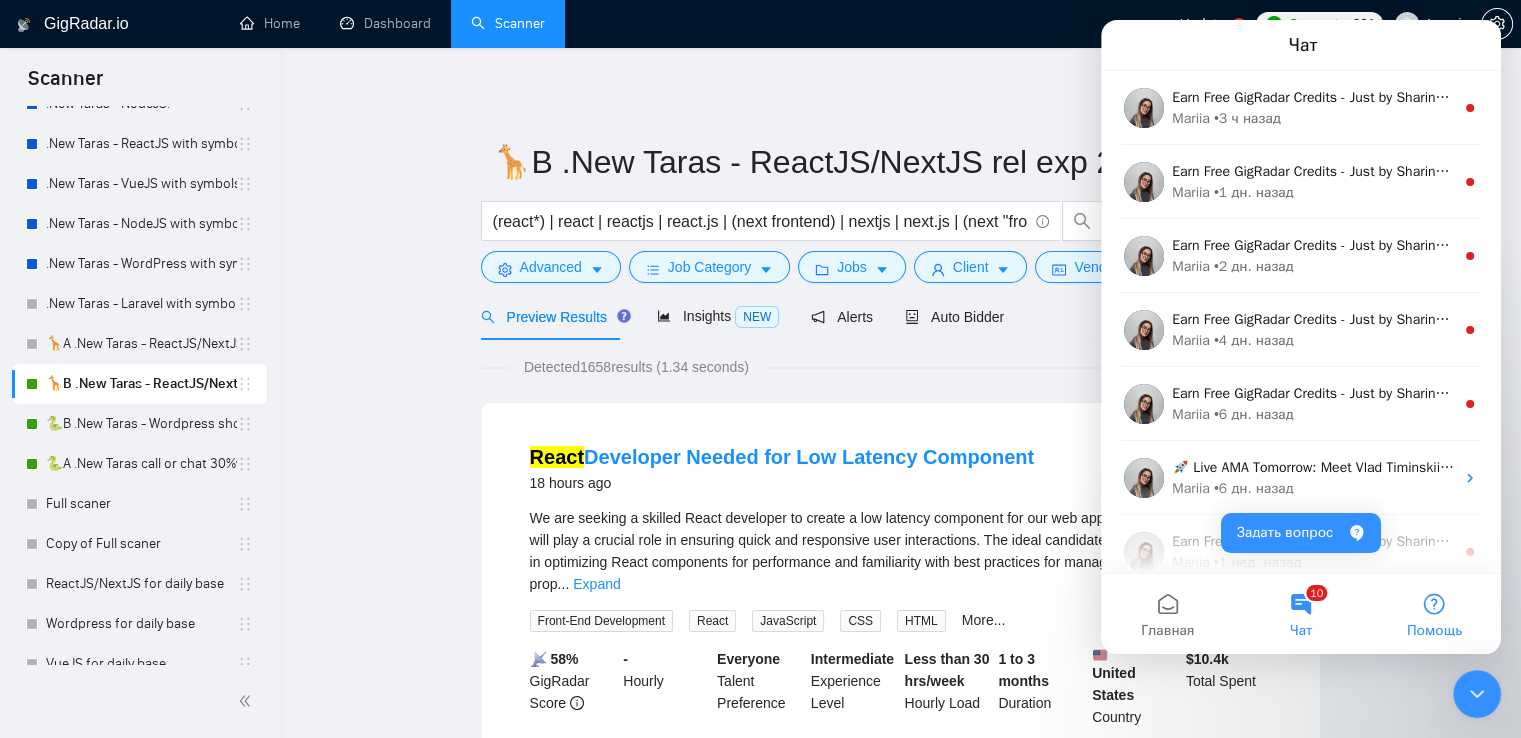 click on "Помощь" at bounding box center [1434, 614] 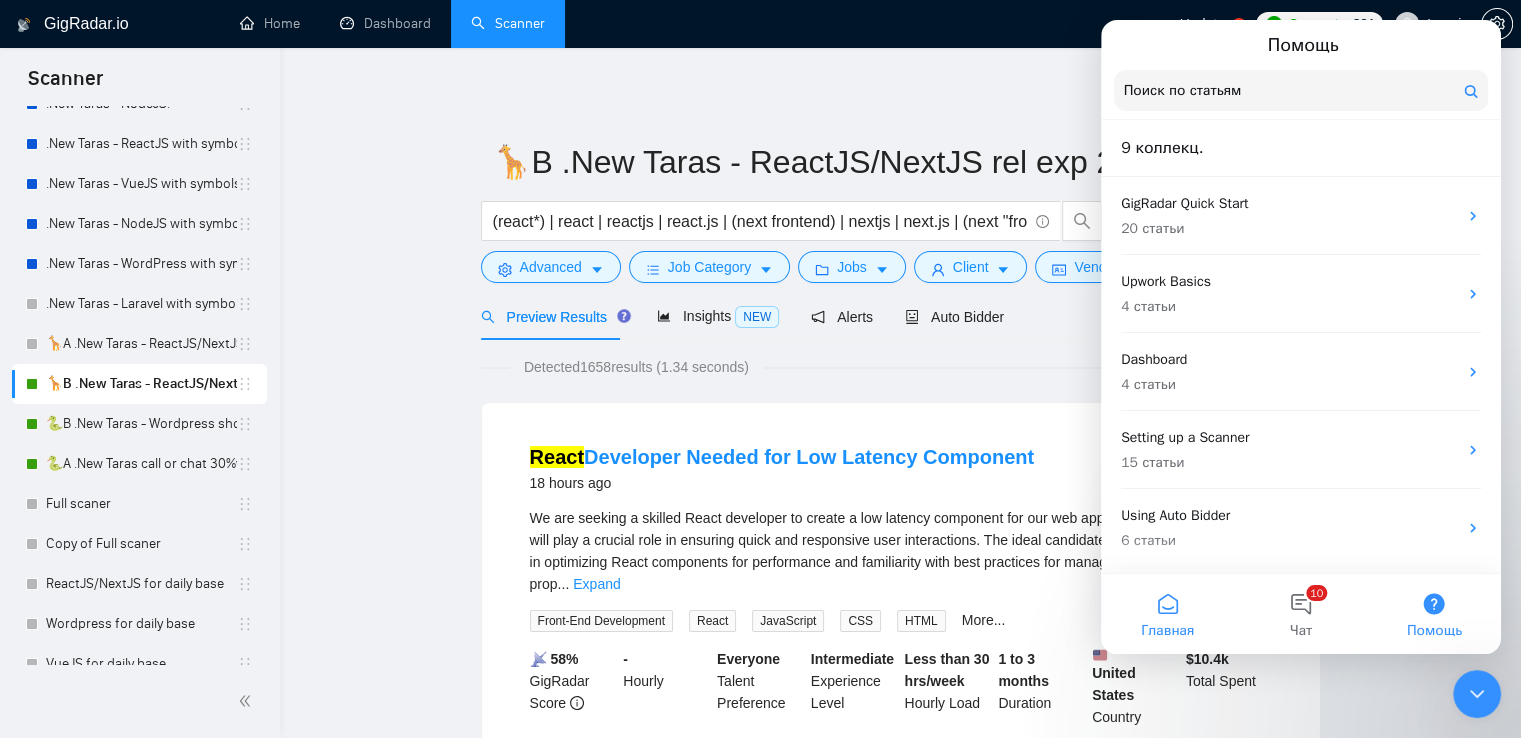 click on "Главная" at bounding box center [1167, 614] 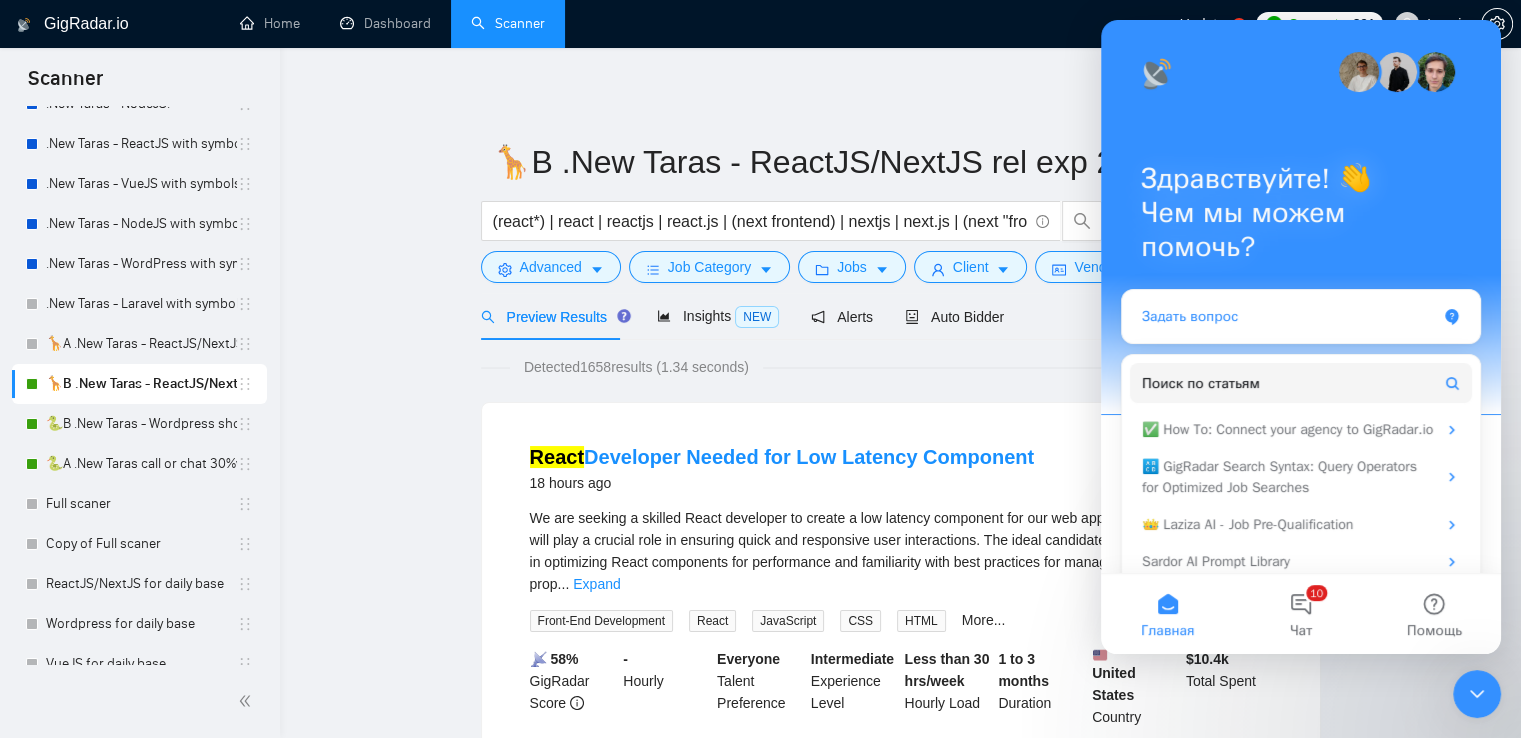 click on "Задать вопрос" at bounding box center [1301, 316] 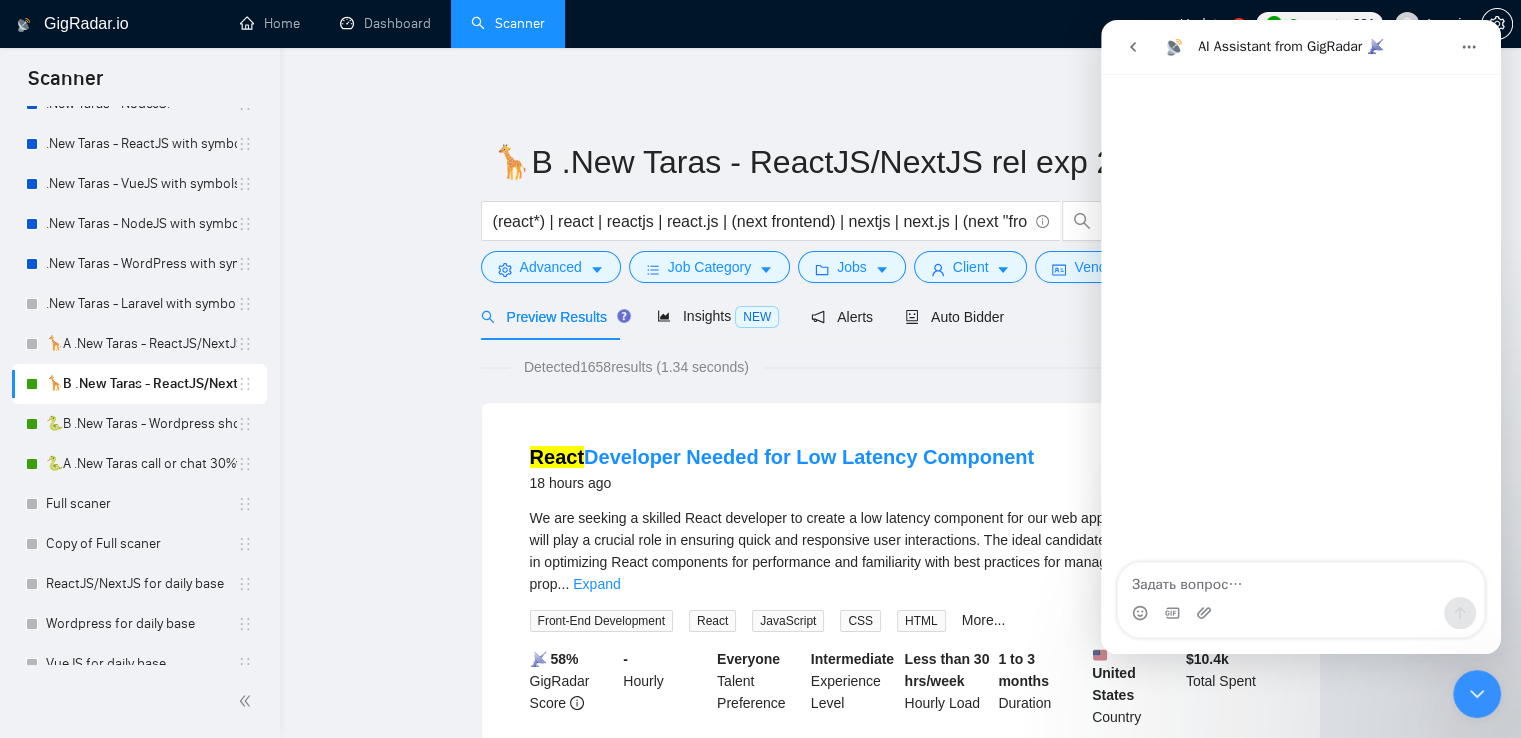 click 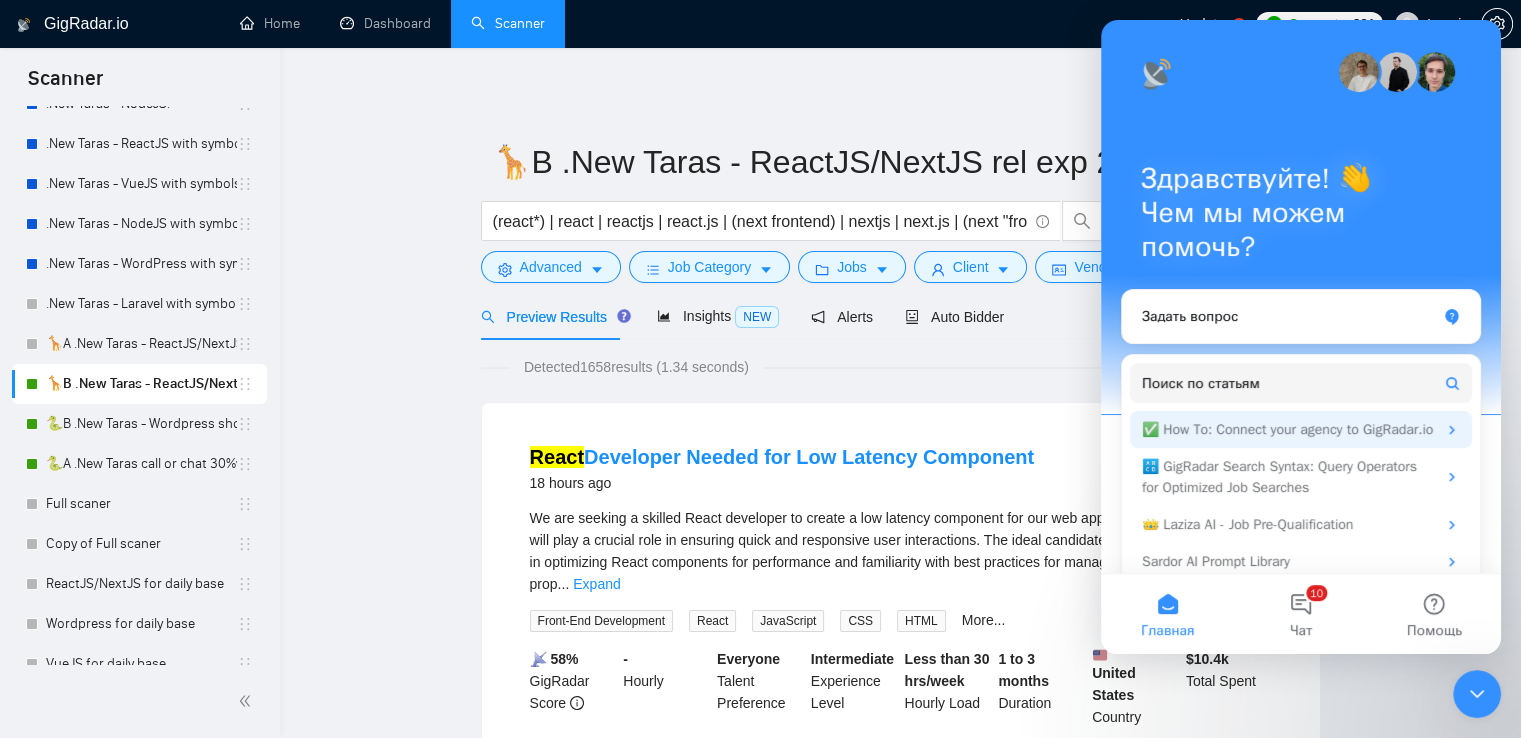 scroll, scrollTop: 46, scrollLeft: 0, axis: vertical 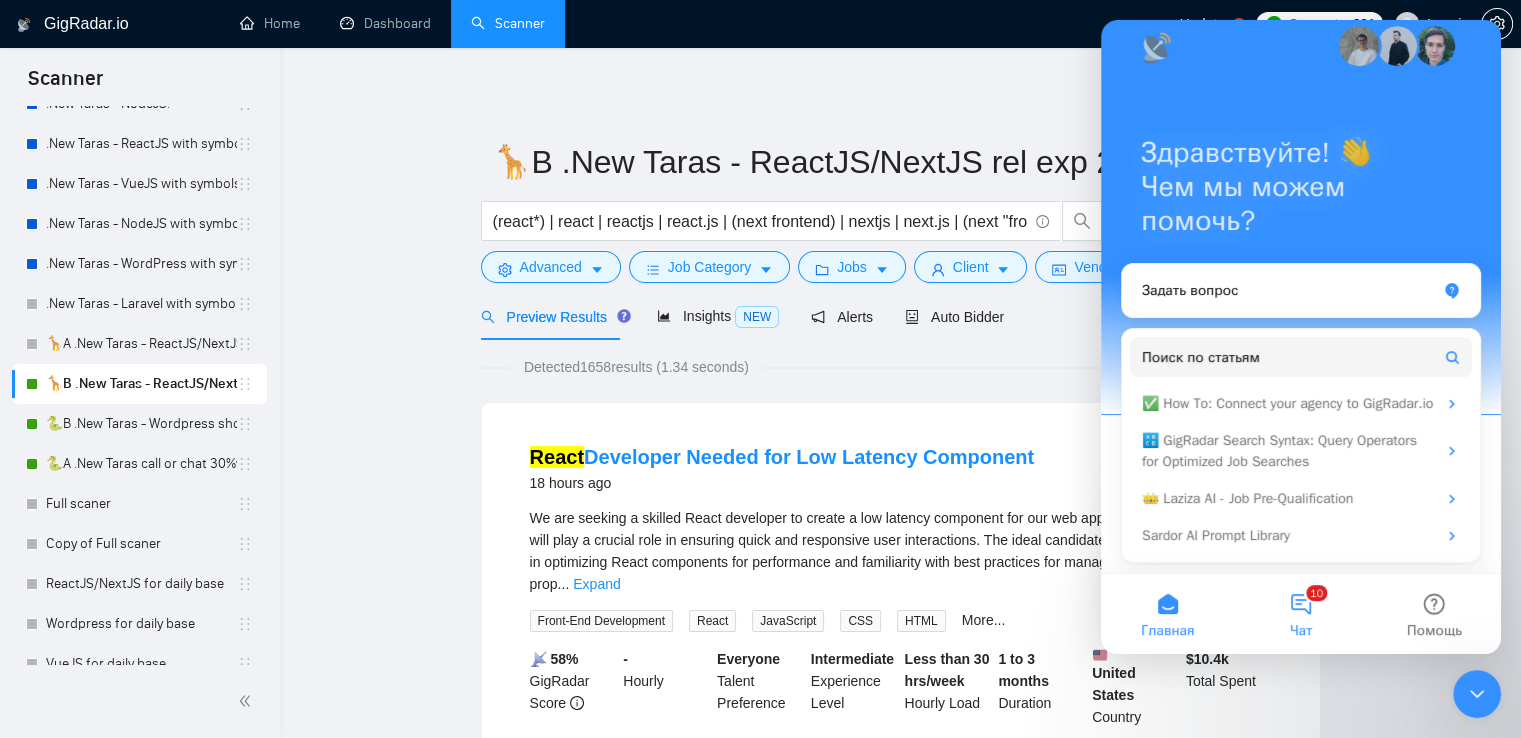 click on "10 Чат" at bounding box center [1300, 614] 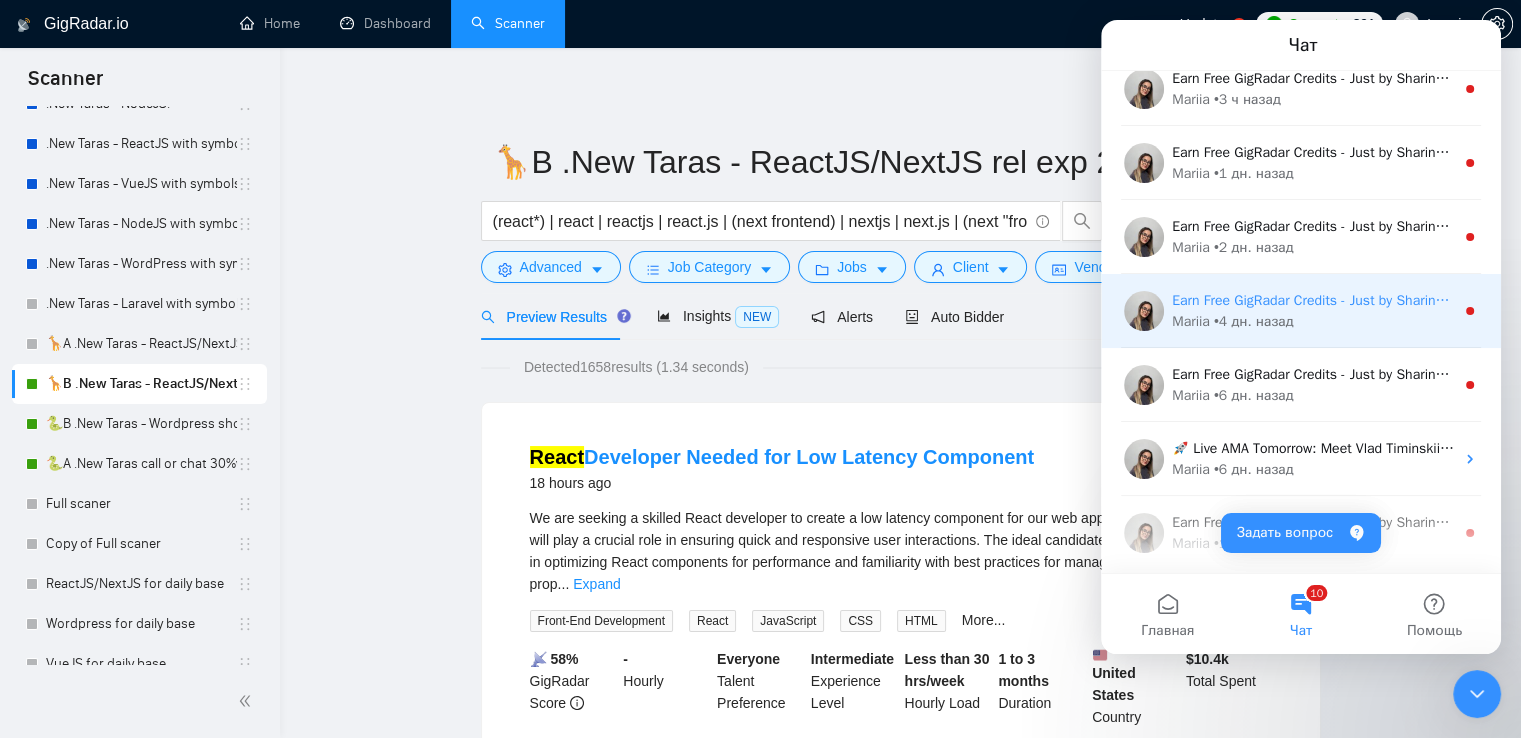 scroll, scrollTop: 0, scrollLeft: 0, axis: both 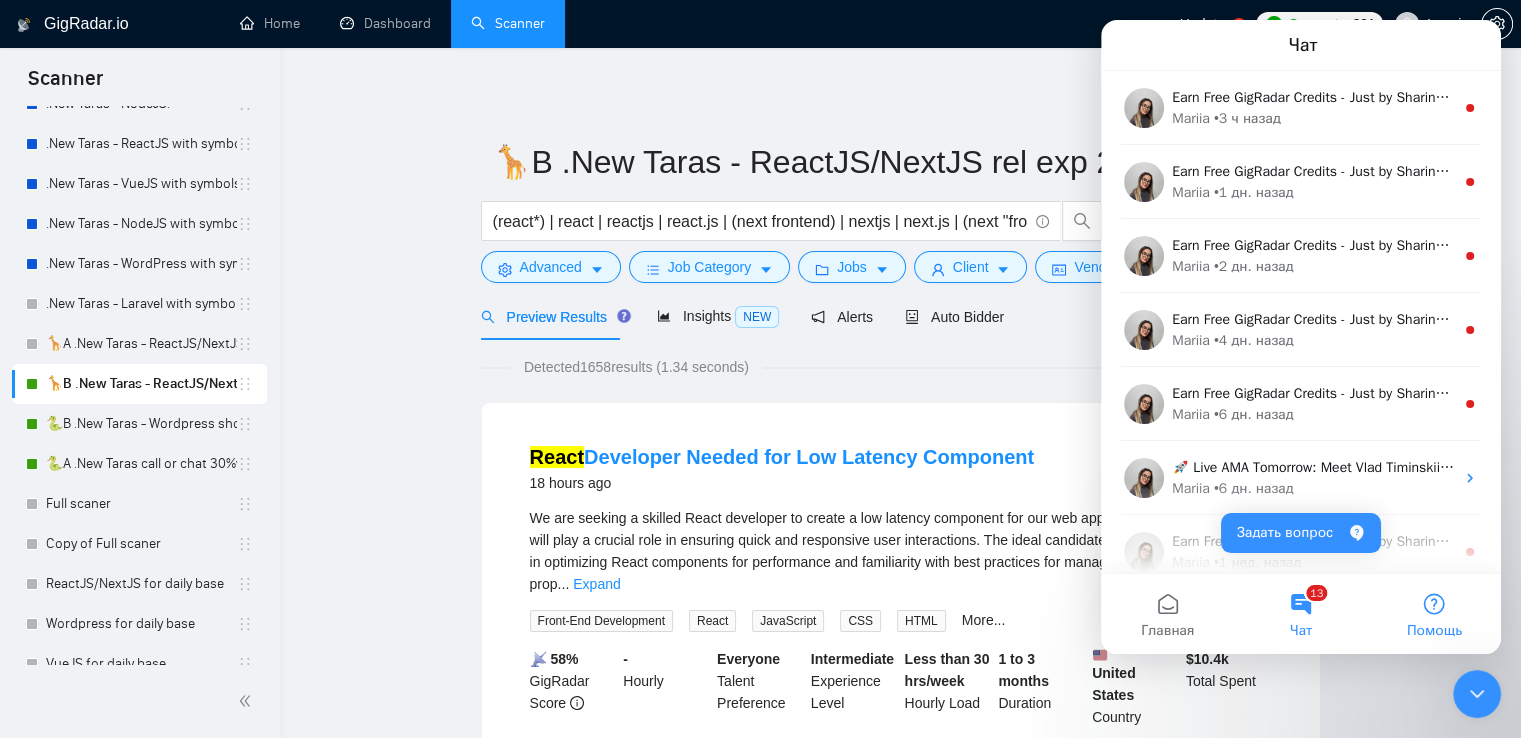 click on "Помощь" at bounding box center [1434, 614] 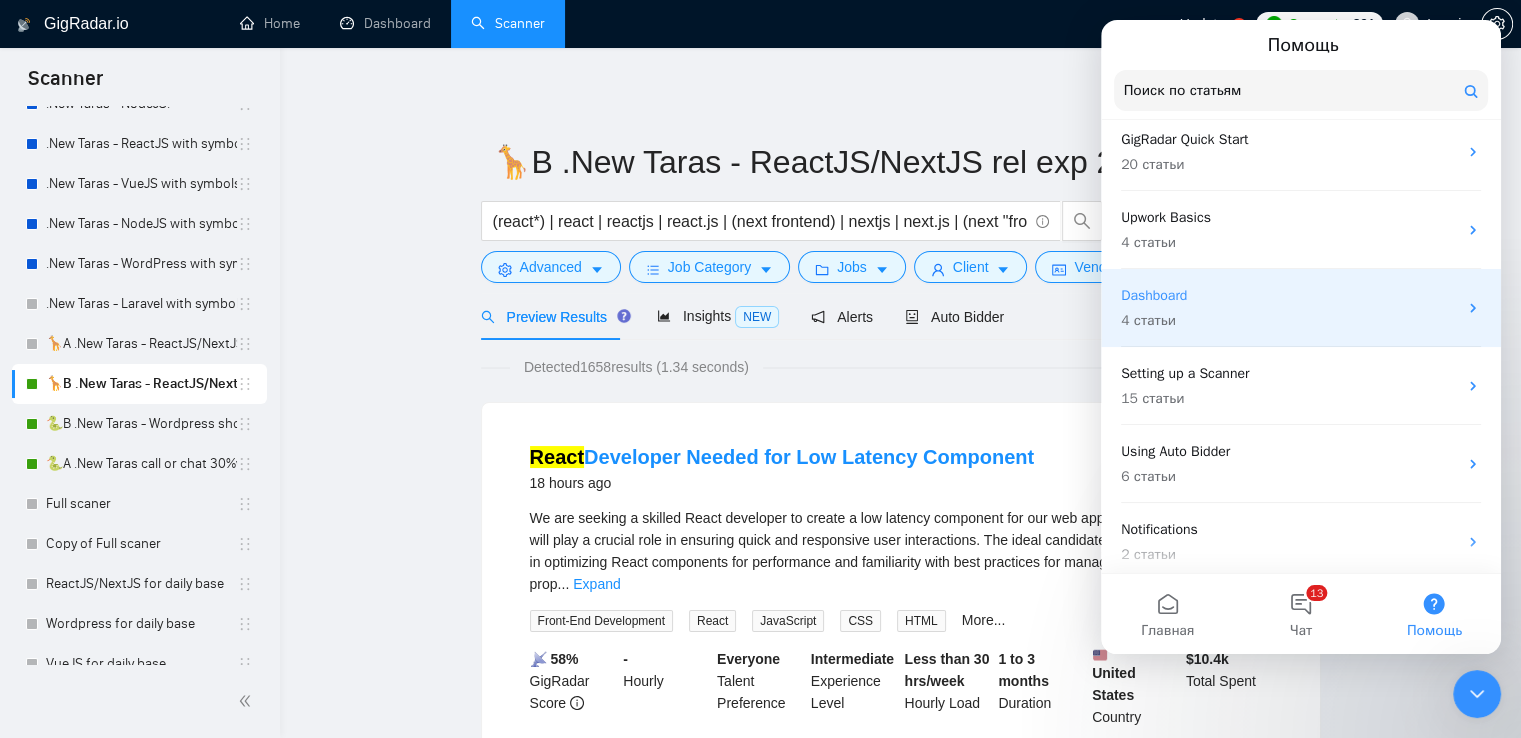 scroll, scrollTop: 0, scrollLeft: 0, axis: both 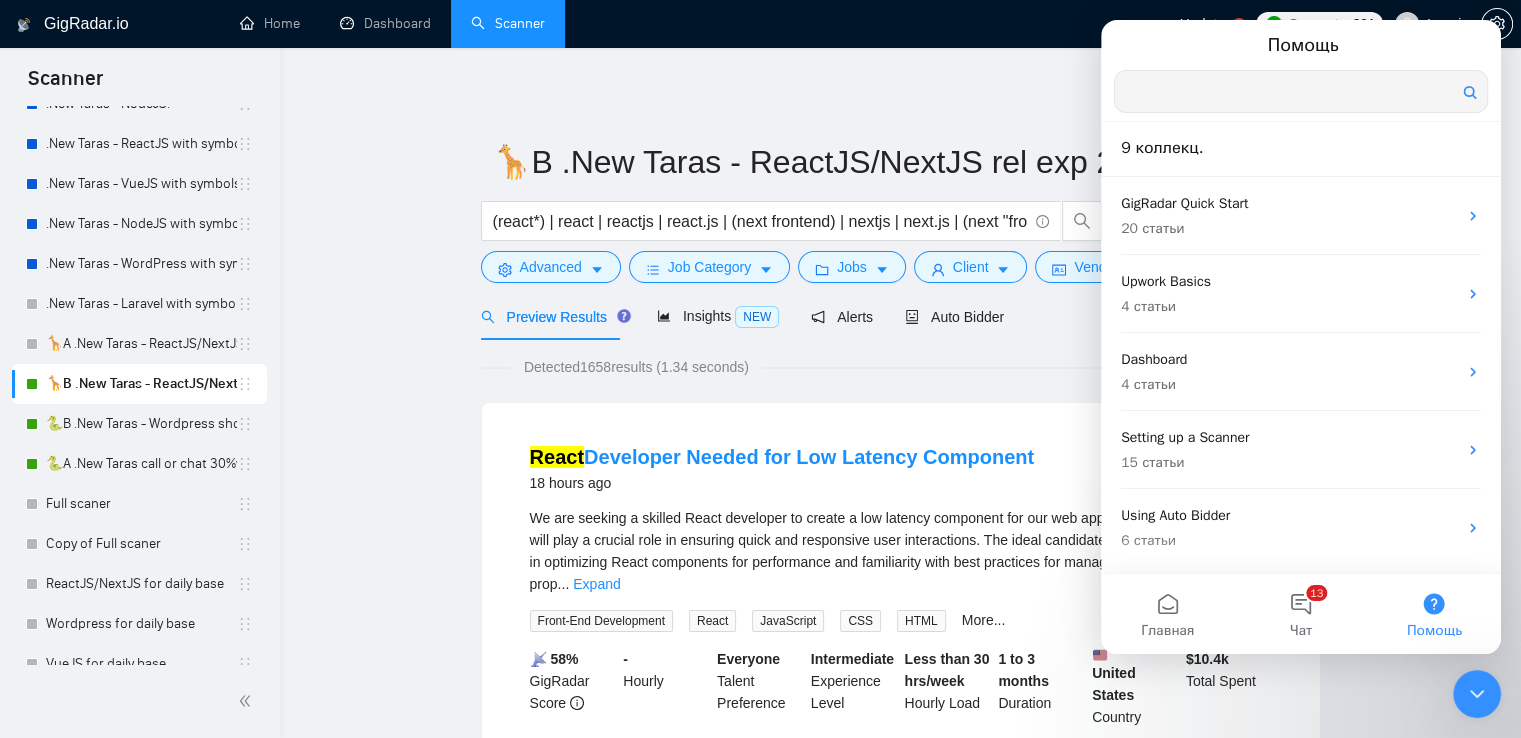 click at bounding box center [1301, 91] 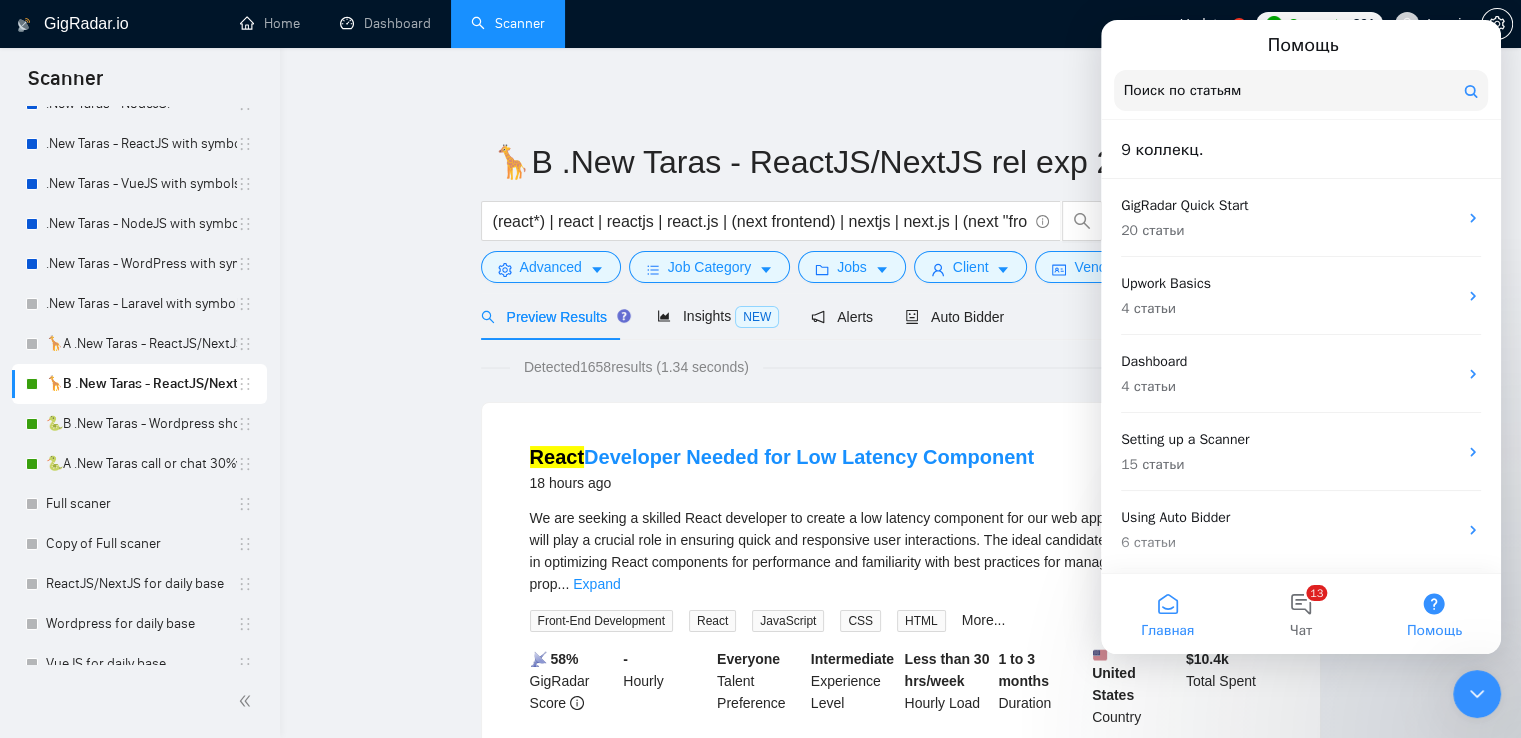 click on "Главная" at bounding box center [1167, 614] 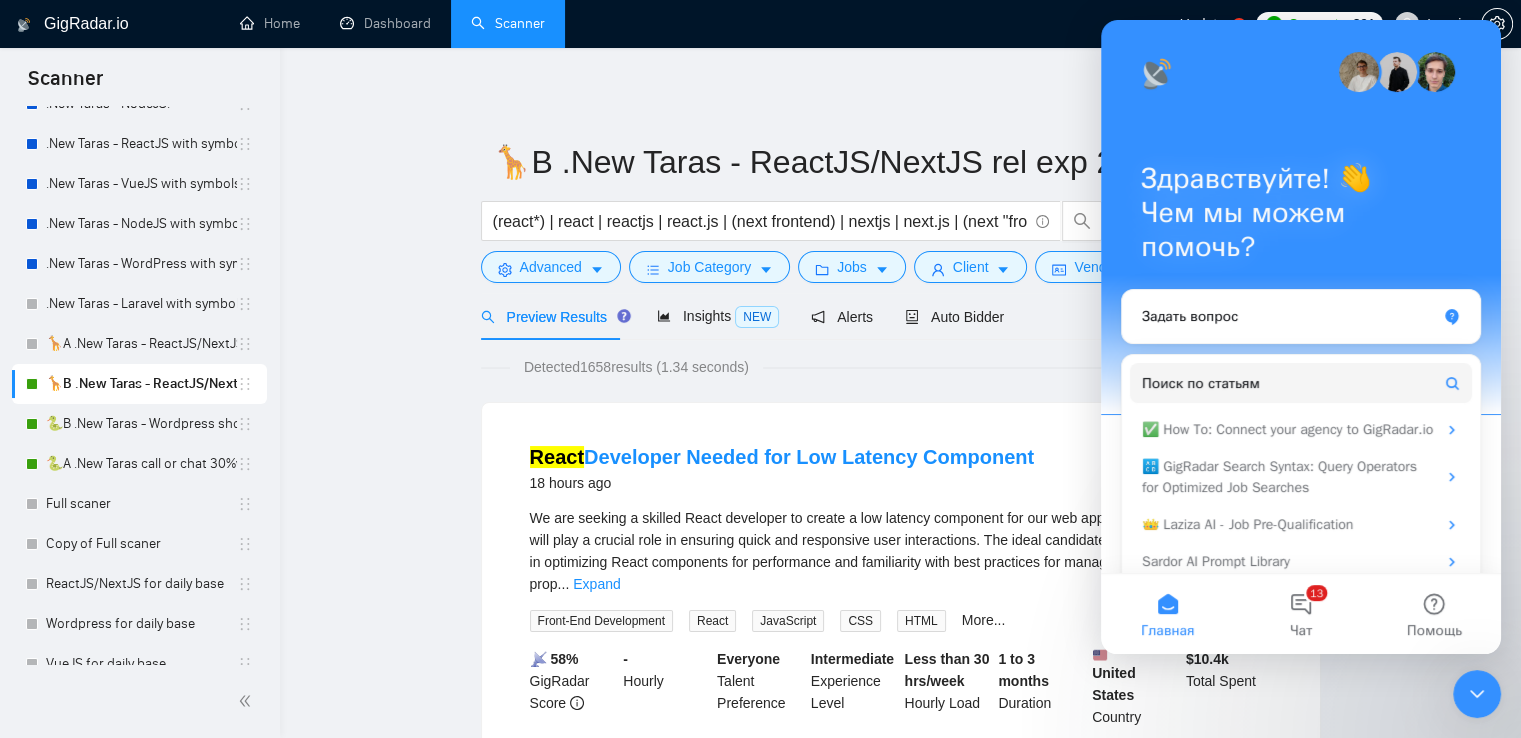 scroll, scrollTop: 46, scrollLeft: 0, axis: vertical 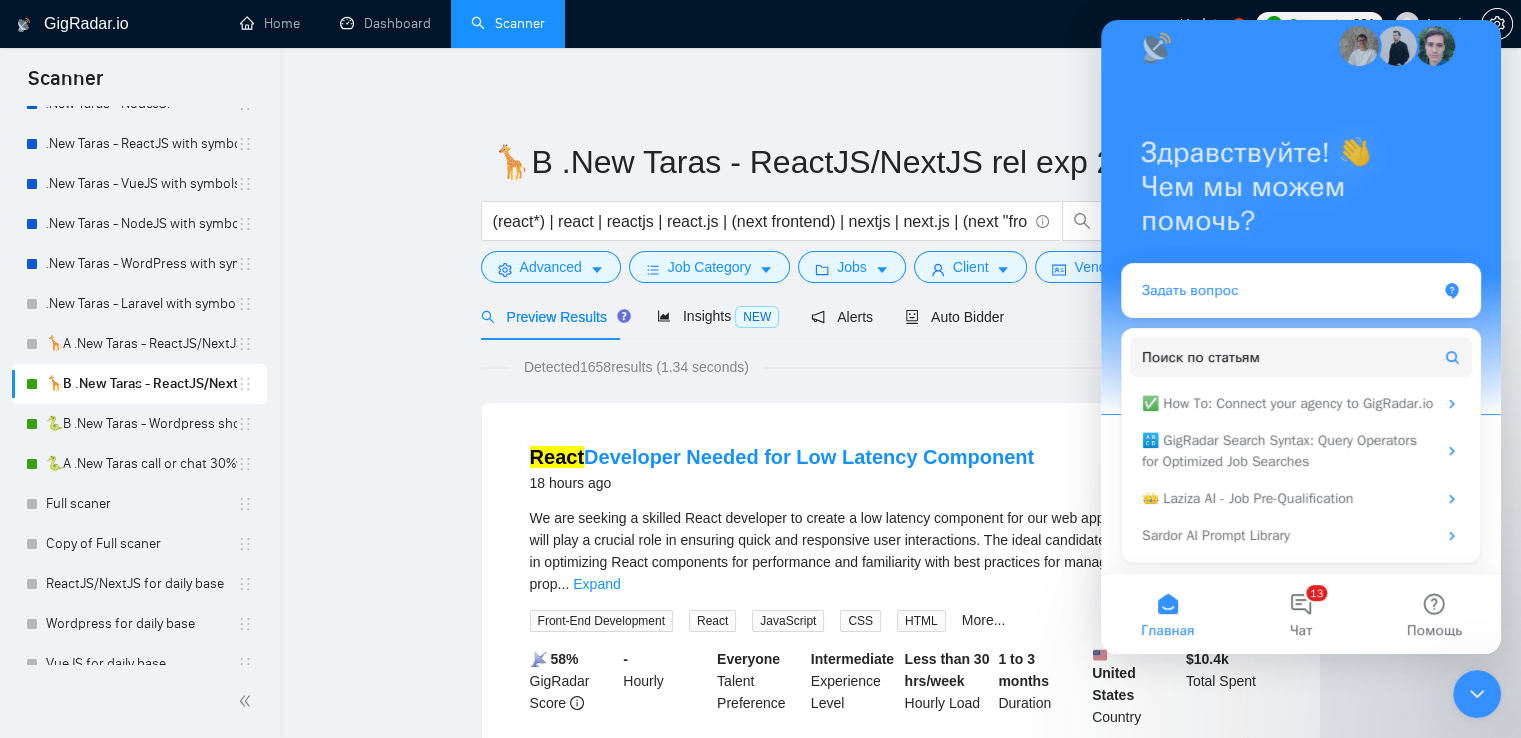 click on "Задать вопрос" at bounding box center (1301, 290) 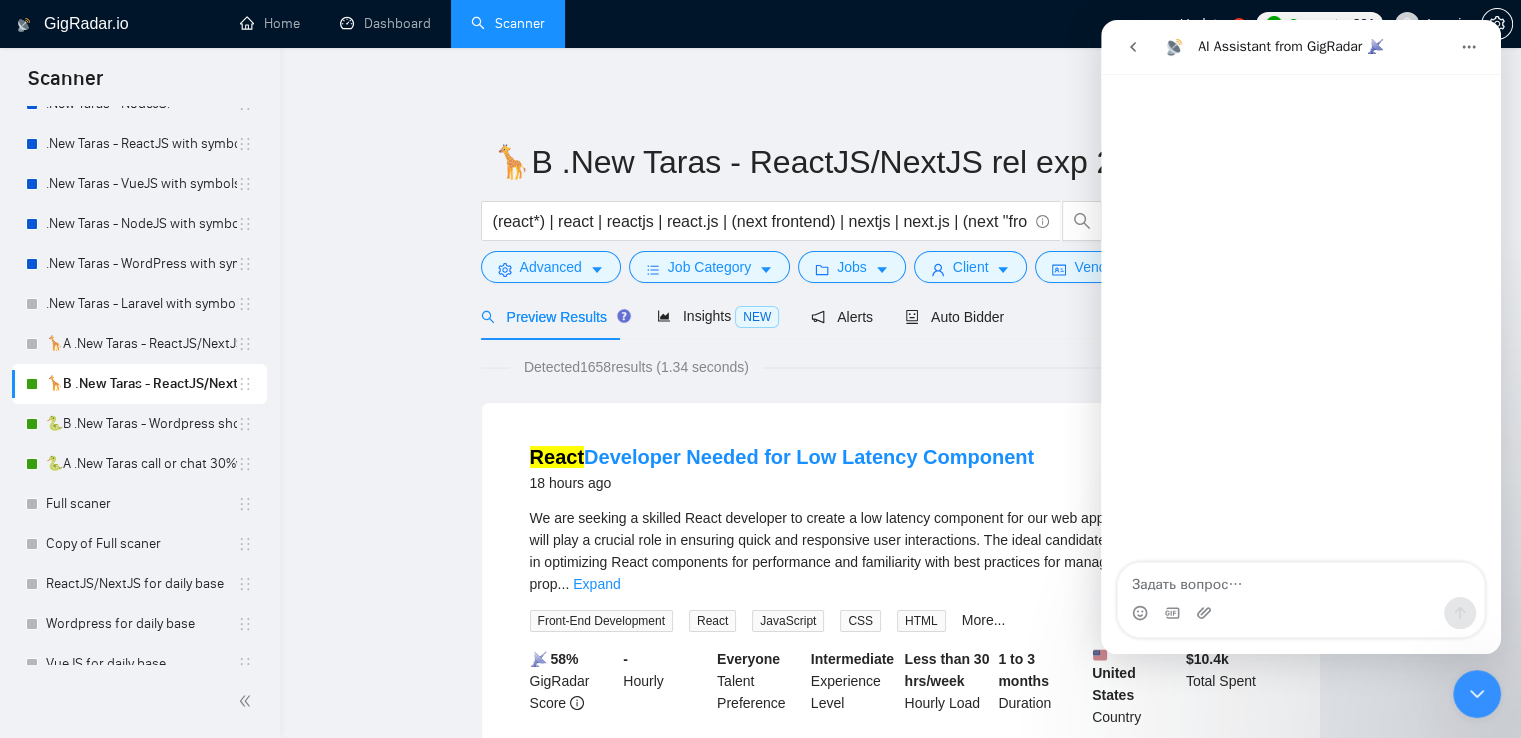 click 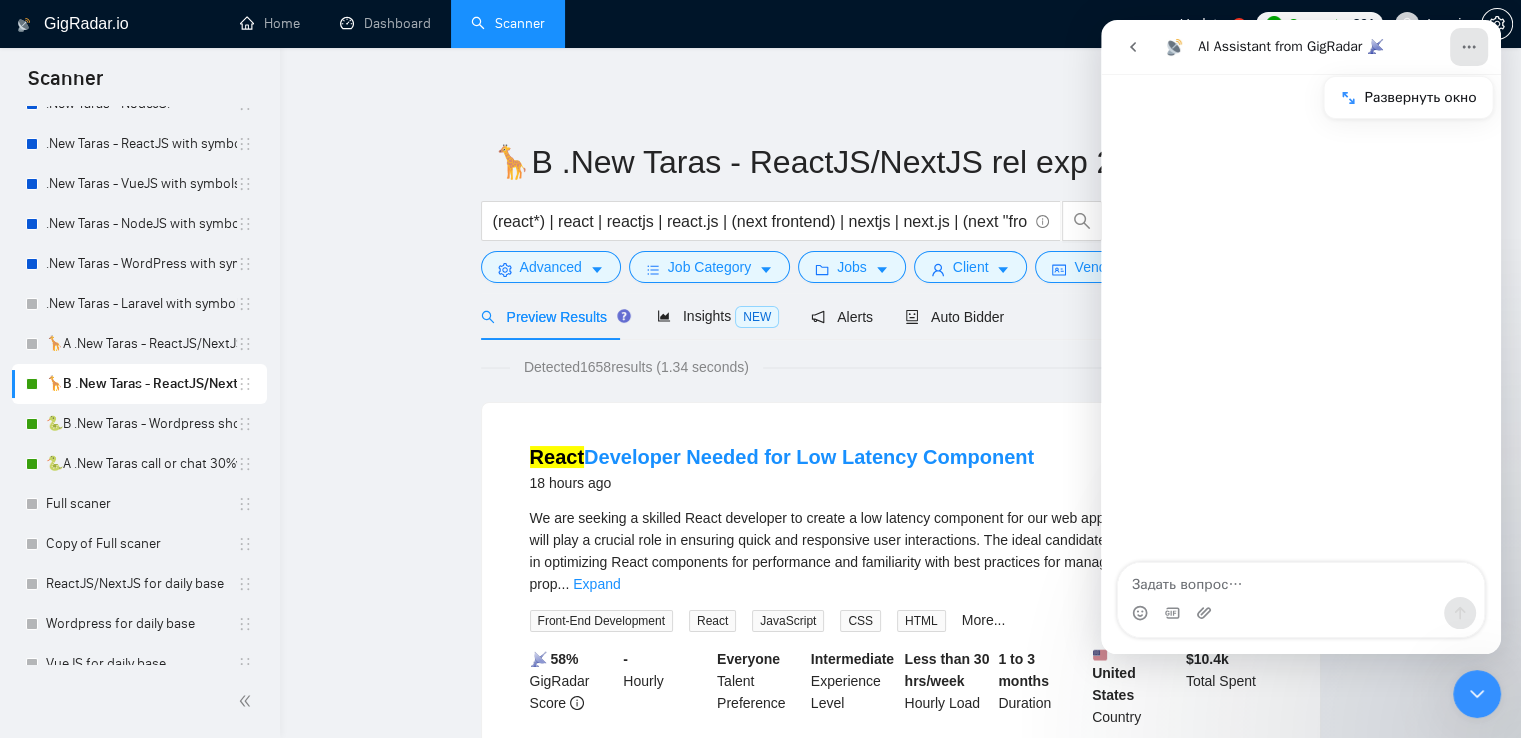 click at bounding box center (1133, 47) 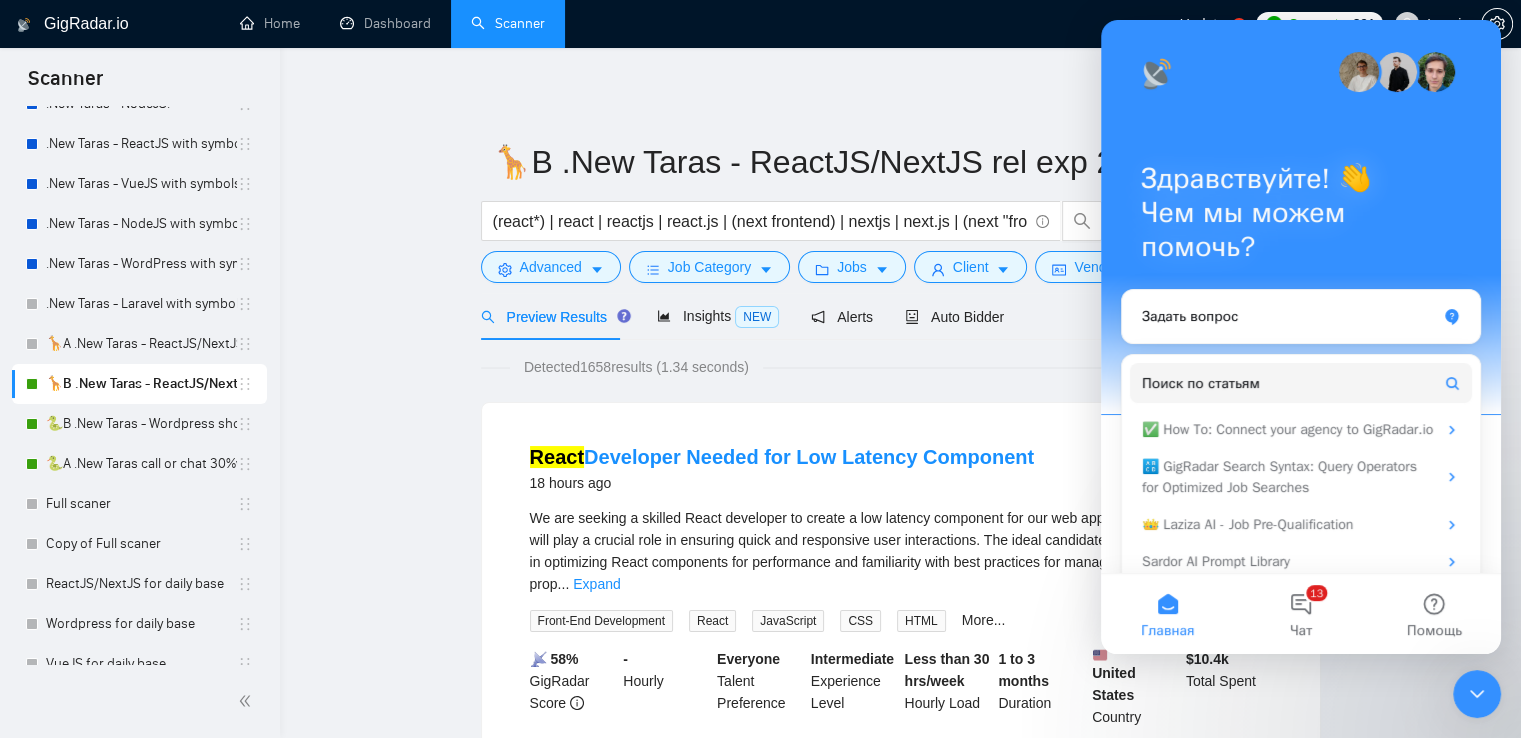 click at bounding box center [1157, 74] 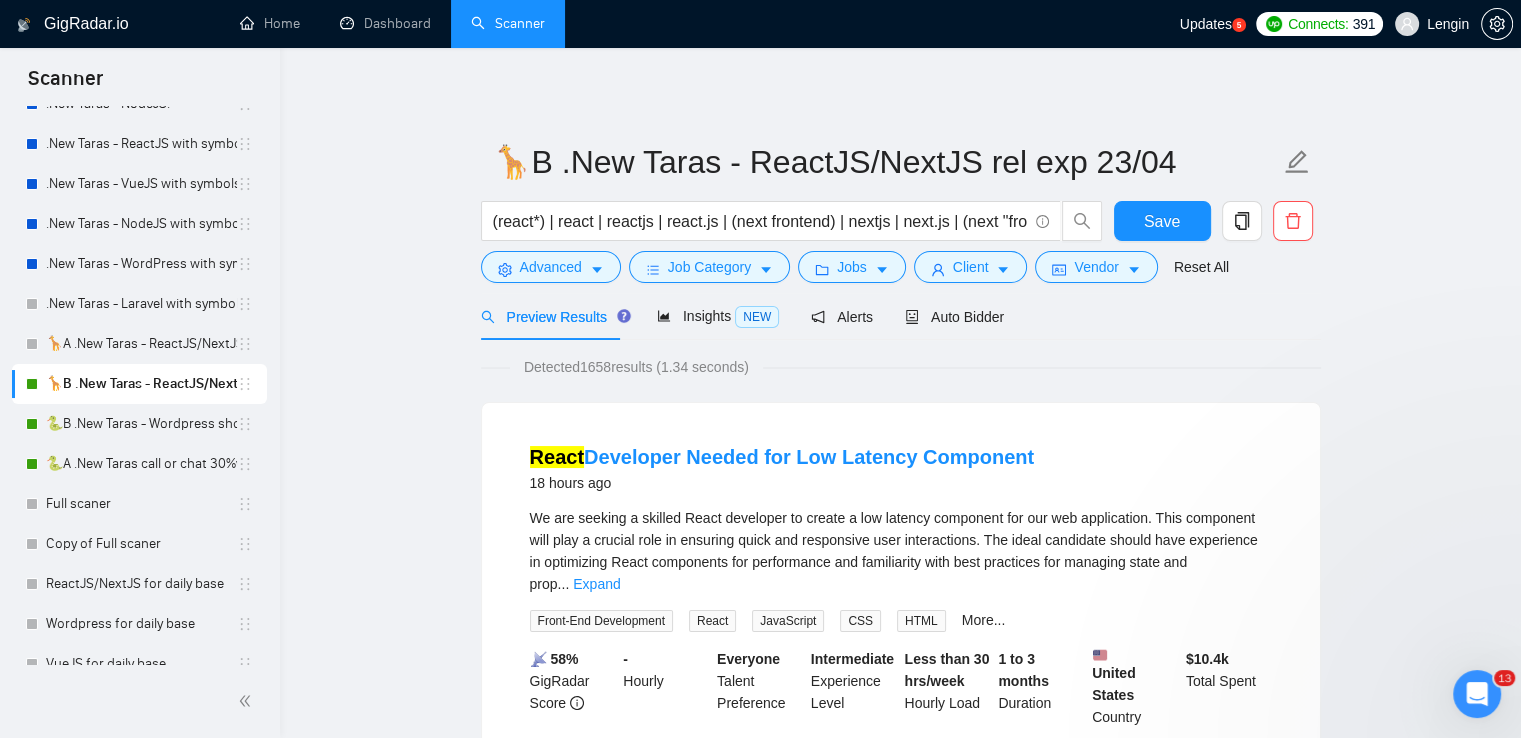 scroll, scrollTop: 0, scrollLeft: 0, axis: both 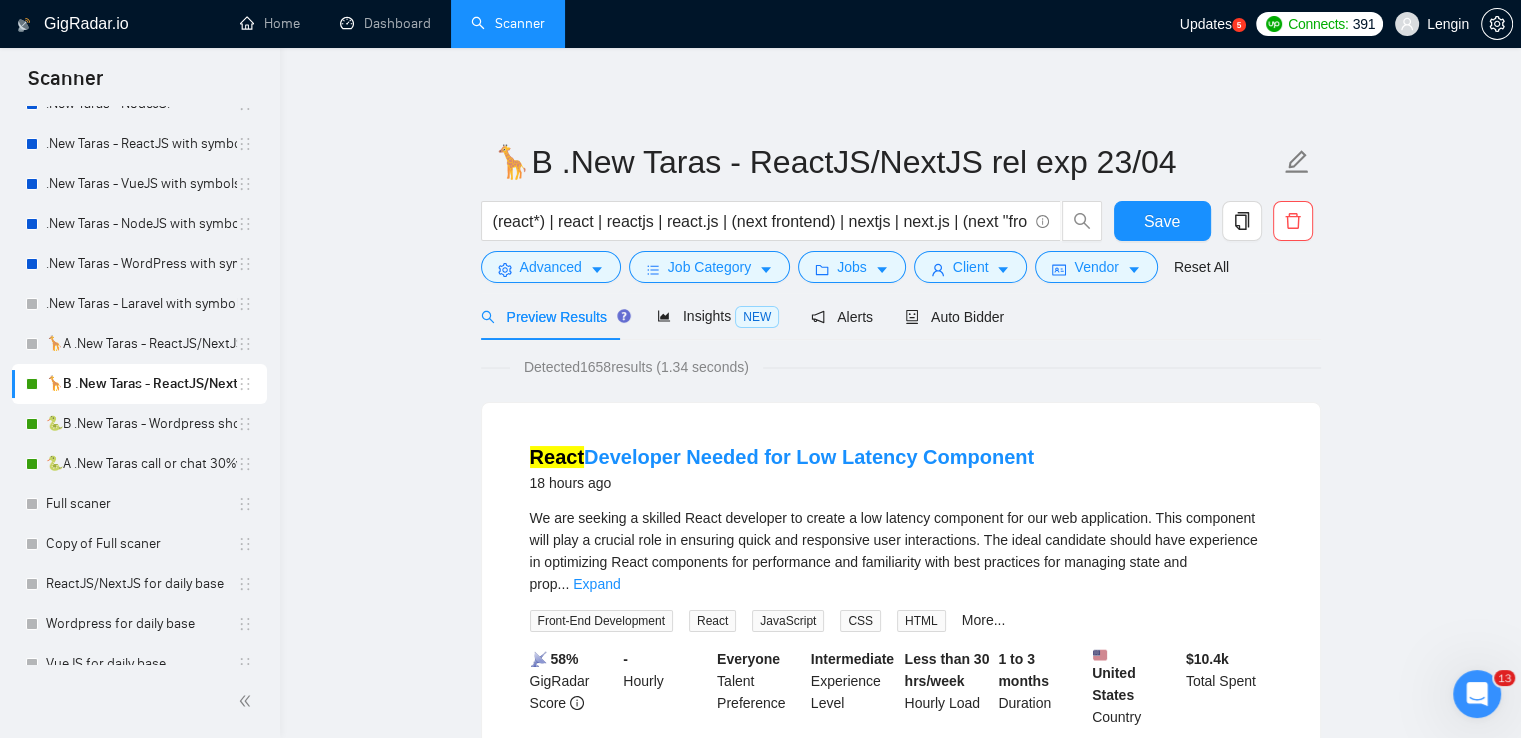 click 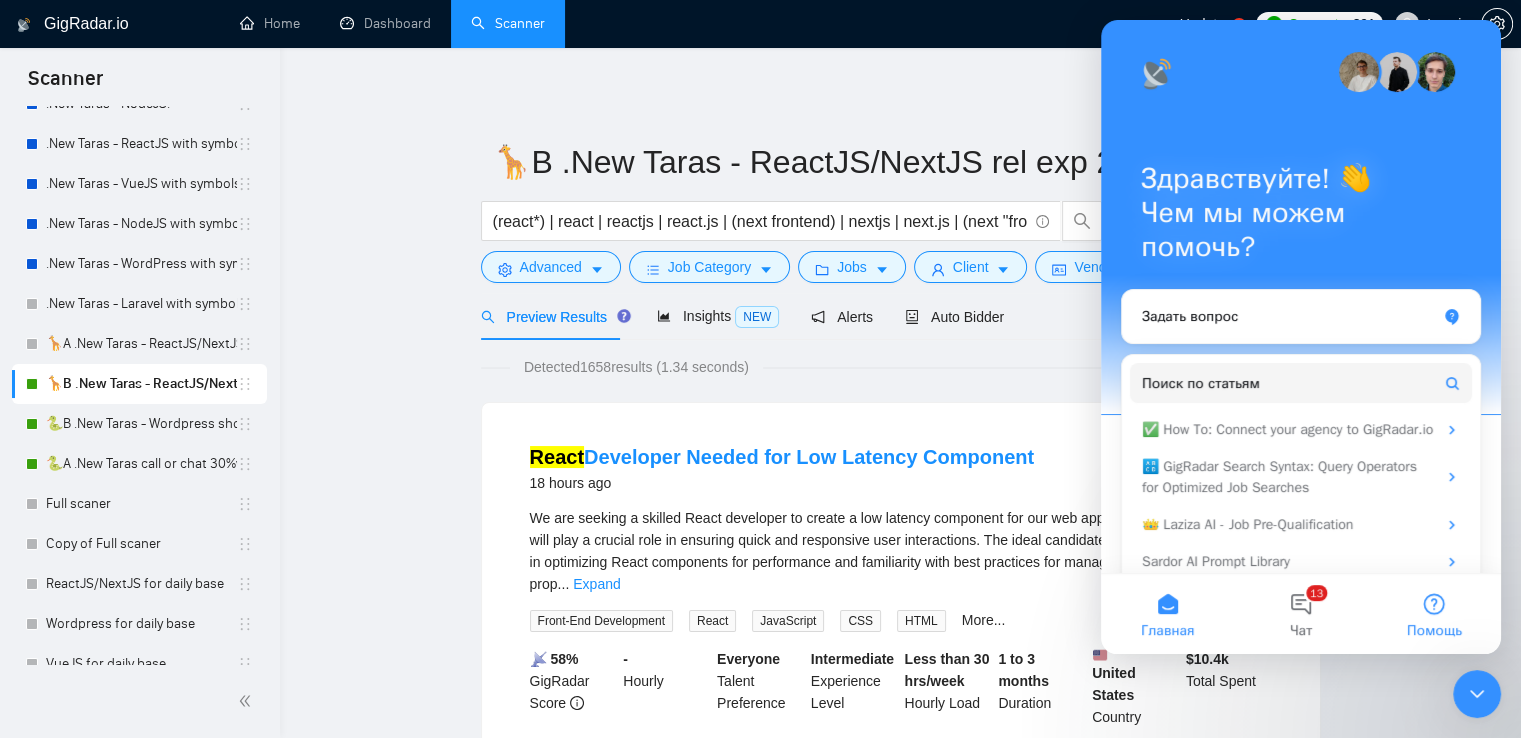 click on "Помощь" at bounding box center [1434, 614] 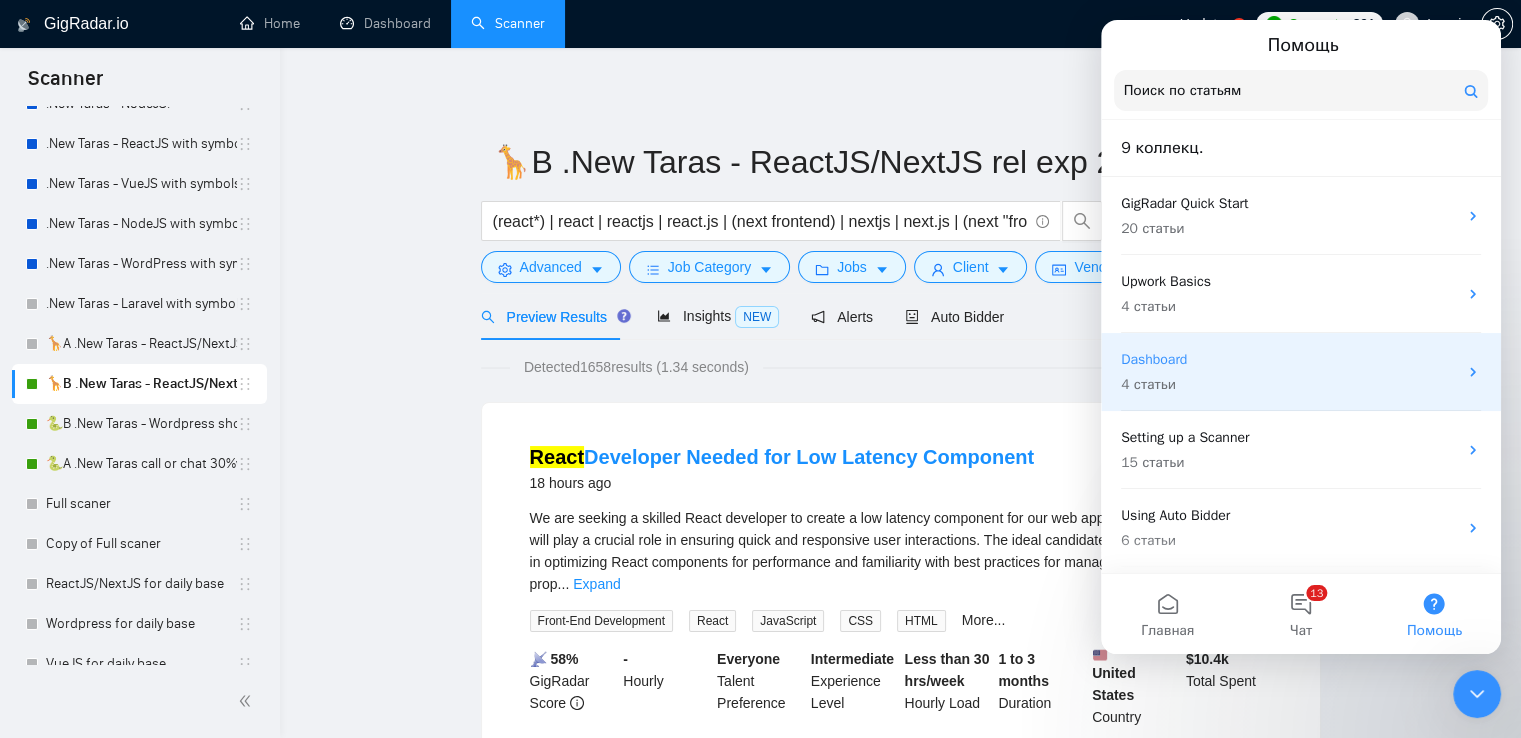 scroll, scrollTop: 352, scrollLeft: 0, axis: vertical 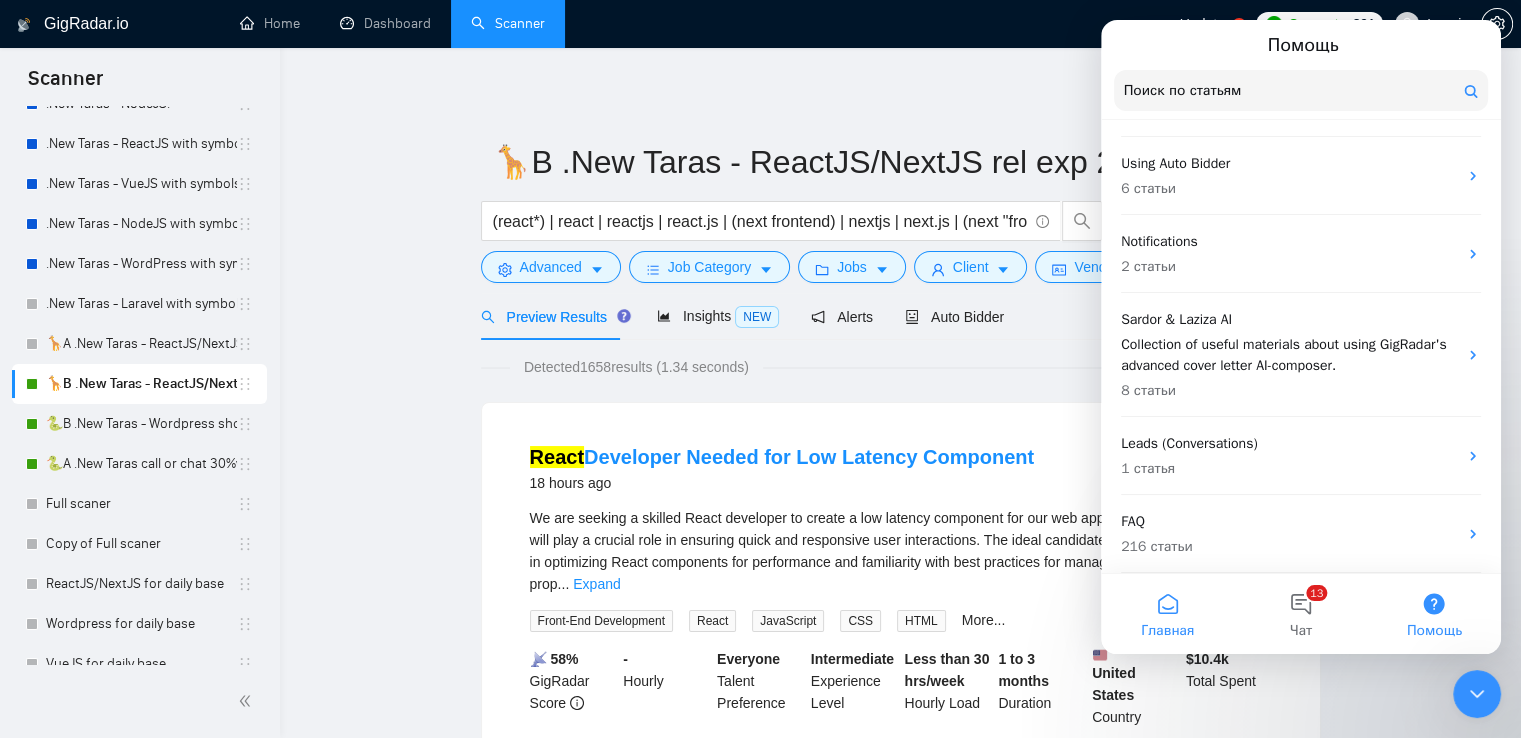 click on "Главная" at bounding box center (1167, 631) 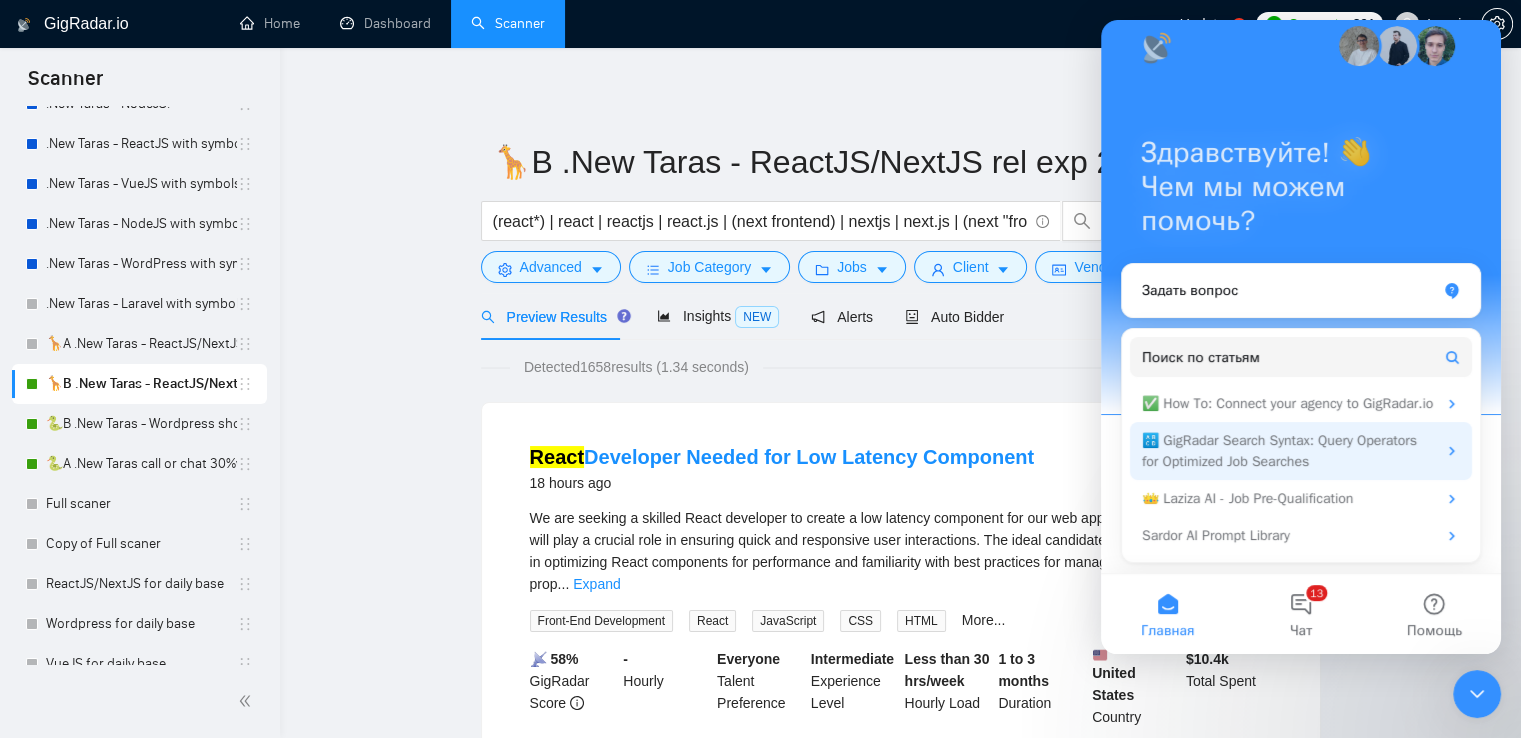 scroll, scrollTop: 0, scrollLeft: 0, axis: both 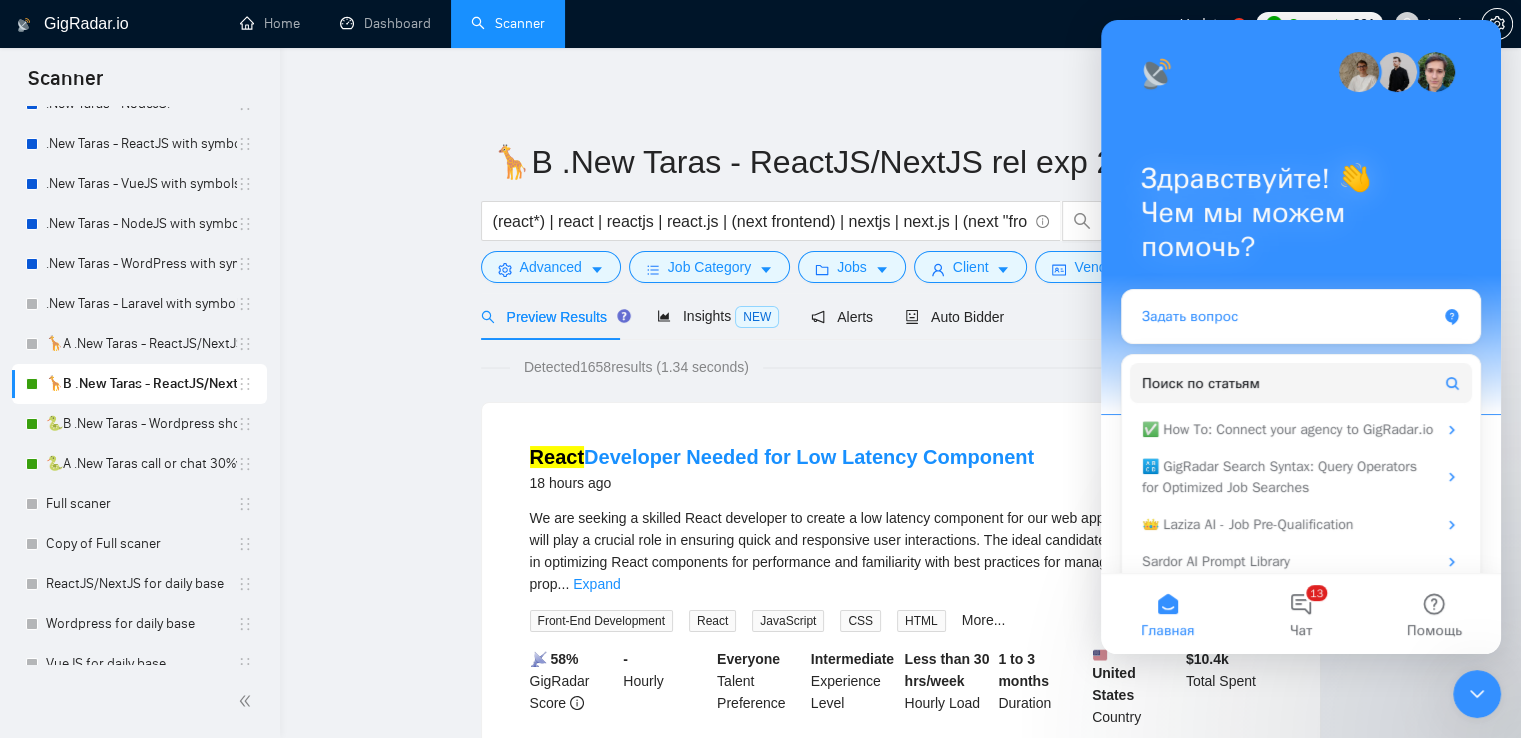 click on "Задать вопрос" at bounding box center (1289, 316) 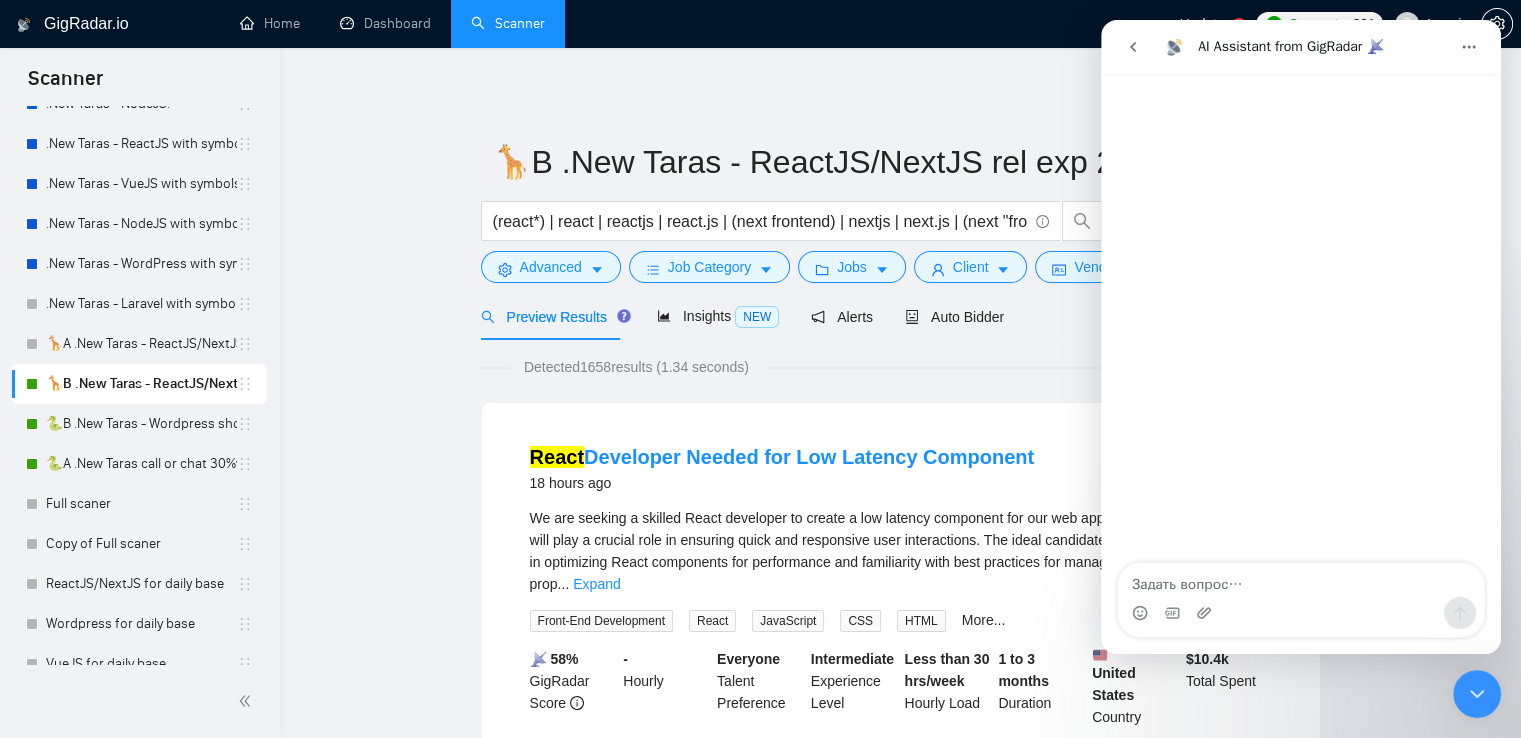 click 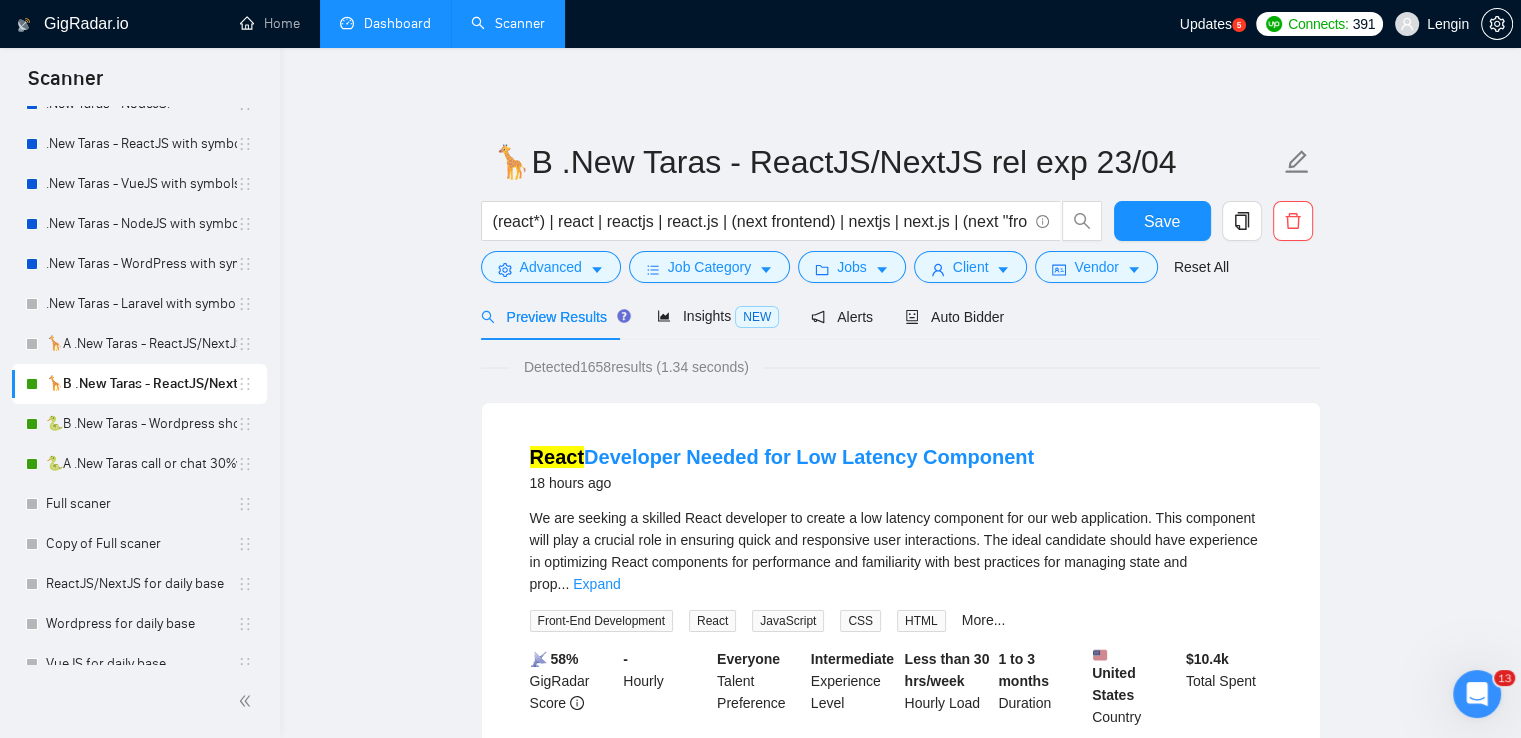 click on "Dashboard" at bounding box center [385, 23] 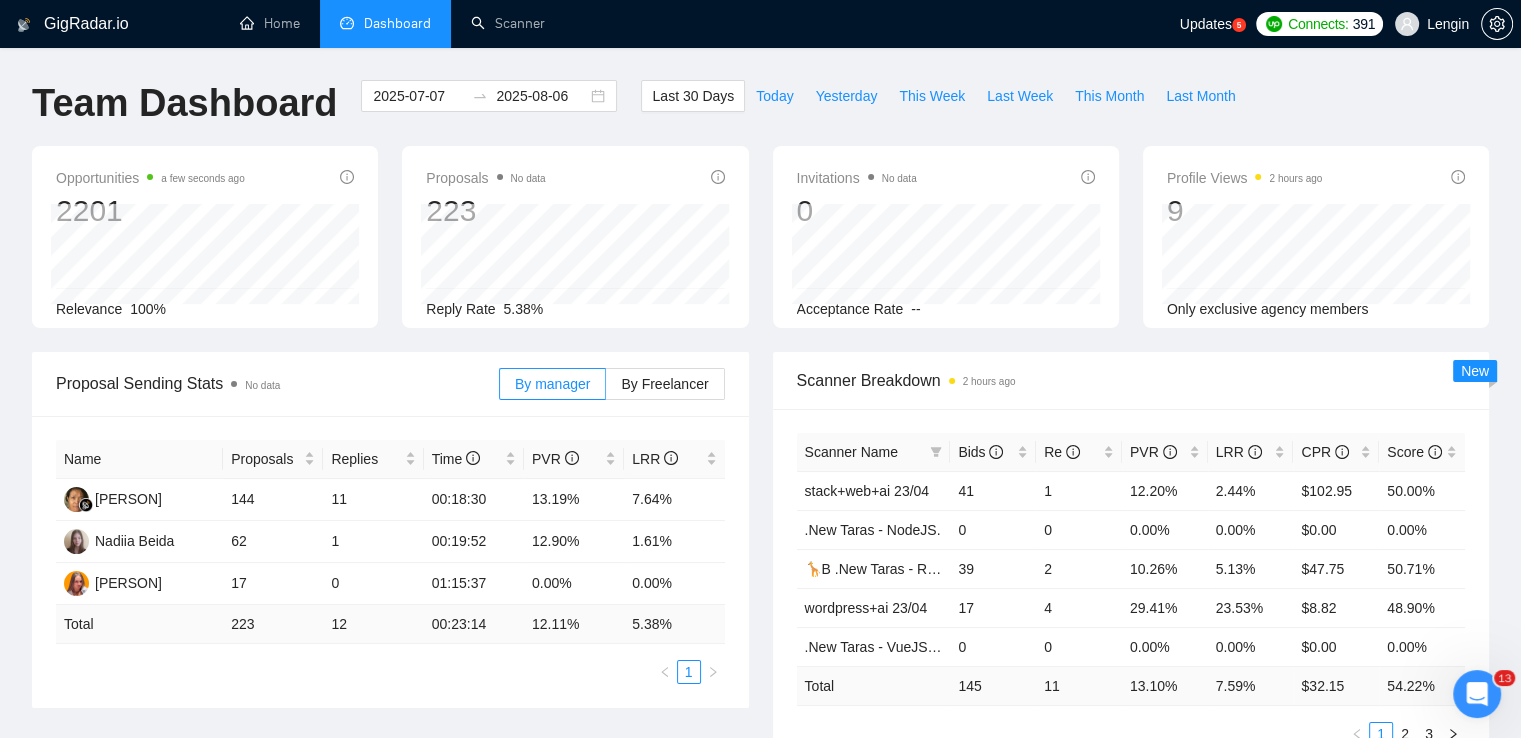click 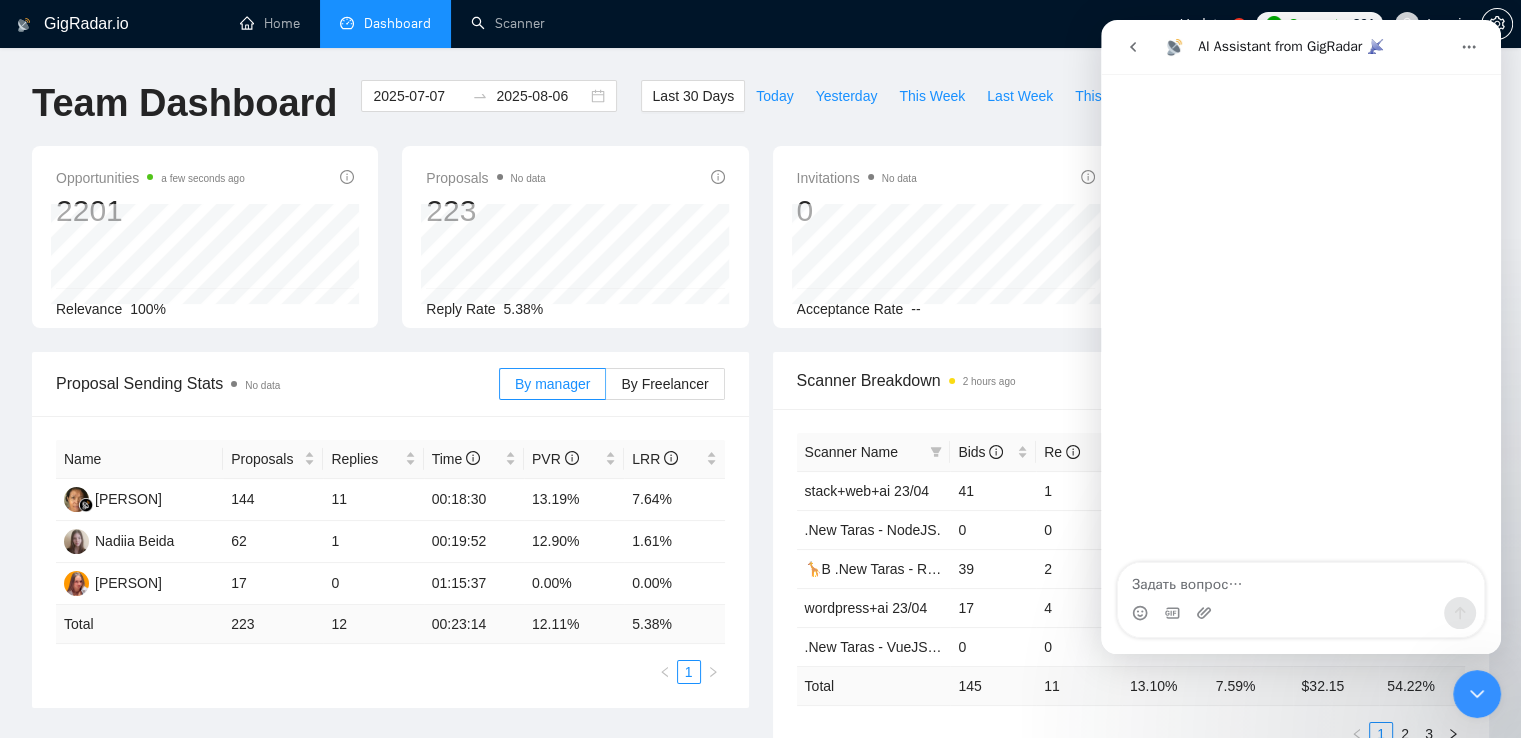 click at bounding box center (1133, 47) 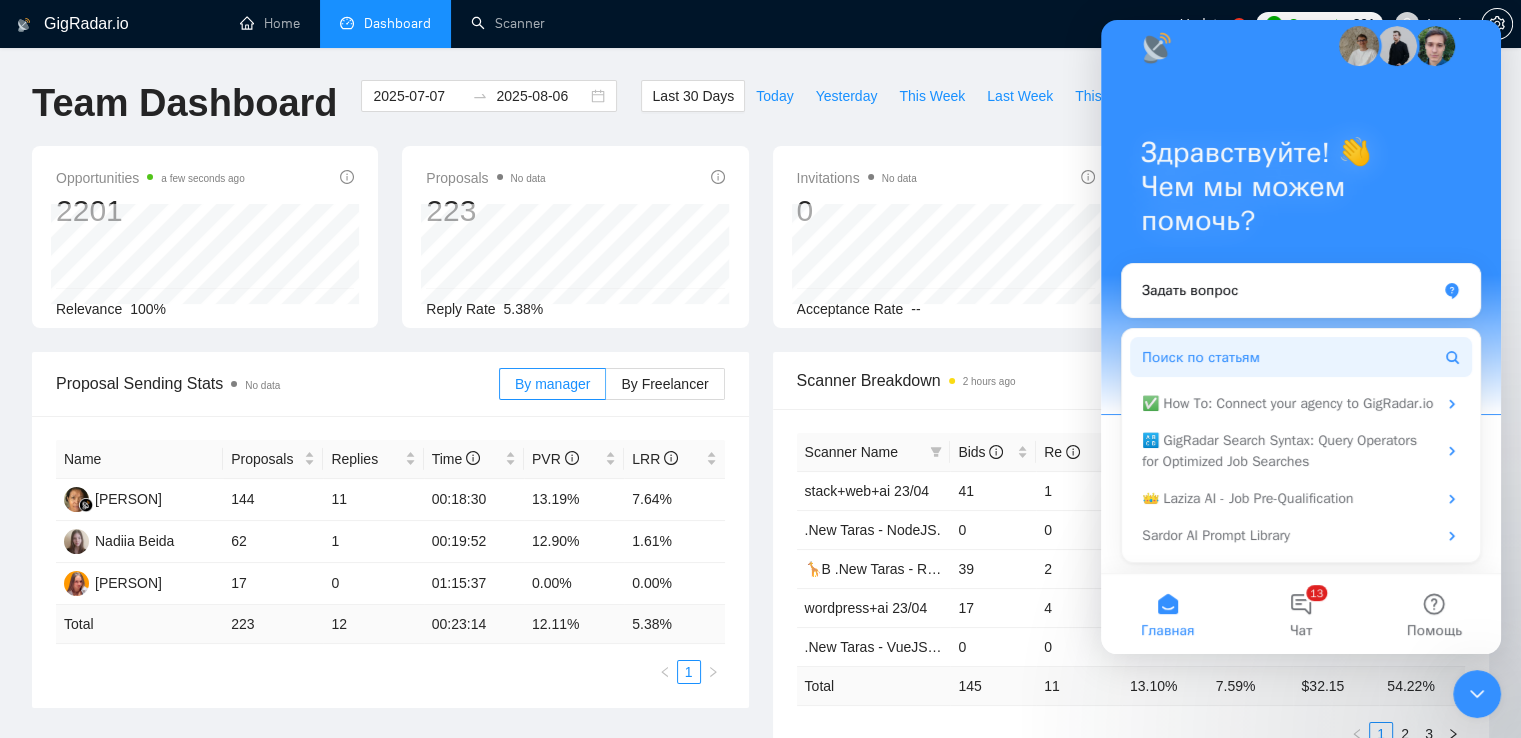 scroll, scrollTop: 0, scrollLeft: 0, axis: both 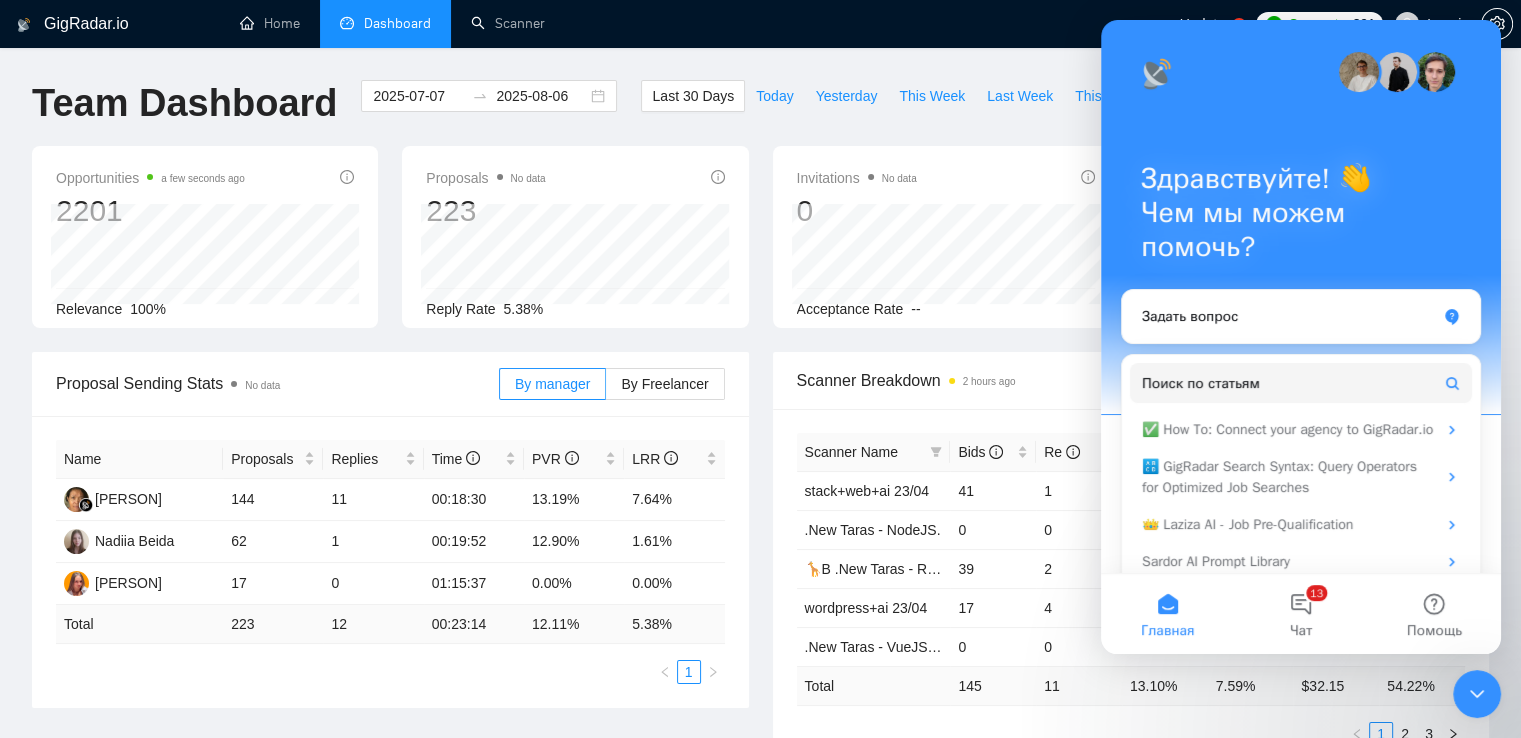 click on "Last 30 Days Today Yesterday This Week Last Week This Month Last Month" at bounding box center [943, 113] 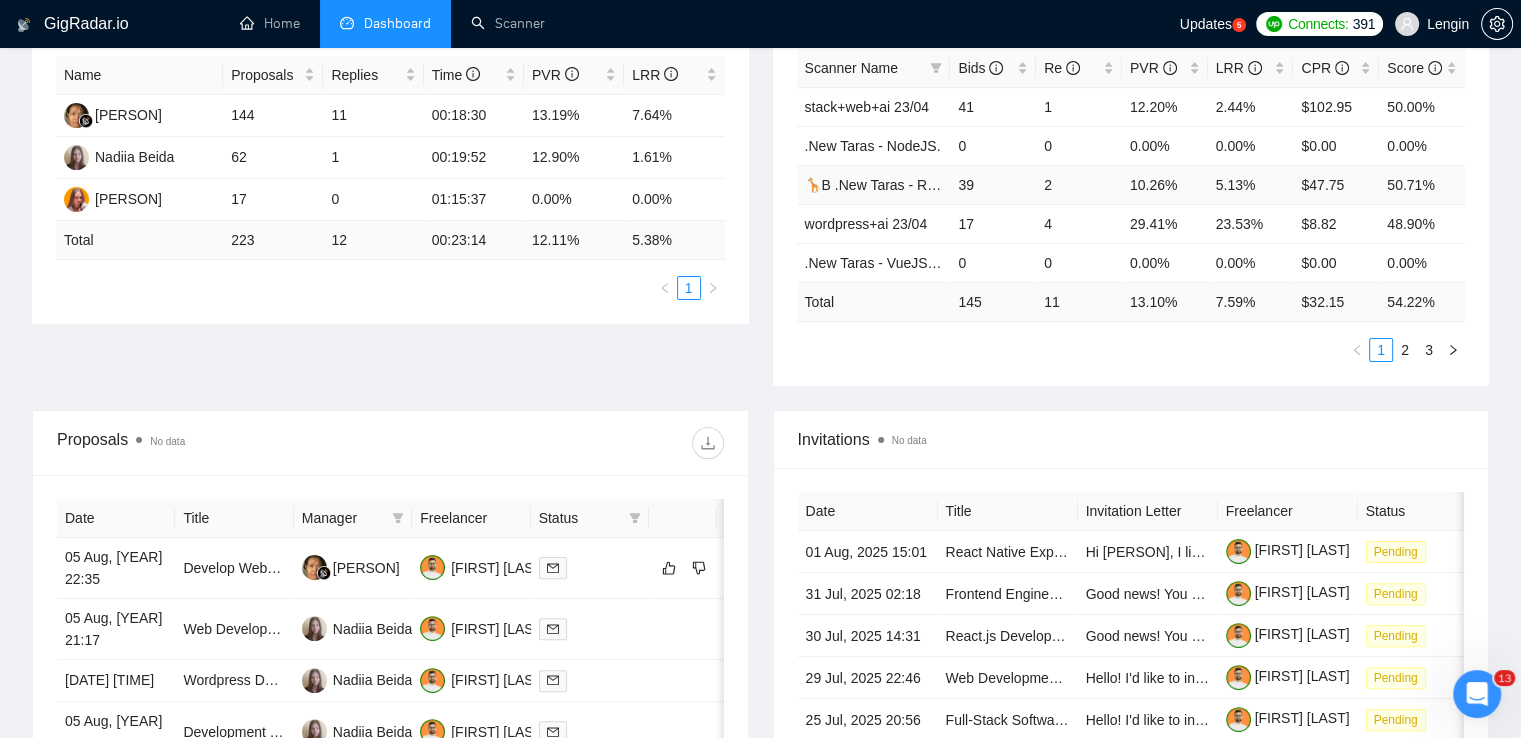 scroll, scrollTop: 0, scrollLeft: 0, axis: both 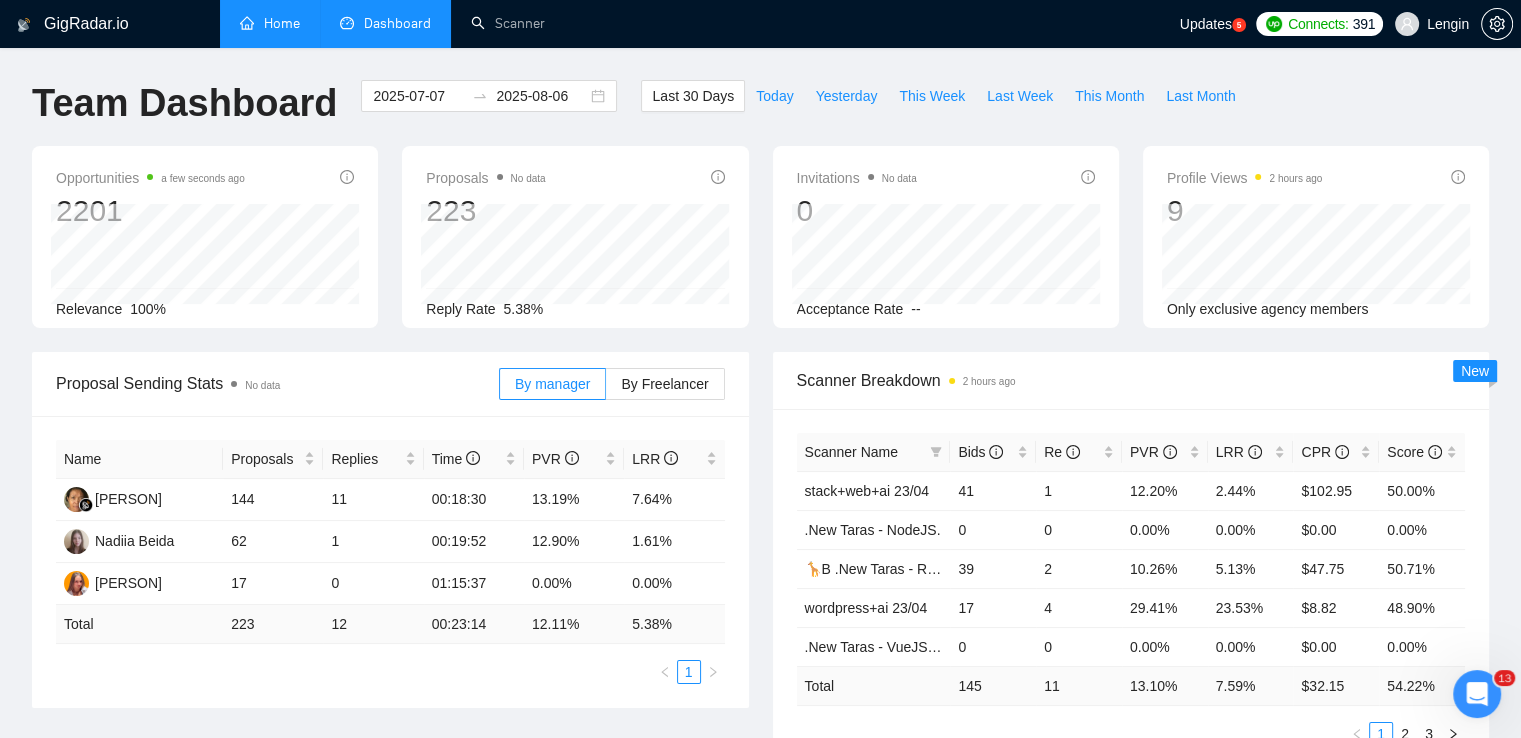 click on "Home" at bounding box center (270, 23) 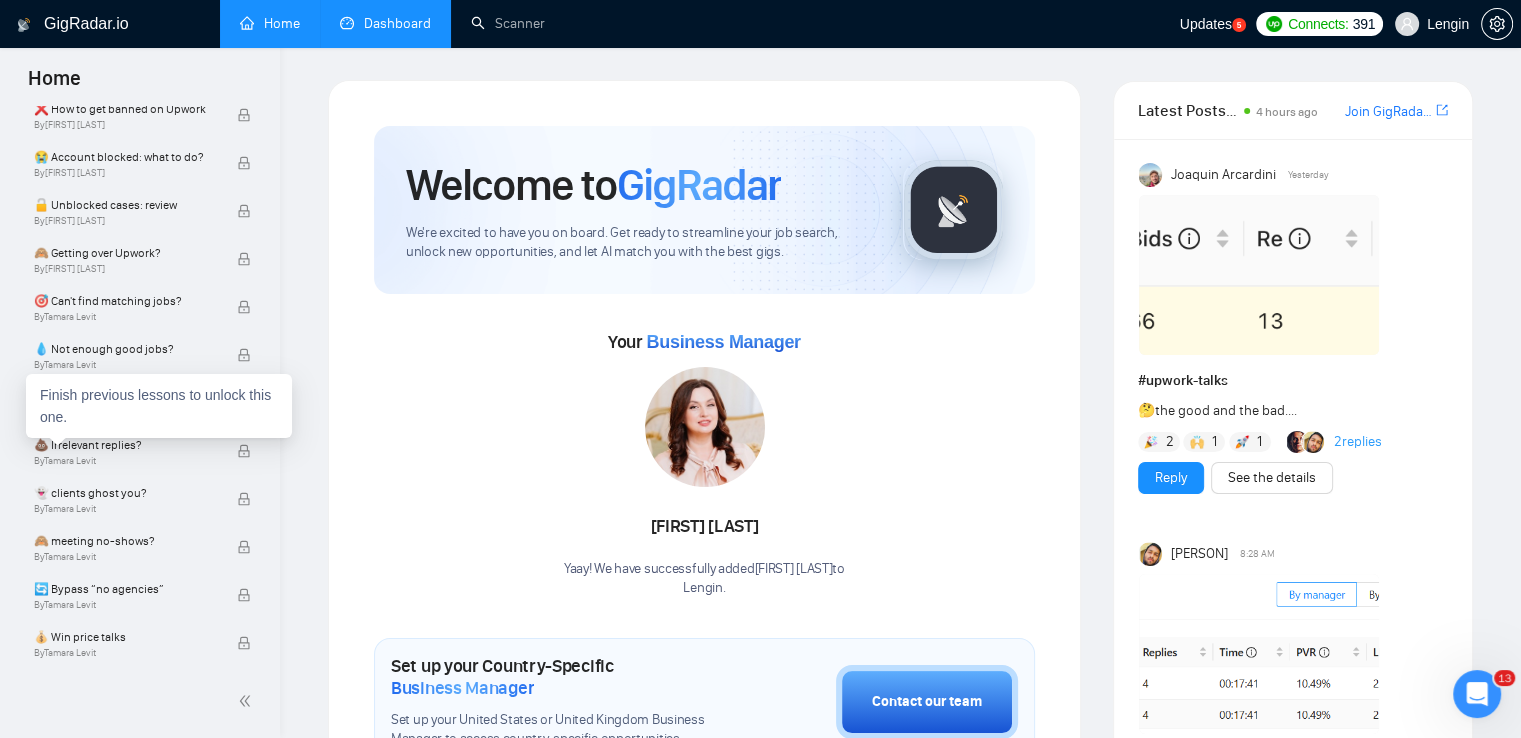 scroll, scrollTop: 0, scrollLeft: 0, axis: both 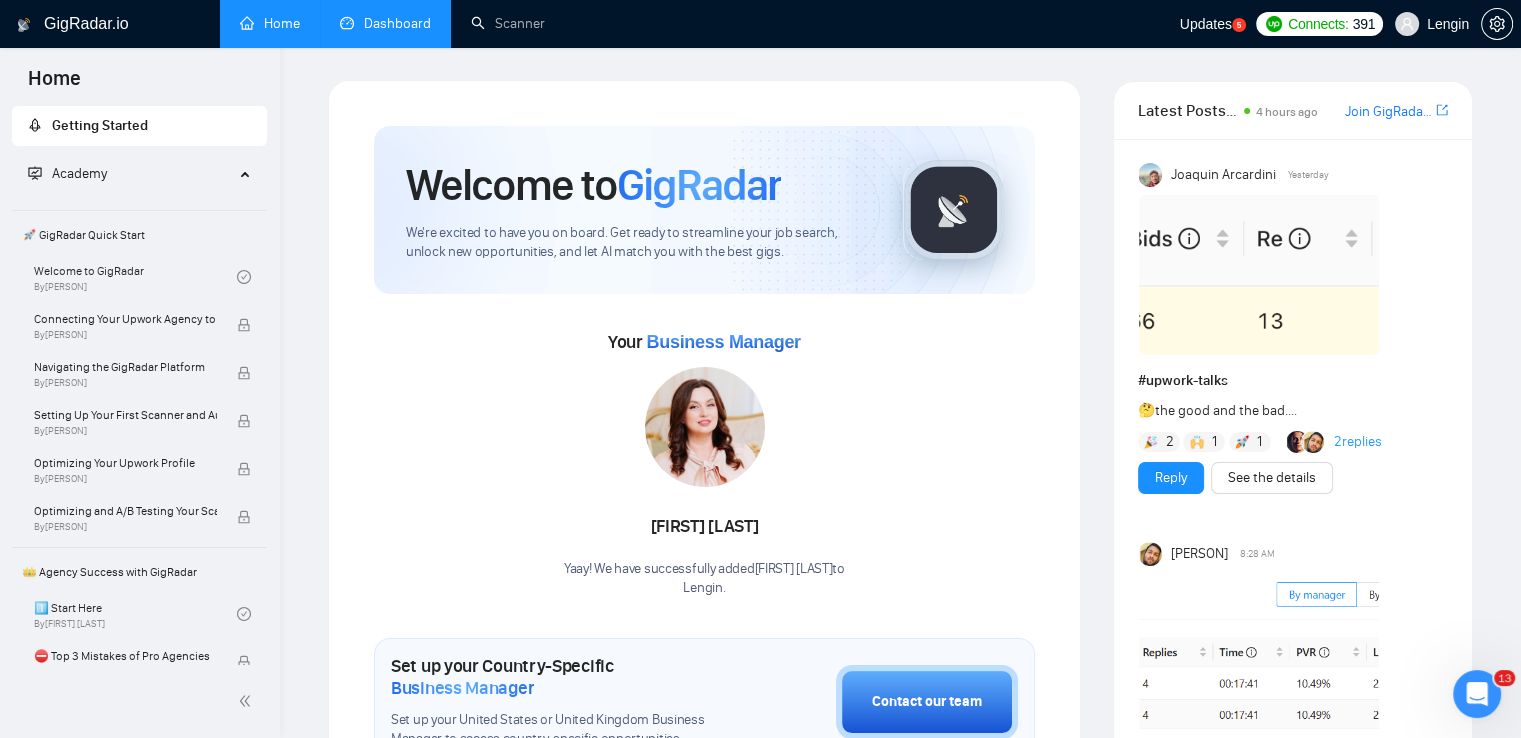 click 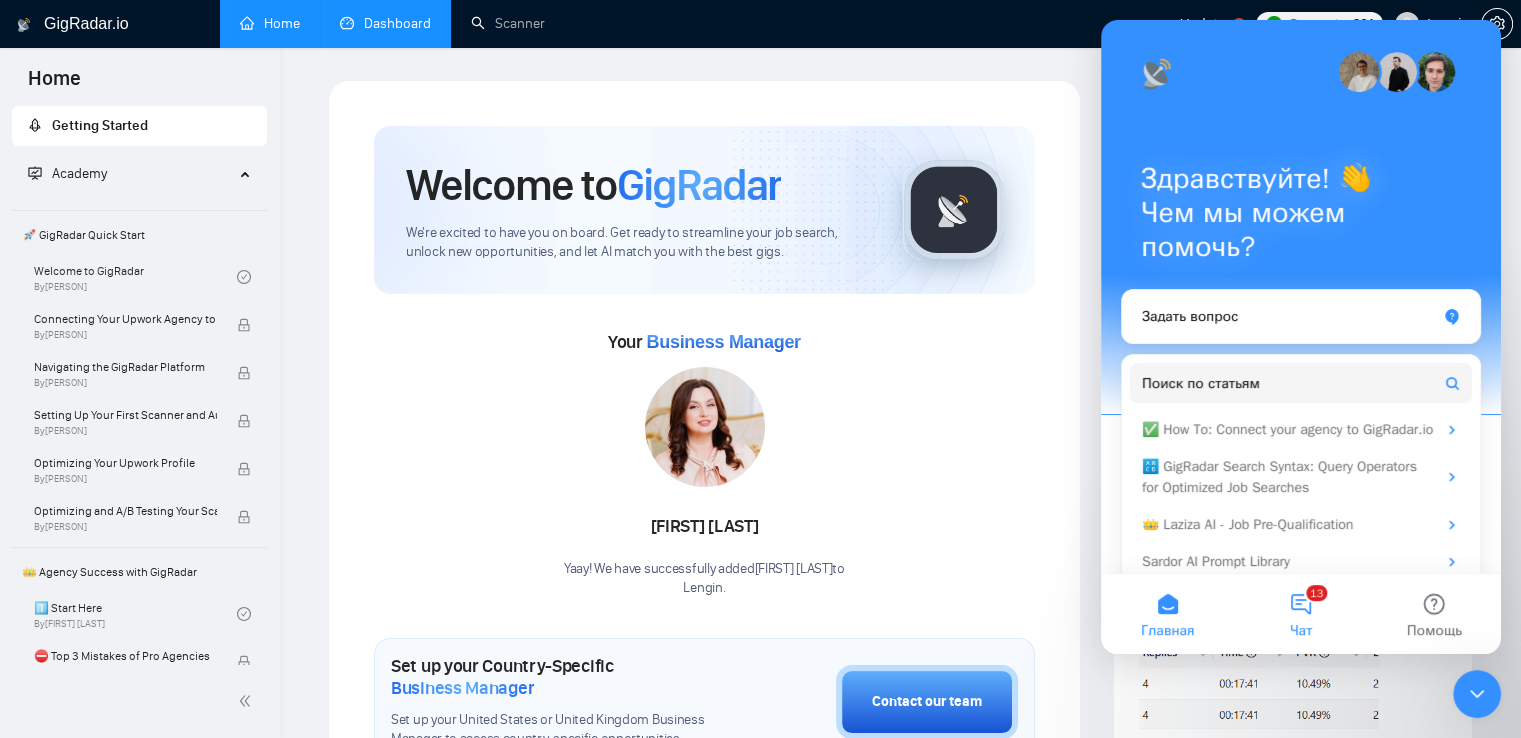 click on "13 Чат" at bounding box center [1300, 614] 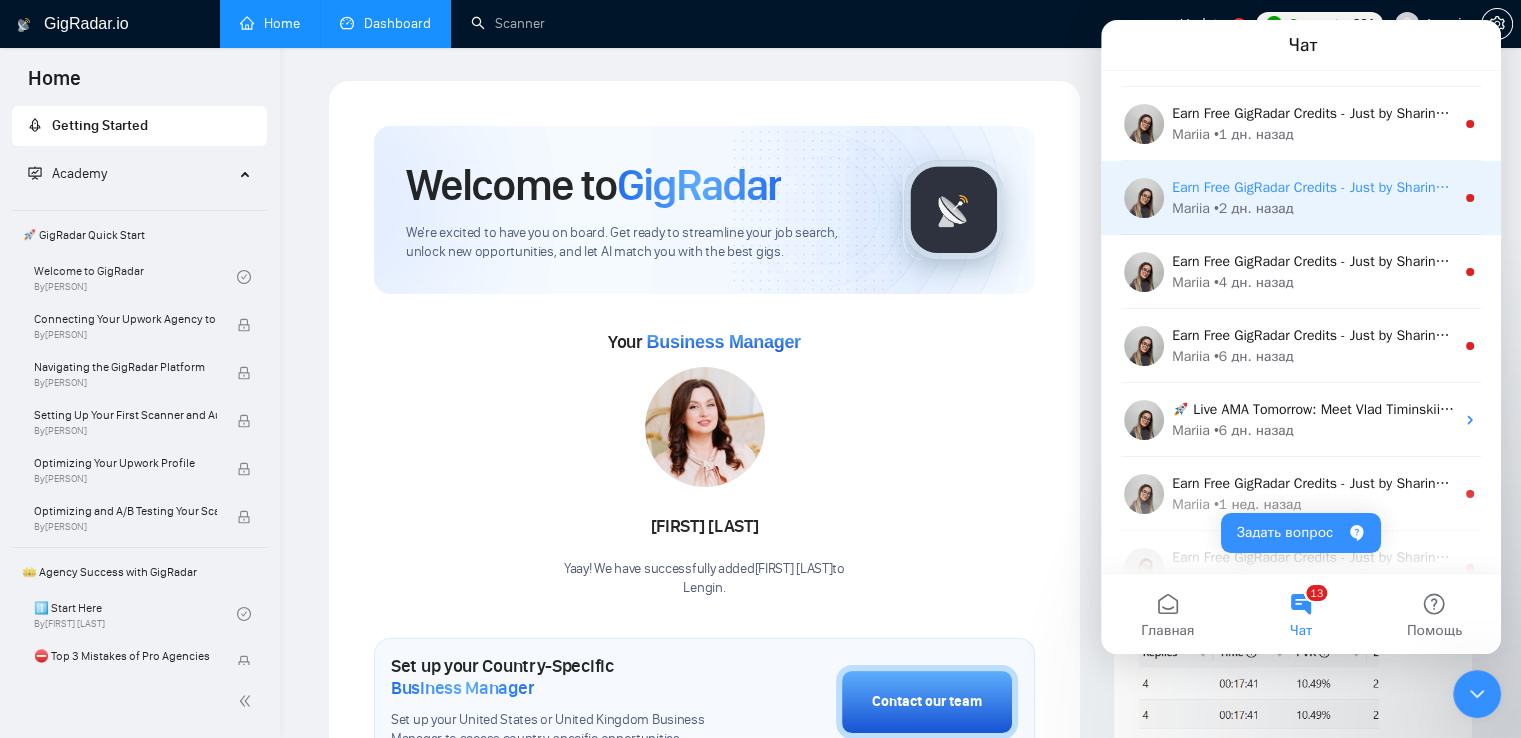 scroll, scrollTop: 0, scrollLeft: 0, axis: both 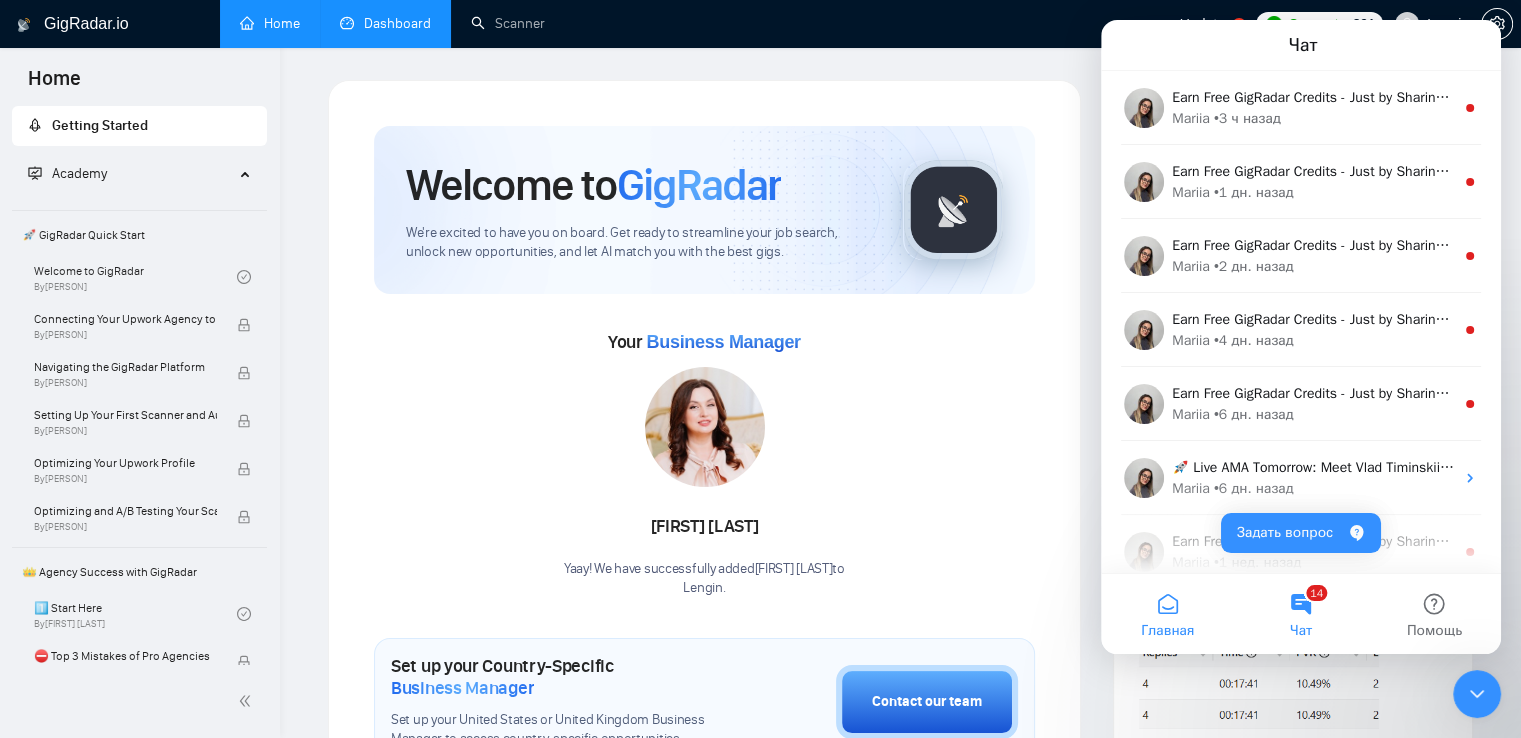 click on "Главная" at bounding box center [1167, 614] 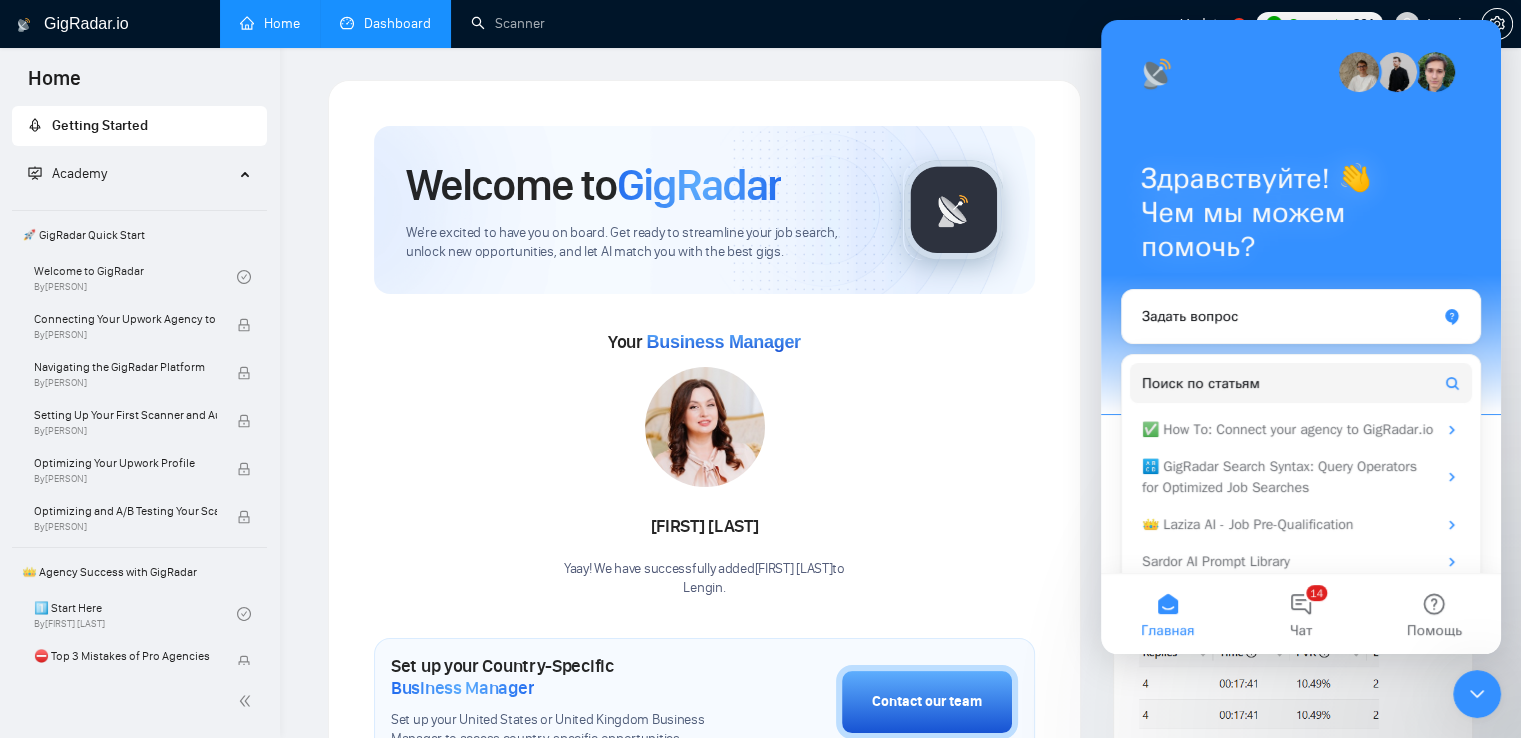 click on "Чем мы можем помочь?" at bounding box center [1301, 230] 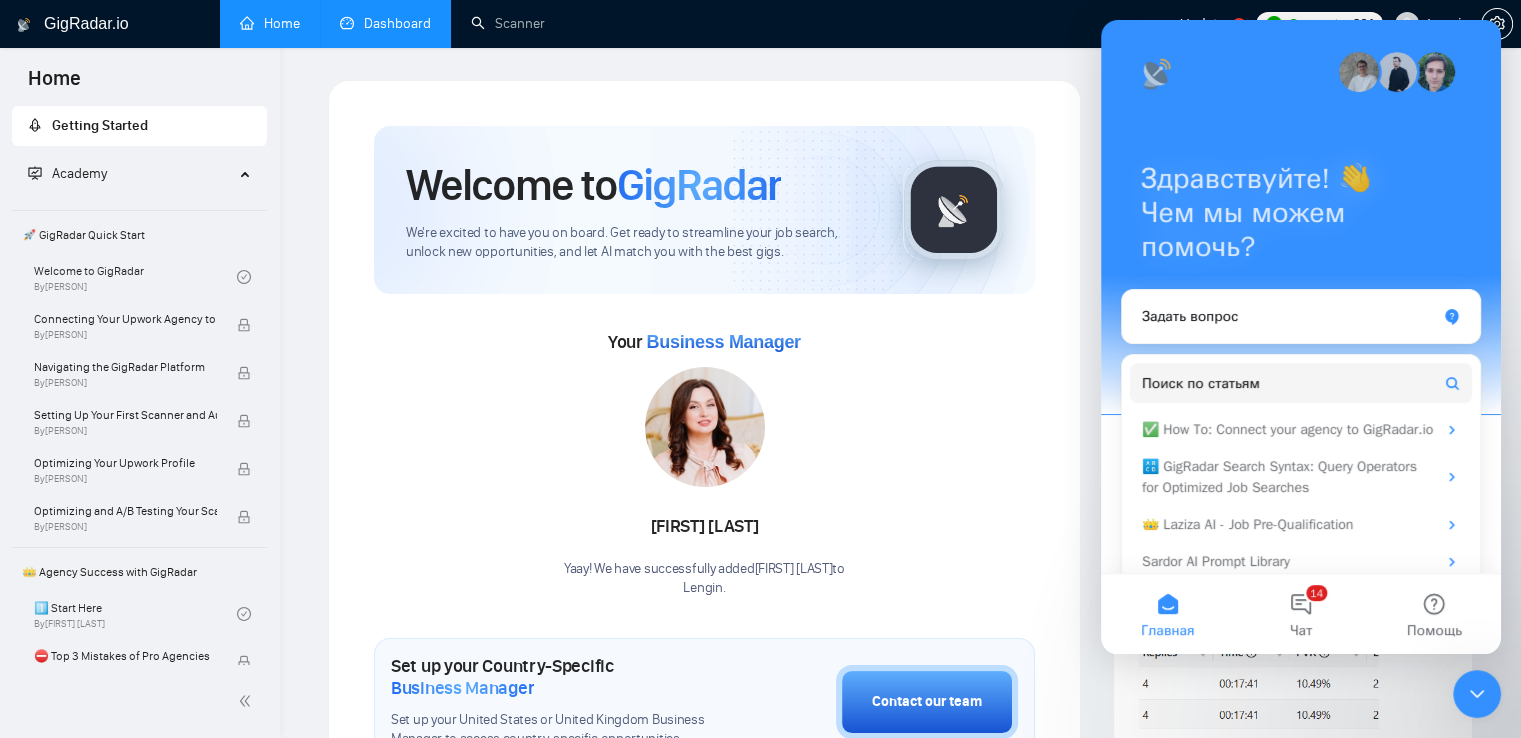 scroll, scrollTop: 46, scrollLeft: 0, axis: vertical 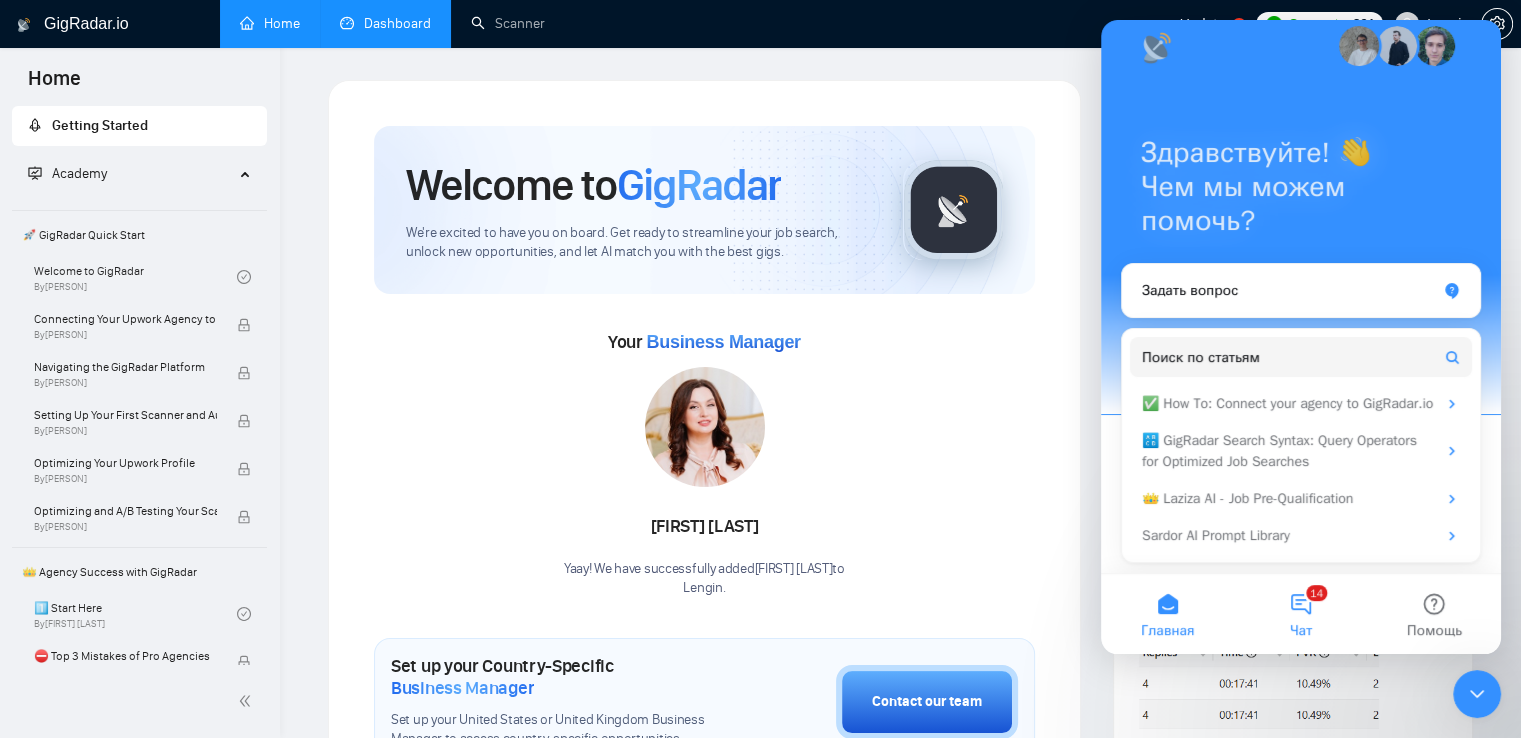 click on "14 Чат" at bounding box center [1300, 614] 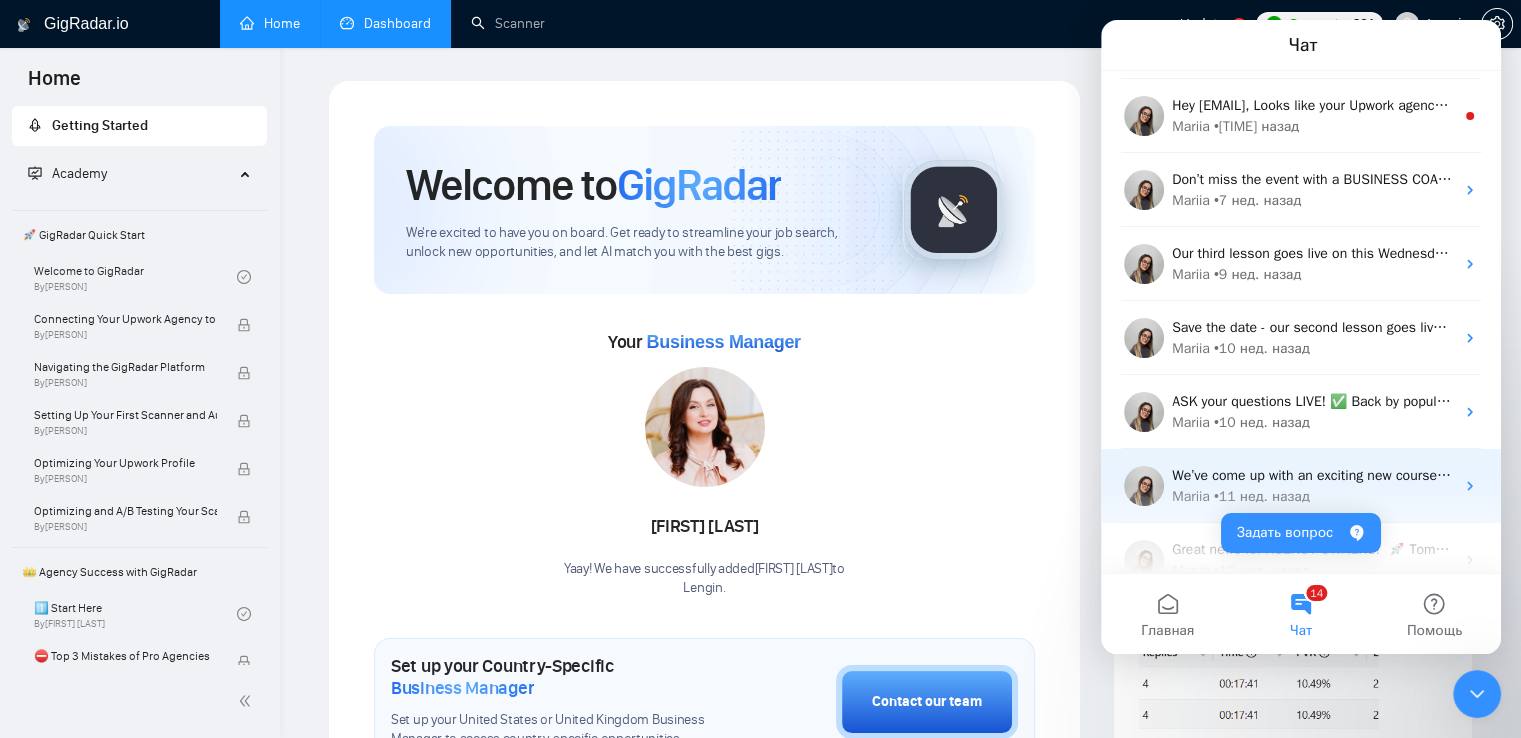 scroll, scrollTop: 1310, scrollLeft: 0, axis: vertical 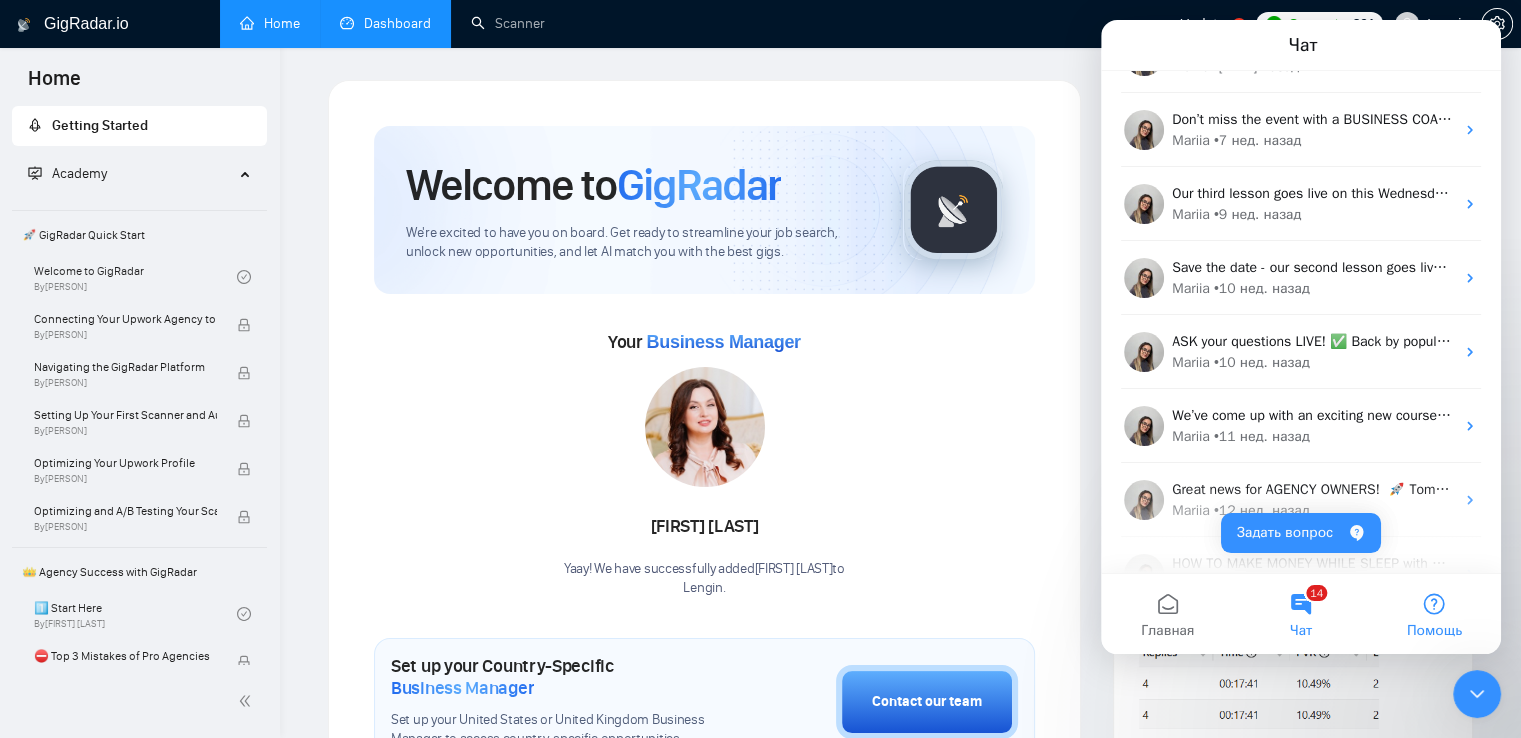 click on "Помощь" at bounding box center [1434, 631] 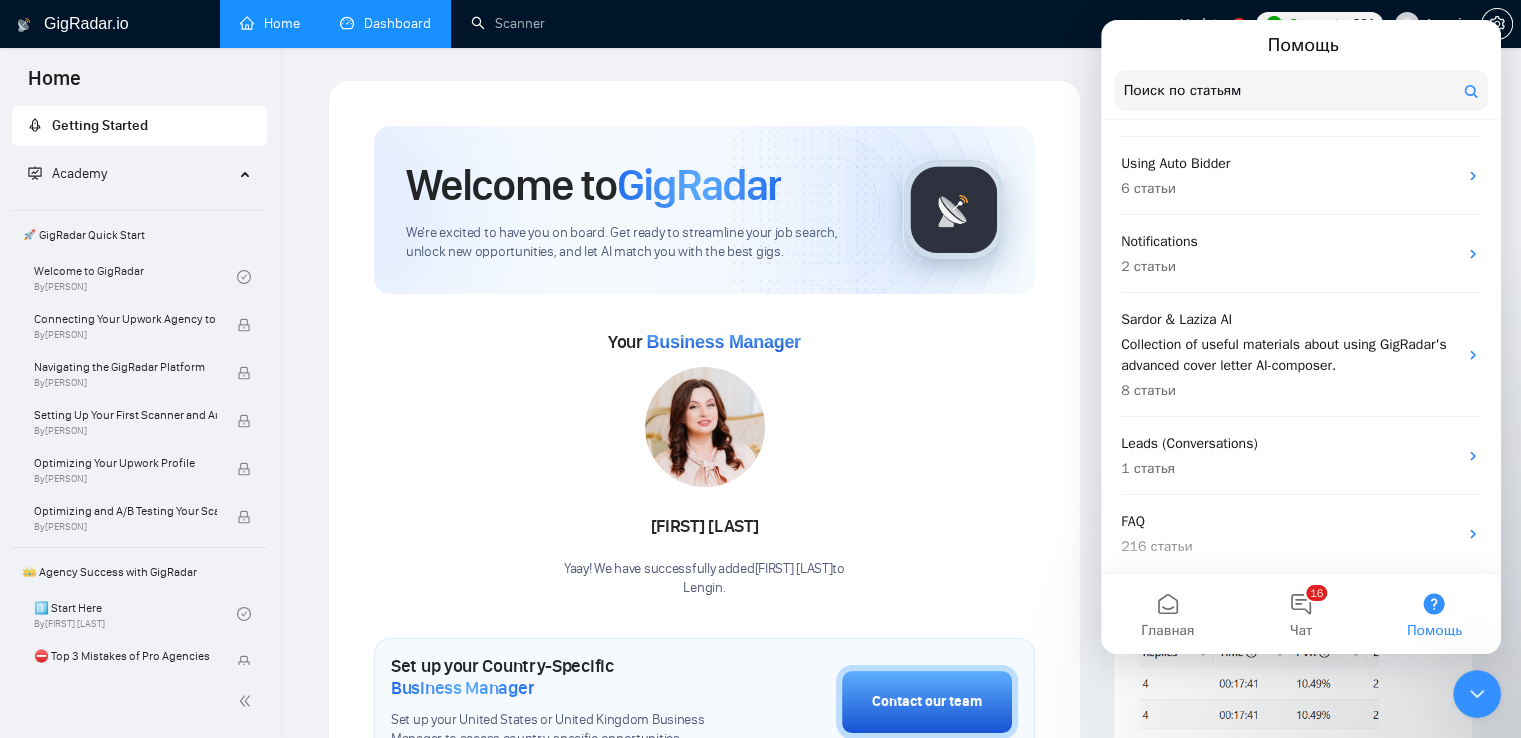 scroll, scrollTop: 0, scrollLeft: 0, axis: both 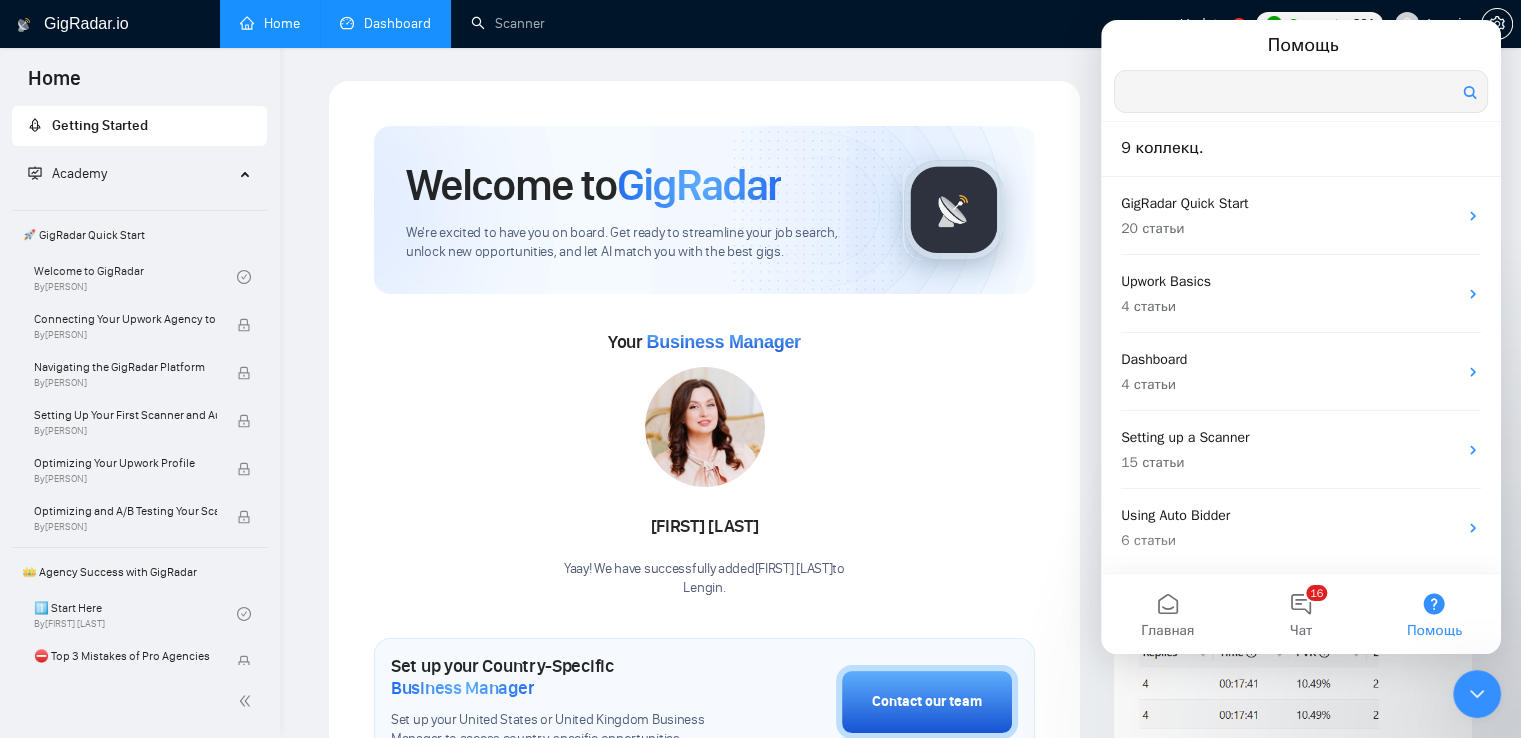 click at bounding box center [1301, 91] 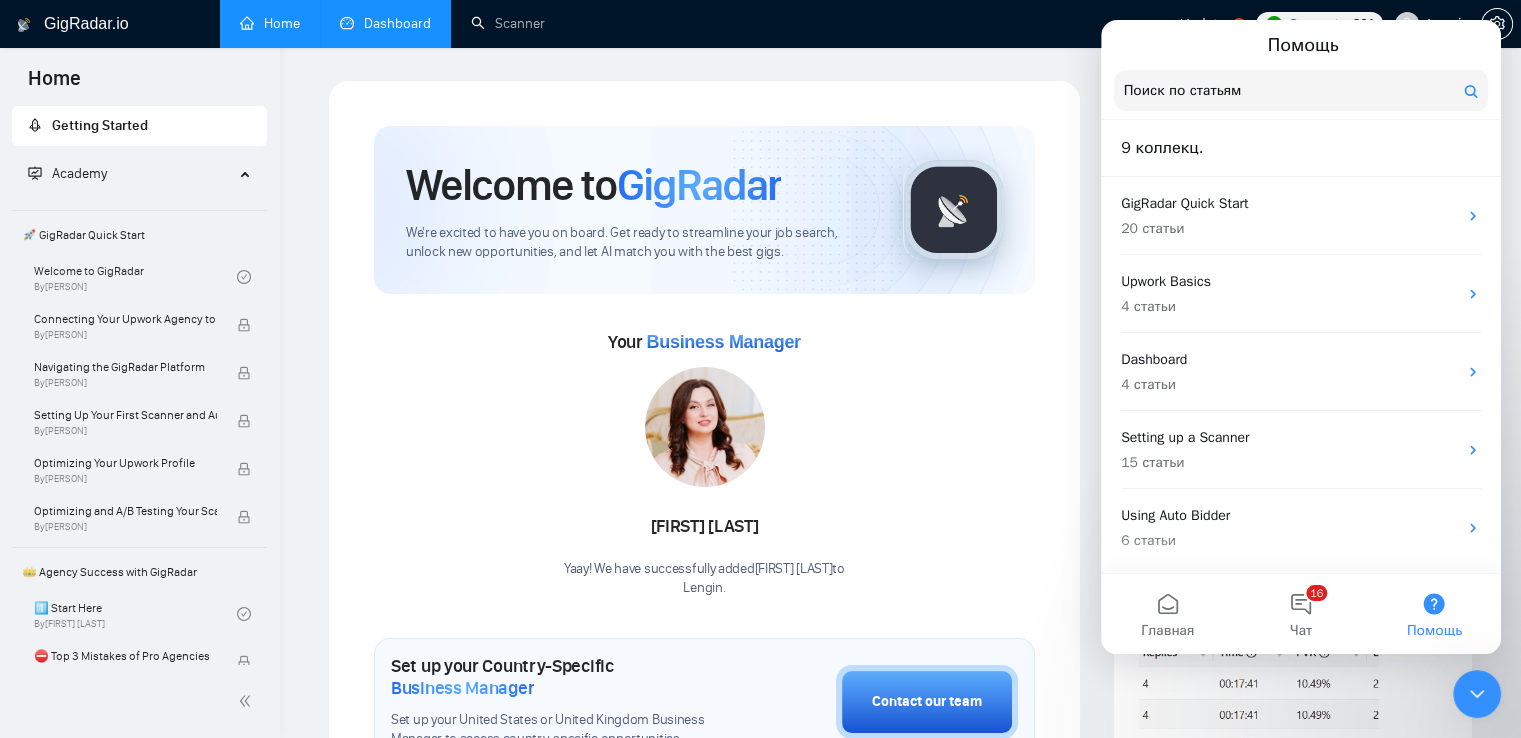 click 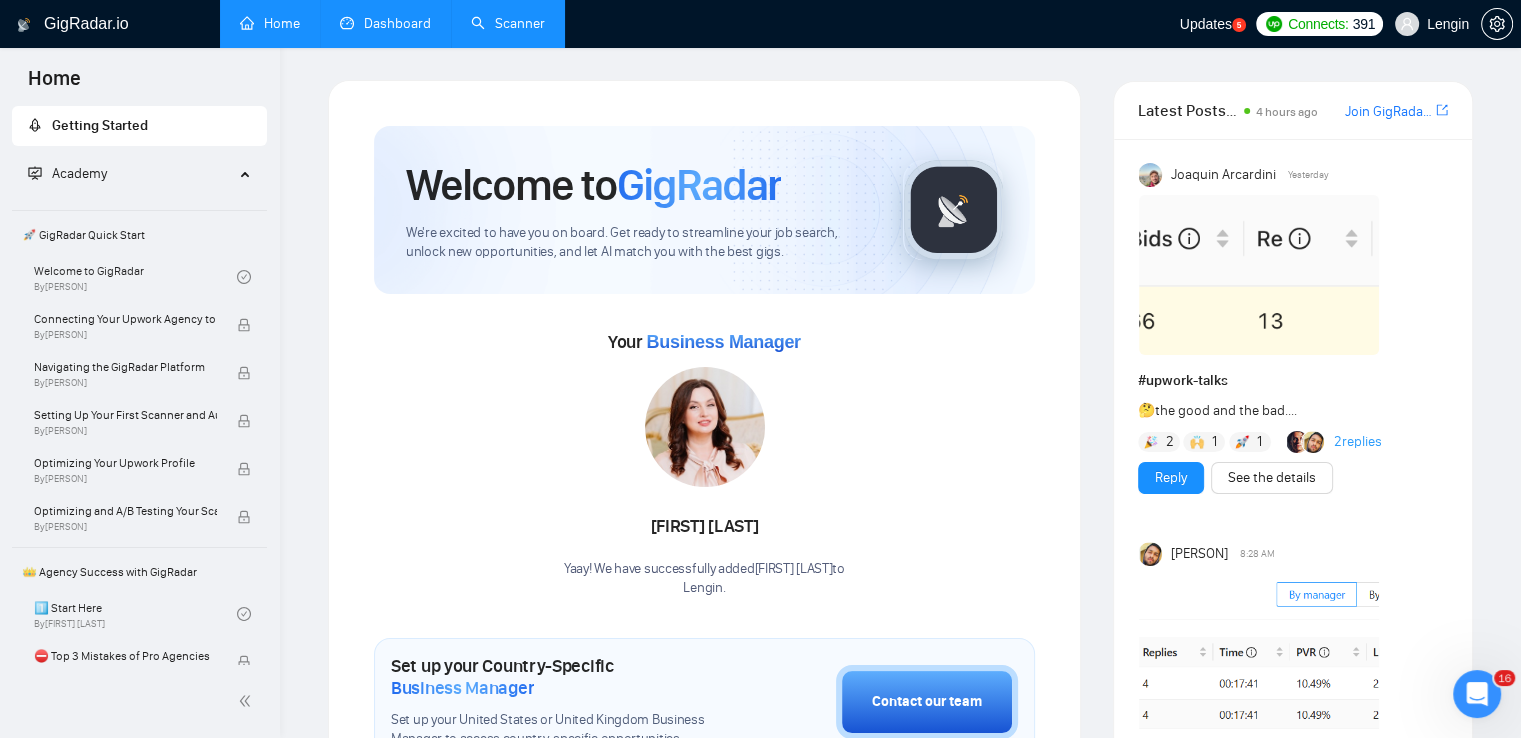 click on "Scanner" at bounding box center [508, 23] 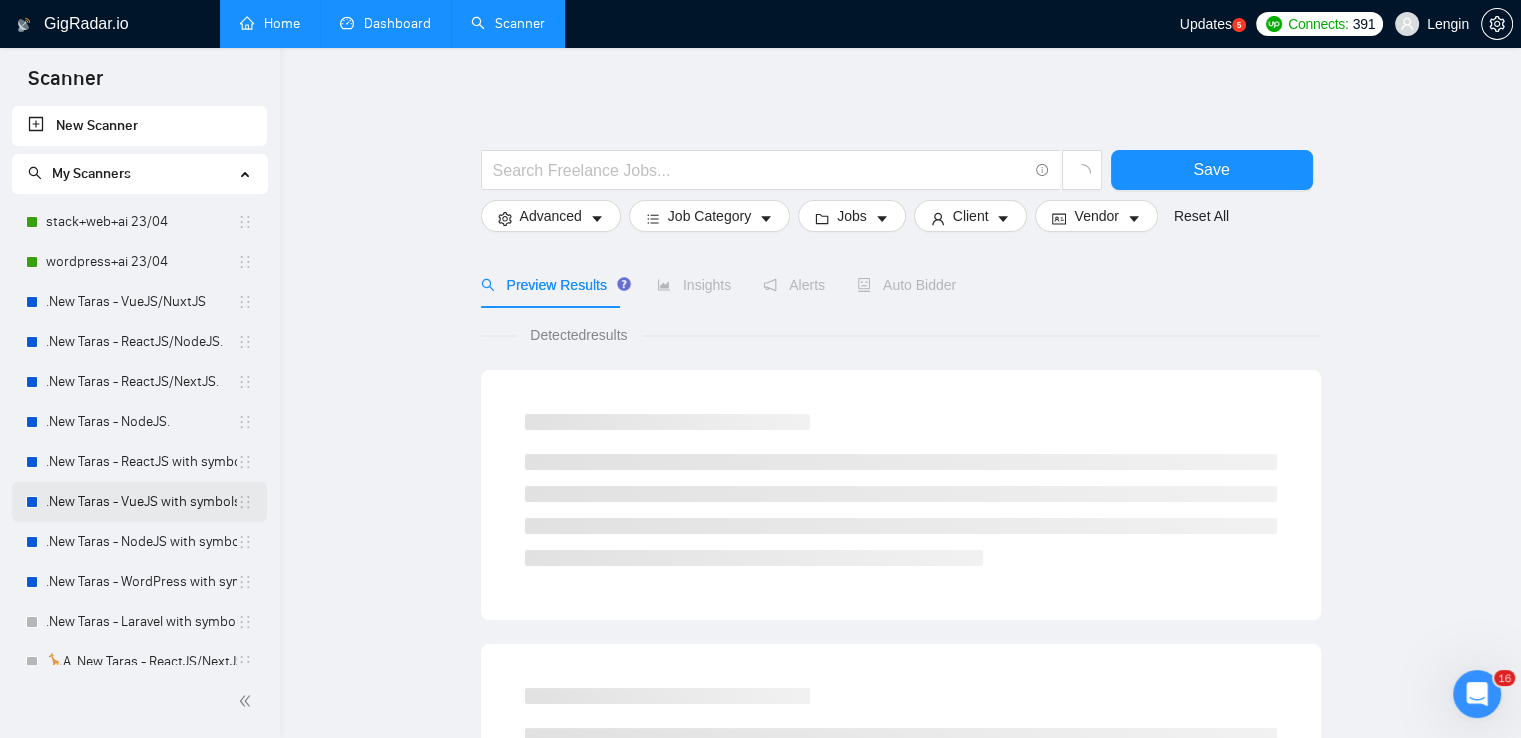 scroll, scrollTop: 72, scrollLeft: 0, axis: vertical 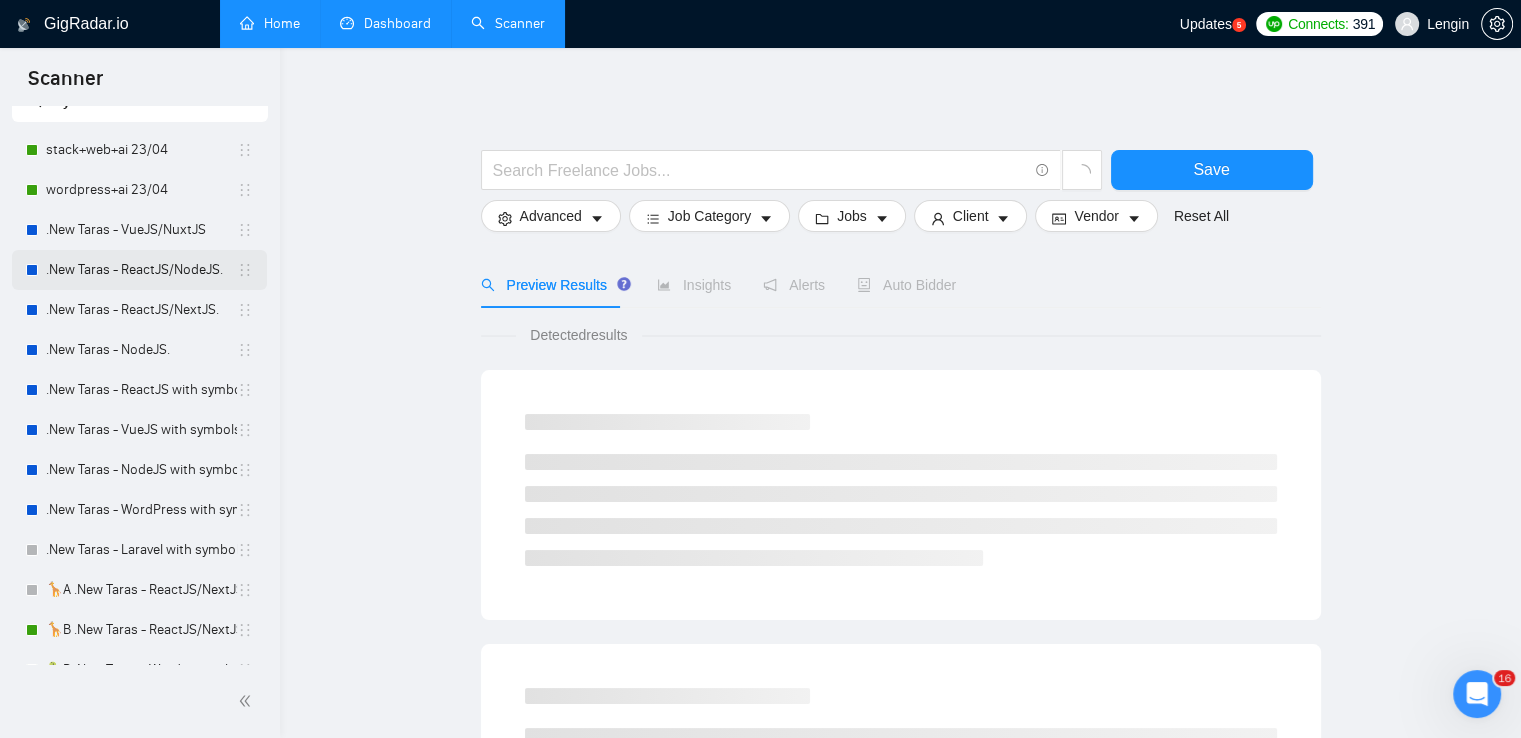 click on ".New Taras - ReactJS/NodeJS." at bounding box center [141, 270] 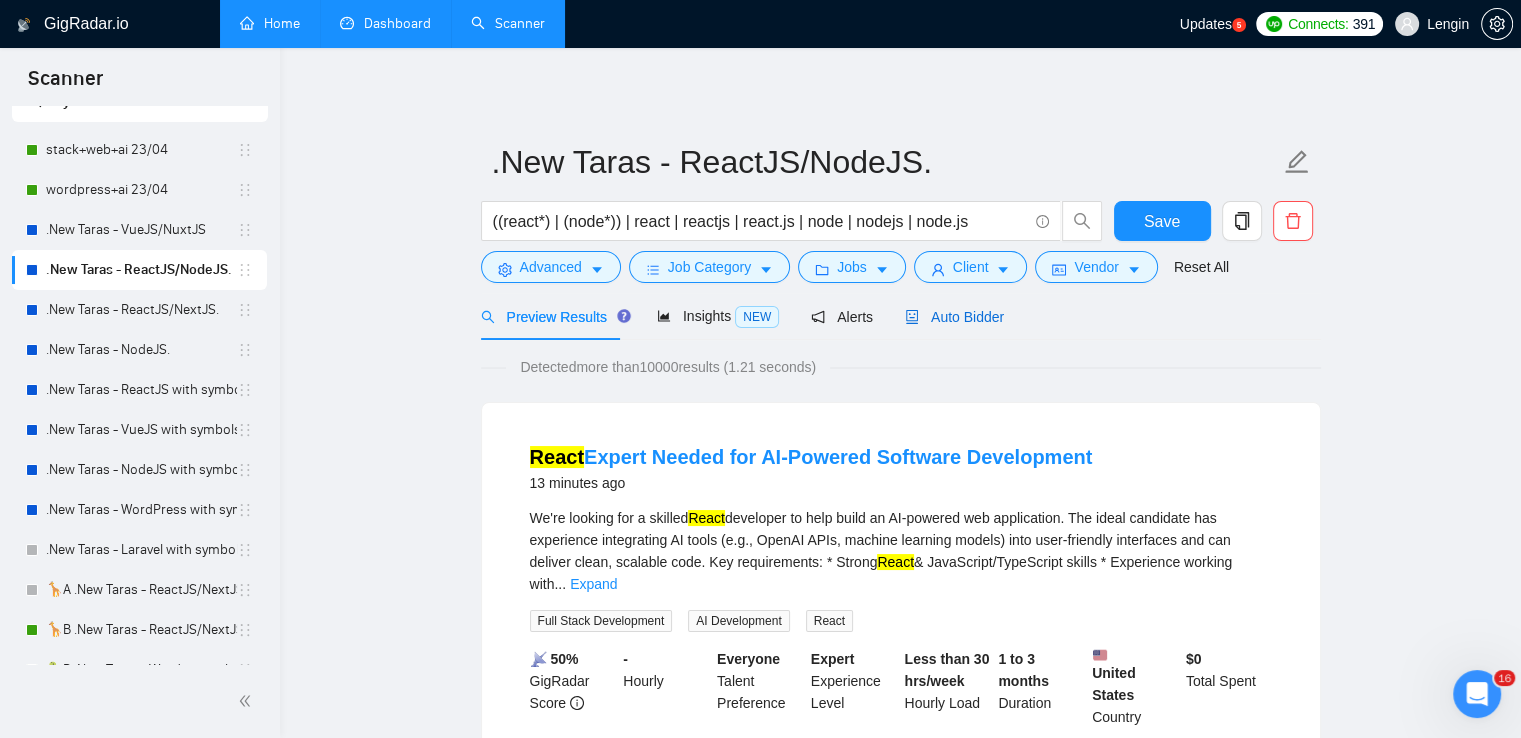 click on "Auto Bidder" at bounding box center (954, 317) 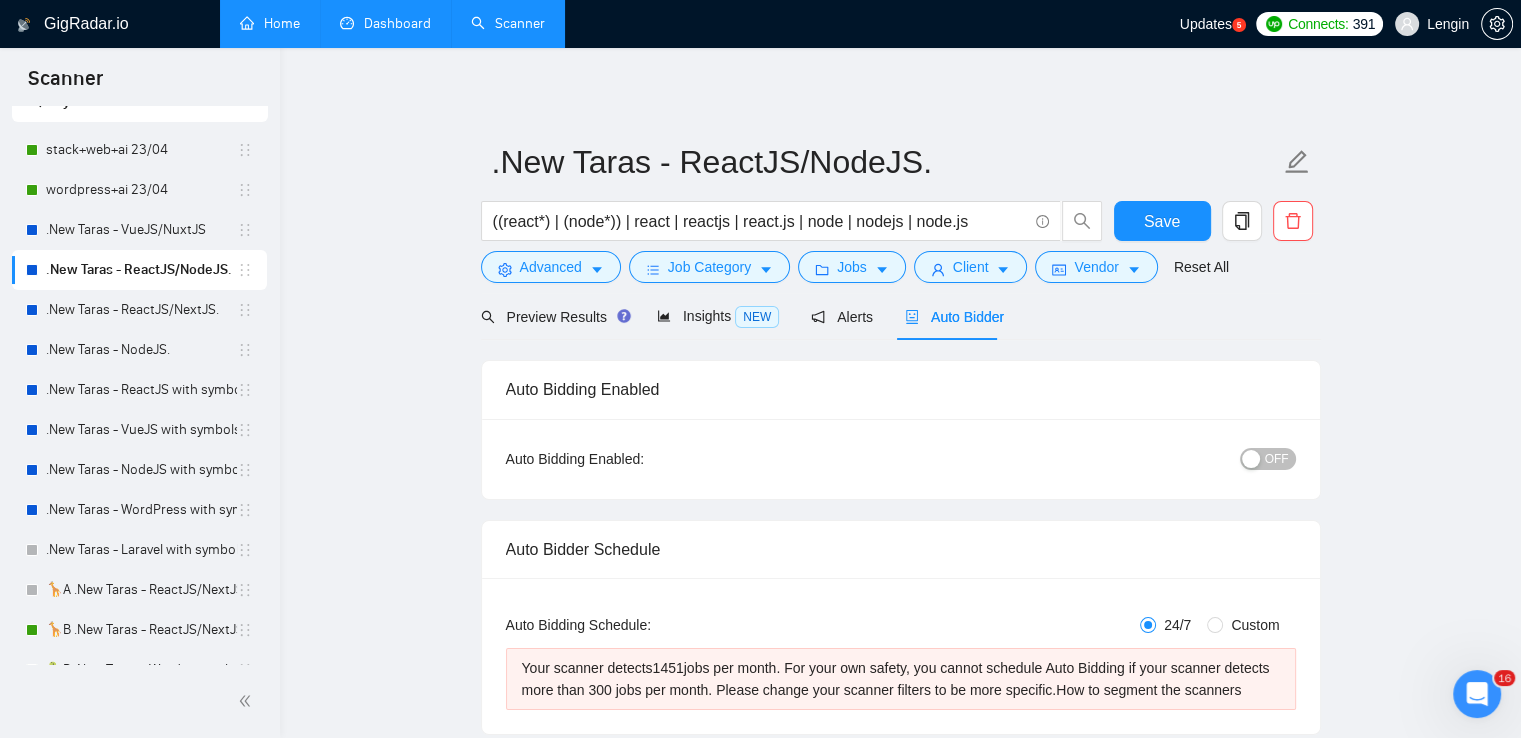 type 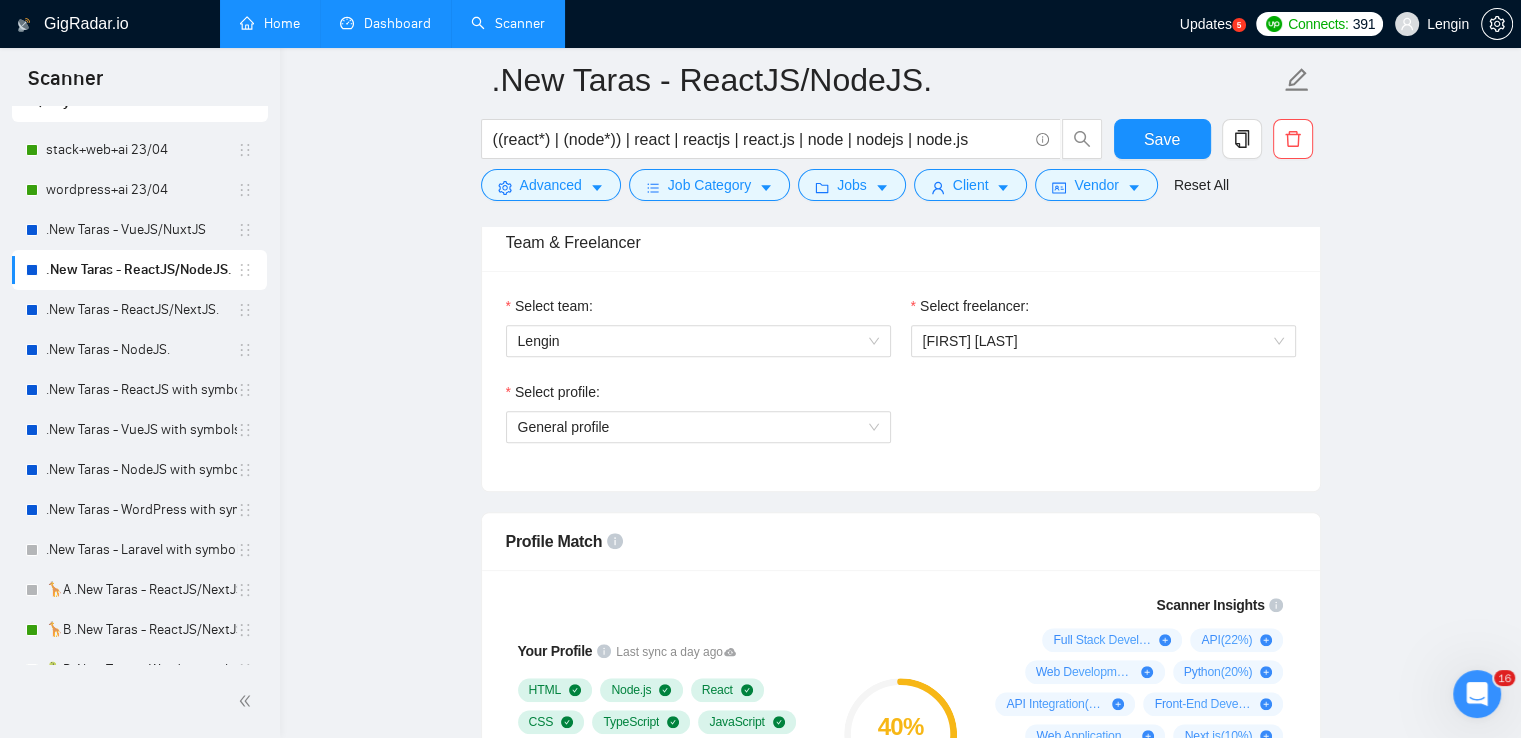 scroll, scrollTop: 1344, scrollLeft: 0, axis: vertical 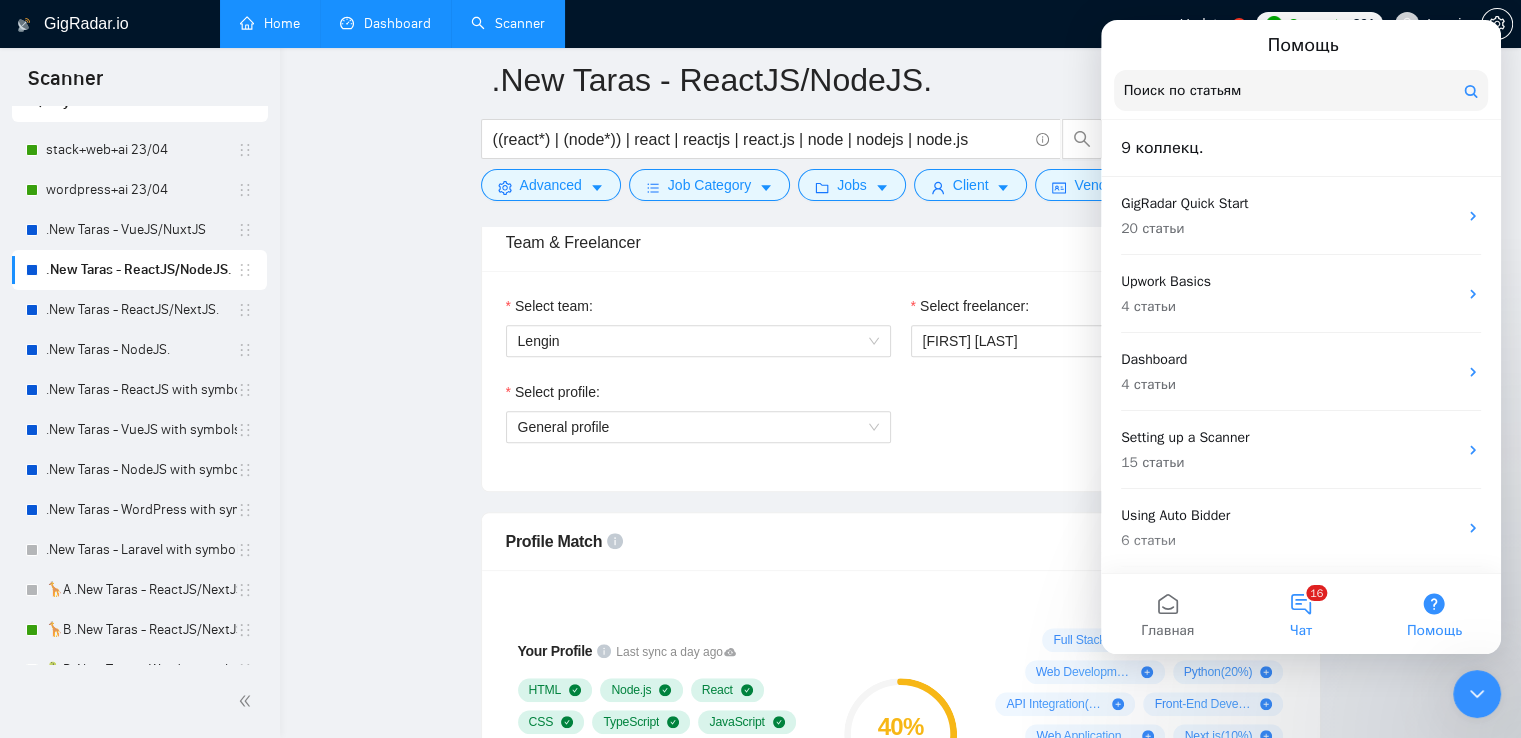 click on "16 Чат" at bounding box center [1300, 614] 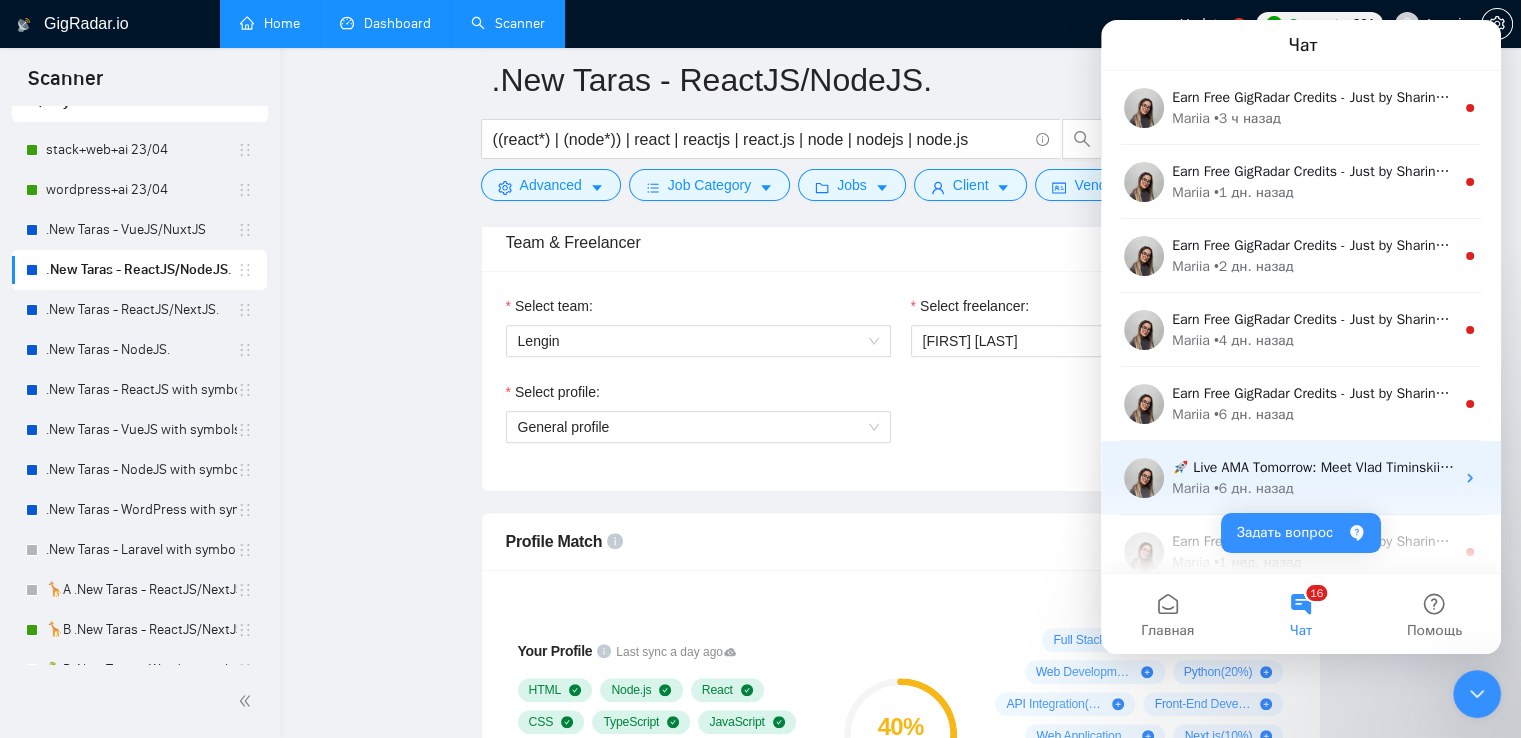 scroll, scrollTop: 0, scrollLeft: 0, axis: both 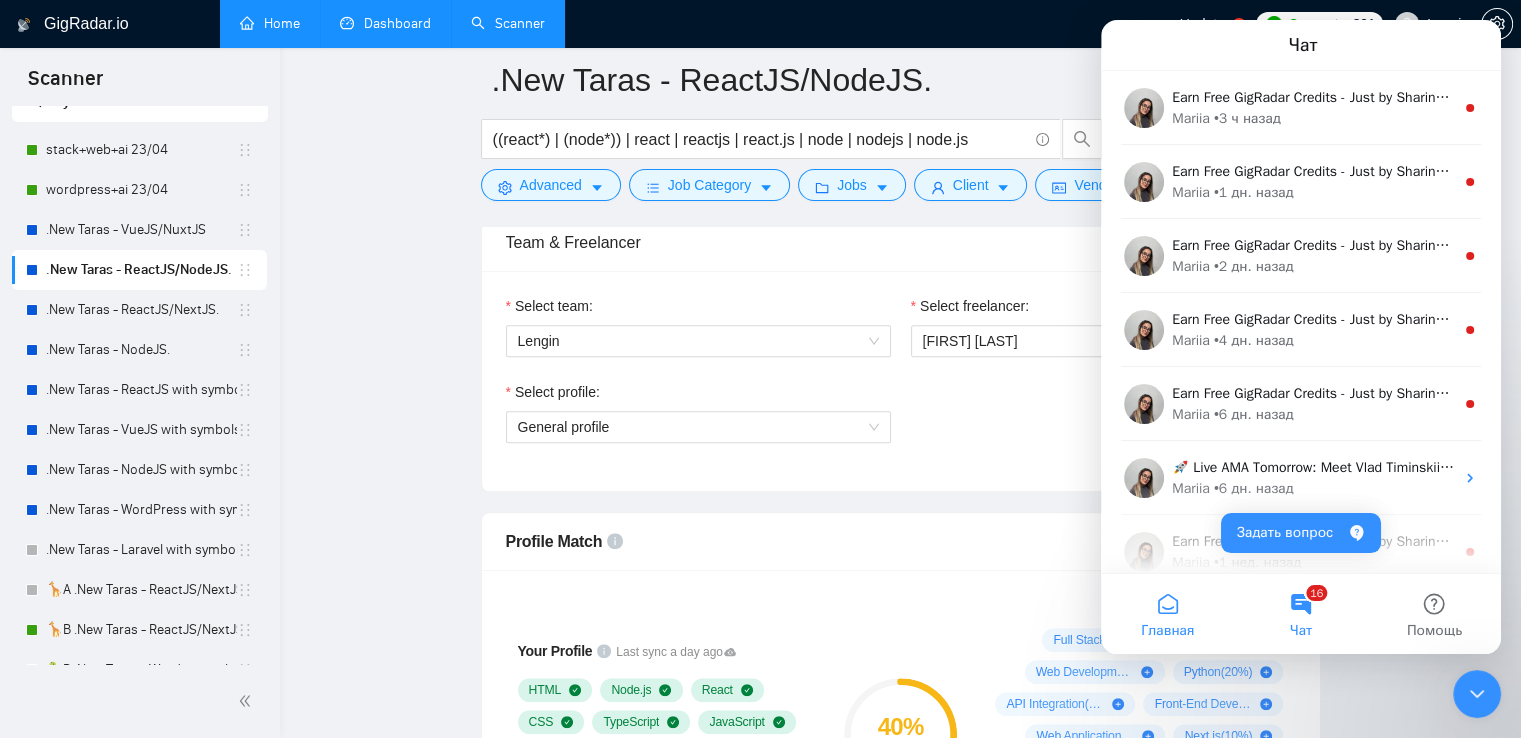 click on "Главная" at bounding box center (1167, 631) 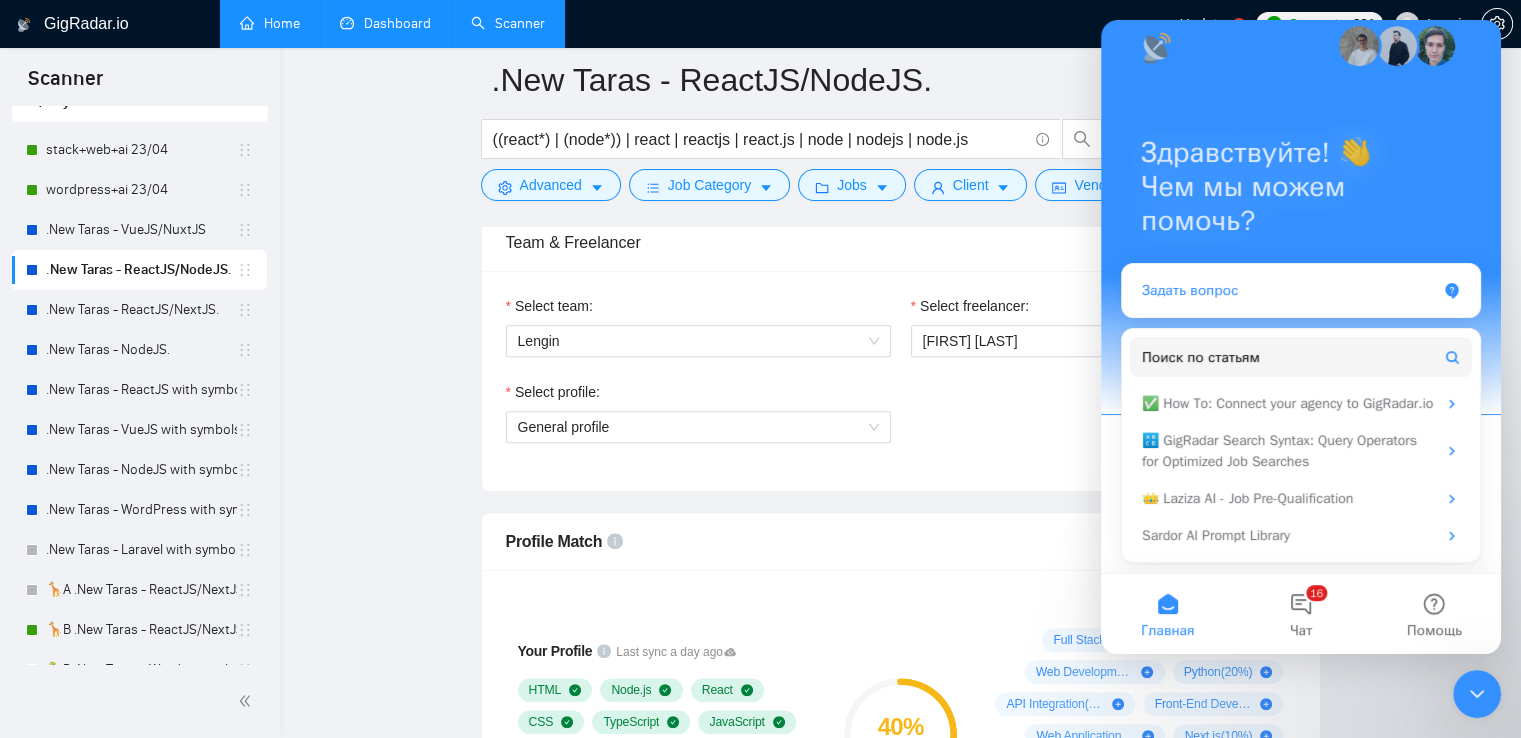scroll, scrollTop: 0, scrollLeft: 0, axis: both 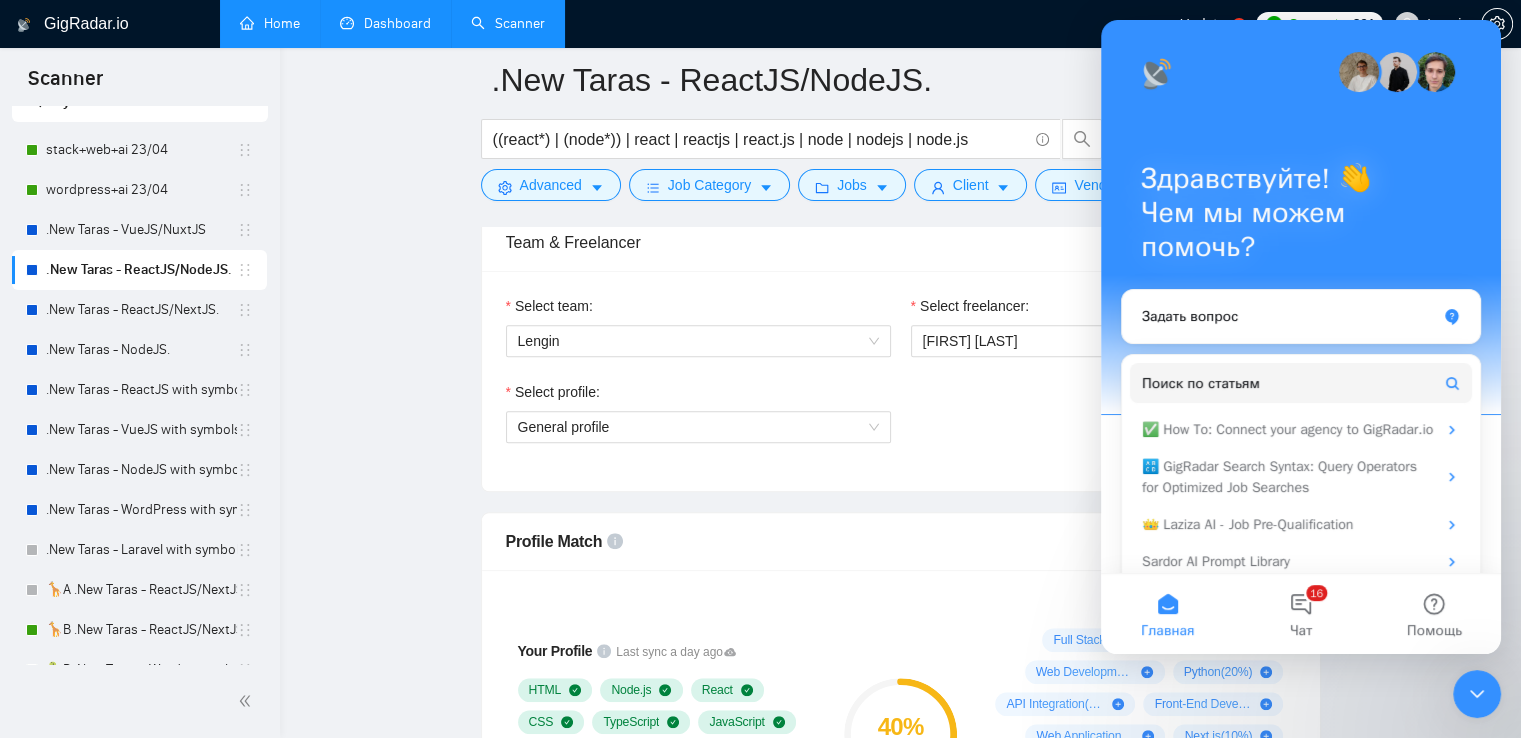 click on ".New [LAST] - ReactJS/NodeJS. ((react*) | (node*)) | react | reactjs | react.js | node | nodejs | node.js Save Advanced   Job Category   Jobs   Client   Vendor   Reset All Preview Results Insights NEW Alerts Auto Bidder Auto Bidding Enabled Auto Bidding Enabled: OFF Auto Bidder Schedule Auto Bidding Type: Automated (recommended) Semi-automated Auto Bidding Schedule: 24/7 Custom Custom Auto Bidder Schedule Repeat every week on Monday Tuesday Wednesday Thursday Friday Saturday Sunday Active Hours ( [COUNTRY]/[CITY] ): From: 00:00 To: 08:00 ( 8  hours) [COUNTRY]/[CITY] Your scanner detects  1451  jobs per month. For your own safety, you cannot schedule Auto Bidding if your scanner detects more than 300 jobs per month. Please change your scanner filters to be more specific.  How to segment the scanners Auto Bidding Type Select your bidding algorithm: Choose the algorithm for you bidding. The price per proposal does not include your connects expenditure. Template Bidder 0.50  credits / proposal Sardor AI 🤖 1.00  credits" at bounding box center (900, 1870) 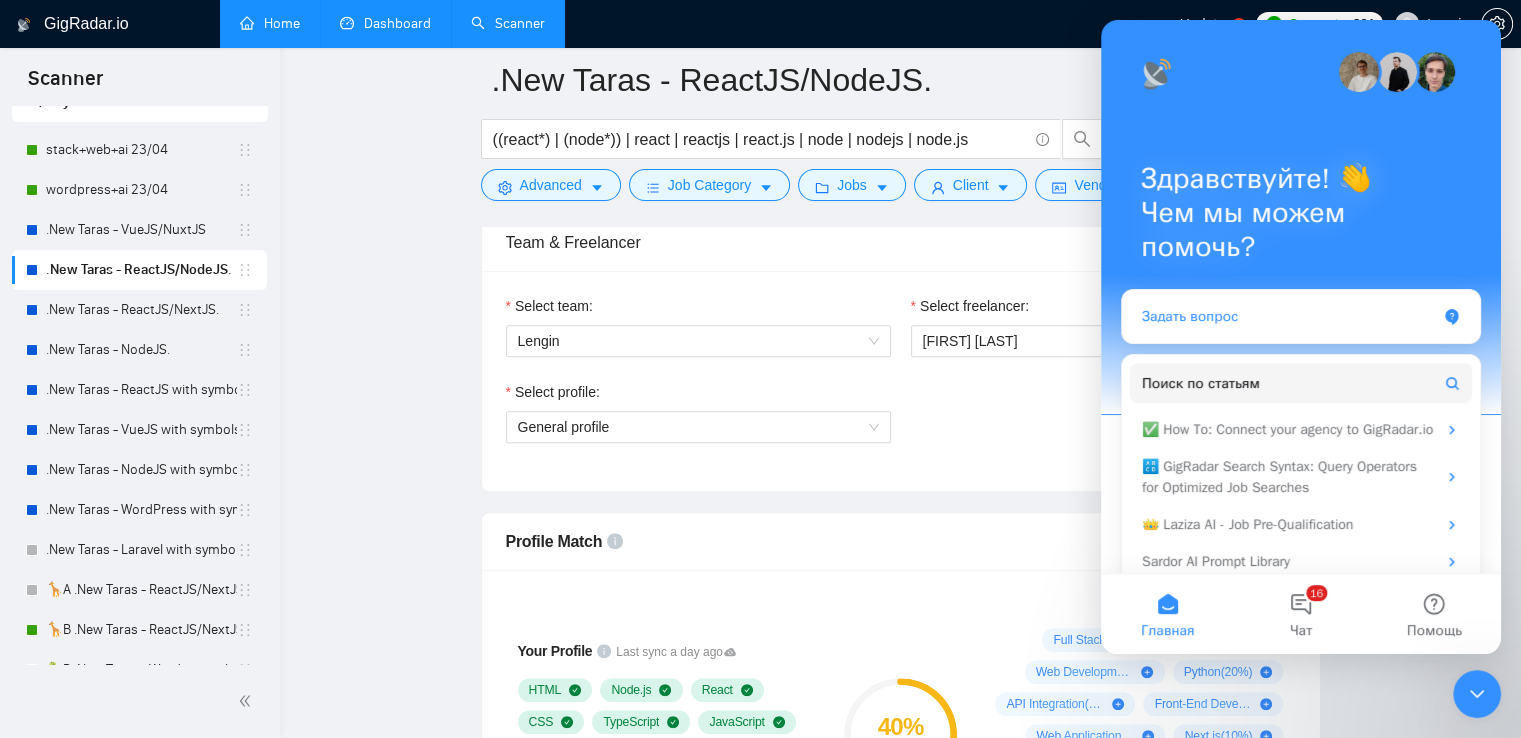 click on "Задать вопрос" at bounding box center [1301, 316] 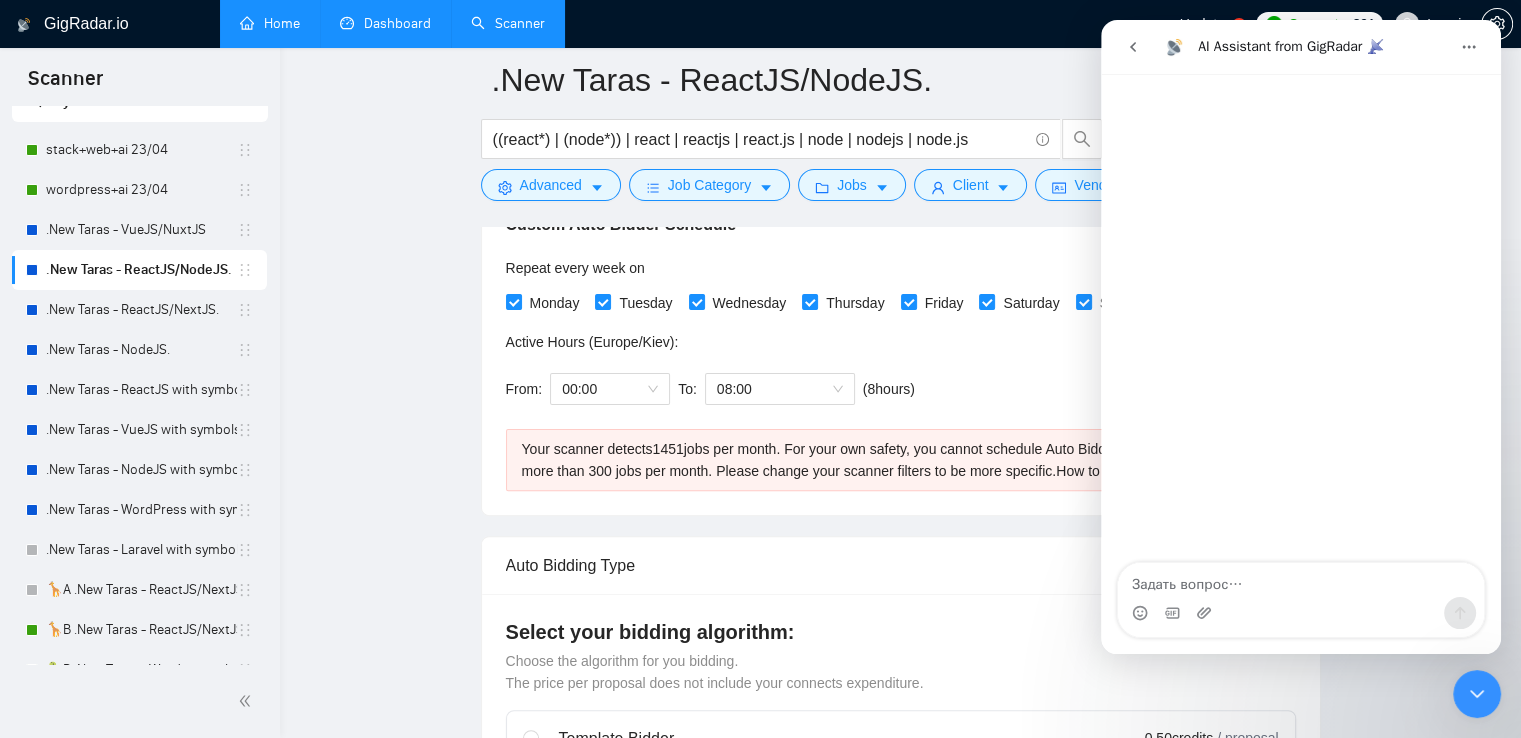 scroll, scrollTop: 452, scrollLeft: 0, axis: vertical 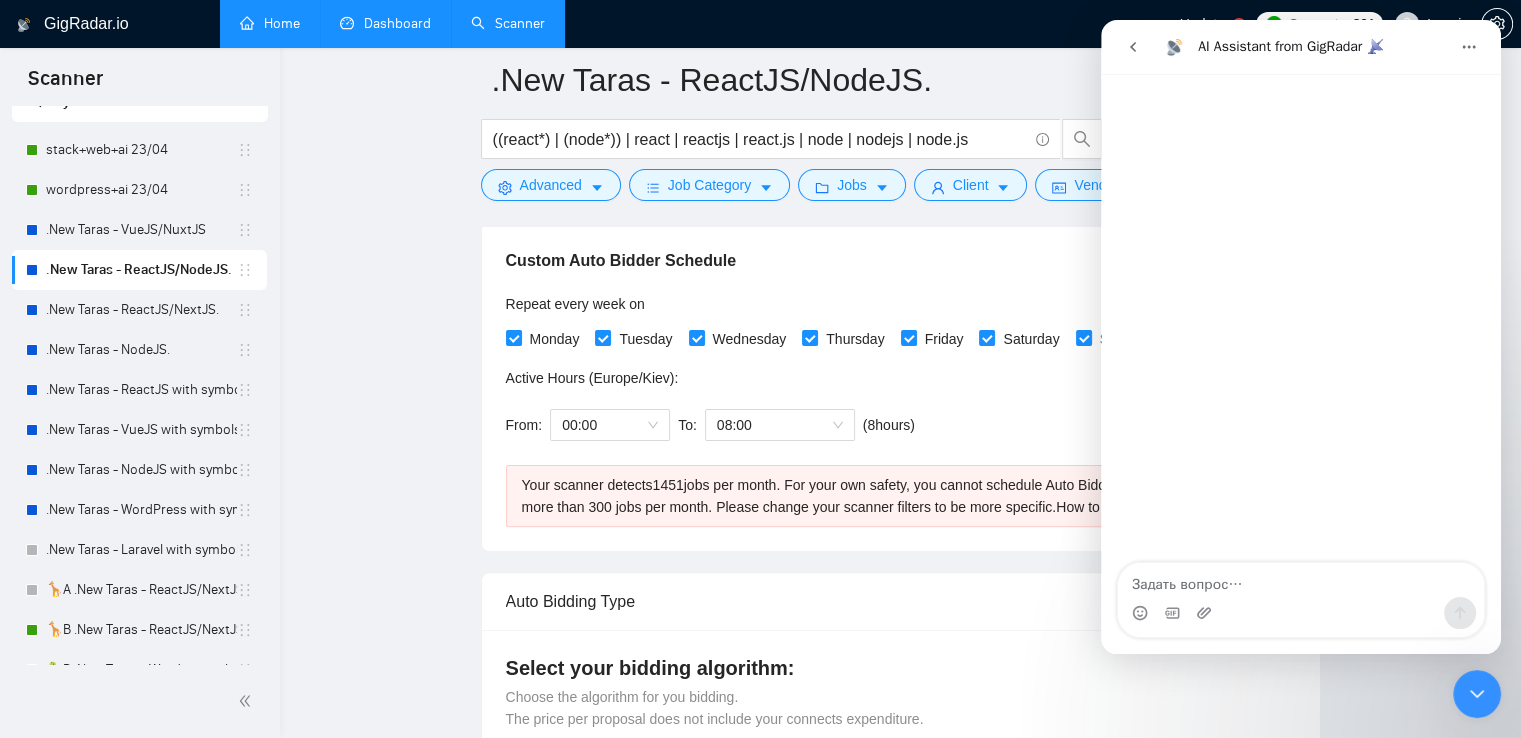 click at bounding box center (1133, 47) 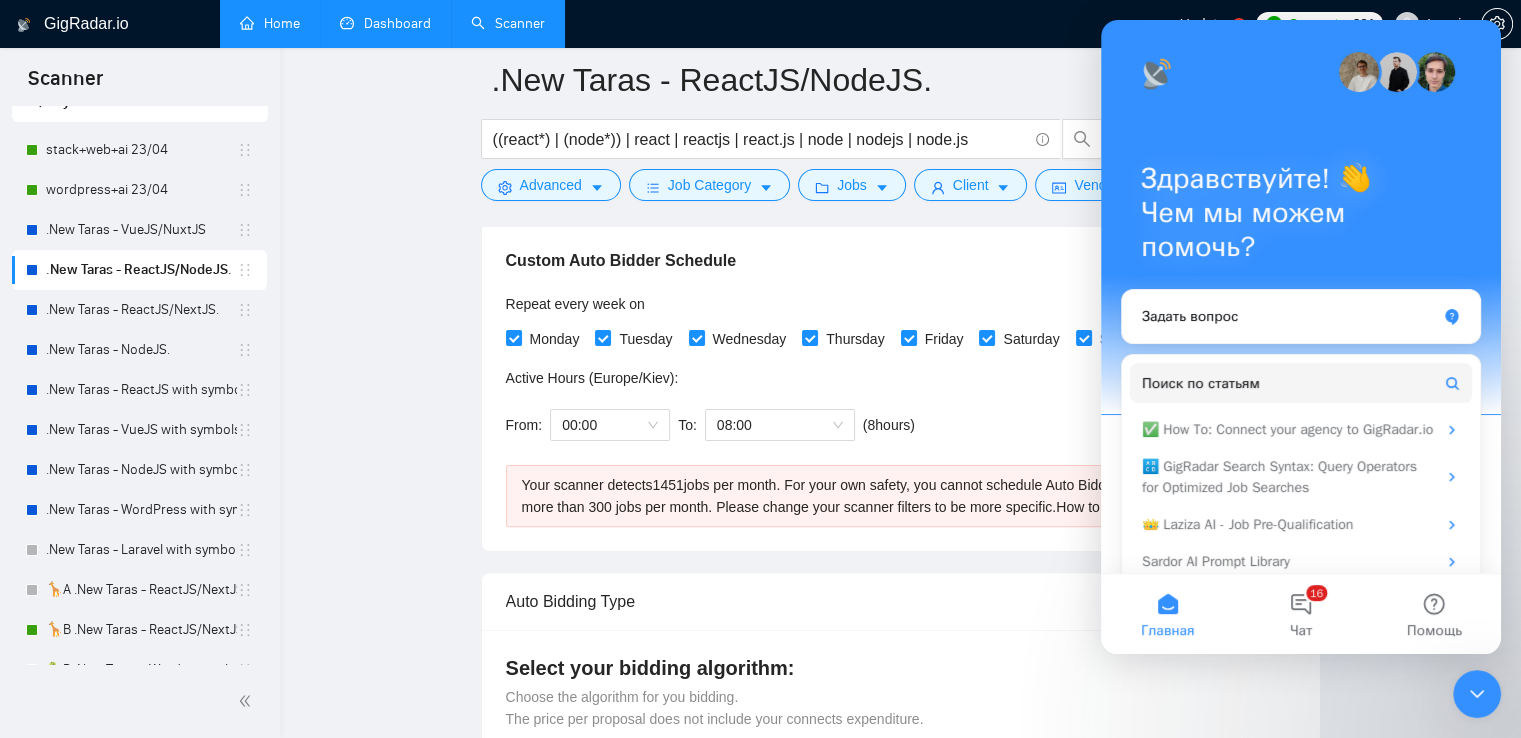 click 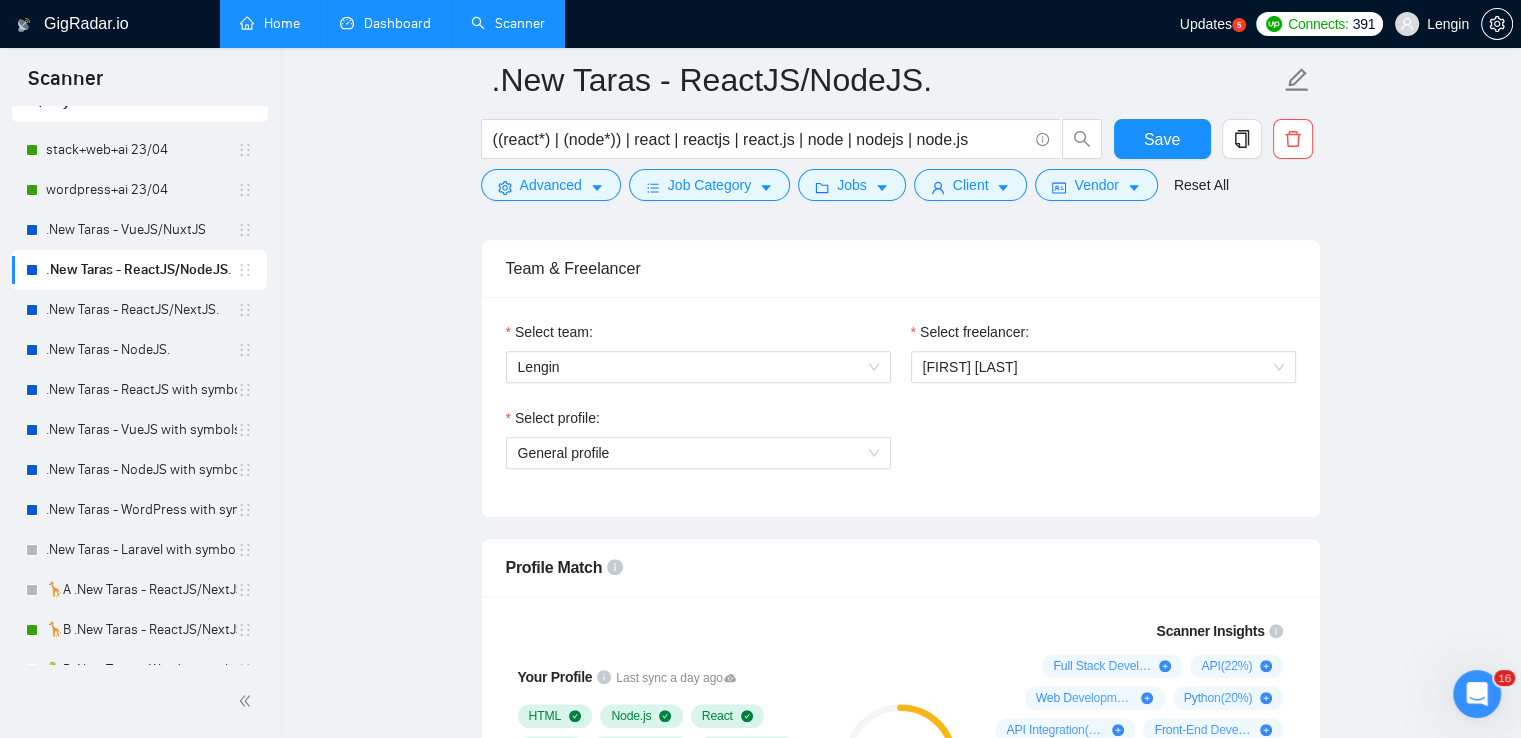 scroll, scrollTop: 1327, scrollLeft: 0, axis: vertical 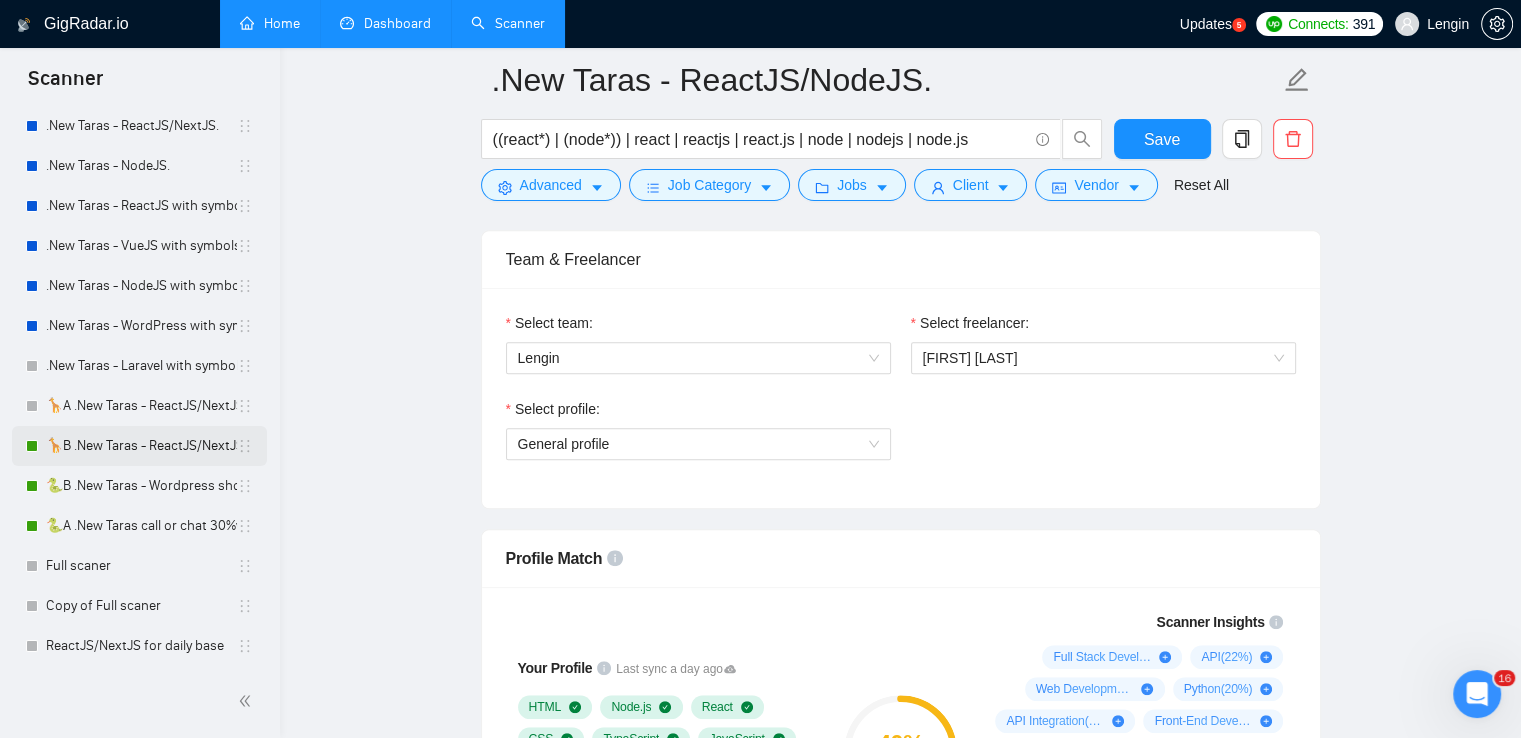 click on "🦒B .New Taras - ReactJS/NextJS rel exp 23/04" at bounding box center [141, 446] 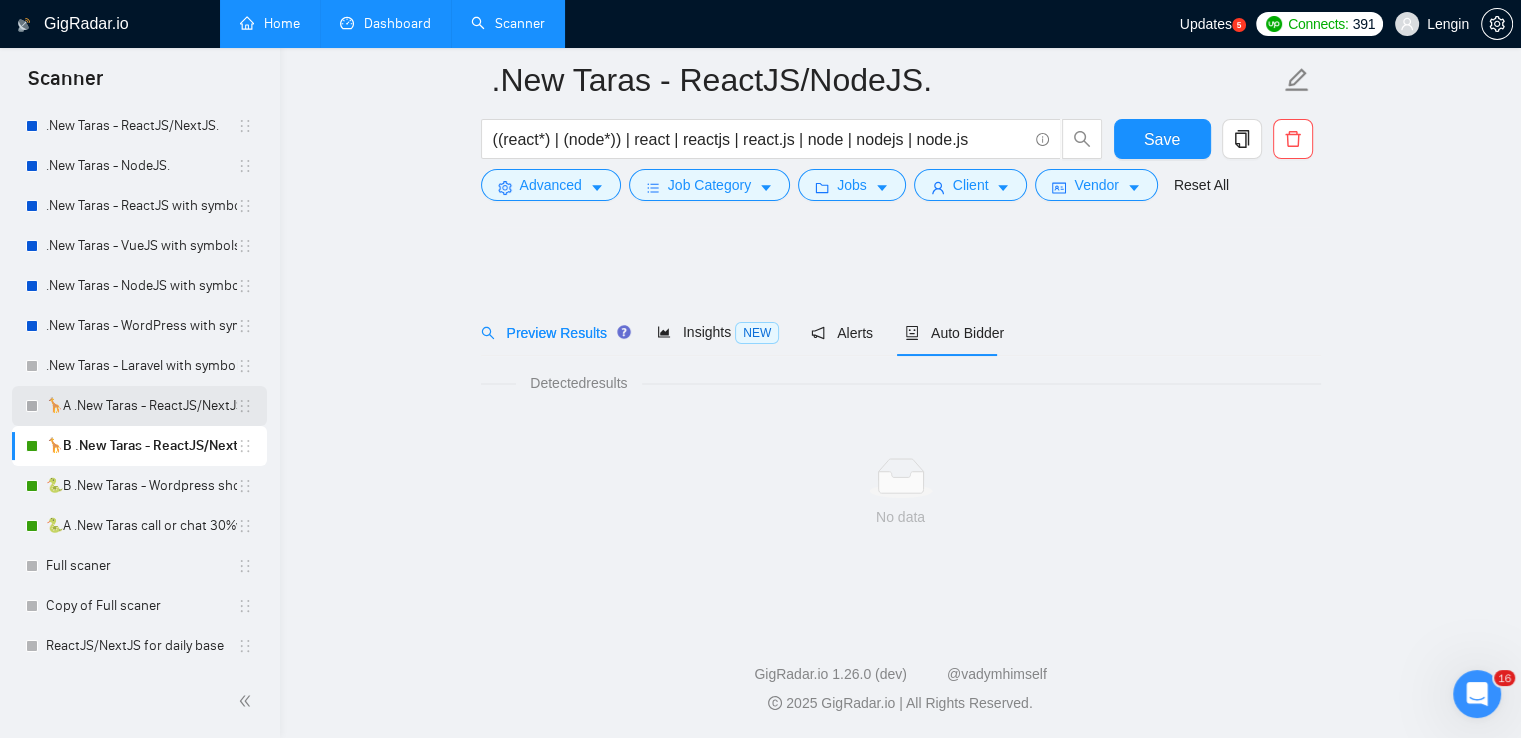 scroll, scrollTop: 0, scrollLeft: 0, axis: both 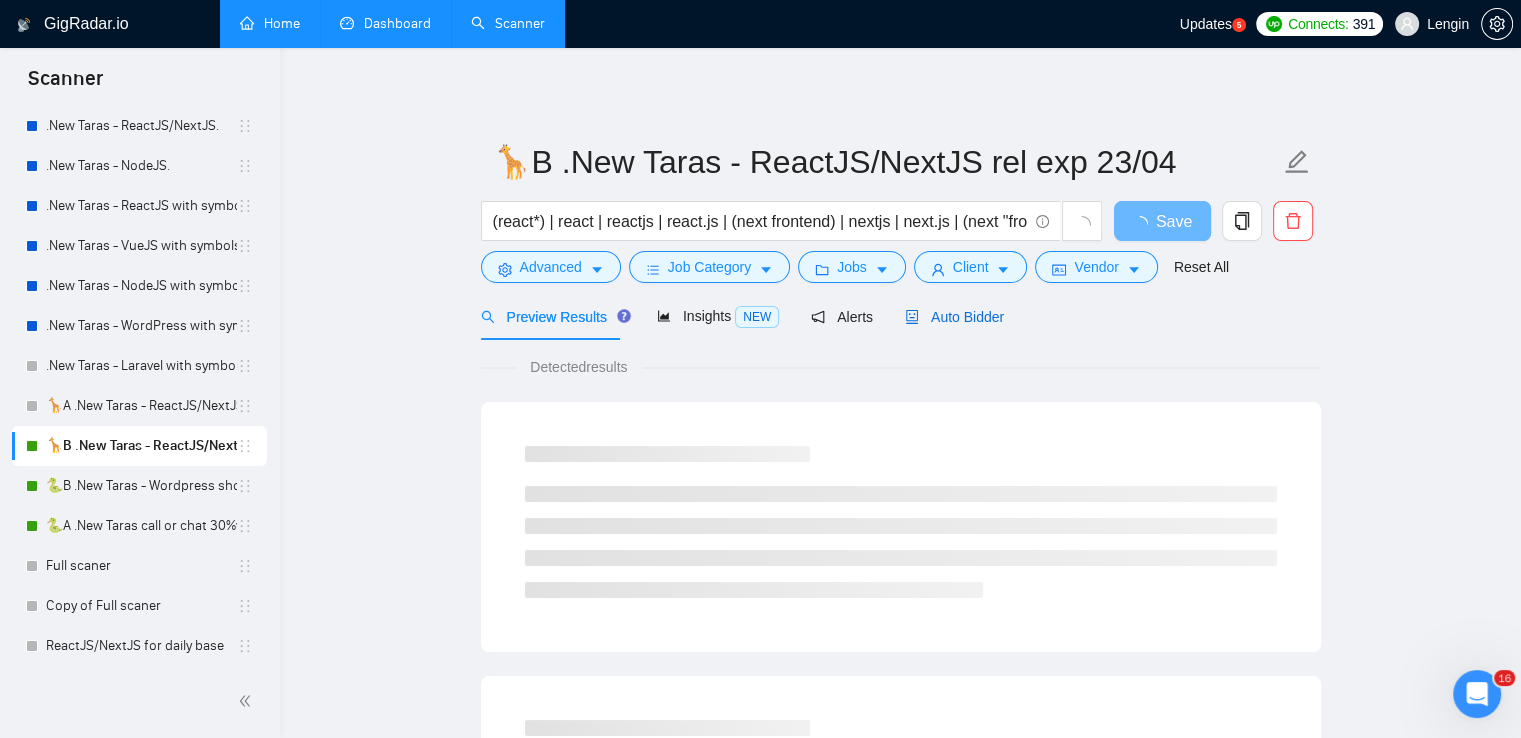 click on "Auto Bidder" at bounding box center [954, 317] 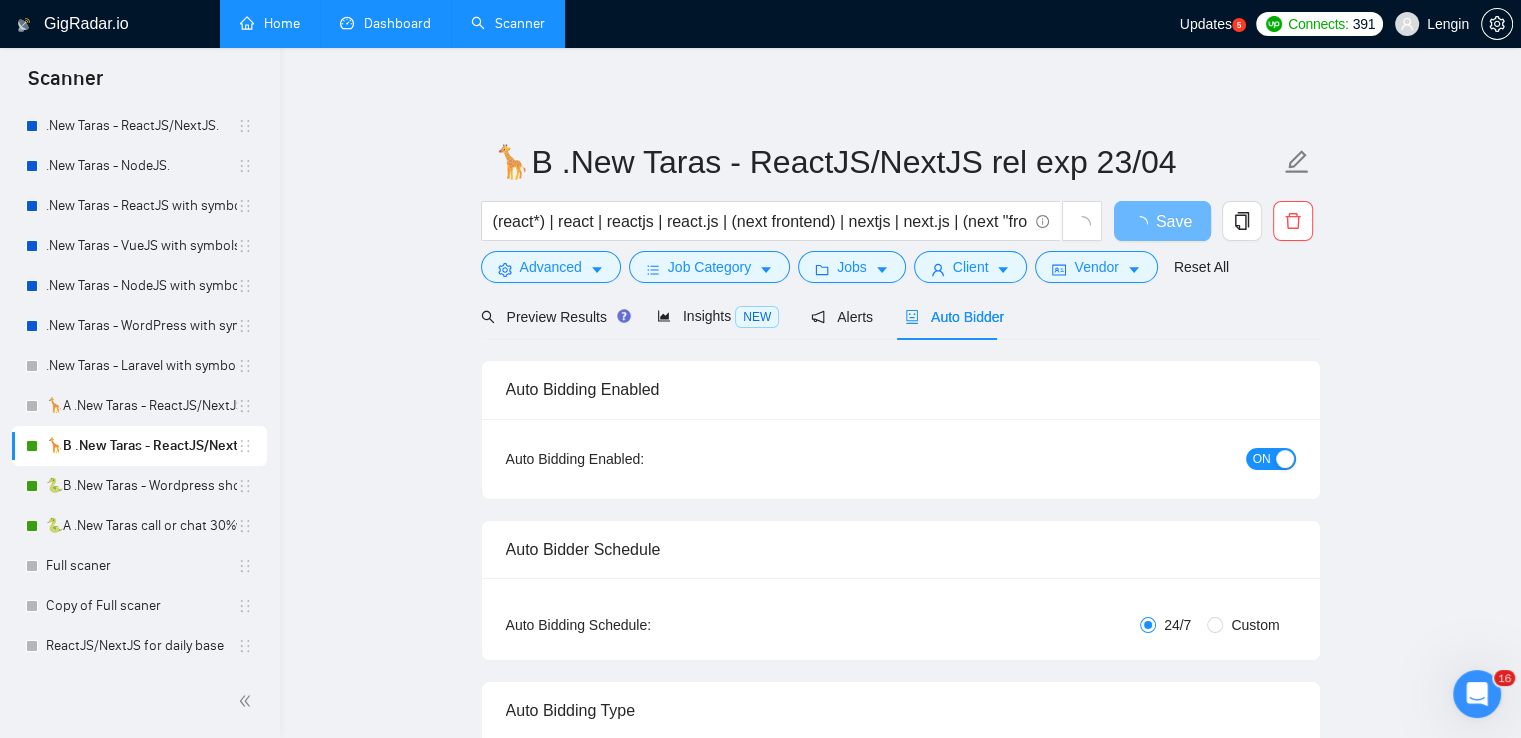 type 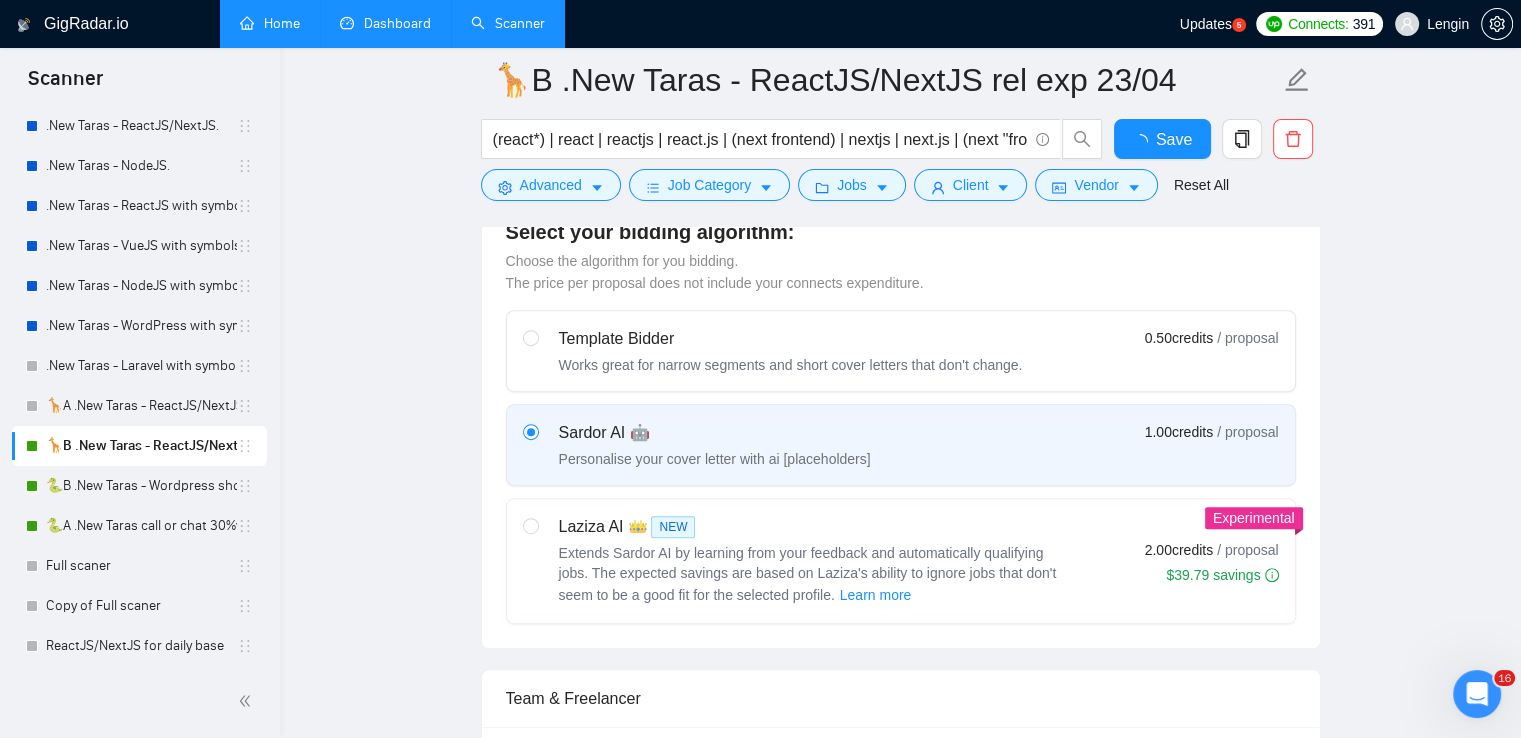 scroll, scrollTop: 1268, scrollLeft: 0, axis: vertical 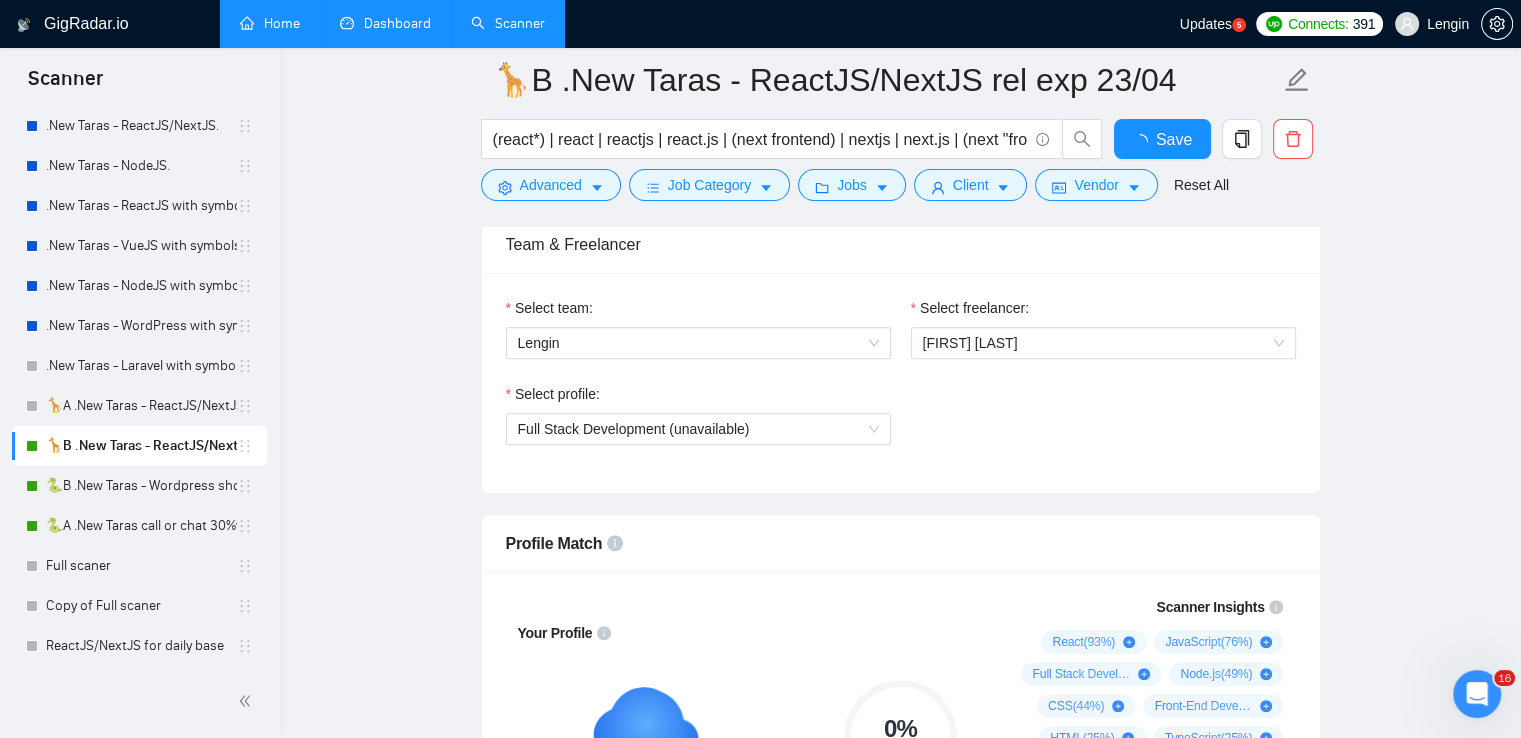 type 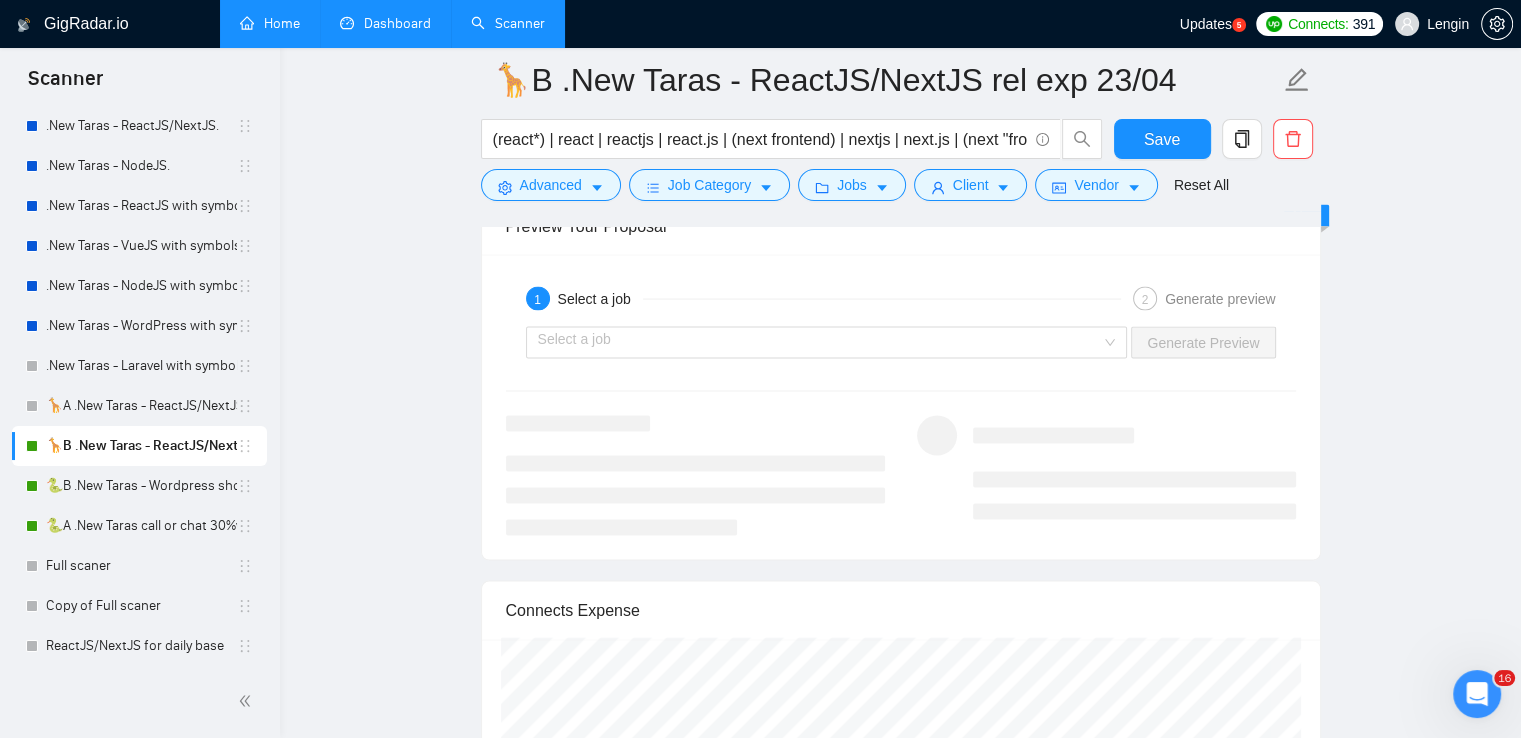 scroll, scrollTop: 3972, scrollLeft: 0, axis: vertical 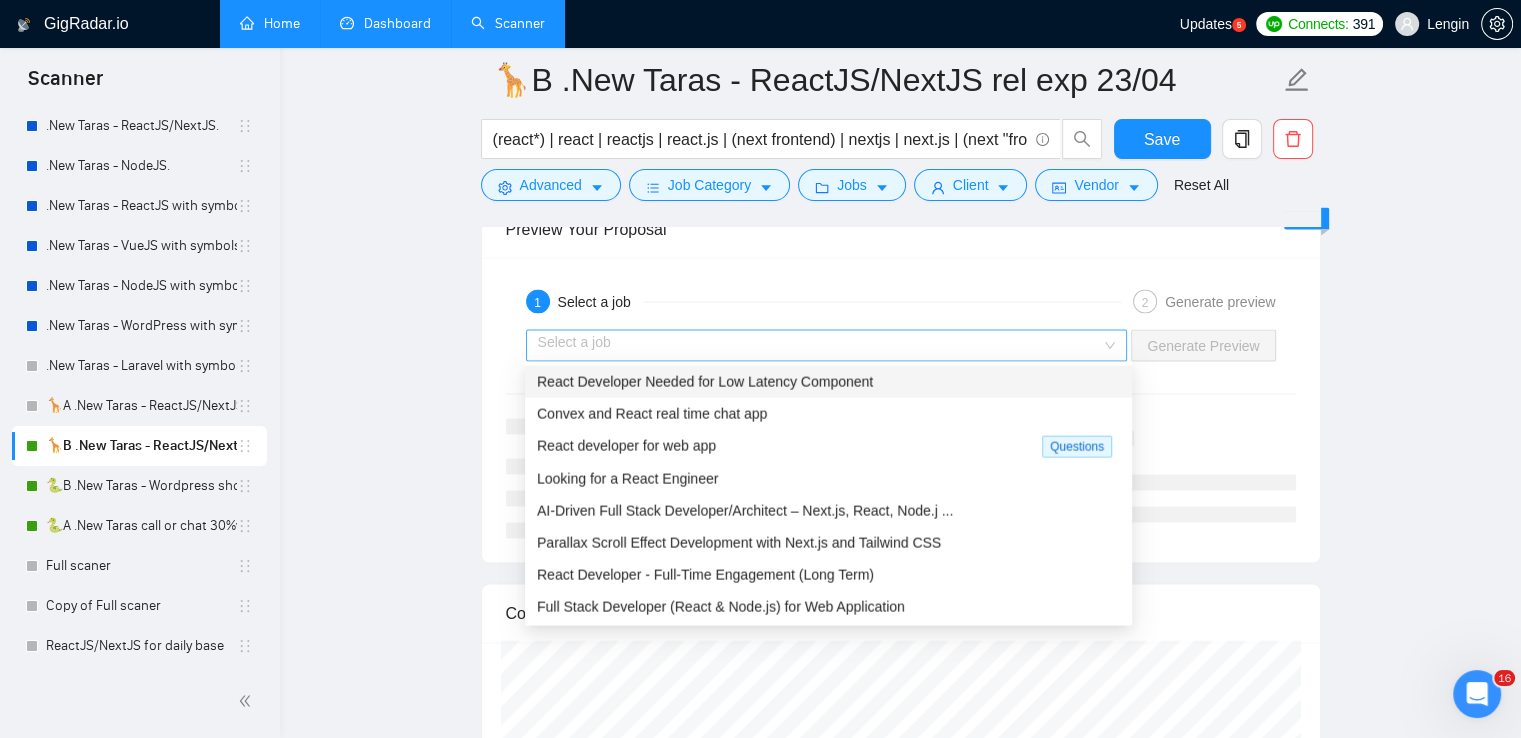 click on "Select a job" at bounding box center [827, 346] 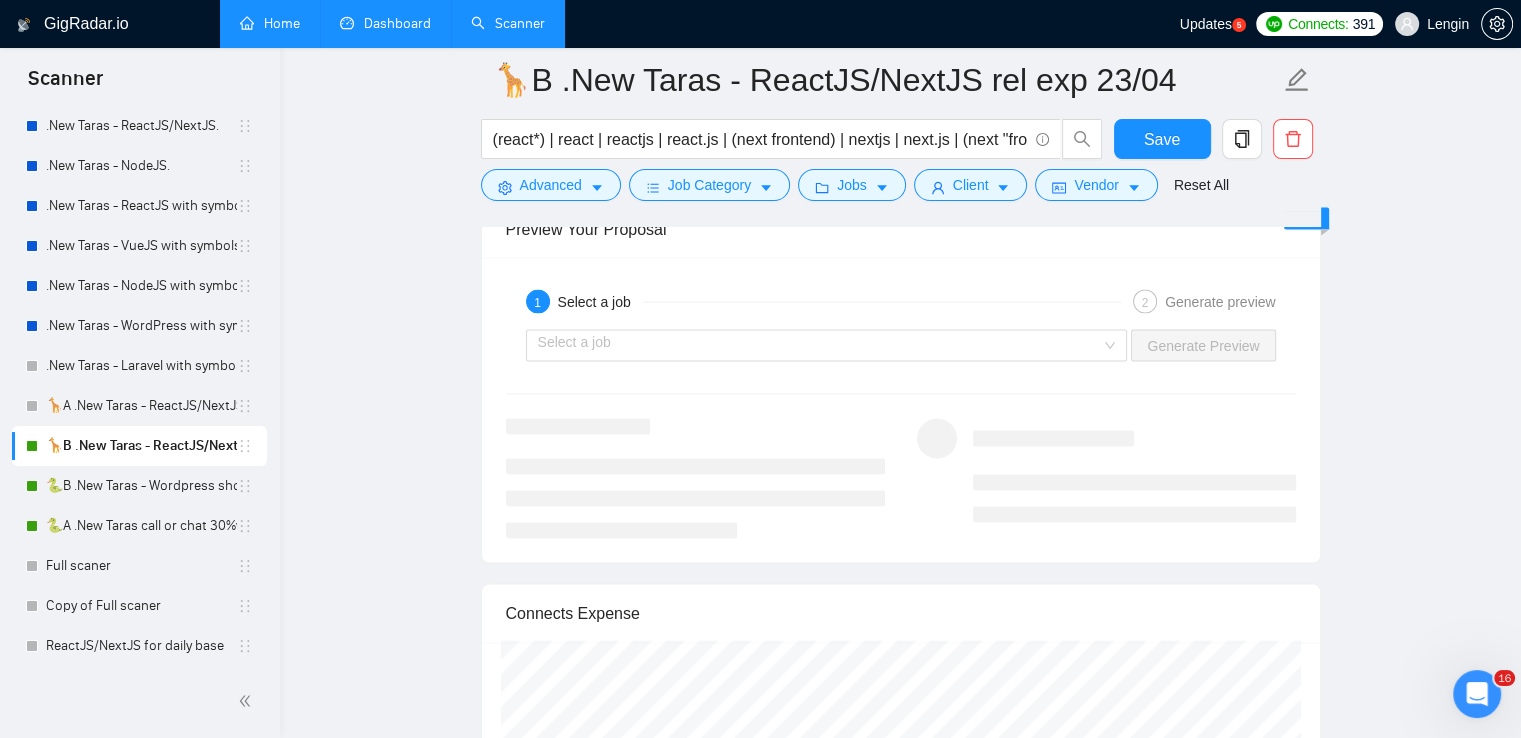 click on "🦒B .New [PERSON] - ReactJS/NextJS rel exp 23/04 (react*) | react | reactjs | react.js | (next frontend) | nextjs | next.js | (next "front end") | (next "front-end") | "(react" | "/react" | "next.js" | "/next.js" | "(react.js)" | "(reactjs)" | "(next.js)" | "(nextjs)" Save Advanced   Job Category   Jobs   Client   Vendor   Reset All Preview Results Insights NEW Alerts Auto Bidder Auto Bidding Enabled Auto Bidding Enabled: ON Auto Bidder Schedule Auto Bidding Type: Automated (recommended) Semi-automated Auto Bidding Schedule: 24/7 Custom Custom Auto Bidder Schedule Repeat every week on Monday Tuesday Wednesday Thursday Friday Saturday Sunday Active Hours ( Europe/Kiev ): From: 00:00 To: 10:00 ( 10  hours) Europe/Kiev Auto Bidding Type Select your bidding algorithm: Choose the algorithm for you bidding. The price per proposal does not include your connects expenditure. Template Bidder Works great for narrow segments and short cover letters that don't change. 0.50  credits / proposal [PERSON] 🤖 1.00  credits" at bounding box center [900, -875] 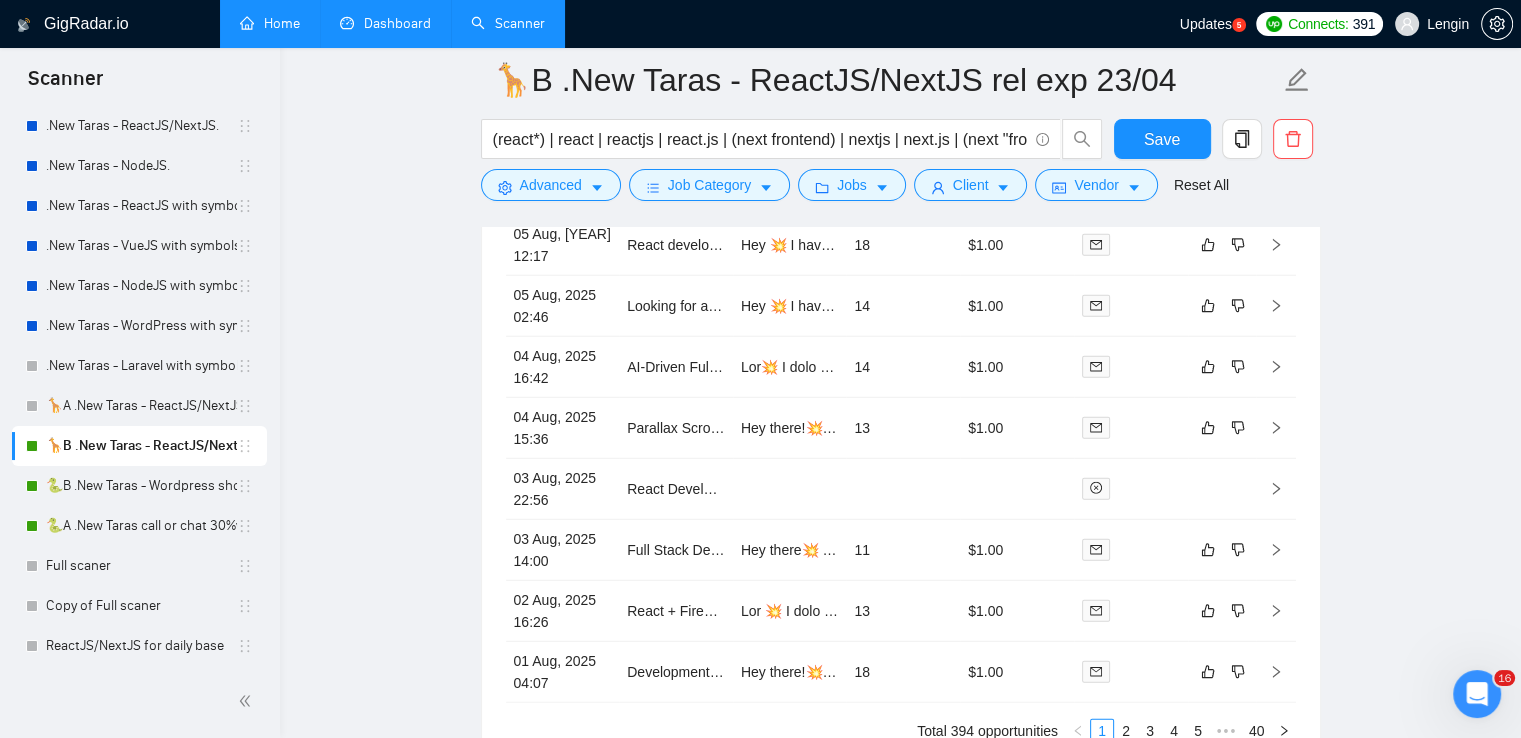 scroll, scrollTop: 5543, scrollLeft: 0, axis: vertical 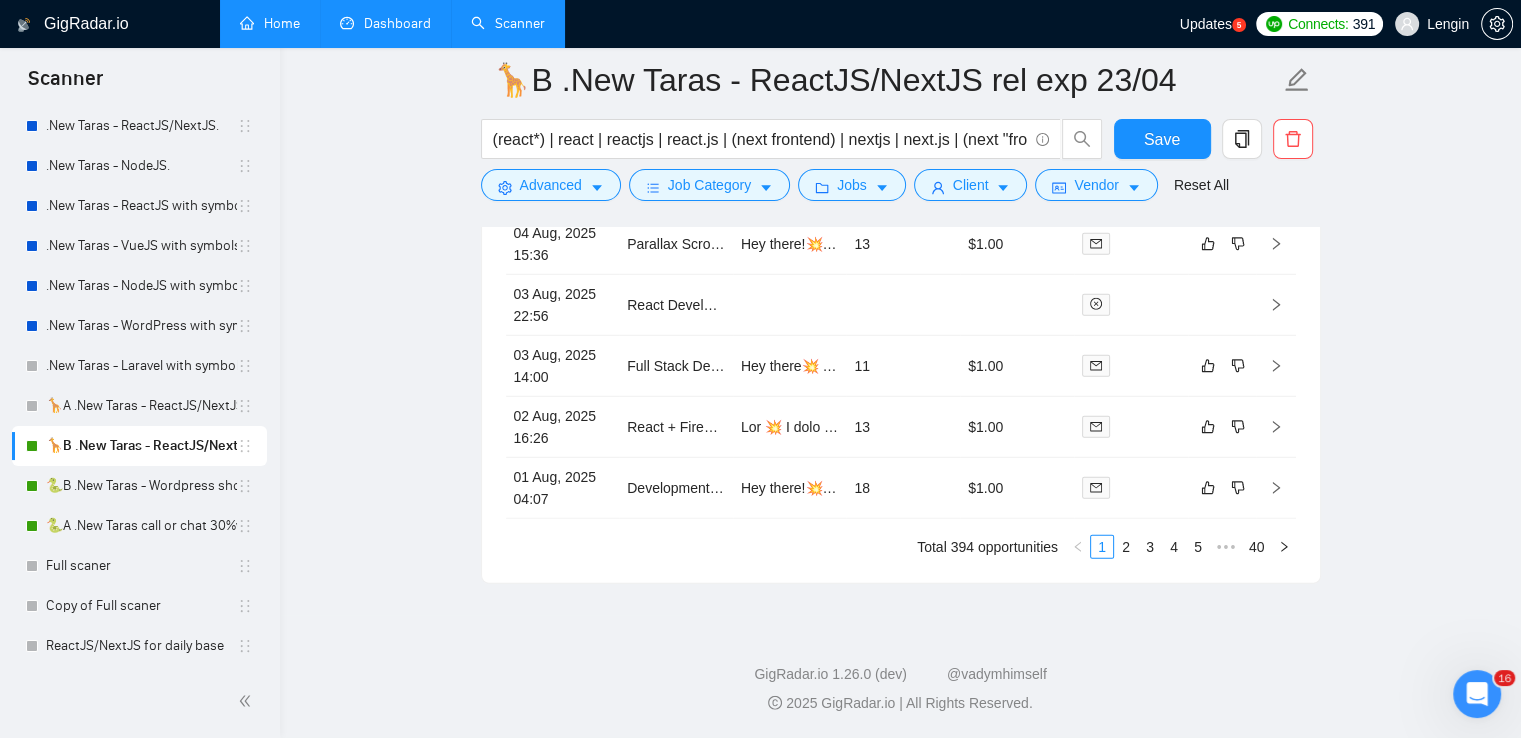 click 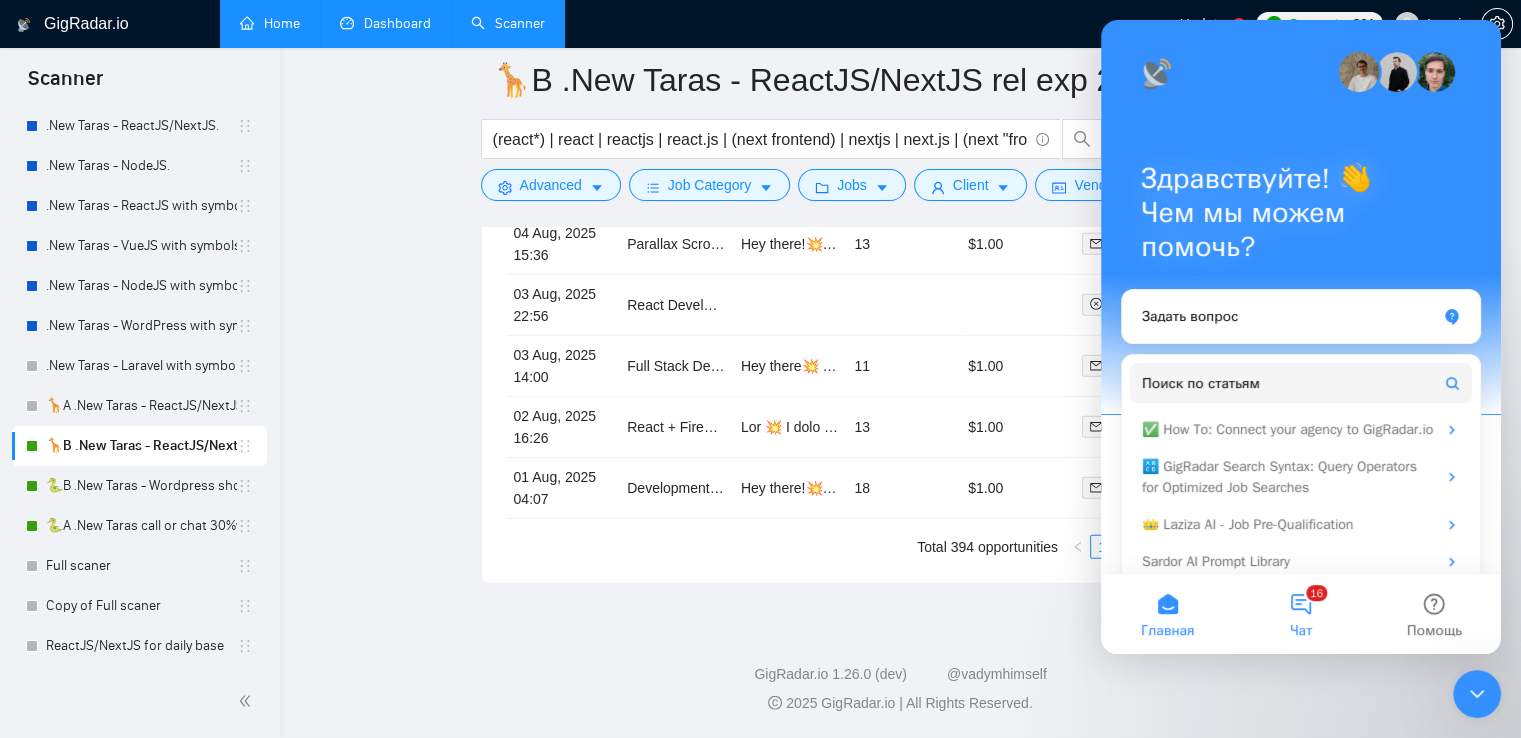 click on "16 Чат" at bounding box center [1300, 614] 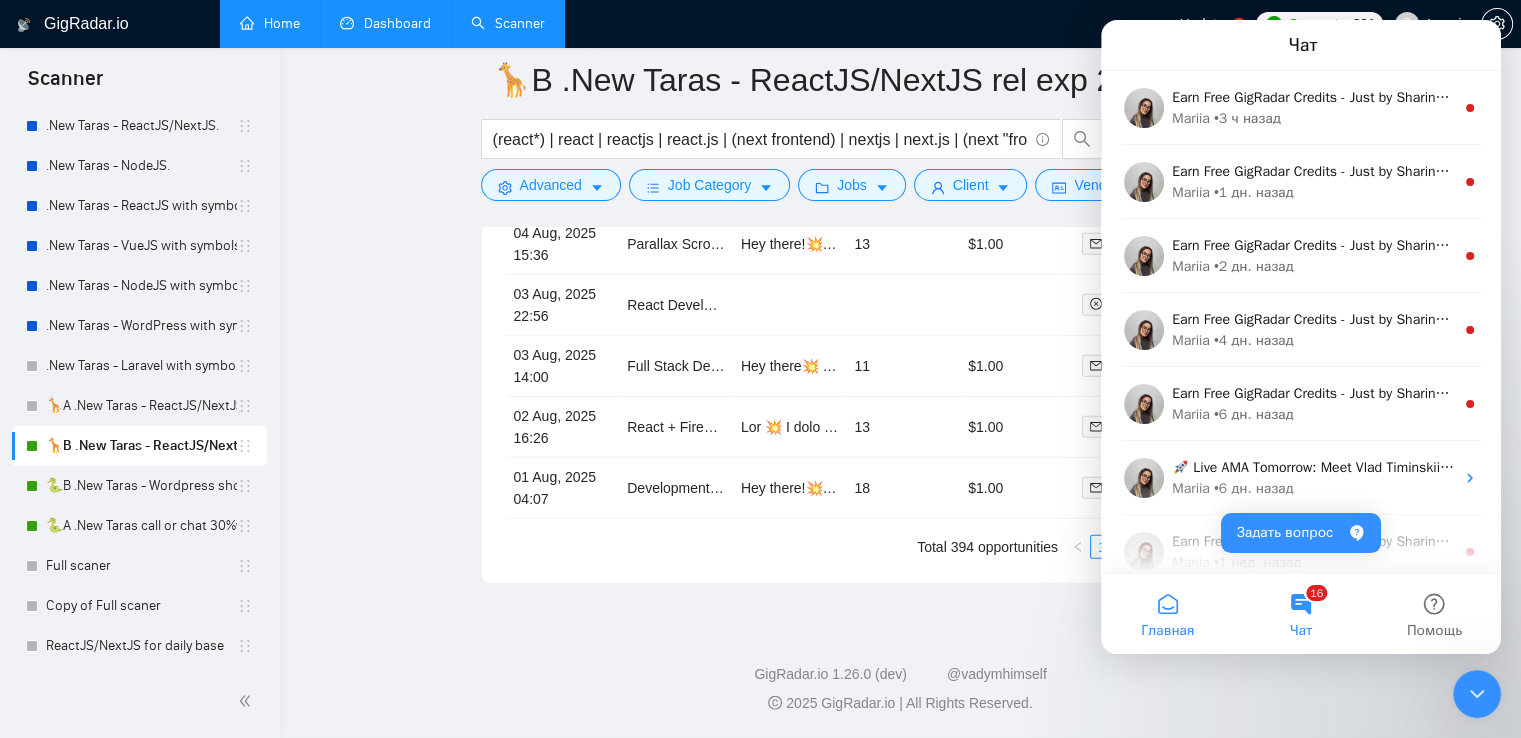 click on "Главная" at bounding box center [1167, 614] 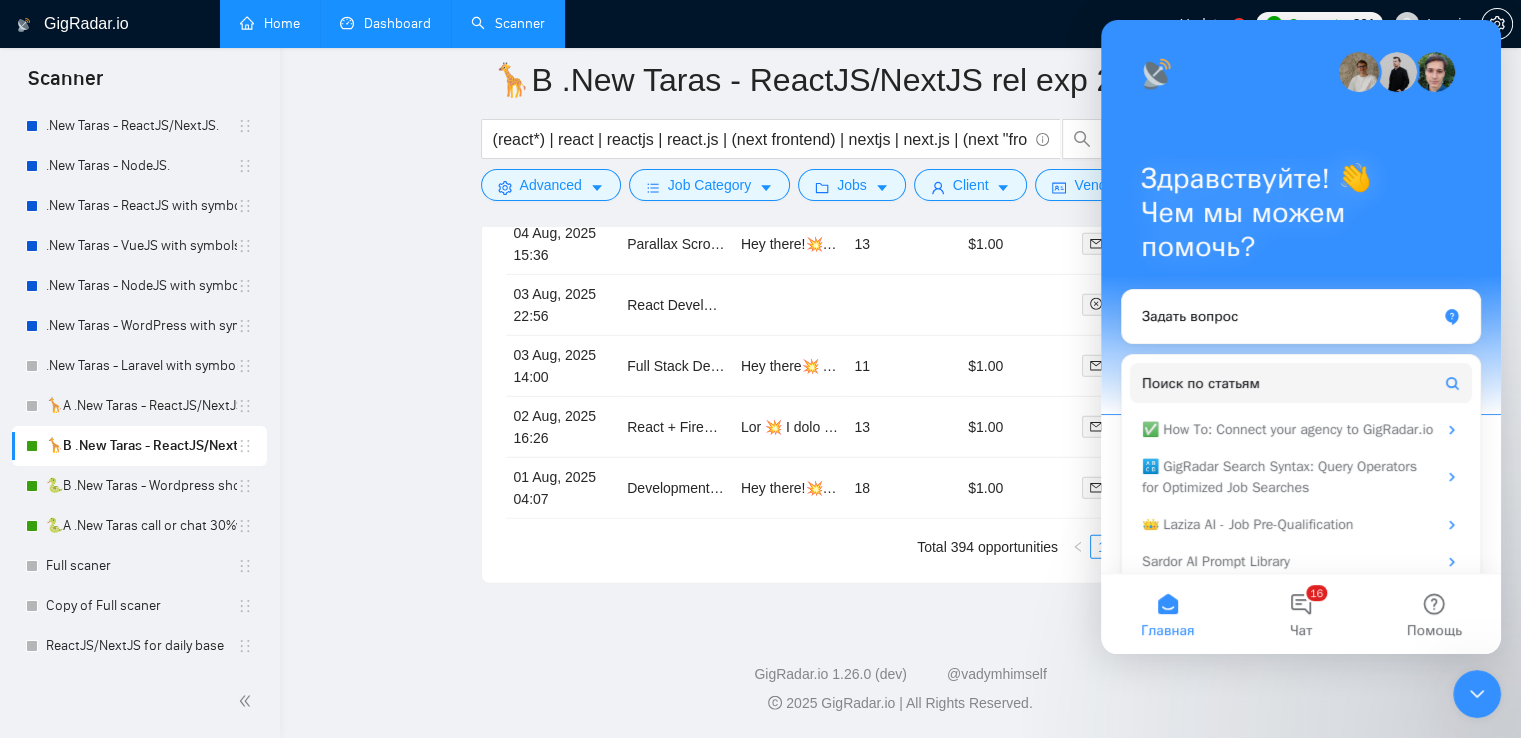 click on "Created Title Cover Letter Connects Spent Charged   Status                 [DATE] [TIME] React Developer Needed for Low Latency Component   [DATE] [TIME] Convex and React real time chat app   [DATE] [TIME] React developer for web app Hey 💥 I have relevant experience👇 in the tech industry and the Polish market, so I can propose profitable solutions based on the latest trends
You can get the same high-quality solution as I developed for Invite Club - it's a React-based platform connecting communities. My expertise covers React.js, JavaScript, HTML, CSS, Redux, Zustand, Context API, Next.js, Tailwind CSS, and TypeScript, with proven results valuable for your needs.
With 8+ years of experience in front-end development, I built 30+ React projects for 100,000+ Polish users within the tech industry.
I am ready! Let's jump in to the call?
Just a [PERSON]" at bounding box center (901, 214) 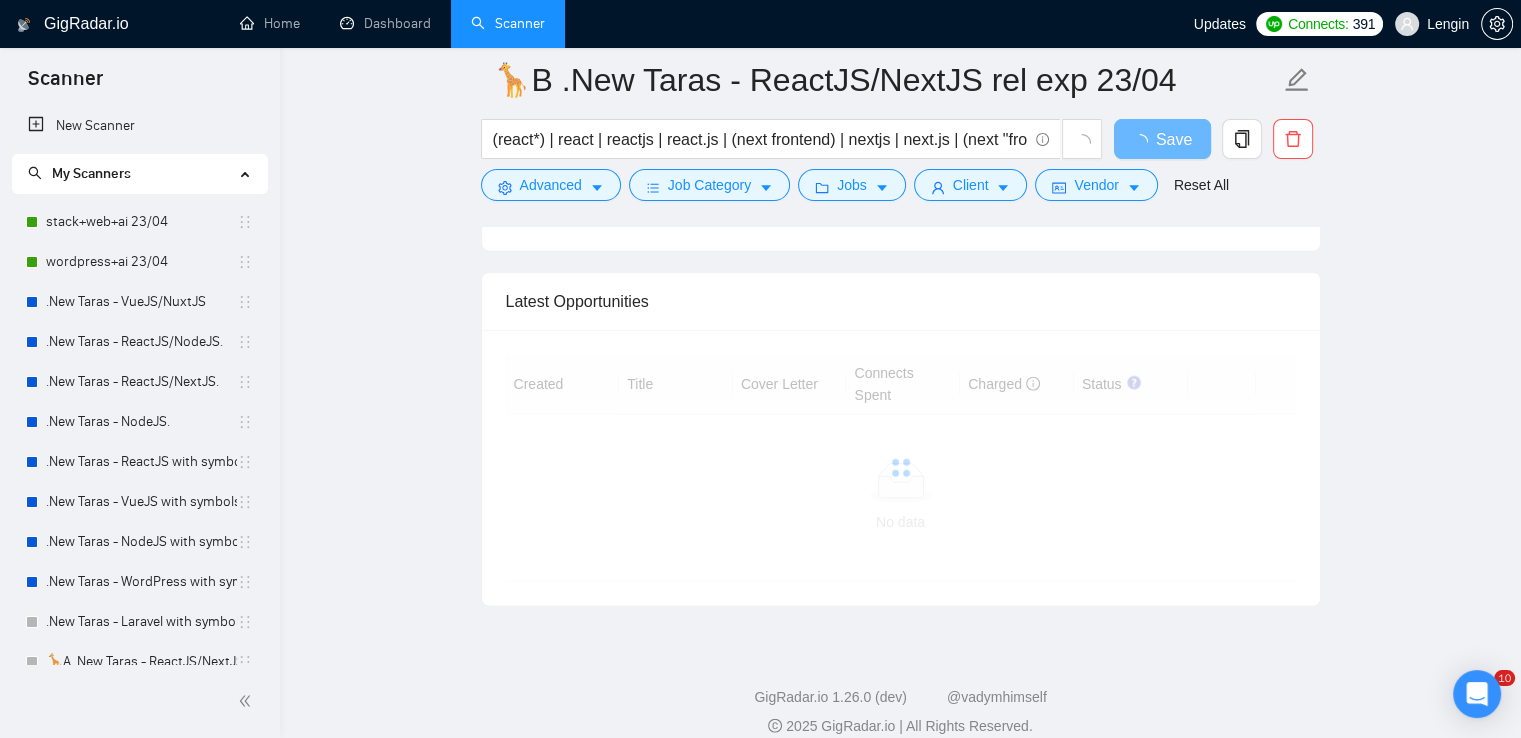 scroll, scrollTop: 4800, scrollLeft: 0, axis: vertical 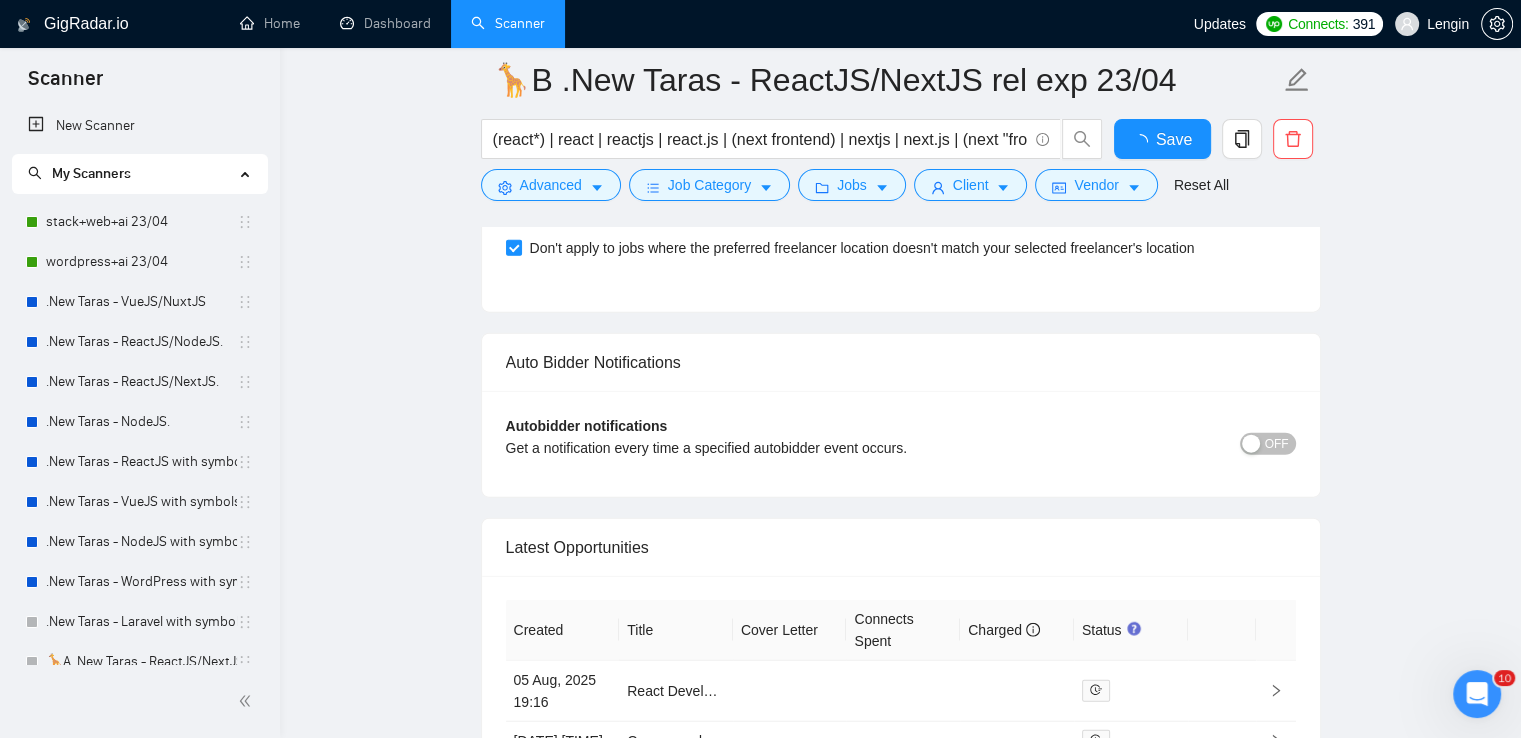 type 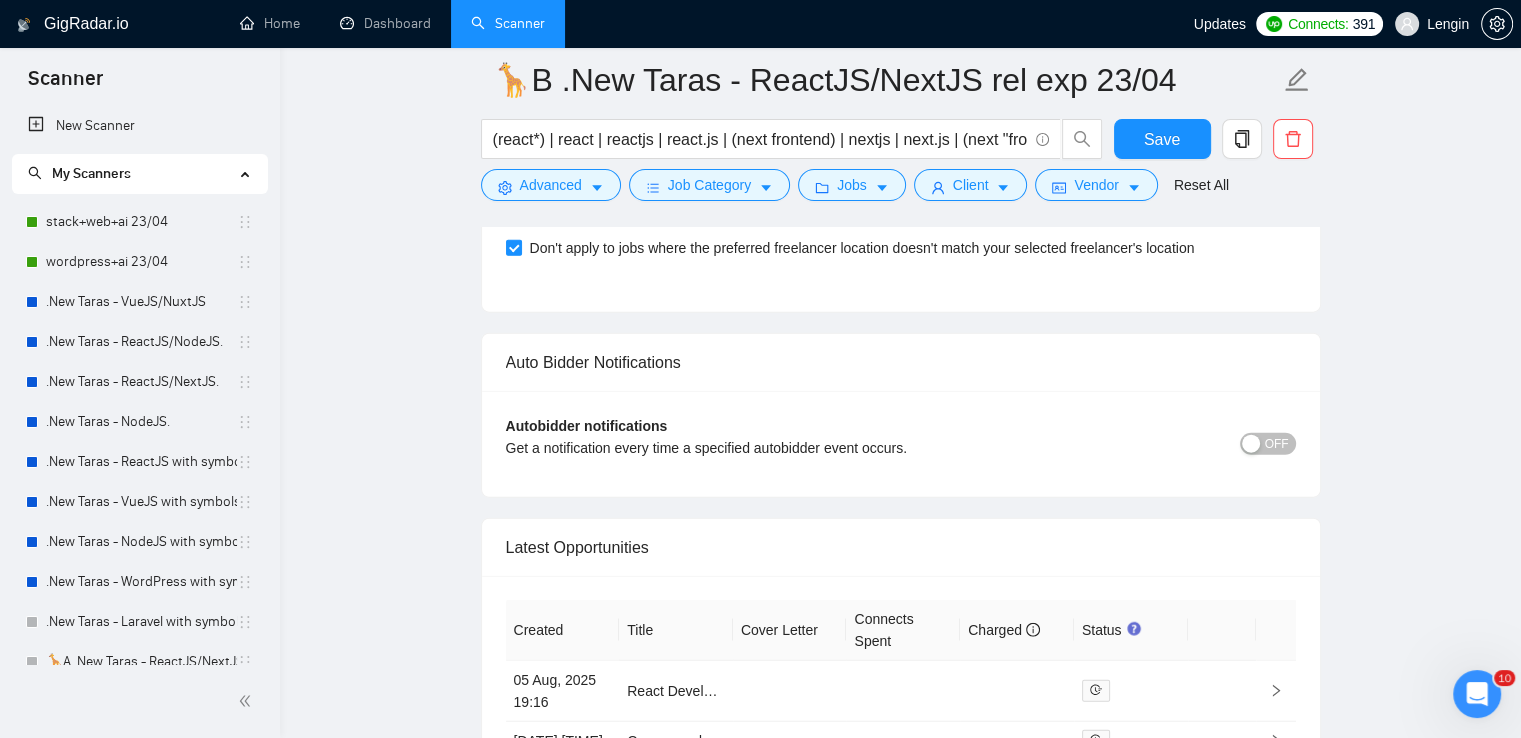 click 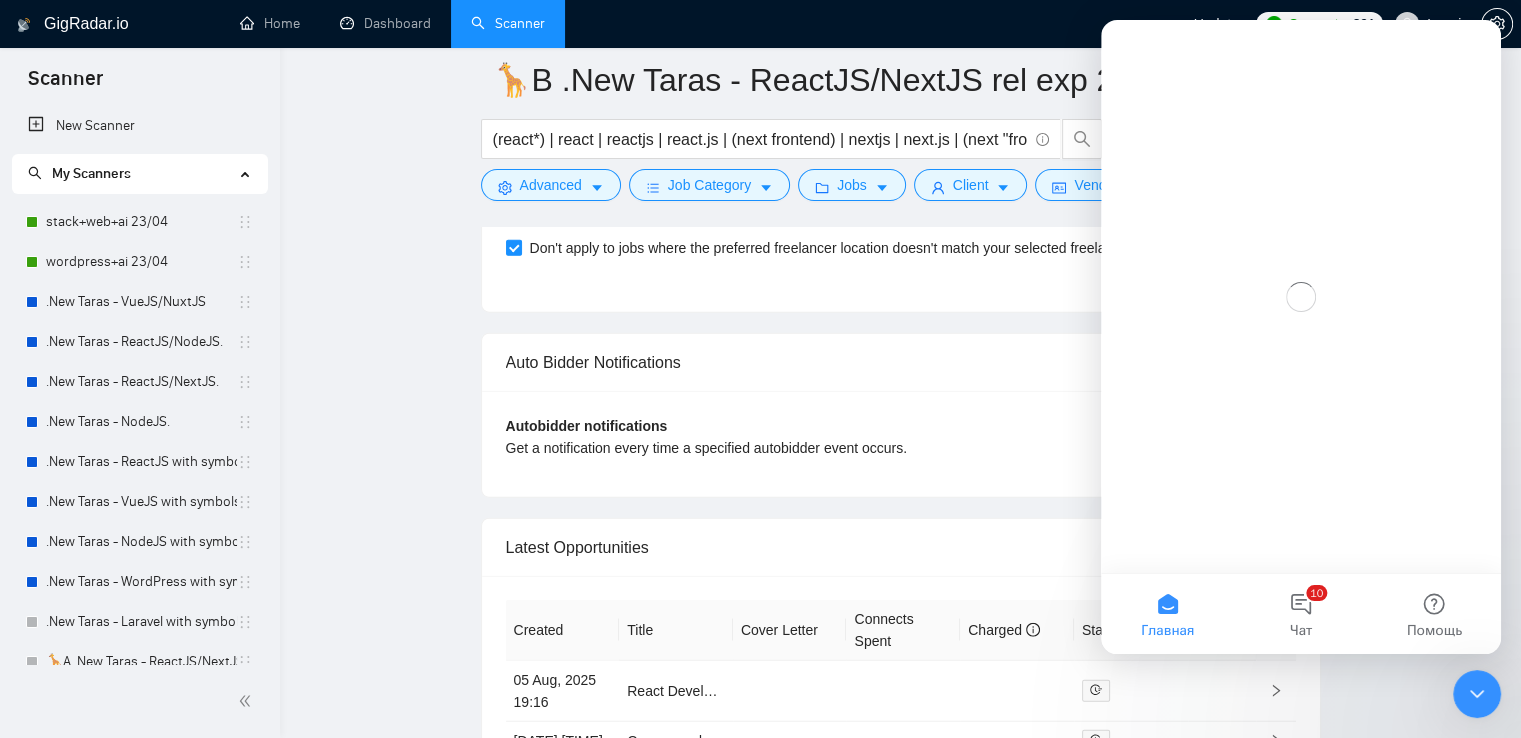scroll, scrollTop: 0, scrollLeft: 0, axis: both 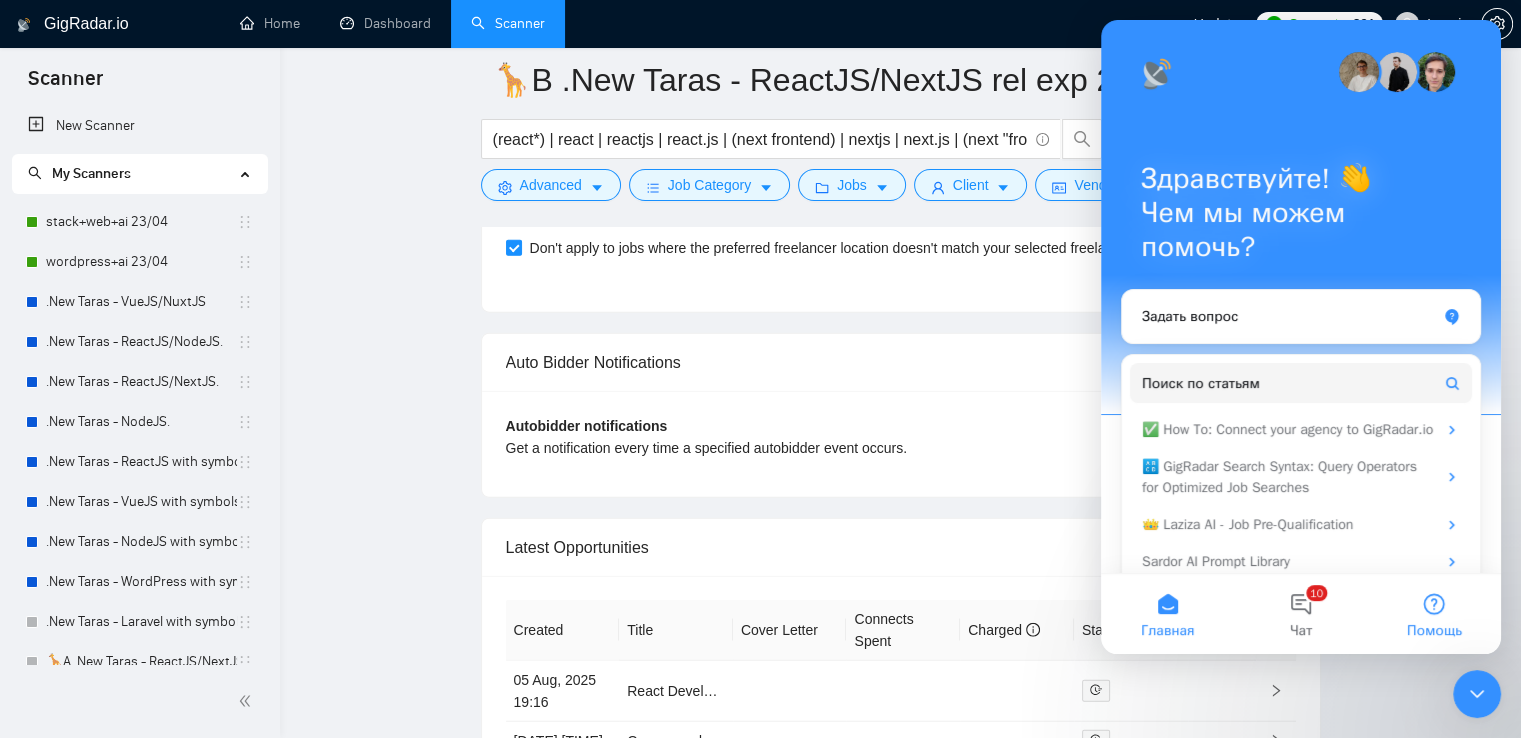 click on "Помощь" at bounding box center [1434, 614] 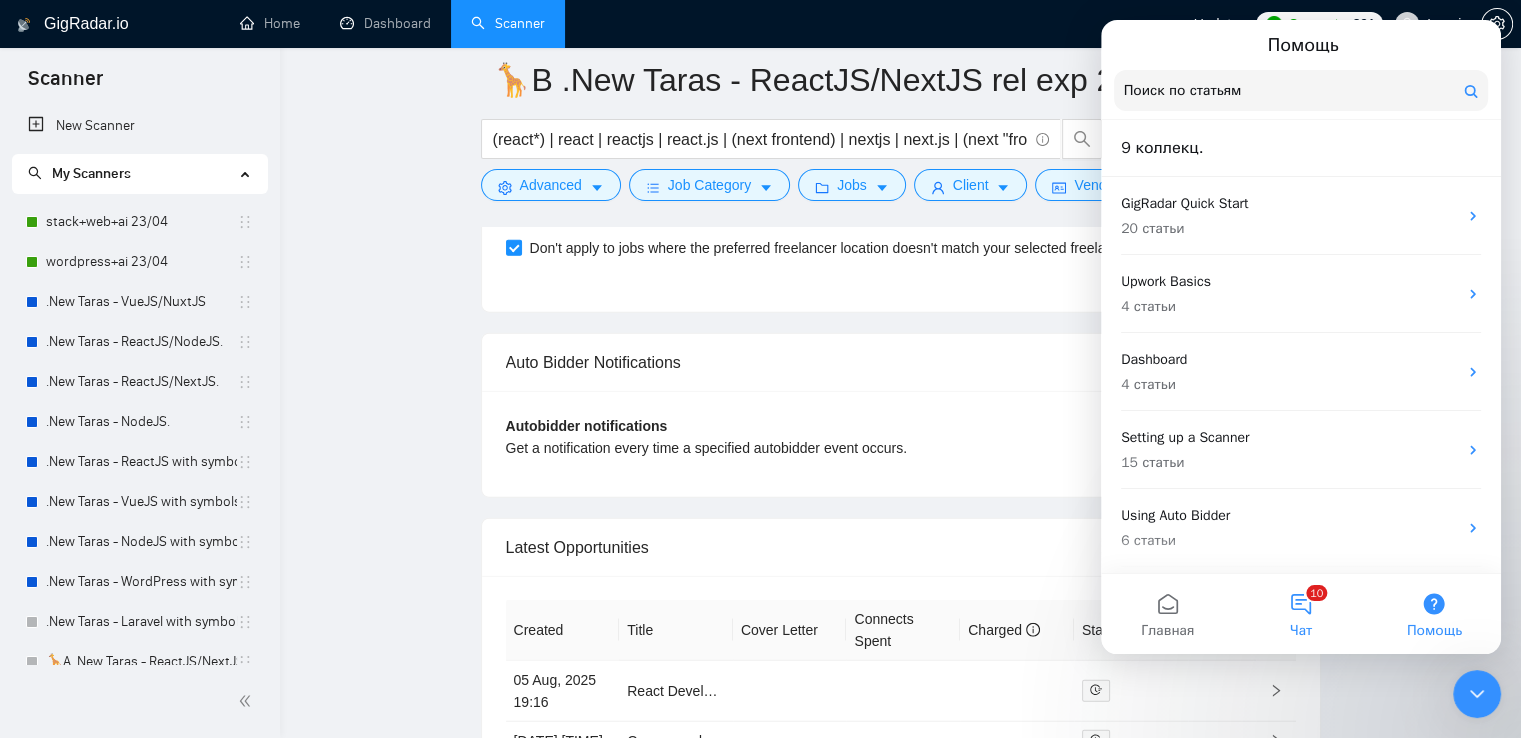 click on "10 Чат" at bounding box center (1300, 614) 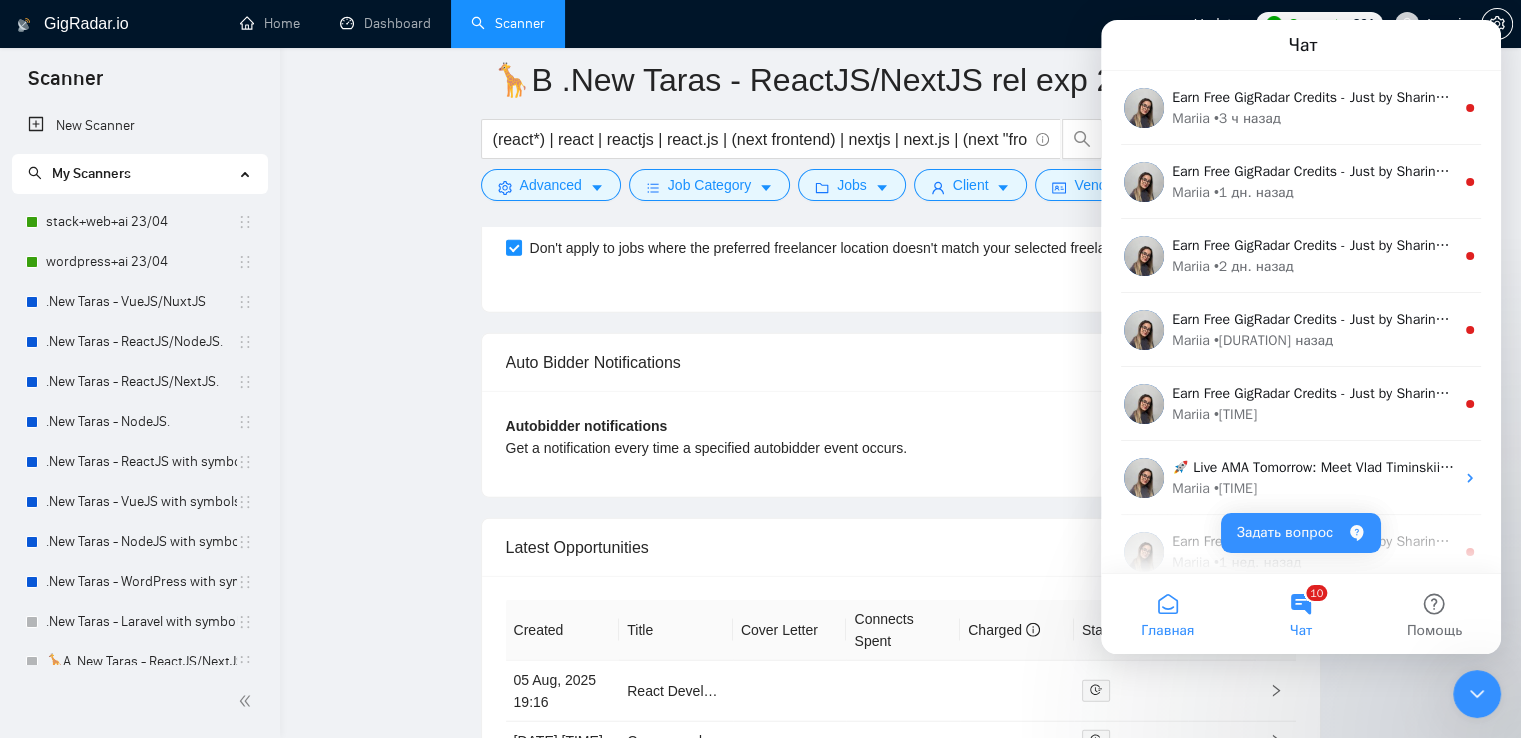click on "Главная" at bounding box center [1167, 614] 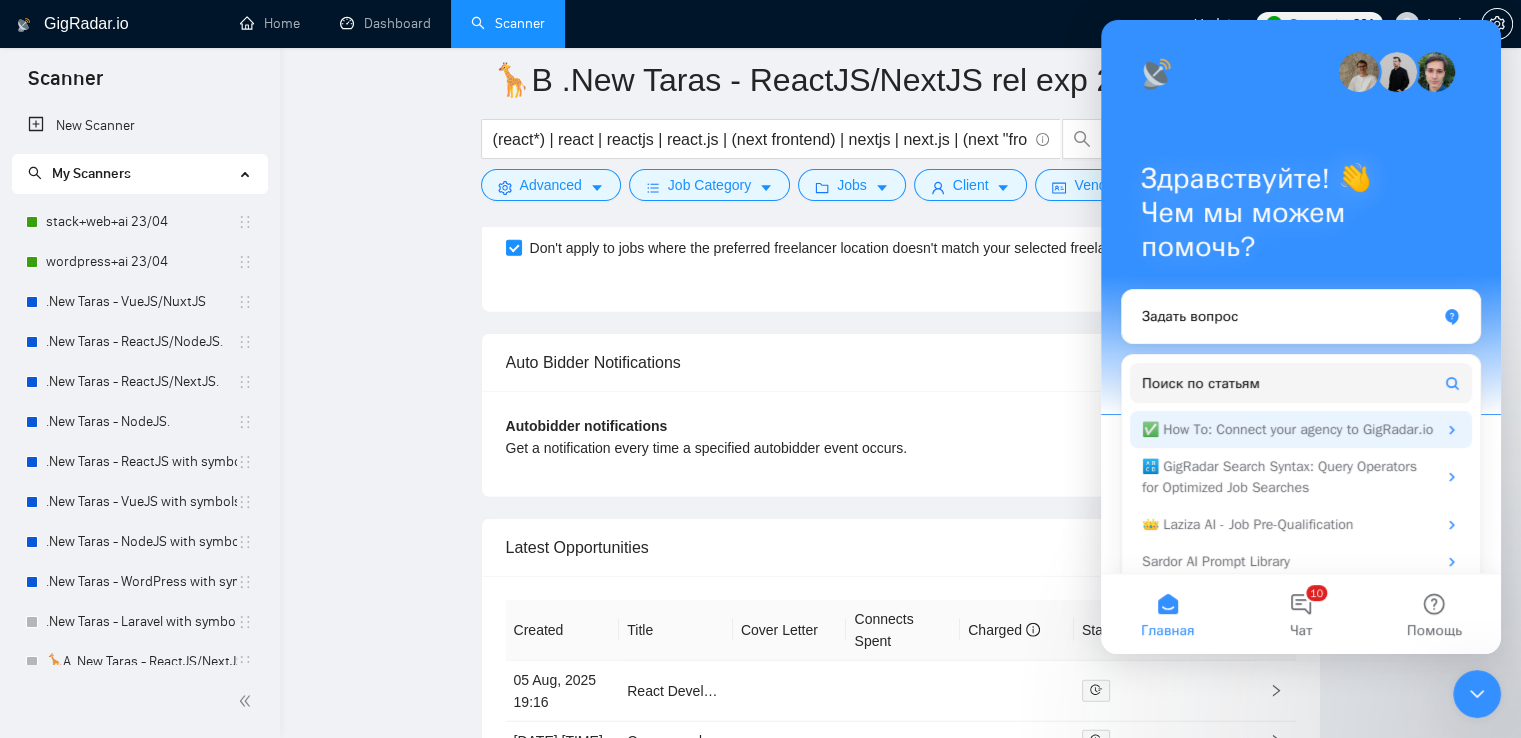 scroll, scrollTop: 46, scrollLeft: 0, axis: vertical 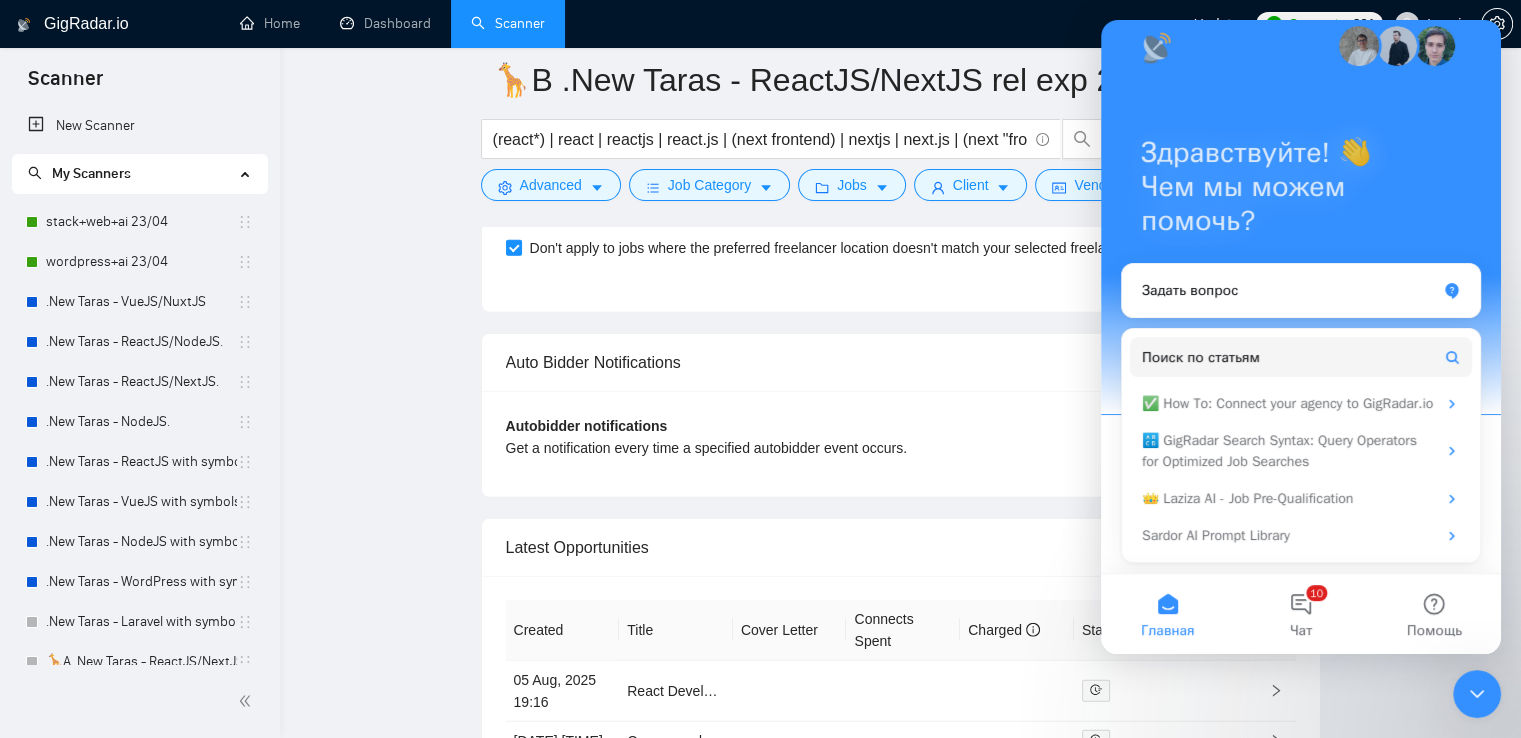 click on "🦒B .New [PERSON] - ReactJS/NextJS rel exp 23/04 (react*) | react | reactjs | react.js | (next frontend) | nextjs | next.js | (next "front end") | (next "front-end") | "(react" | "/react" | "next.js" | "/next.js" | "(react.js)" | "(reactjs)" | "(next.js)" | "(nextjs)" Save Advanced   Job Category   Jobs   Client   Vendor   Reset All Preview Results Insights NEW Alerts Auto Bidder Auto Bidding Enabled Auto Bidding Enabled: ON Auto Bidder Schedule Auto Bidding Type: Automated (recommended) Semi-automated Auto Bidding Schedule: 24/7 Custom Custom Auto Bidder Schedule Repeat every week on Monday Tuesday Wednesday Thursday Friday Saturday Sunday Active Hours ( Europe/Kiev ): From: 00:00 To: 10:00 ( 10  hours) Europe/Kiev Auto Bidding Type Select your bidding algorithm: Choose the algorithm for you bidding. The price per proposal does not include your connects expenditure. Template Bidder Works great for narrow segments and short cover letters that don't change. 0.50  credits / proposal [PERSON] 🤖 1.00  credits" at bounding box center (900, -1692) 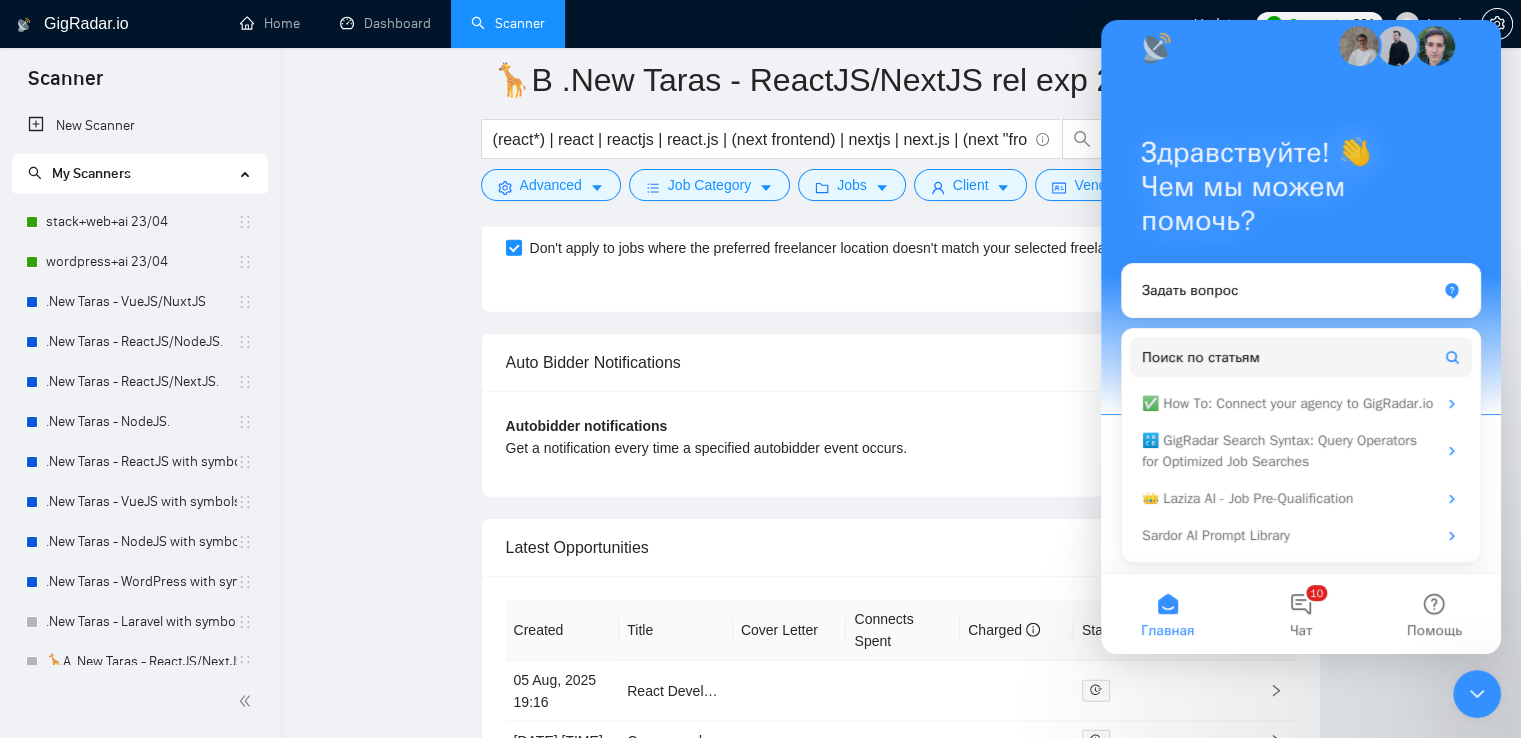 scroll, scrollTop: 0, scrollLeft: 0, axis: both 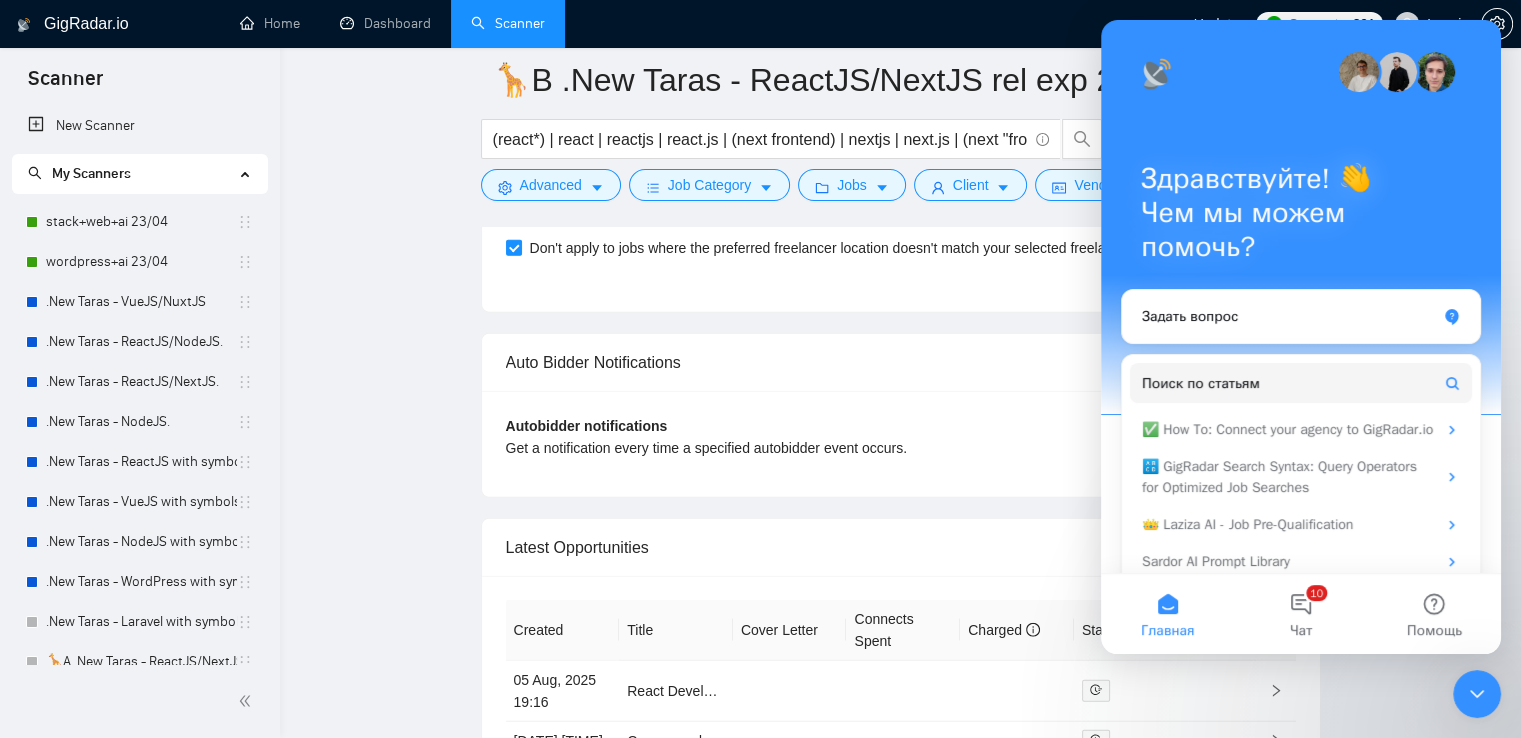 click 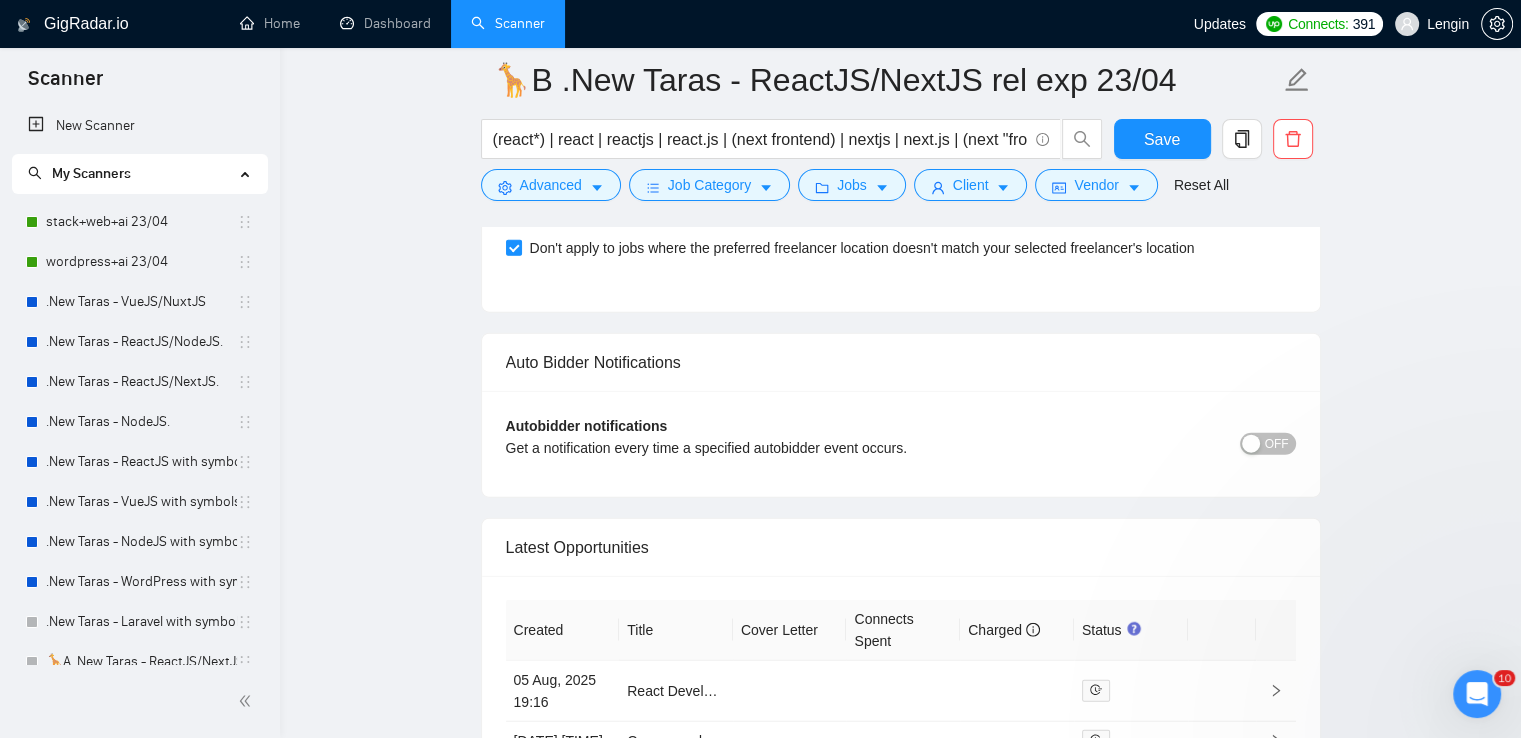 scroll, scrollTop: 0, scrollLeft: 0, axis: both 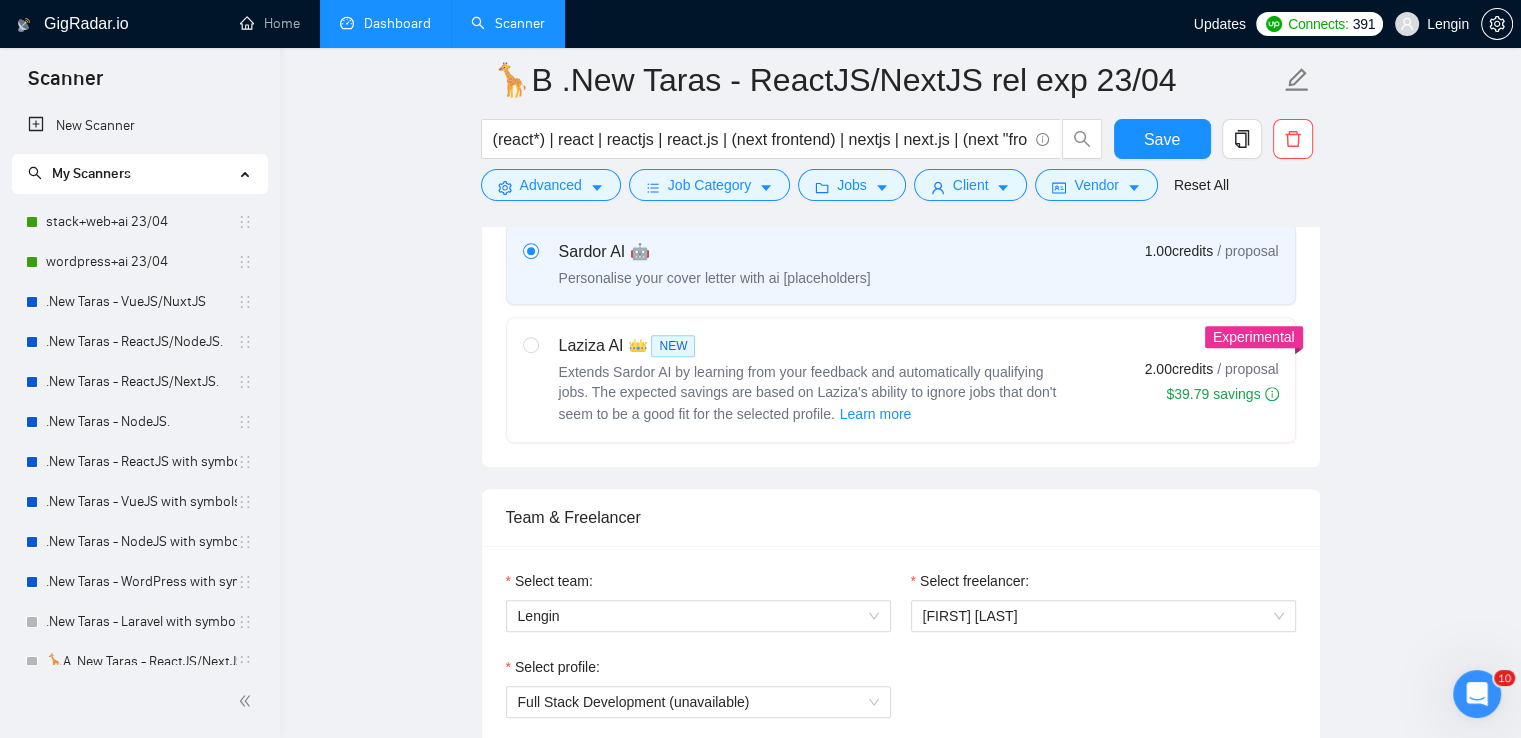 click on "Dashboard" at bounding box center (385, 23) 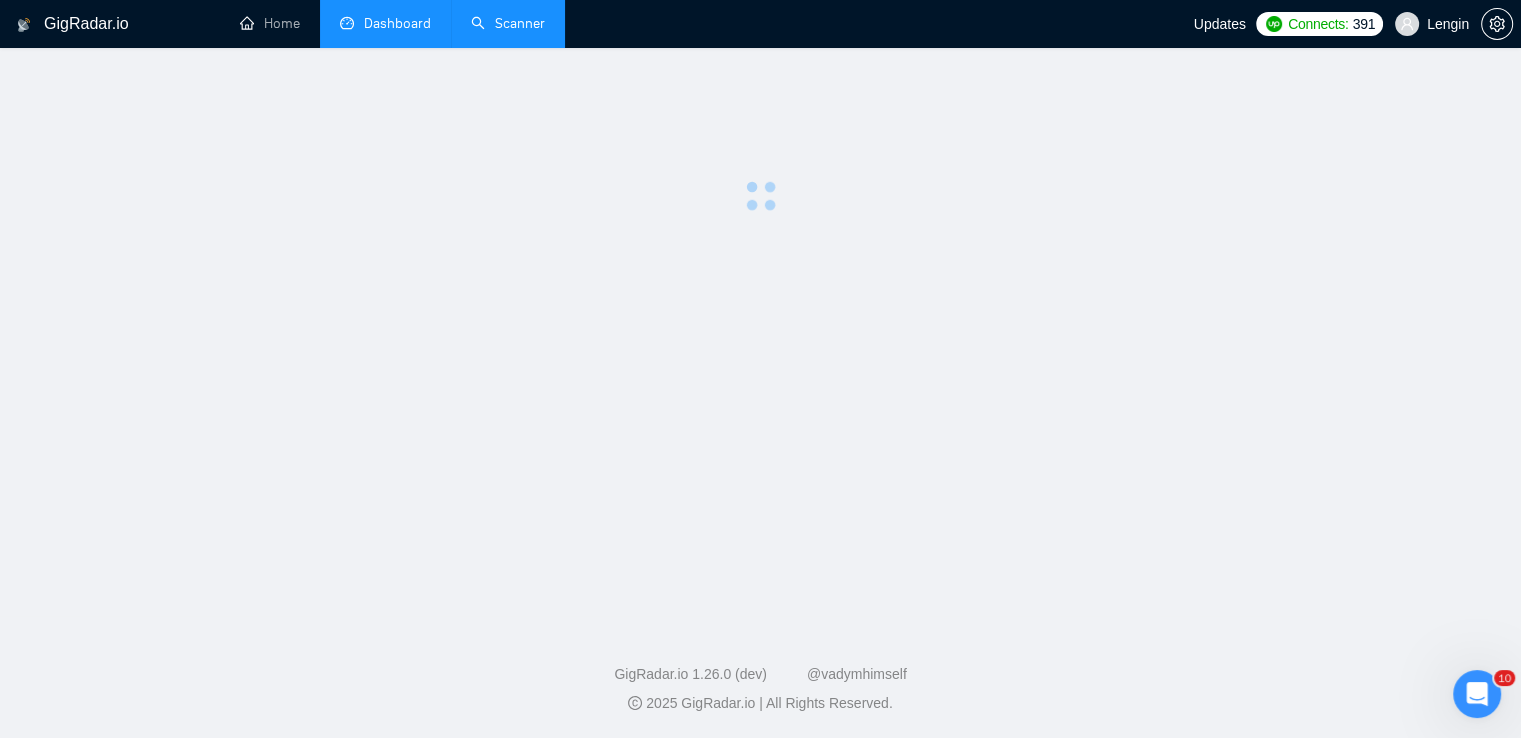 scroll, scrollTop: 0, scrollLeft: 0, axis: both 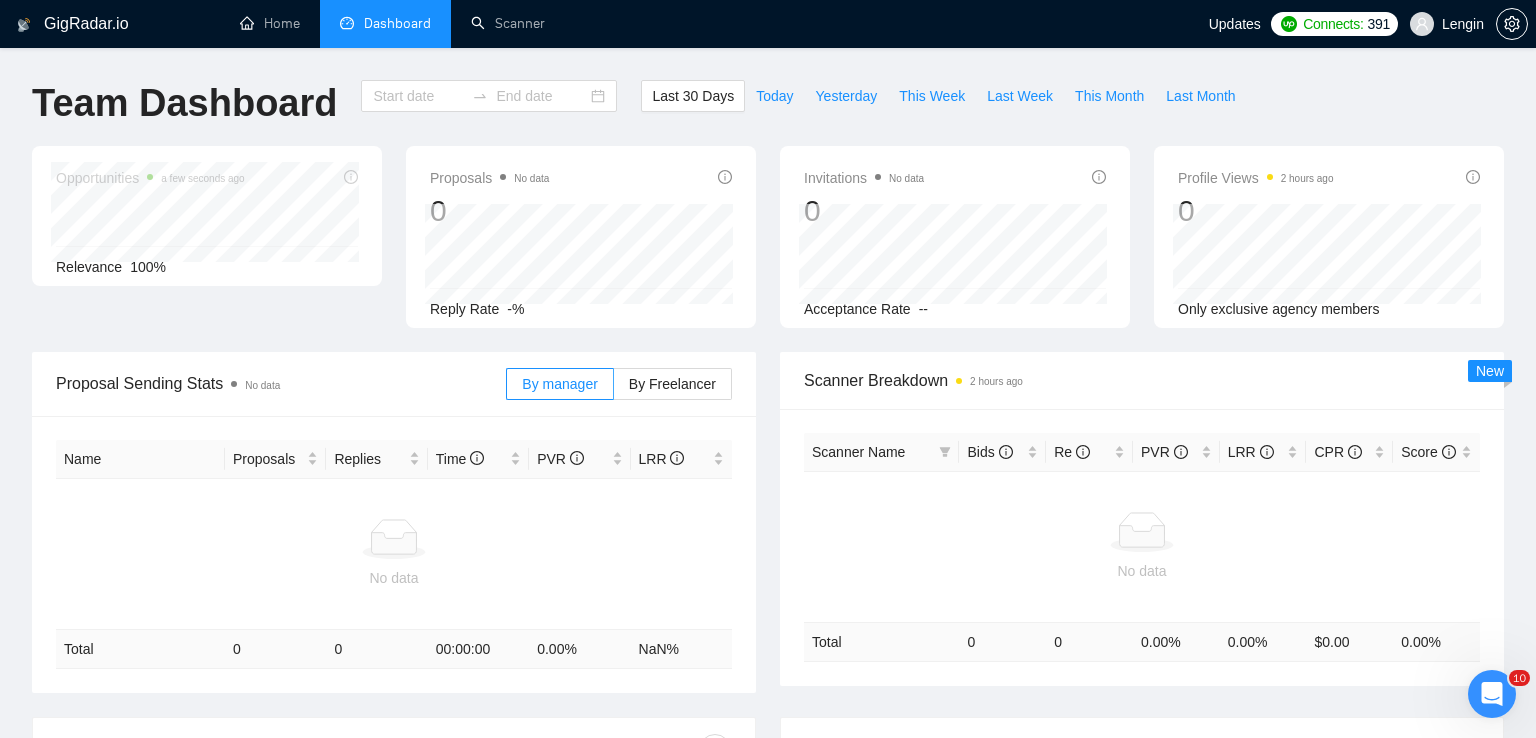 type on "2025-07-07" 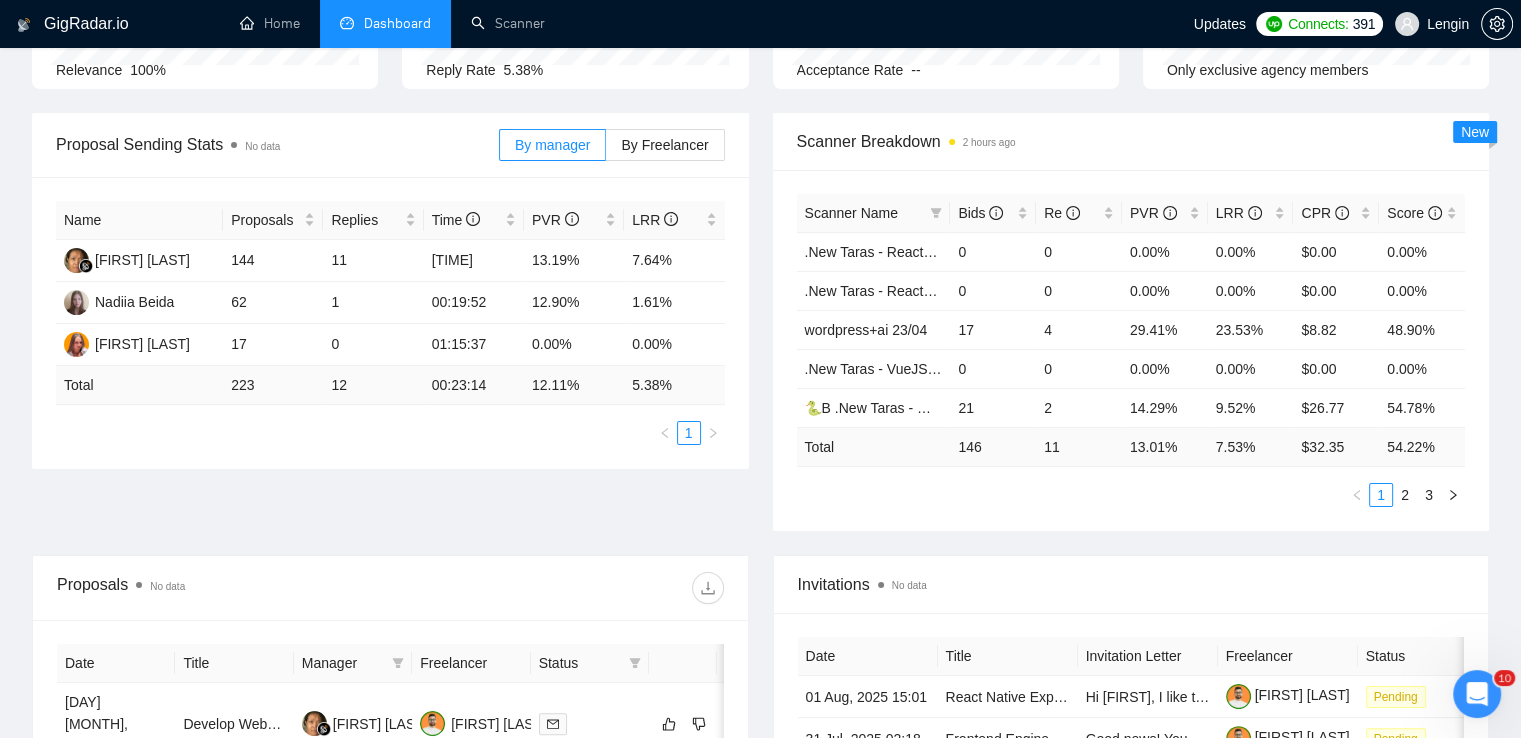 scroll, scrollTop: 0, scrollLeft: 0, axis: both 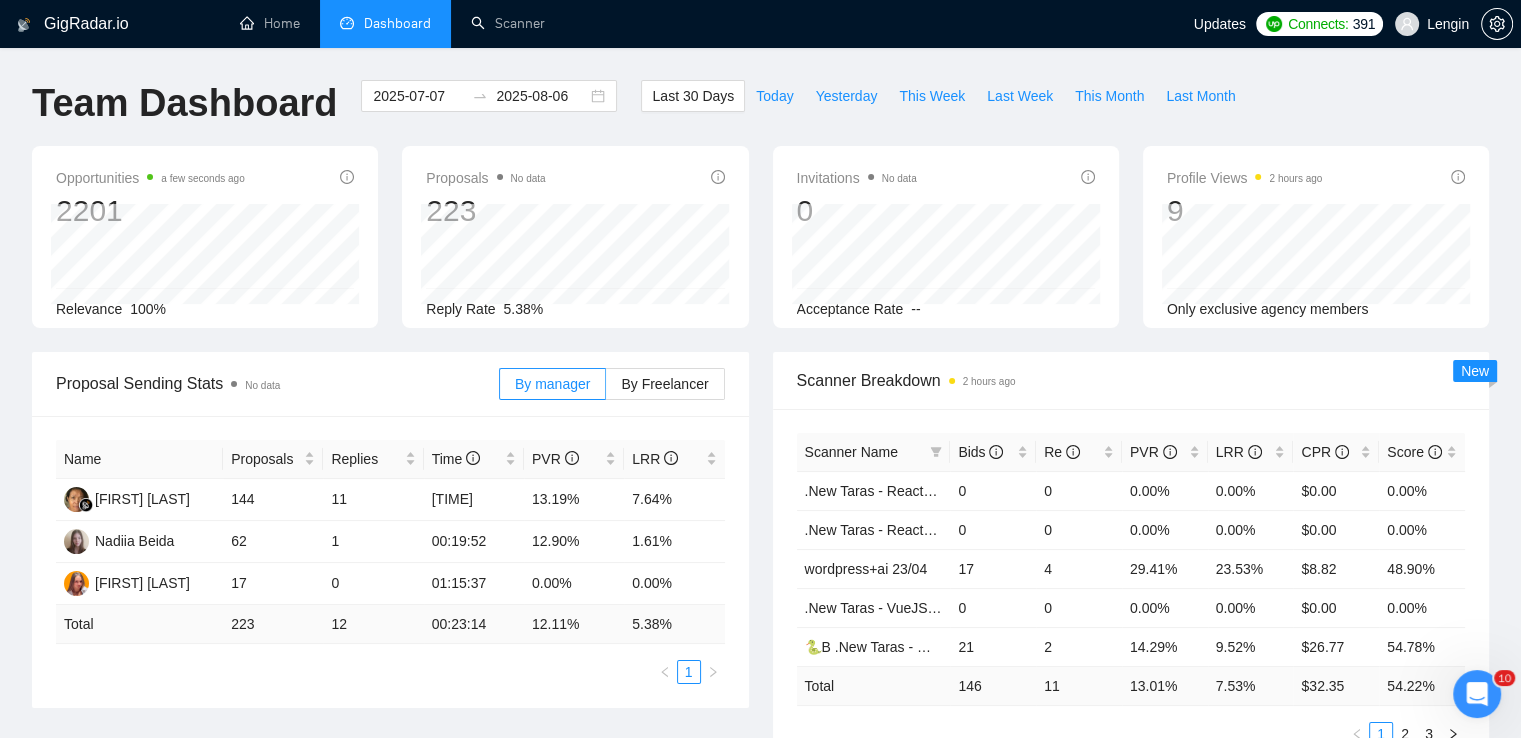 click 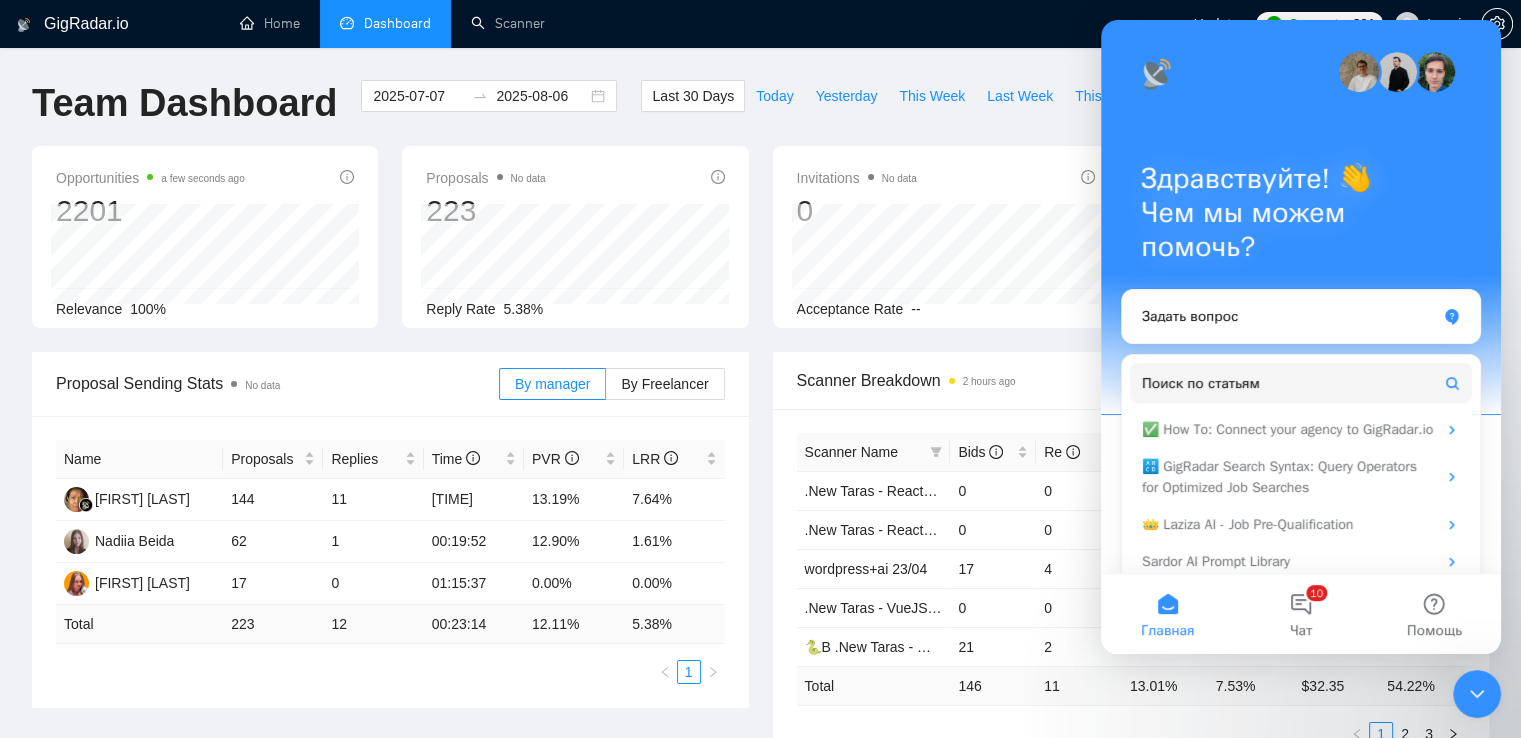 click on "Proposal Sending Stats No data" at bounding box center (277, 383) 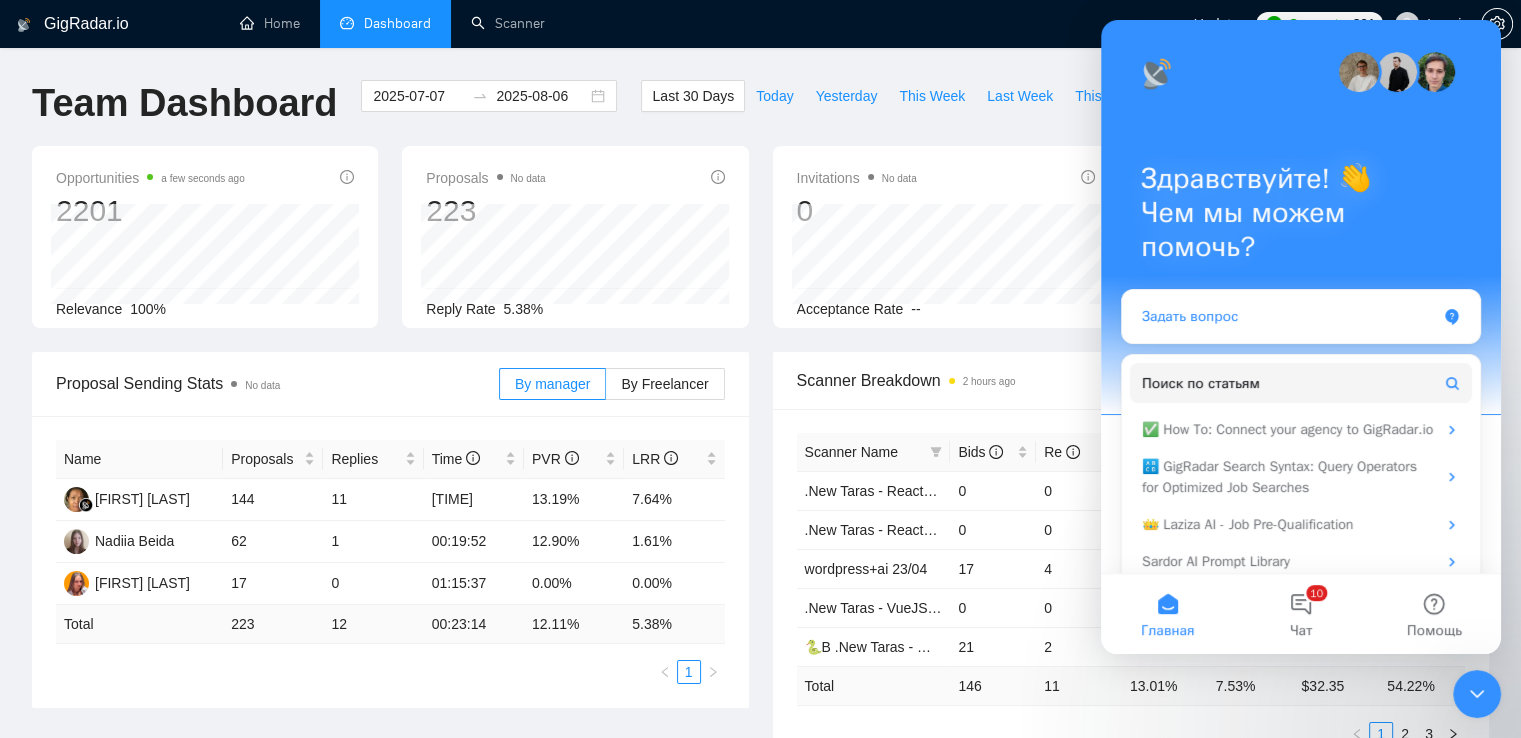 click on "Задать вопрос" at bounding box center (1289, 316) 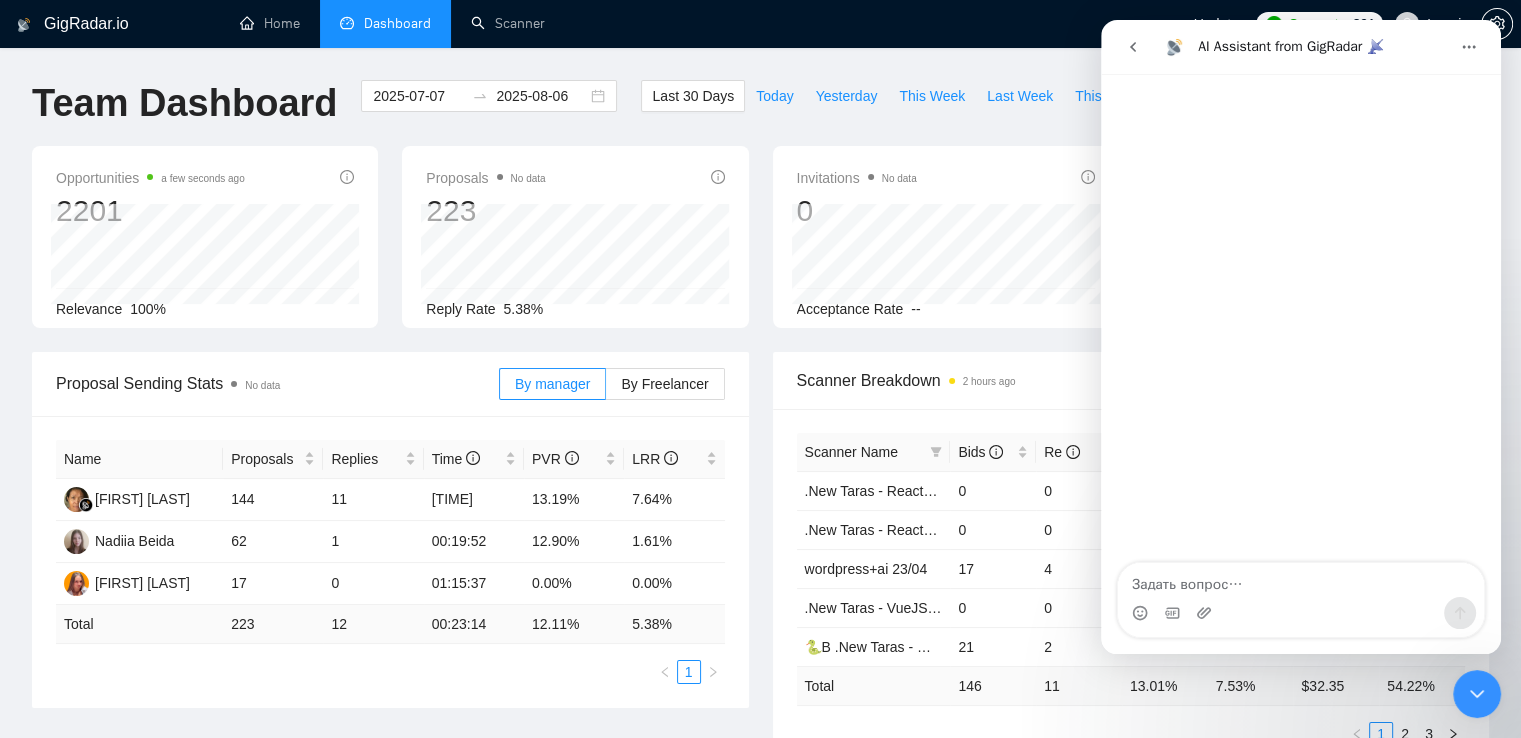 click 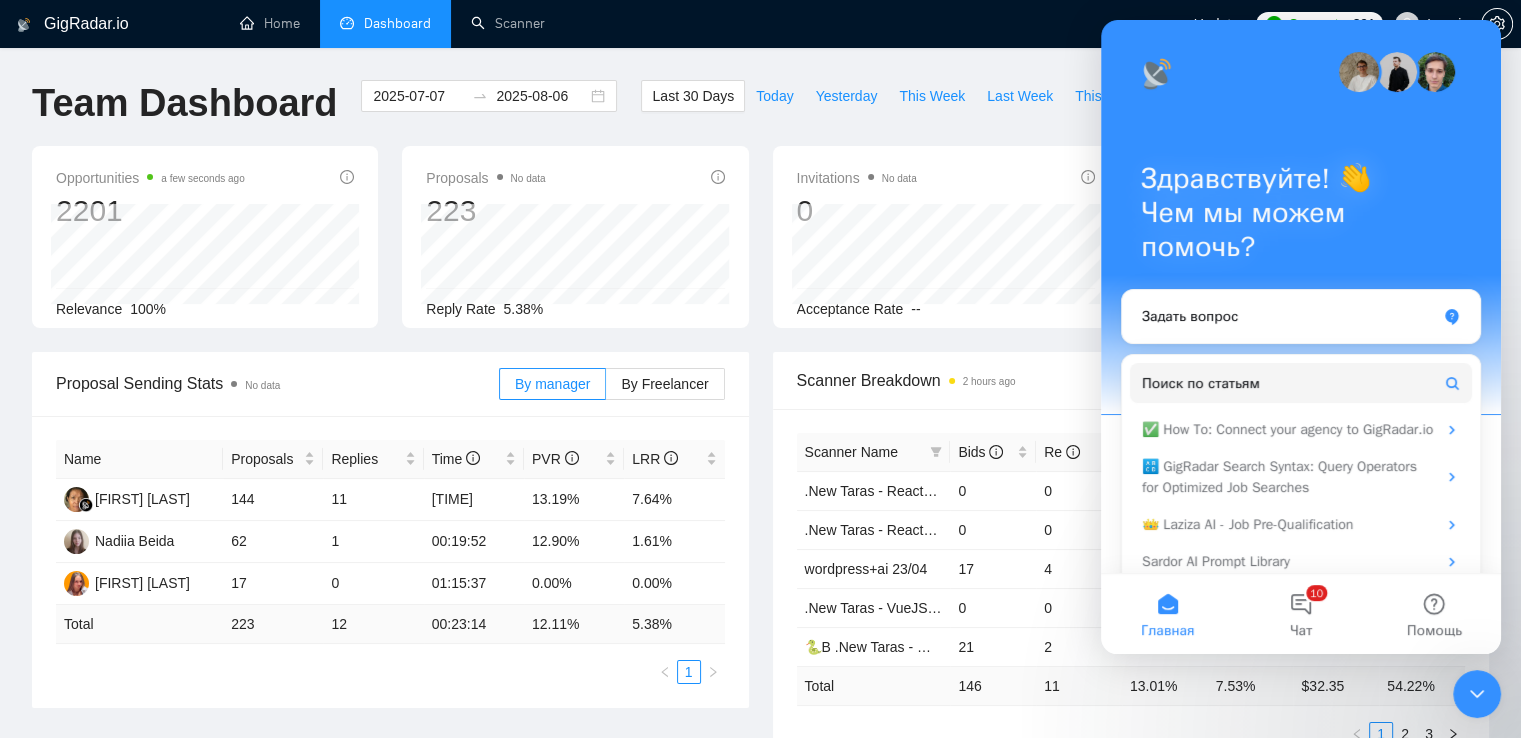 click 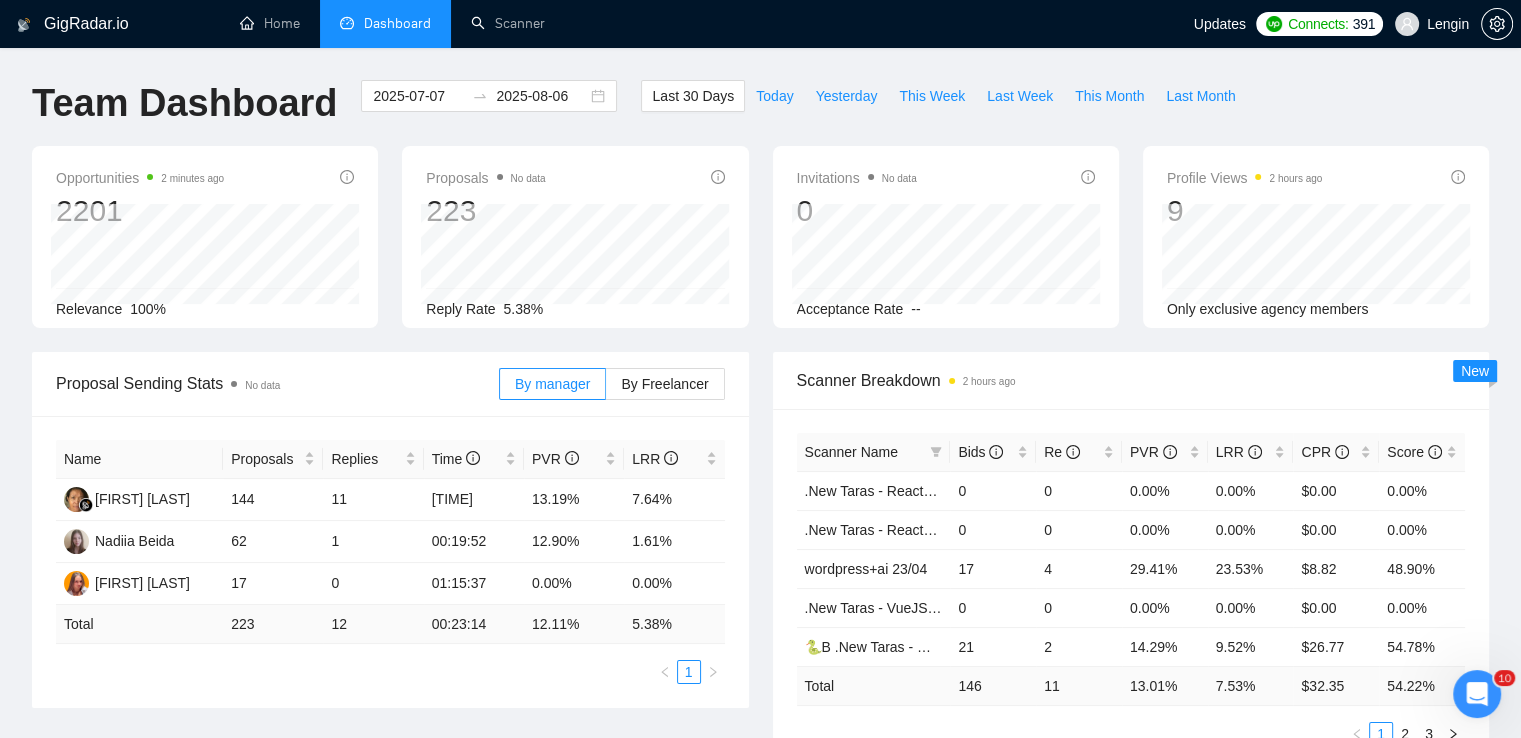 click at bounding box center [1477, 694] 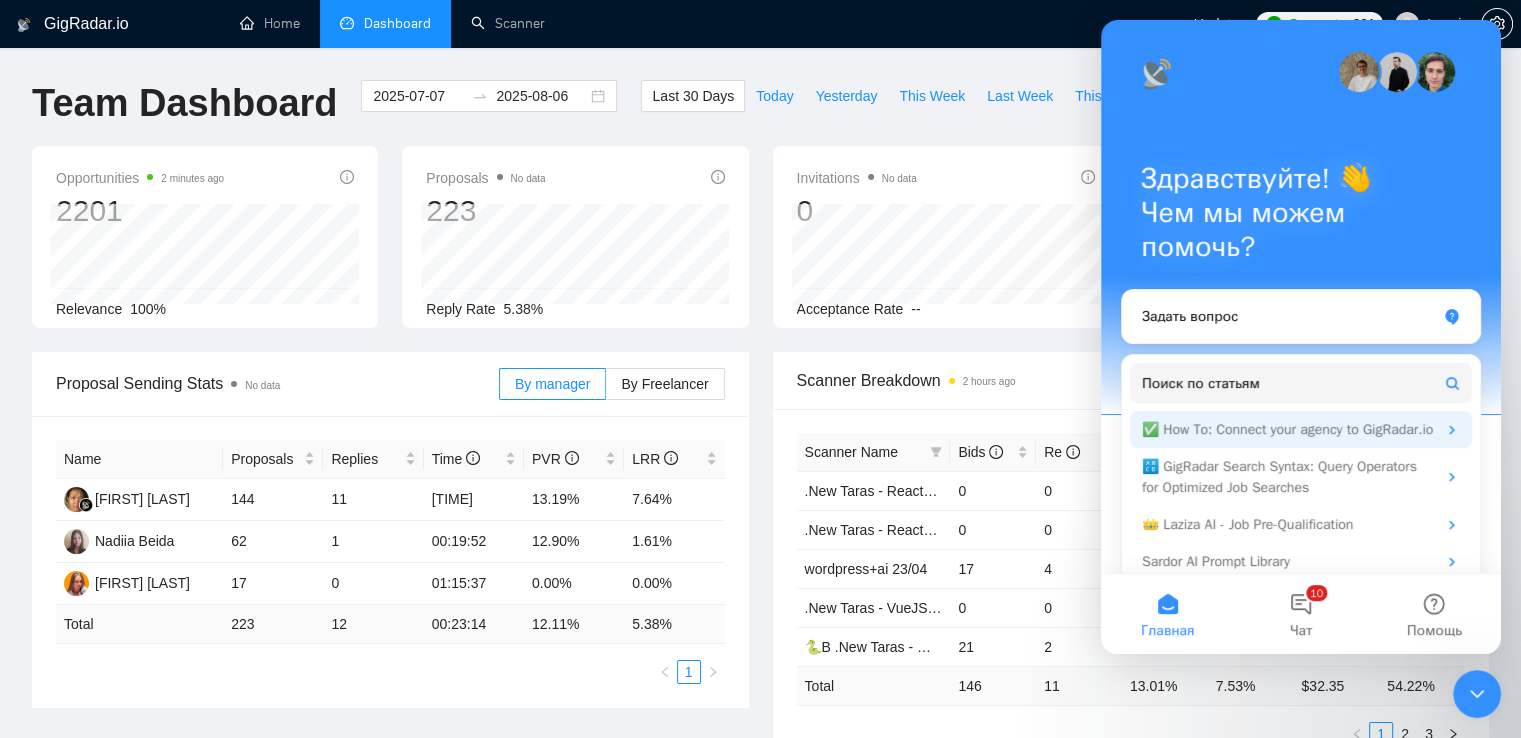 scroll, scrollTop: 0, scrollLeft: 0, axis: both 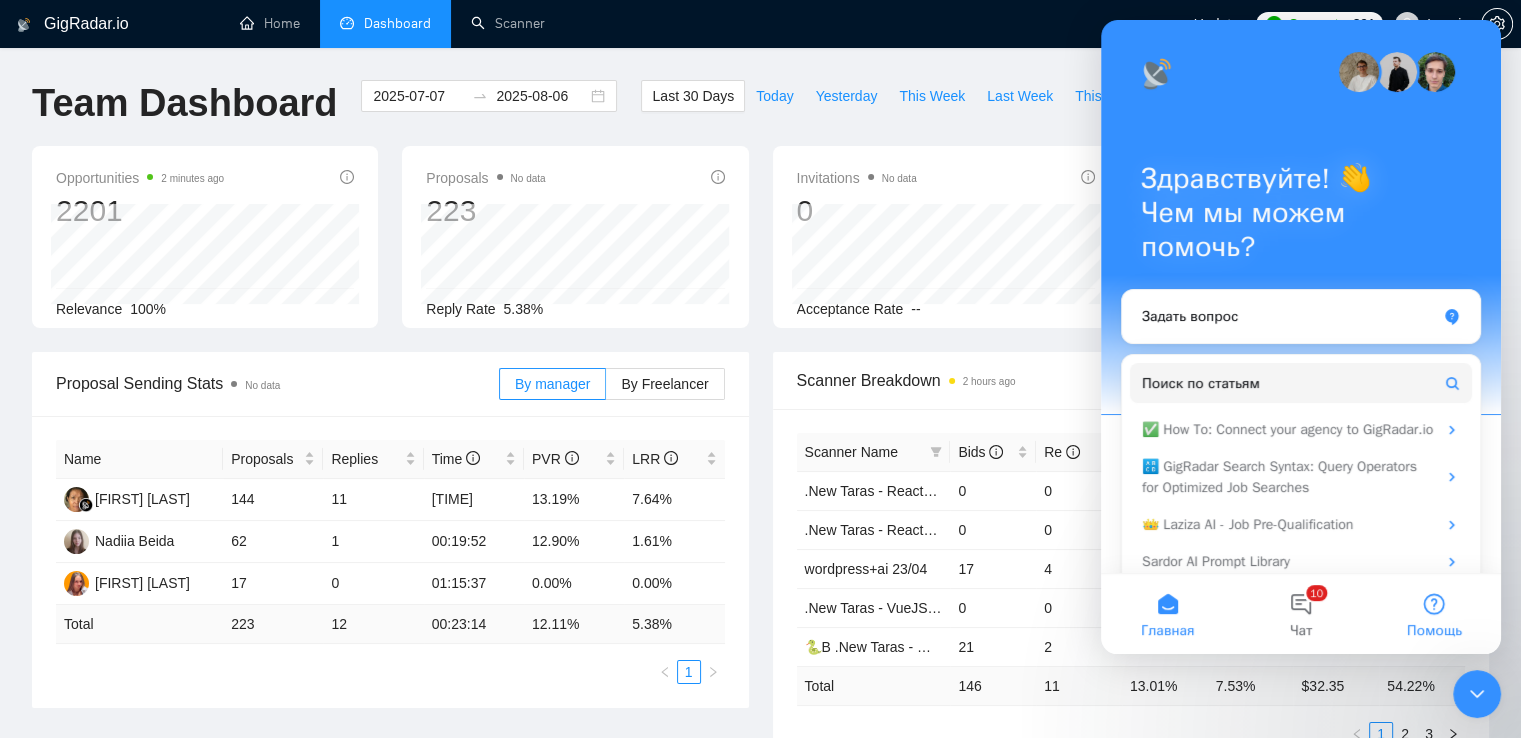 click on "Помощь" at bounding box center (1434, 614) 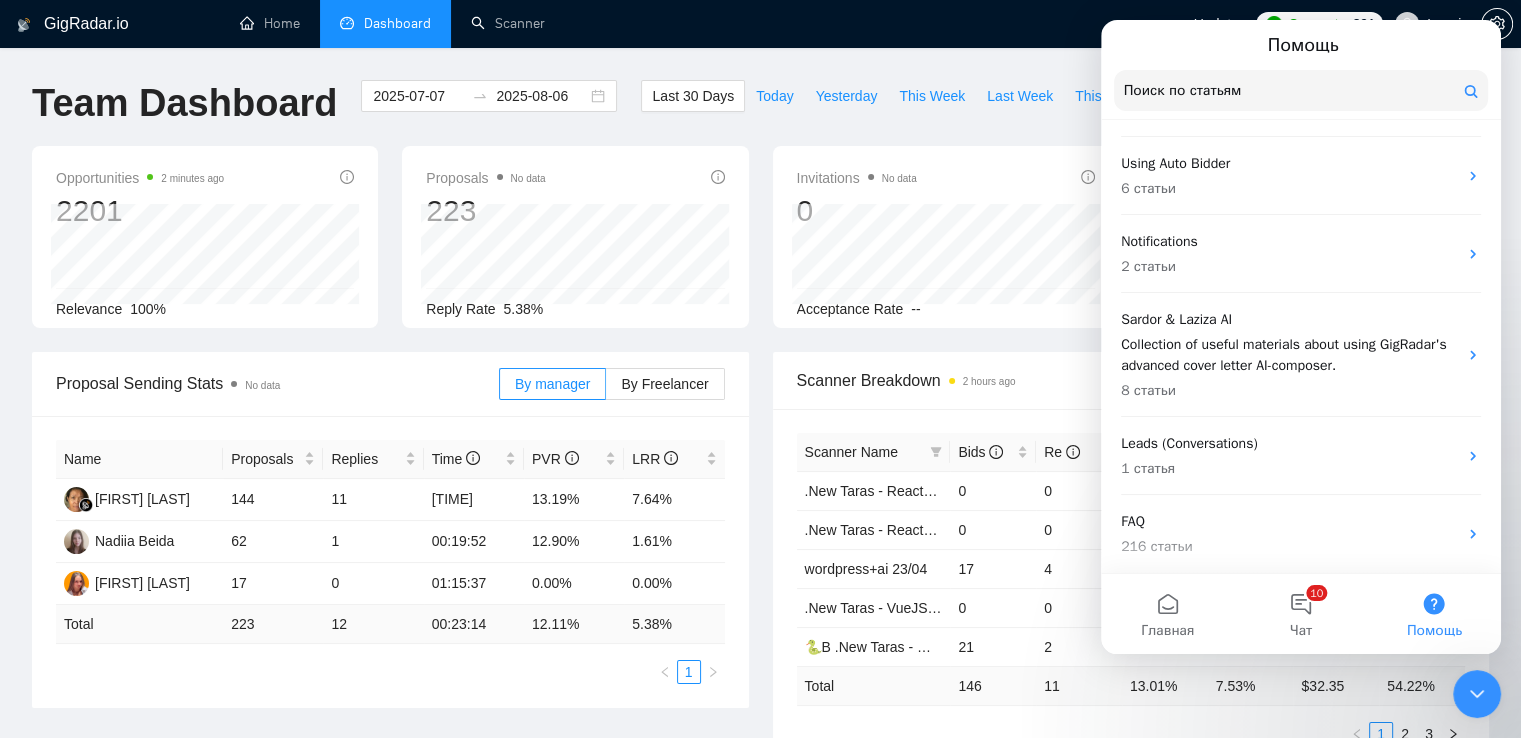 scroll, scrollTop: 0, scrollLeft: 0, axis: both 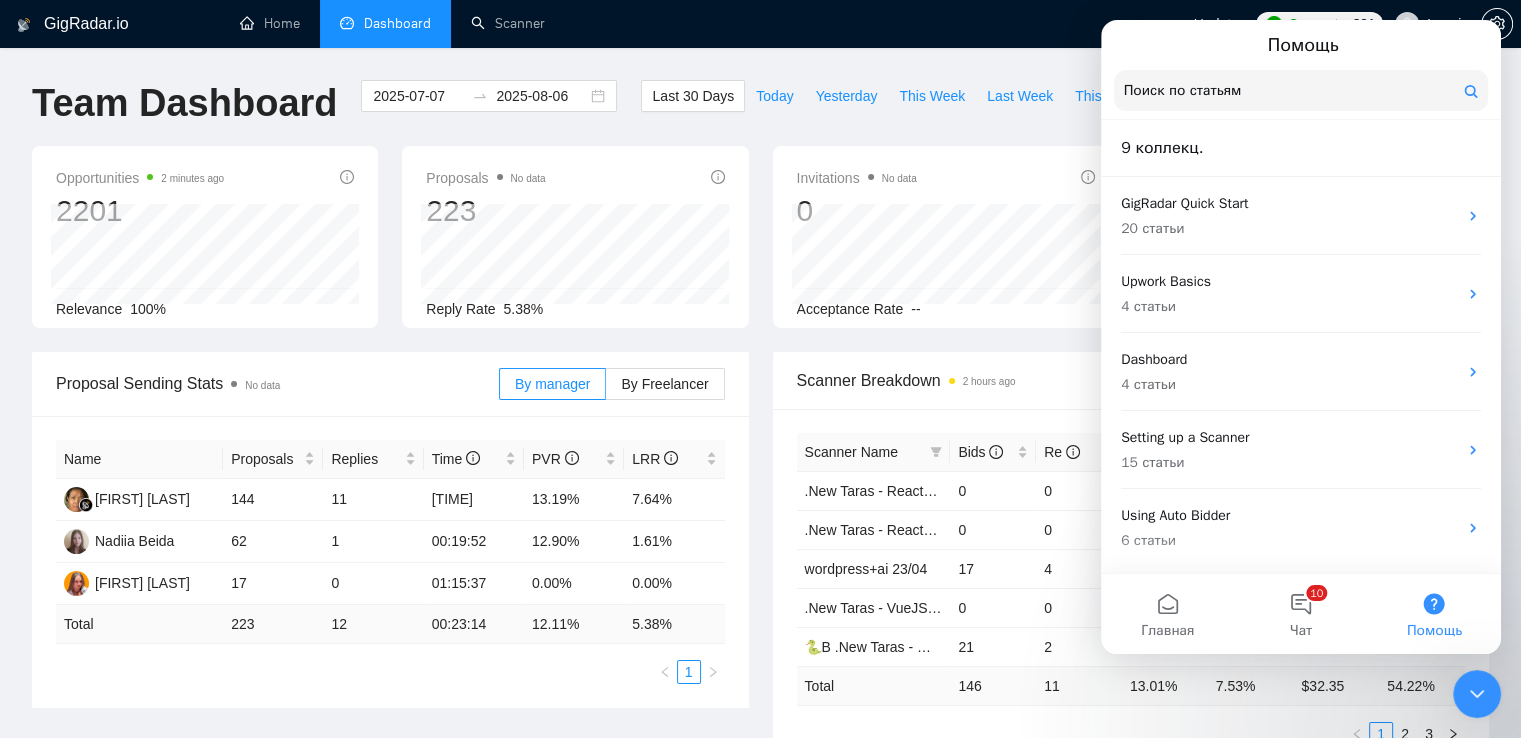 click on "Proposals No data 223   2025-08-05
Sent 10 Reply Rate 5.38%" at bounding box center (575, 237) 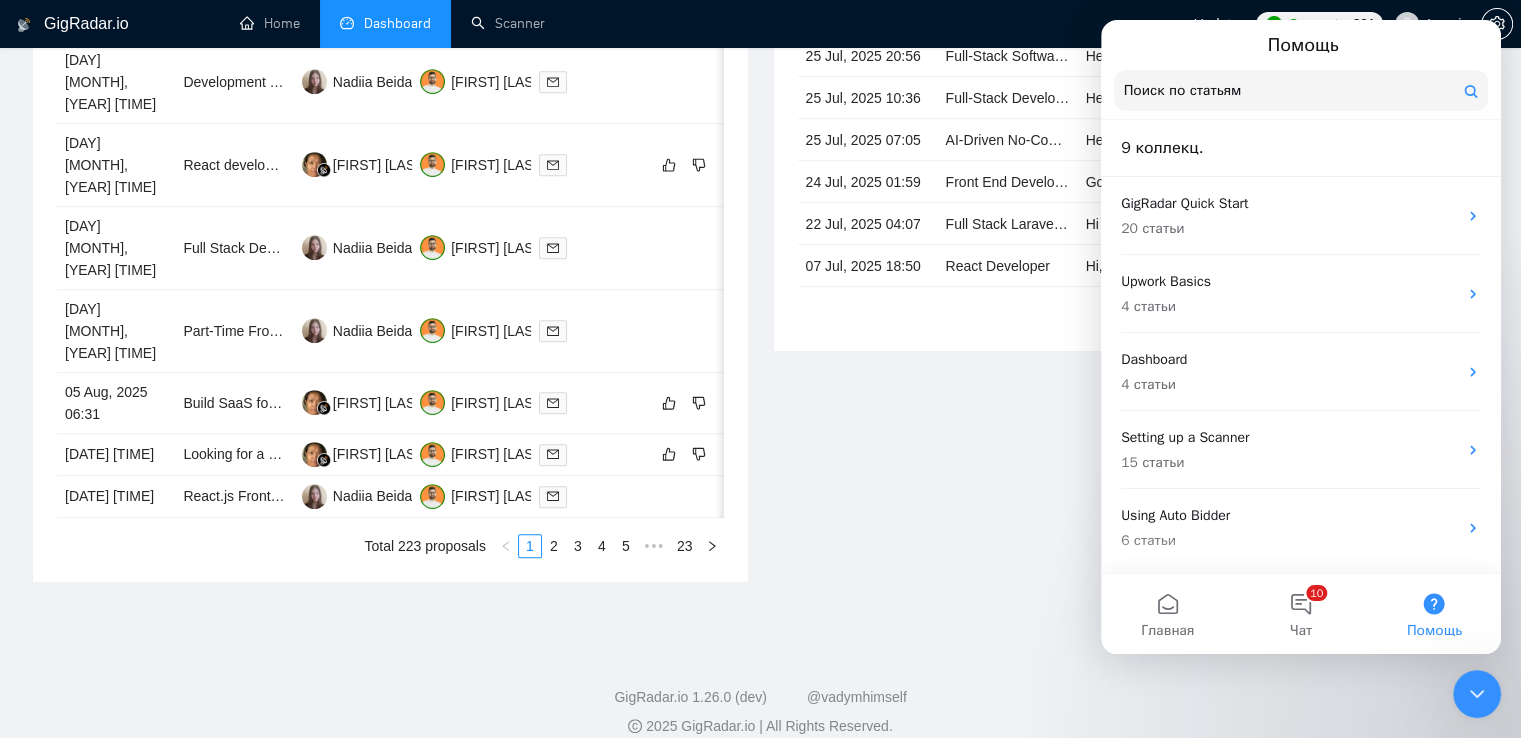 scroll, scrollTop: 0, scrollLeft: 0, axis: both 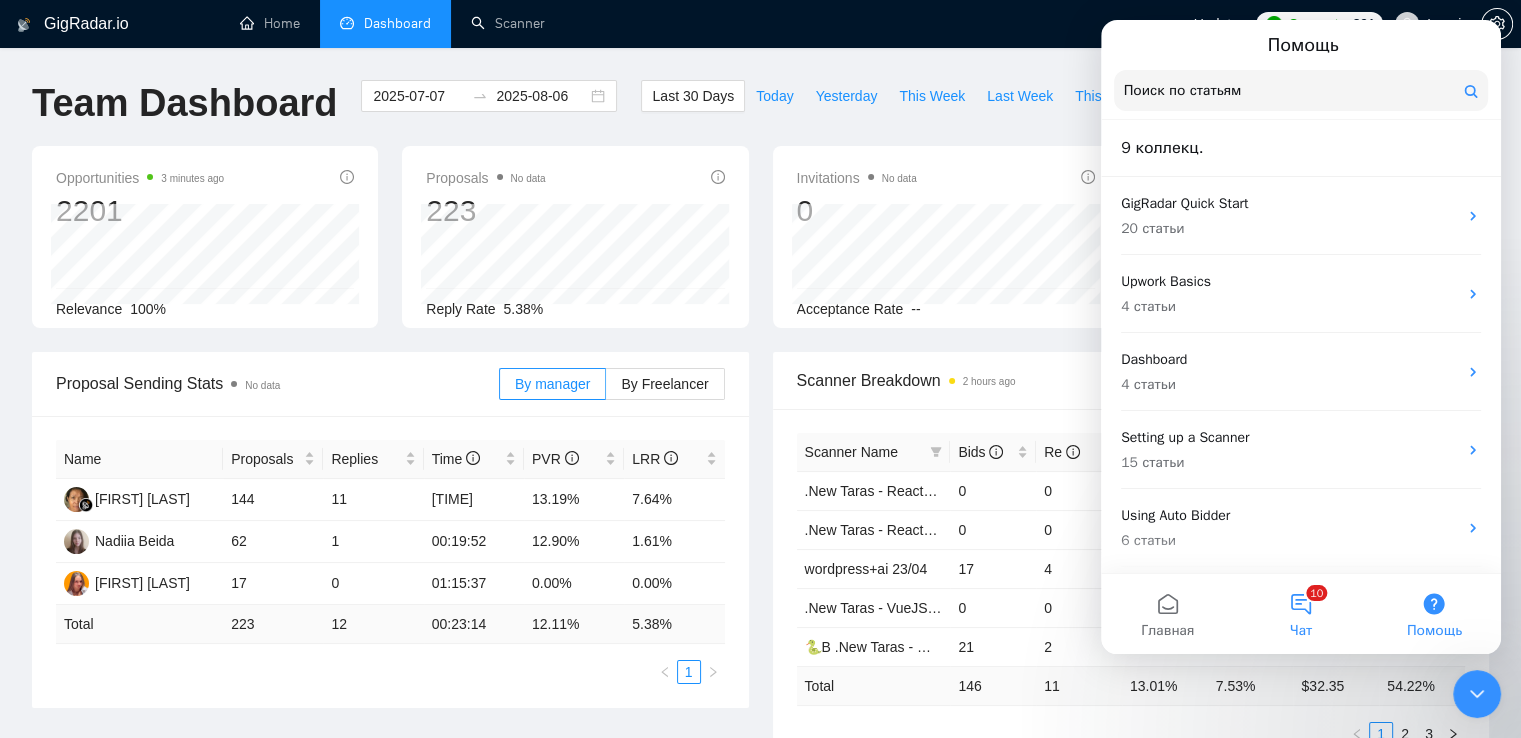click on "10 Чат" at bounding box center [1300, 614] 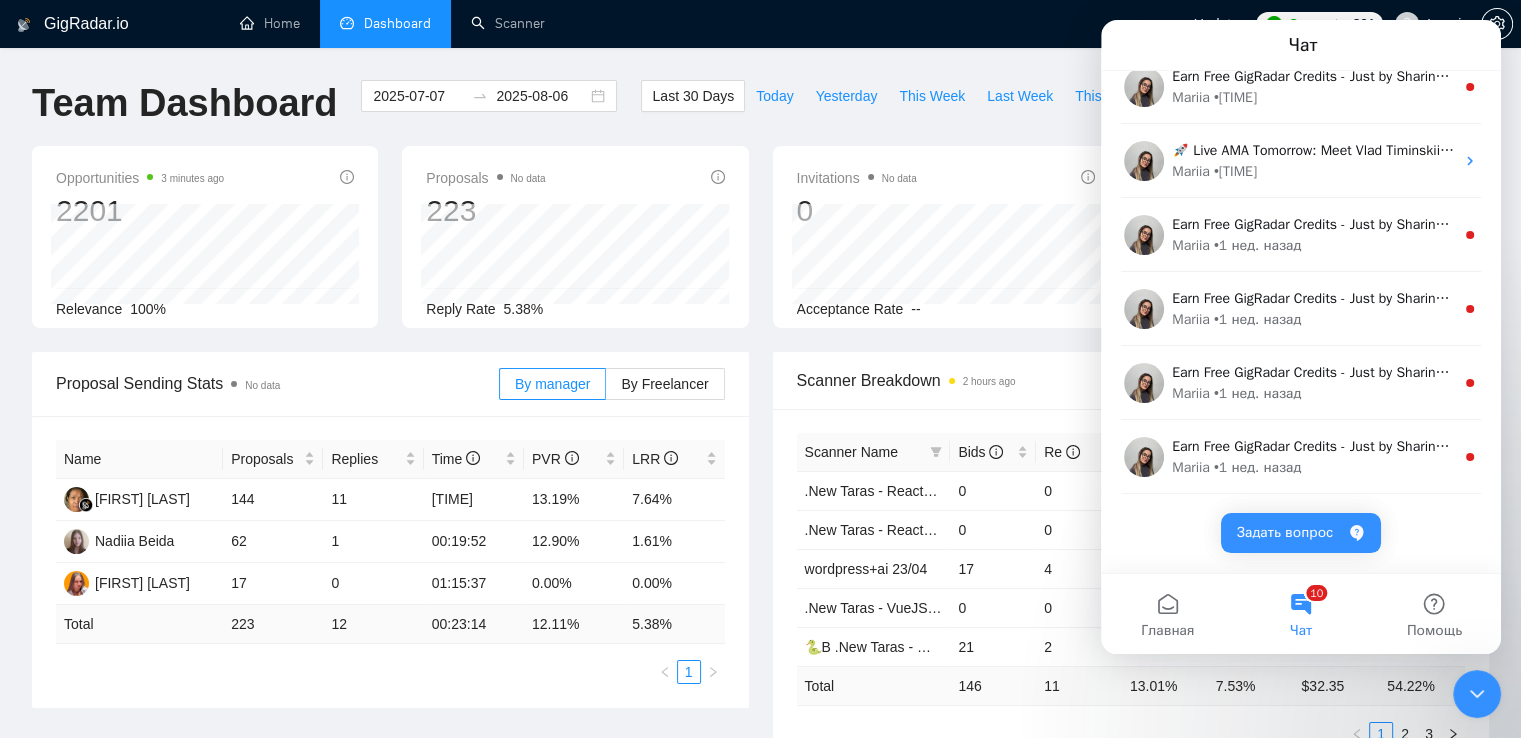 scroll, scrollTop: 0, scrollLeft: 0, axis: both 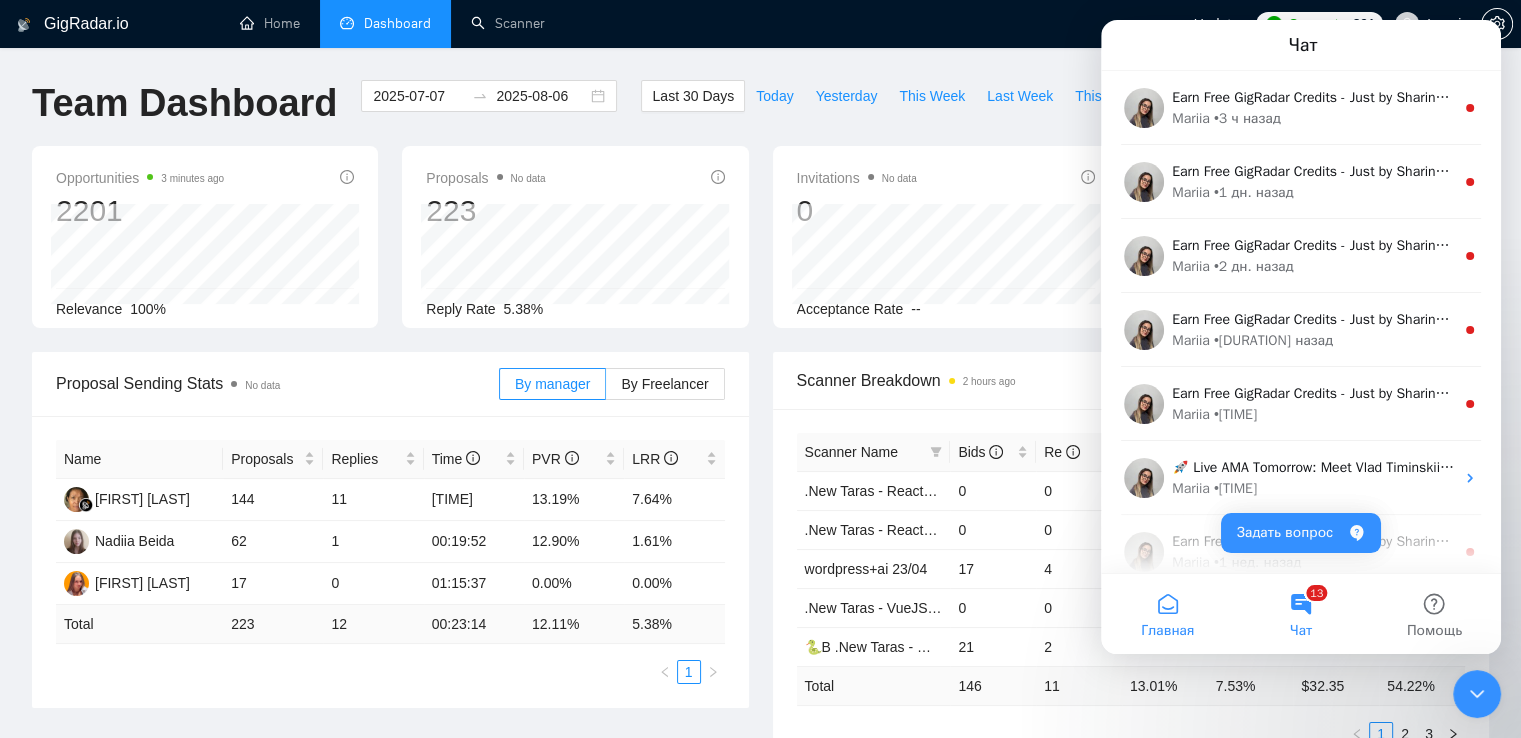 click on "Главная" at bounding box center (1167, 631) 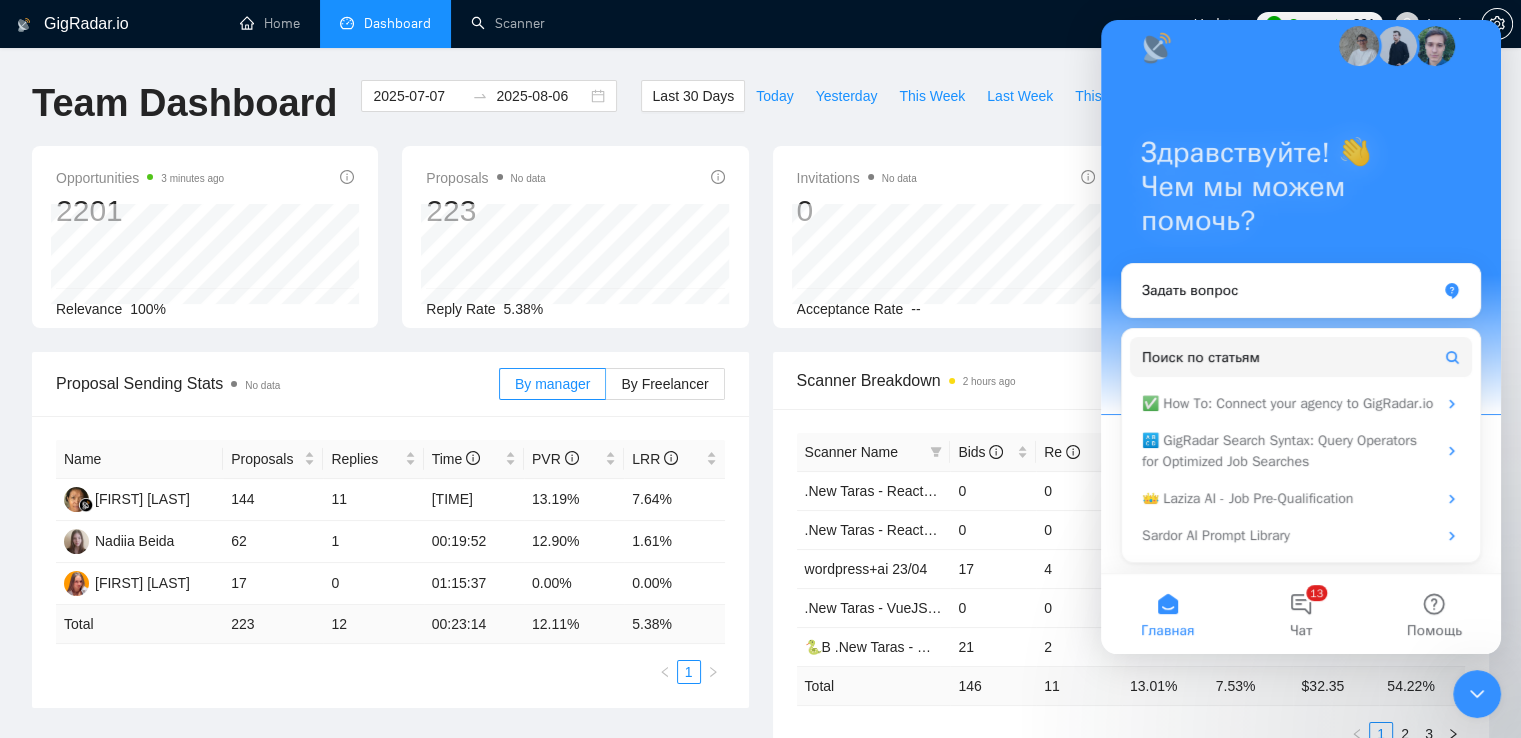 scroll, scrollTop: 45, scrollLeft: 0, axis: vertical 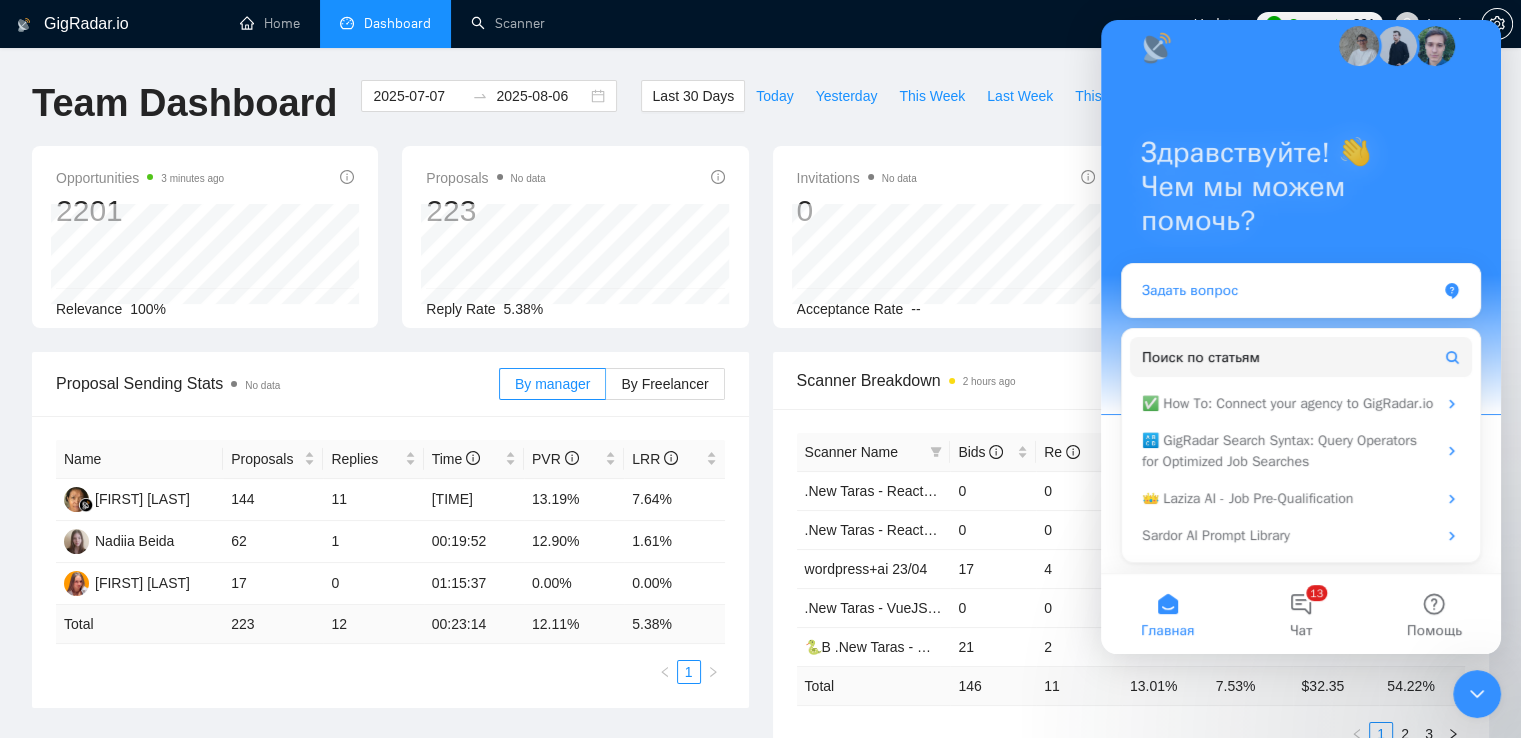 click on "Задать вопрос" at bounding box center [1289, 290] 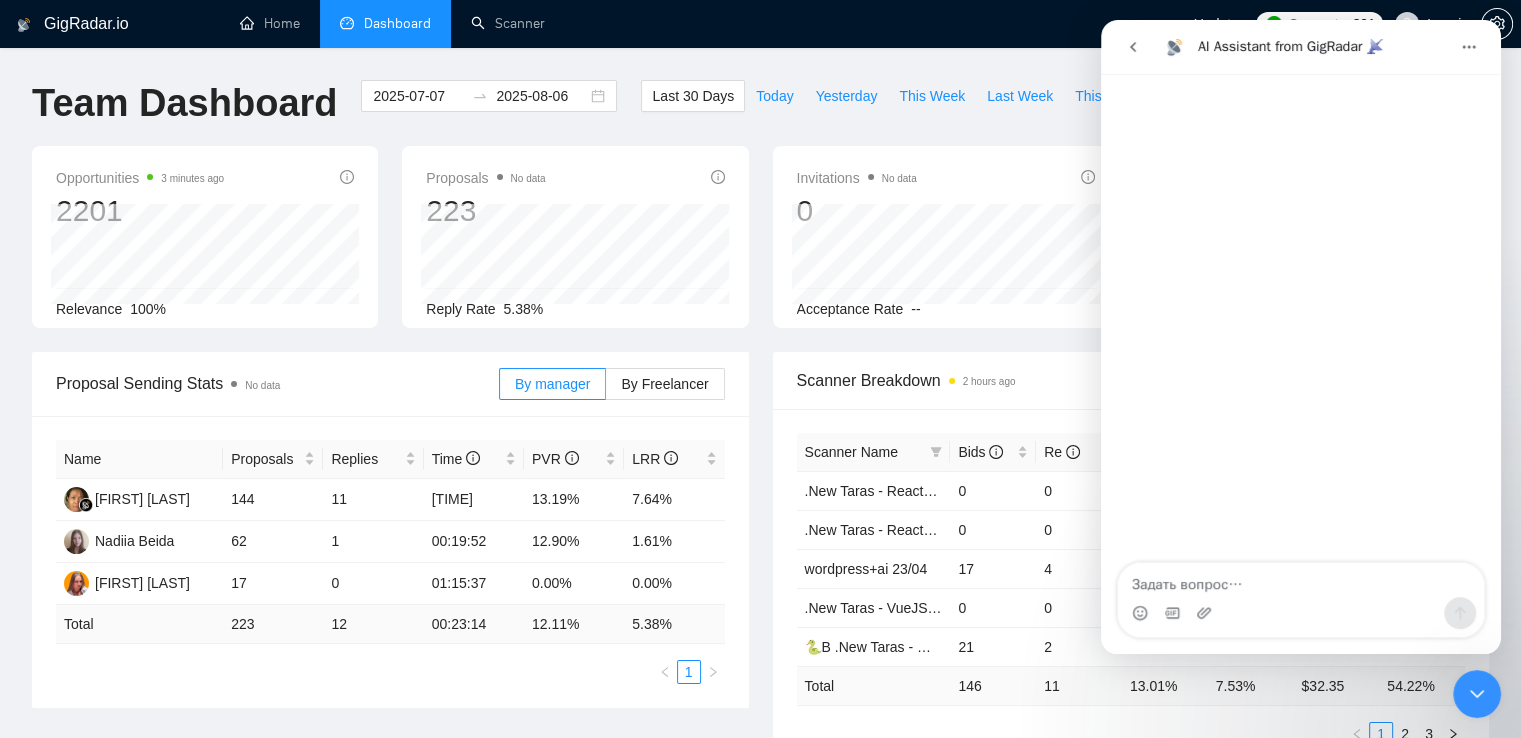 scroll, scrollTop: 0, scrollLeft: 0, axis: both 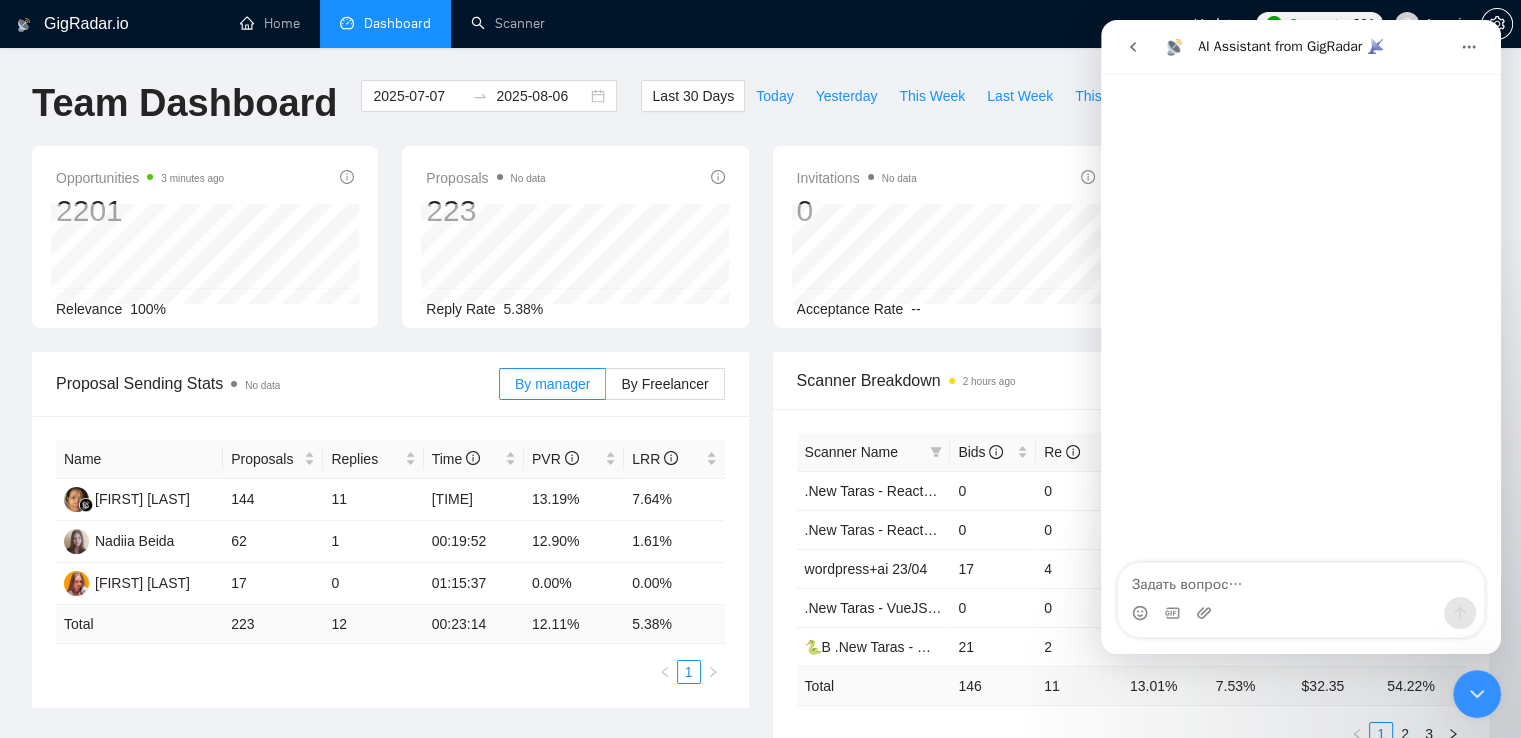 click at bounding box center [1301, 580] 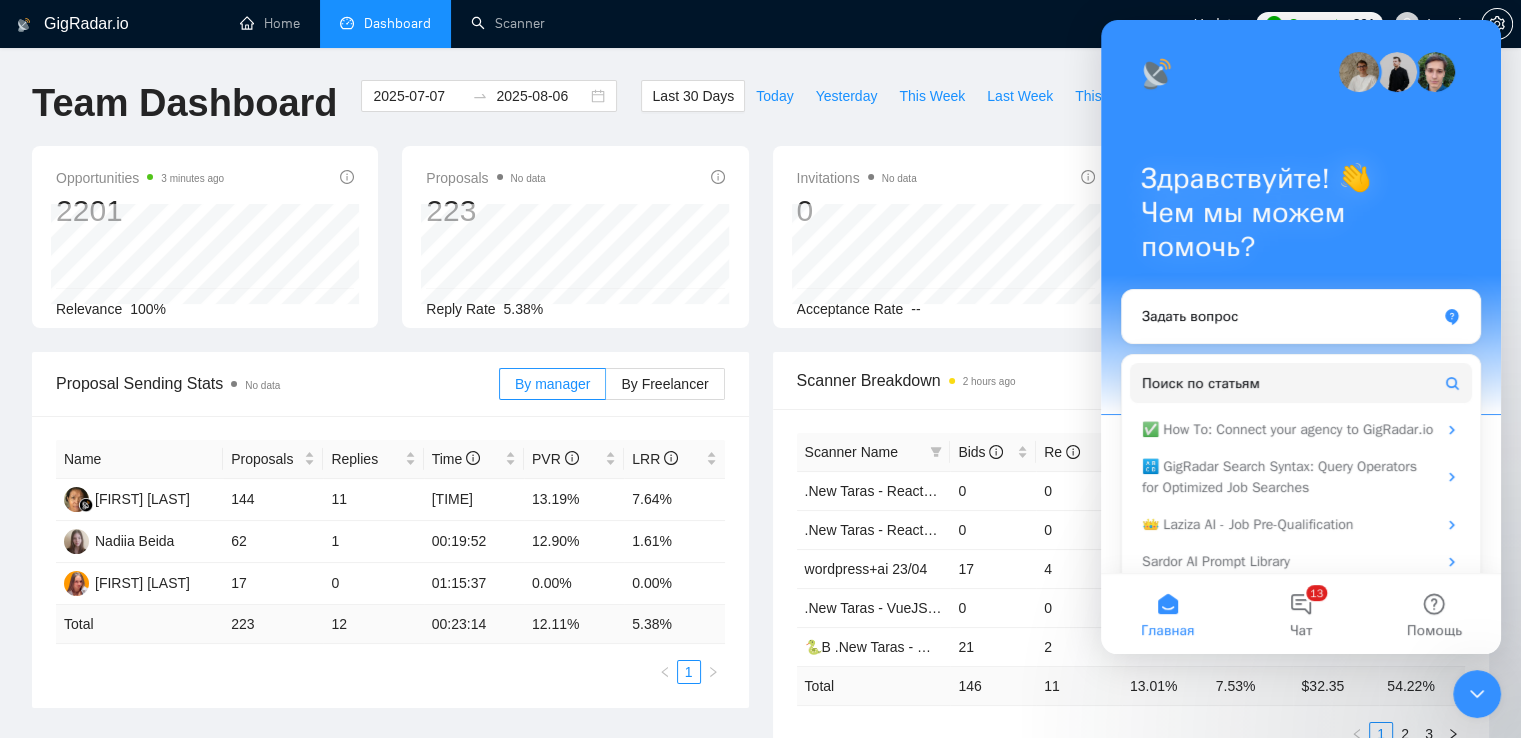 scroll, scrollTop: 46, scrollLeft: 0, axis: vertical 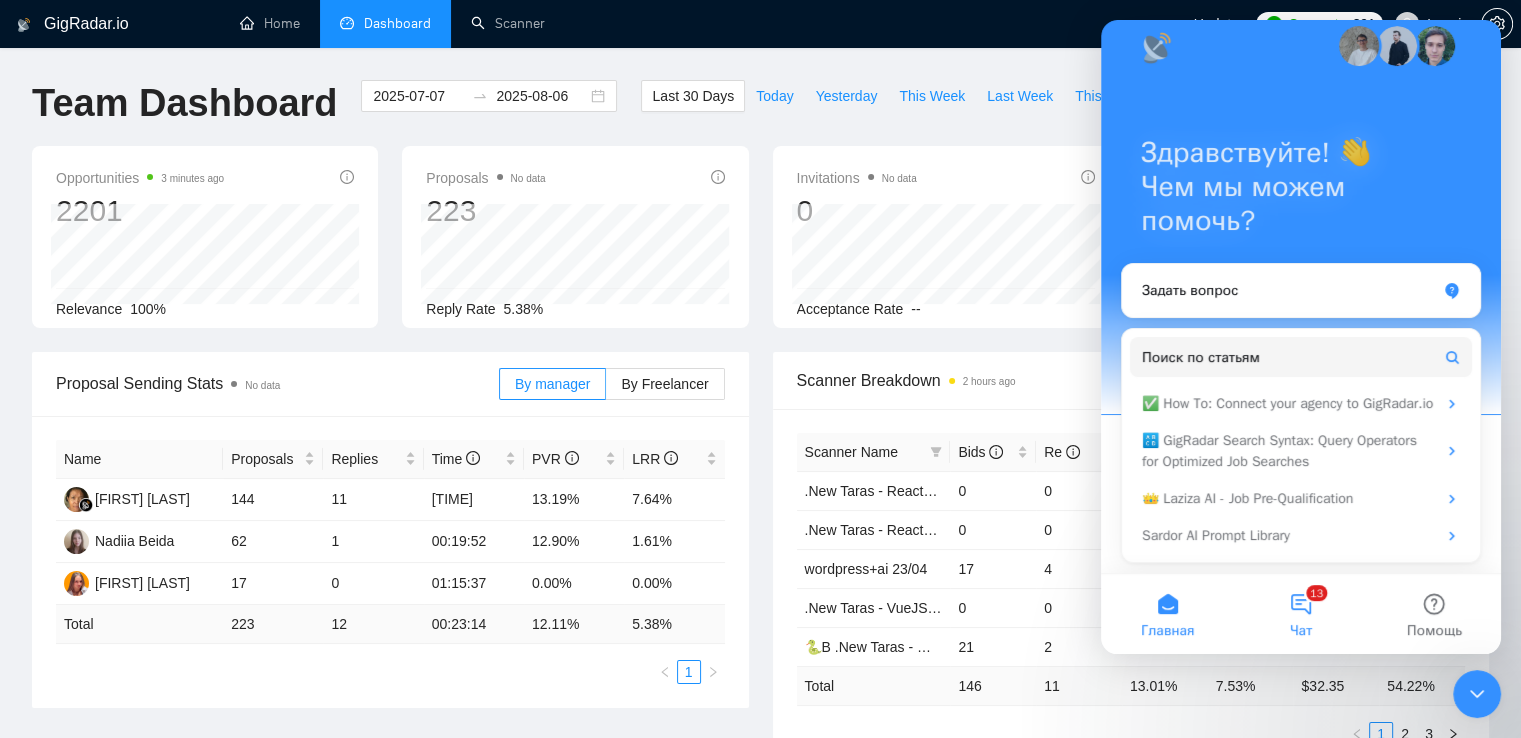 click on "13 Чат" at bounding box center [1300, 614] 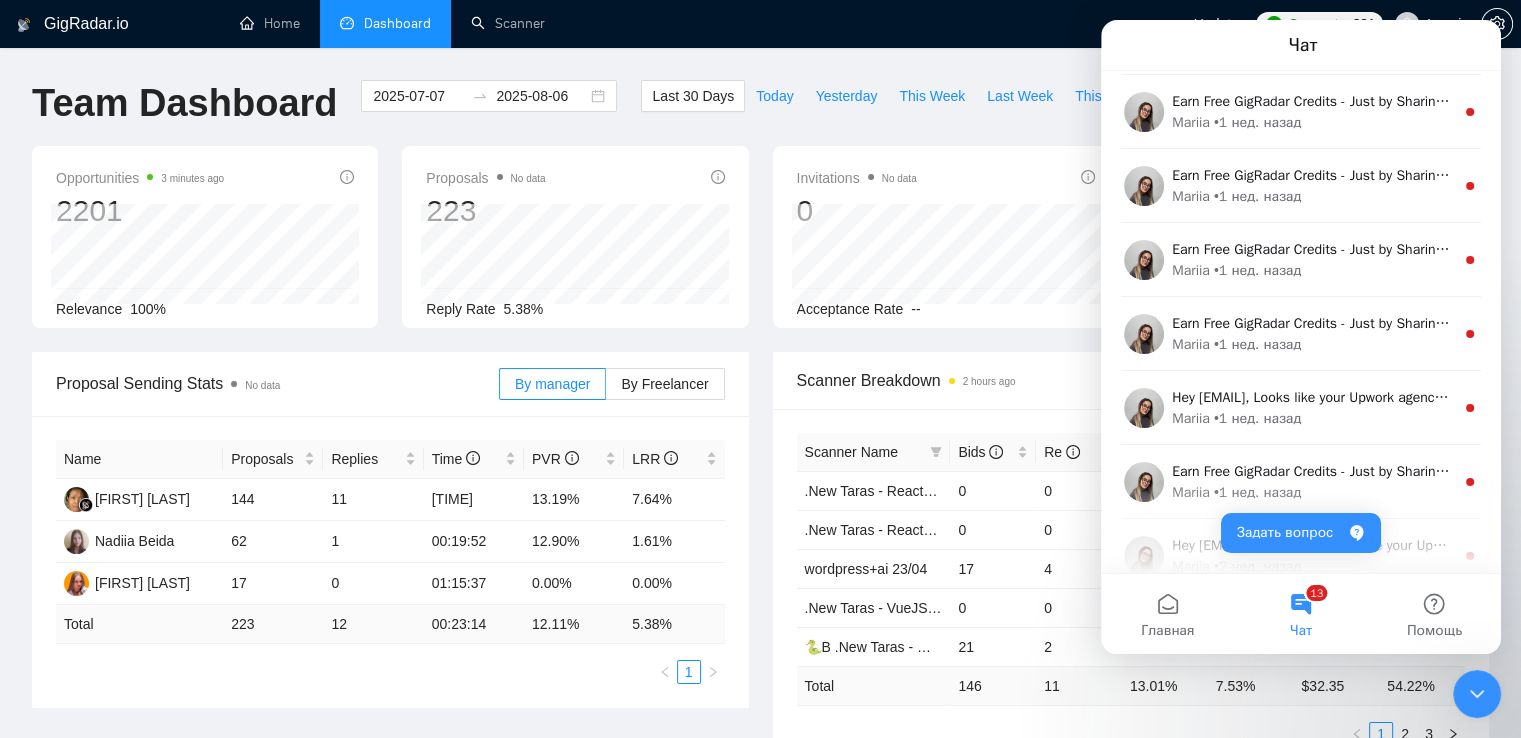 scroll, scrollTop: 0, scrollLeft: 0, axis: both 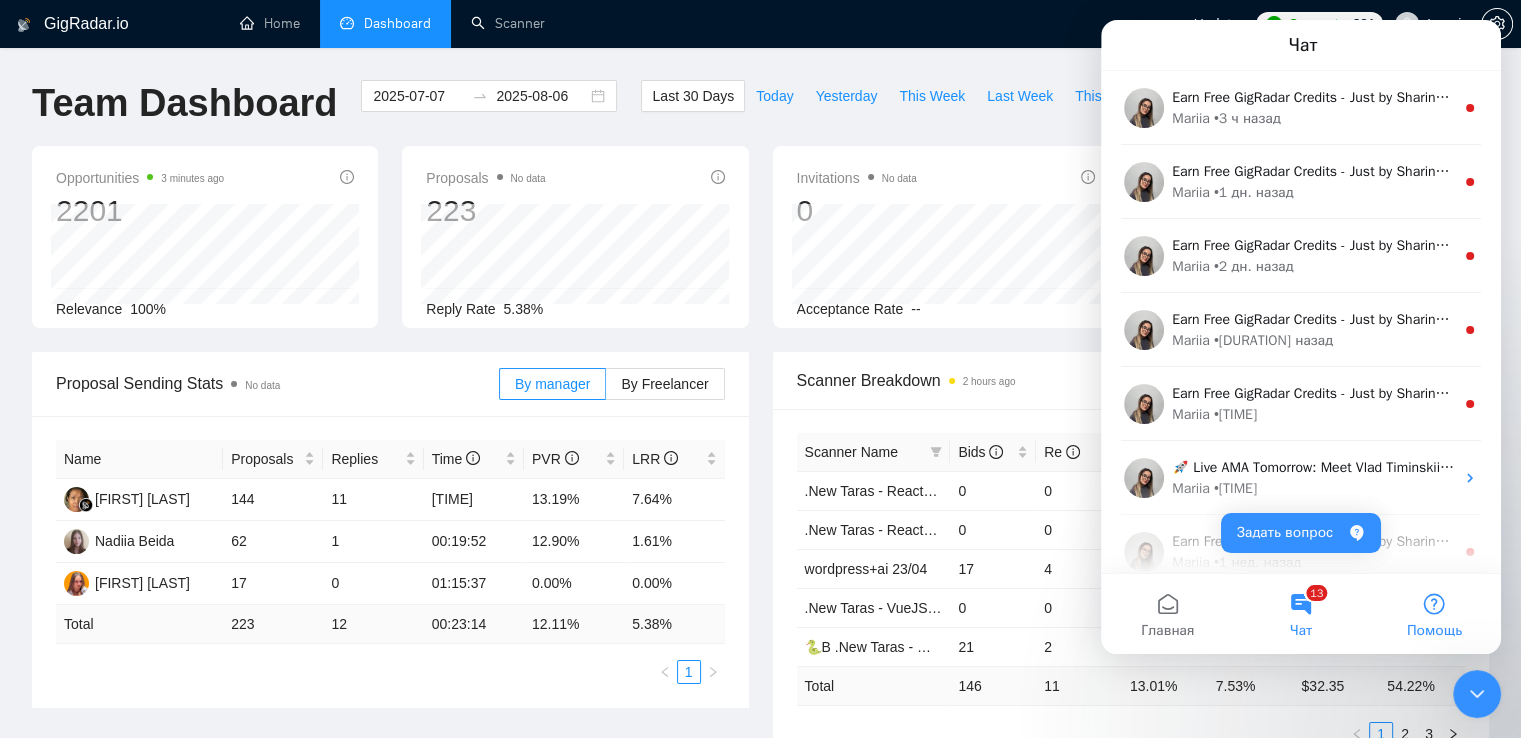 click on "Помощь" at bounding box center (1434, 614) 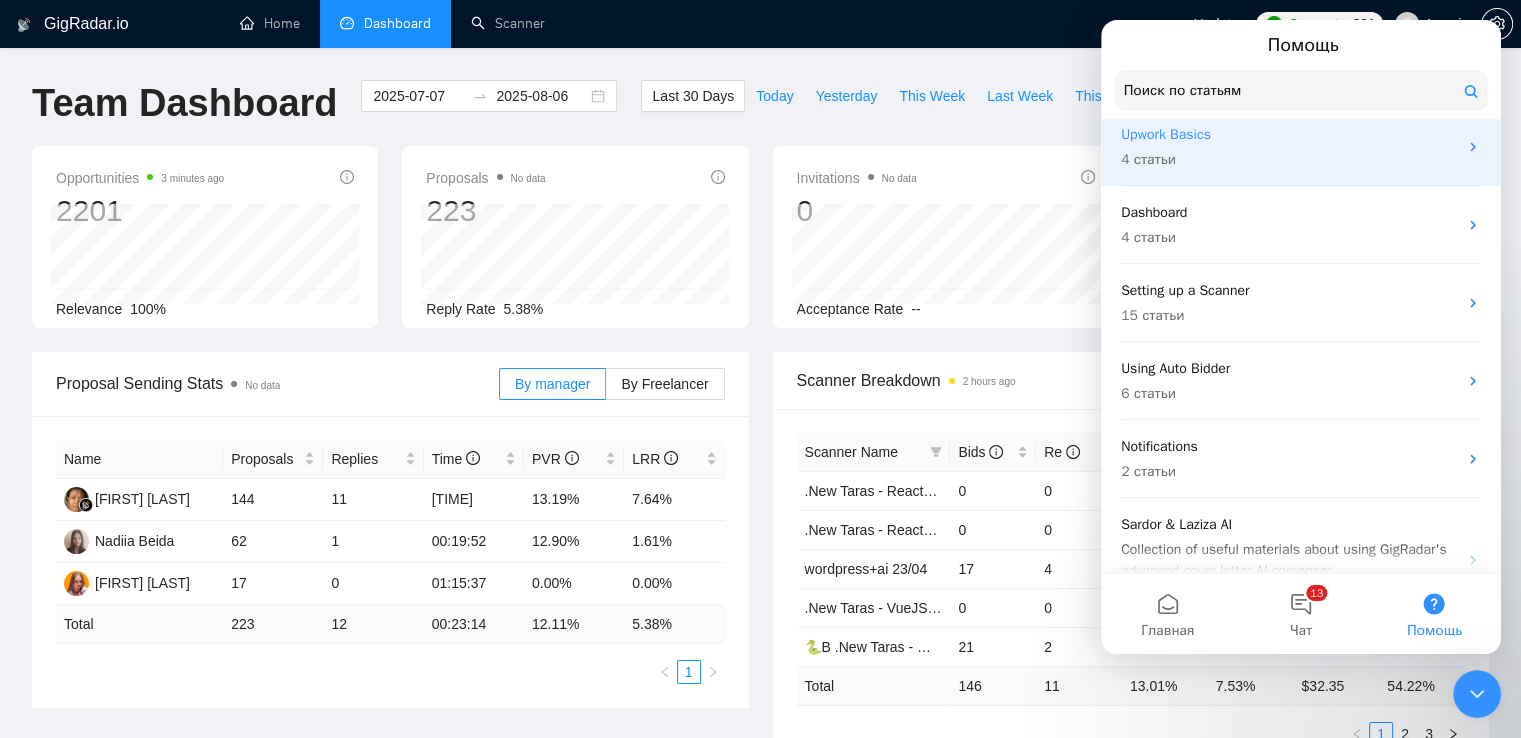 scroll, scrollTop: 0, scrollLeft: 0, axis: both 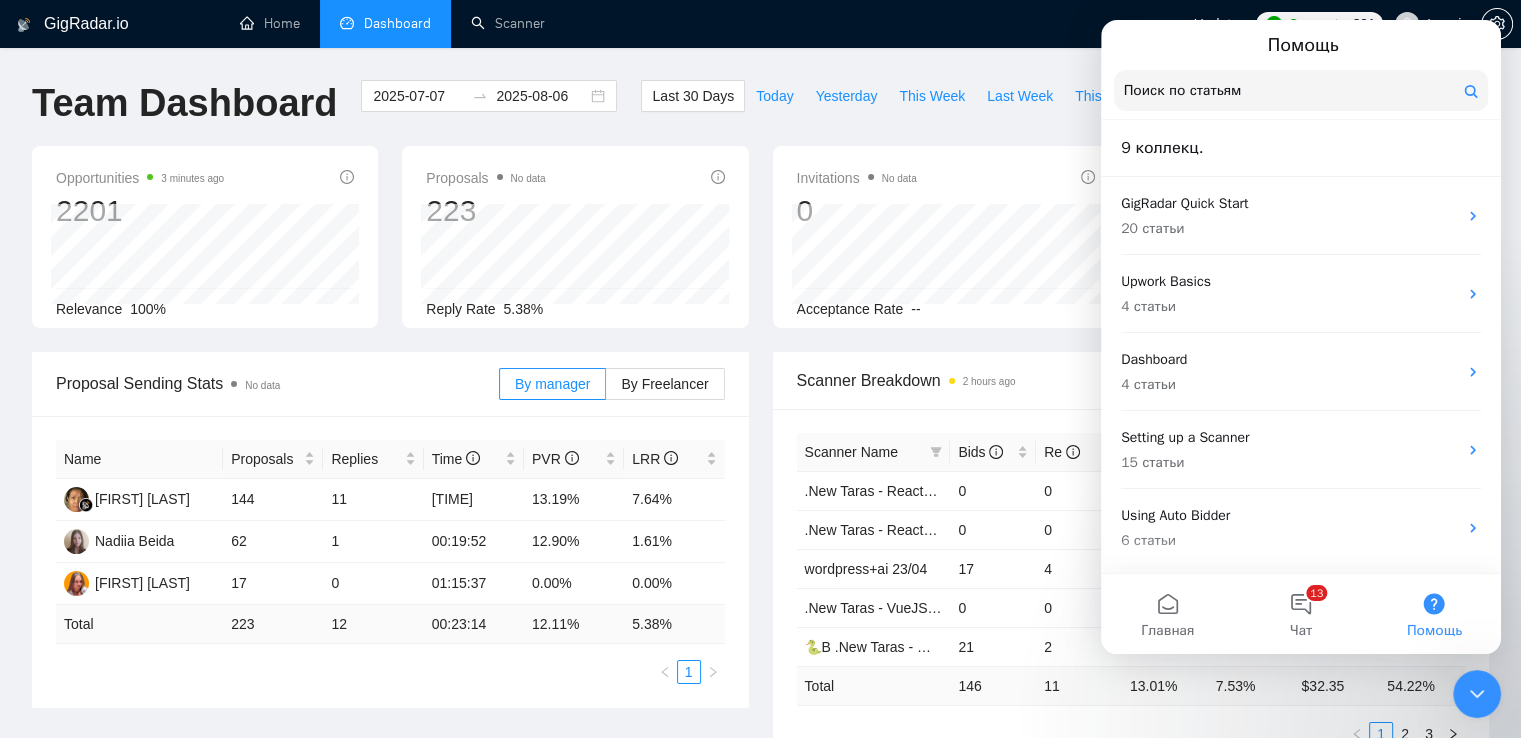 click 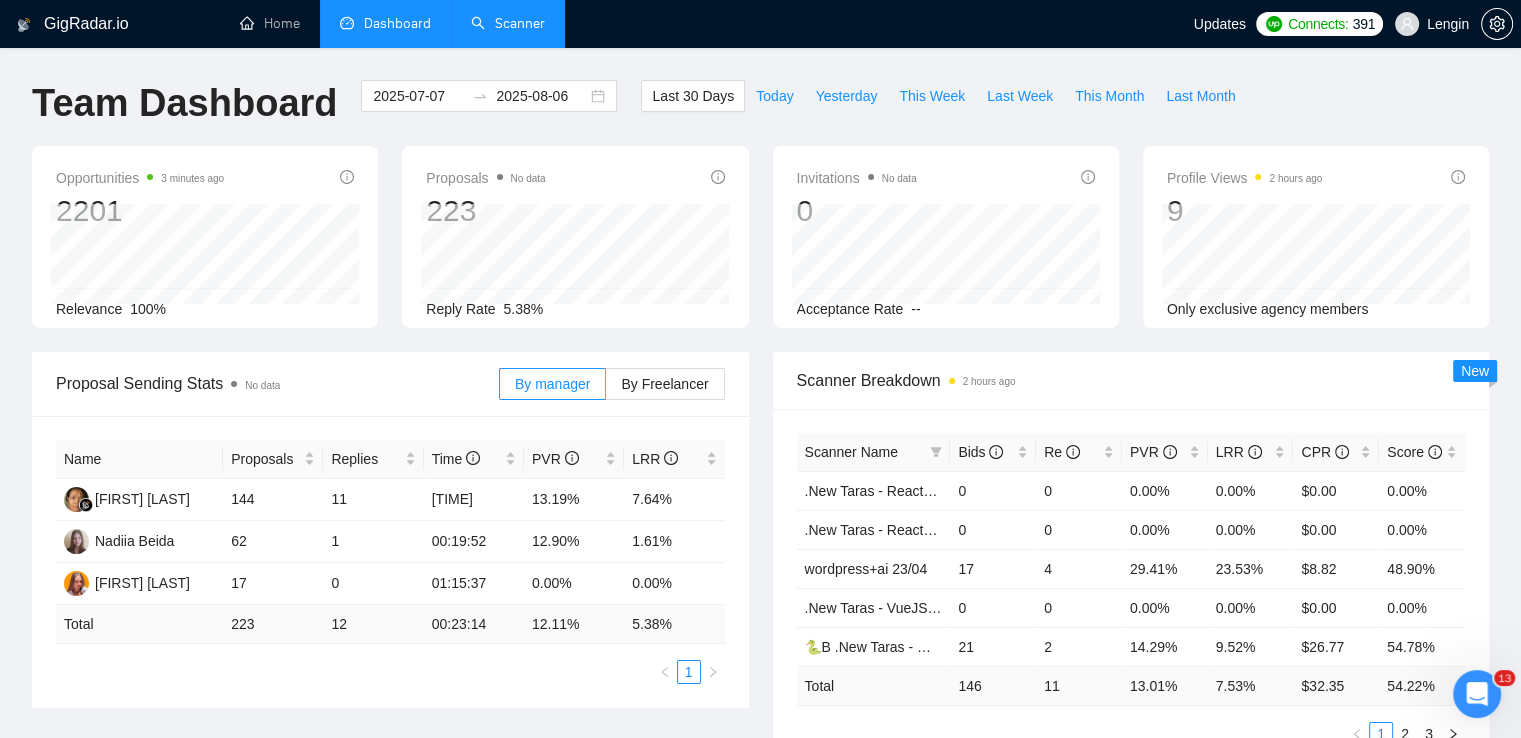 click on "Scanner" at bounding box center [508, 24] 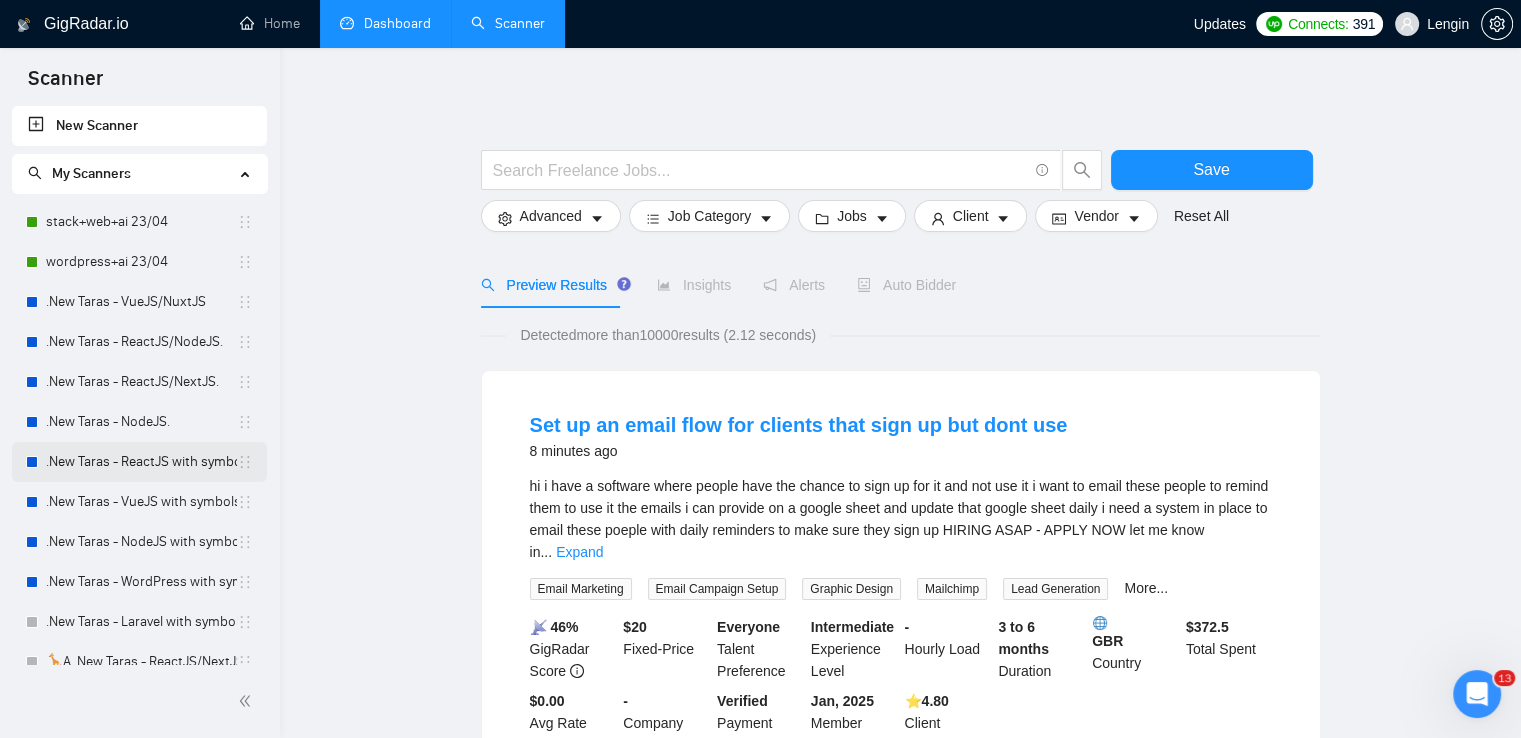 scroll, scrollTop: 337, scrollLeft: 0, axis: vertical 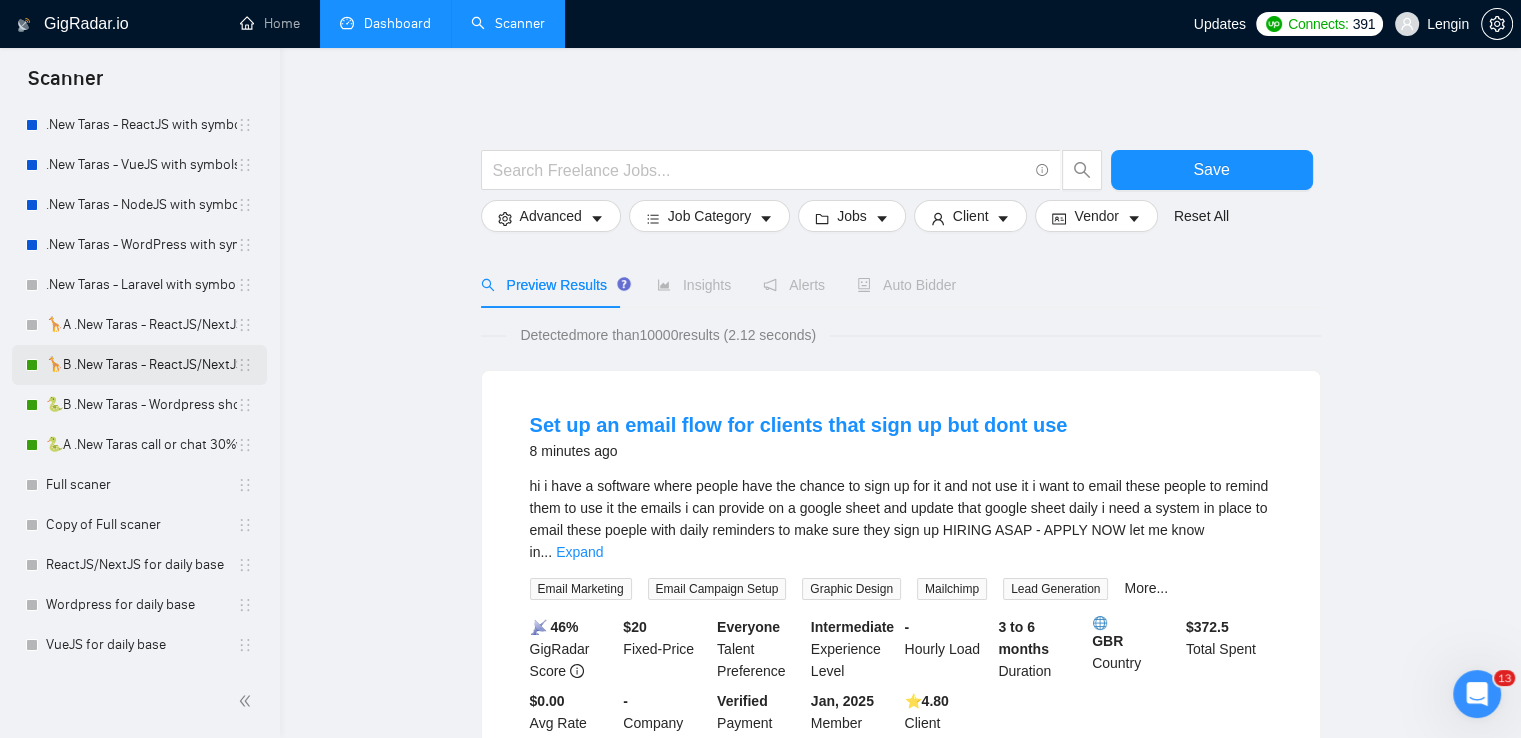 click on "🦒B .New Taras - ReactJS/NextJS rel exp 23/04" at bounding box center (141, 365) 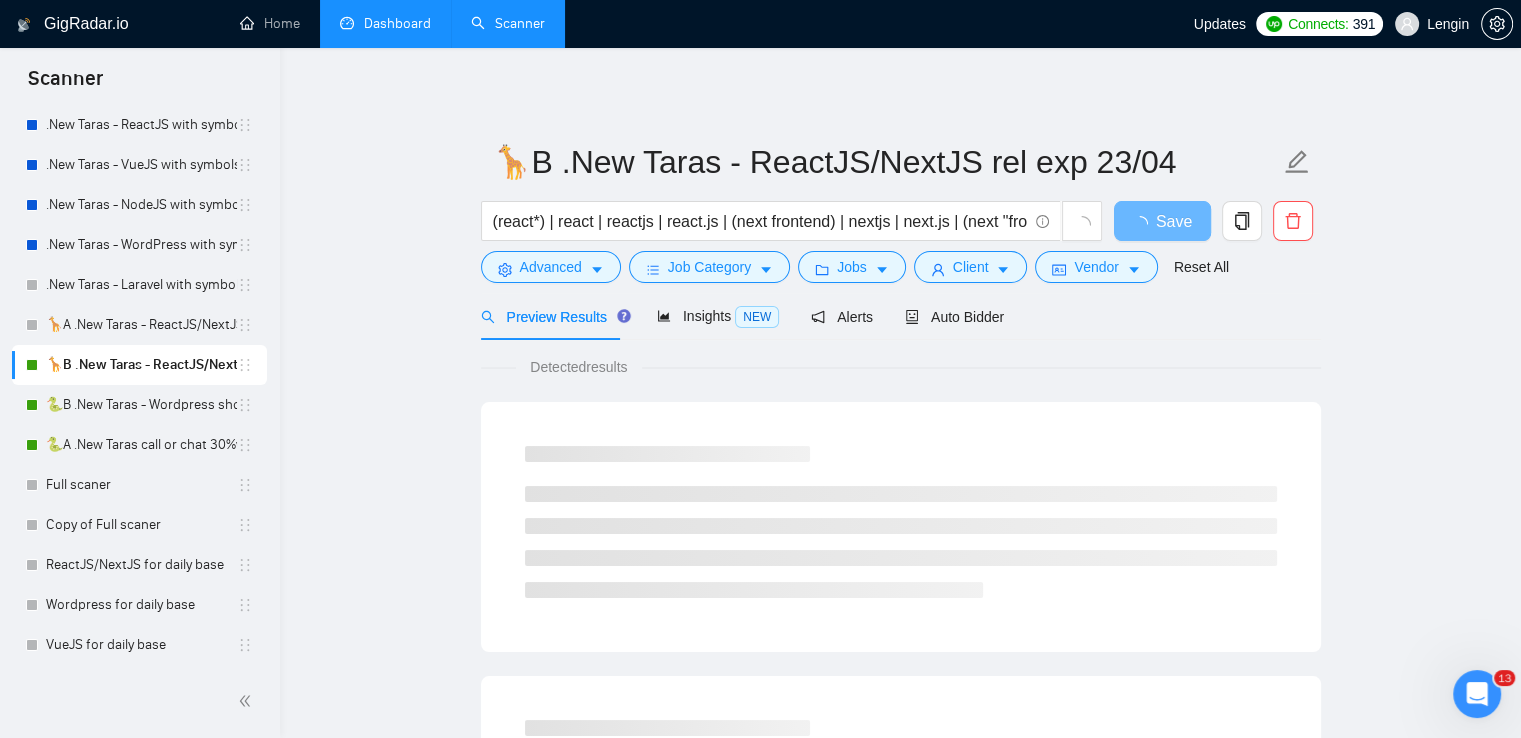 click 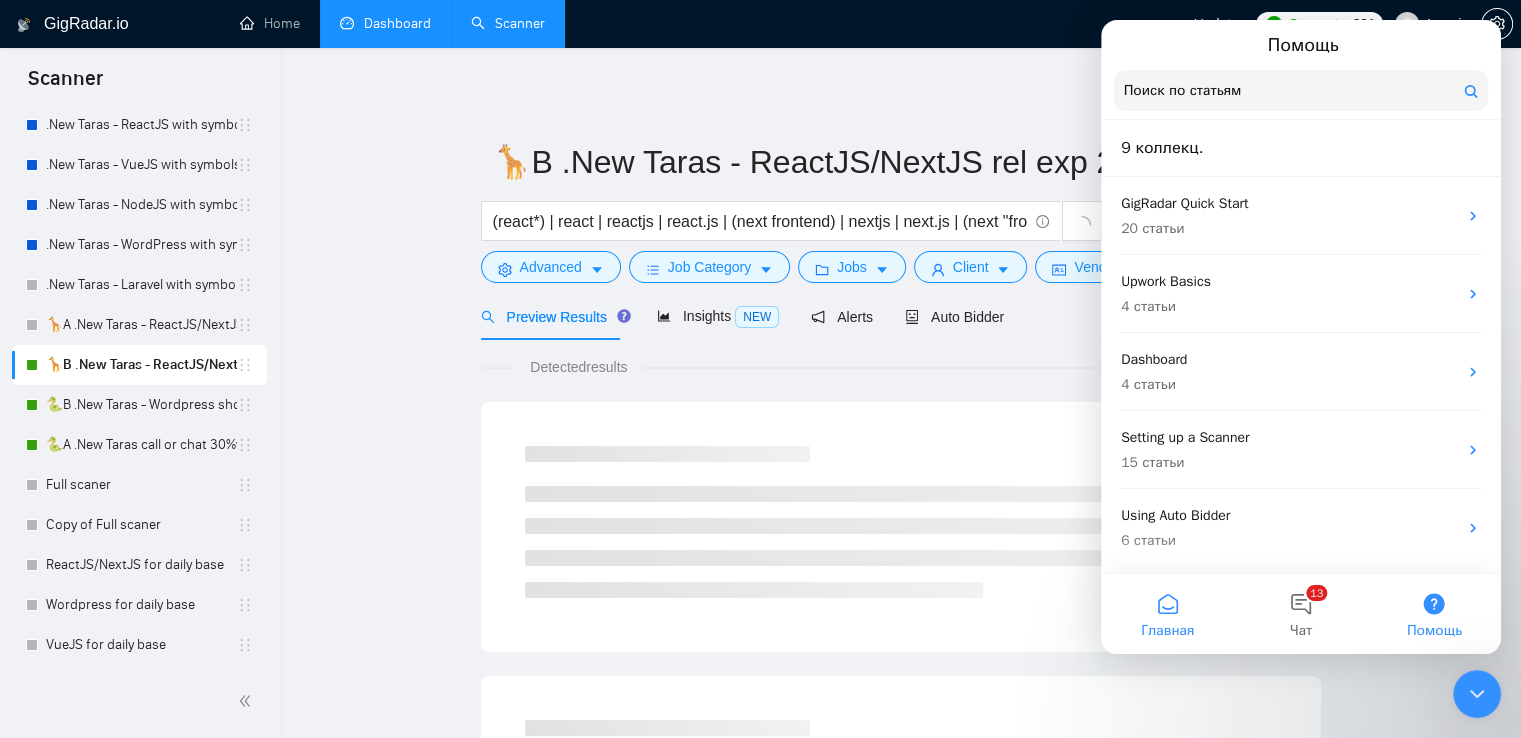 click on "Главная" at bounding box center [1167, 614] 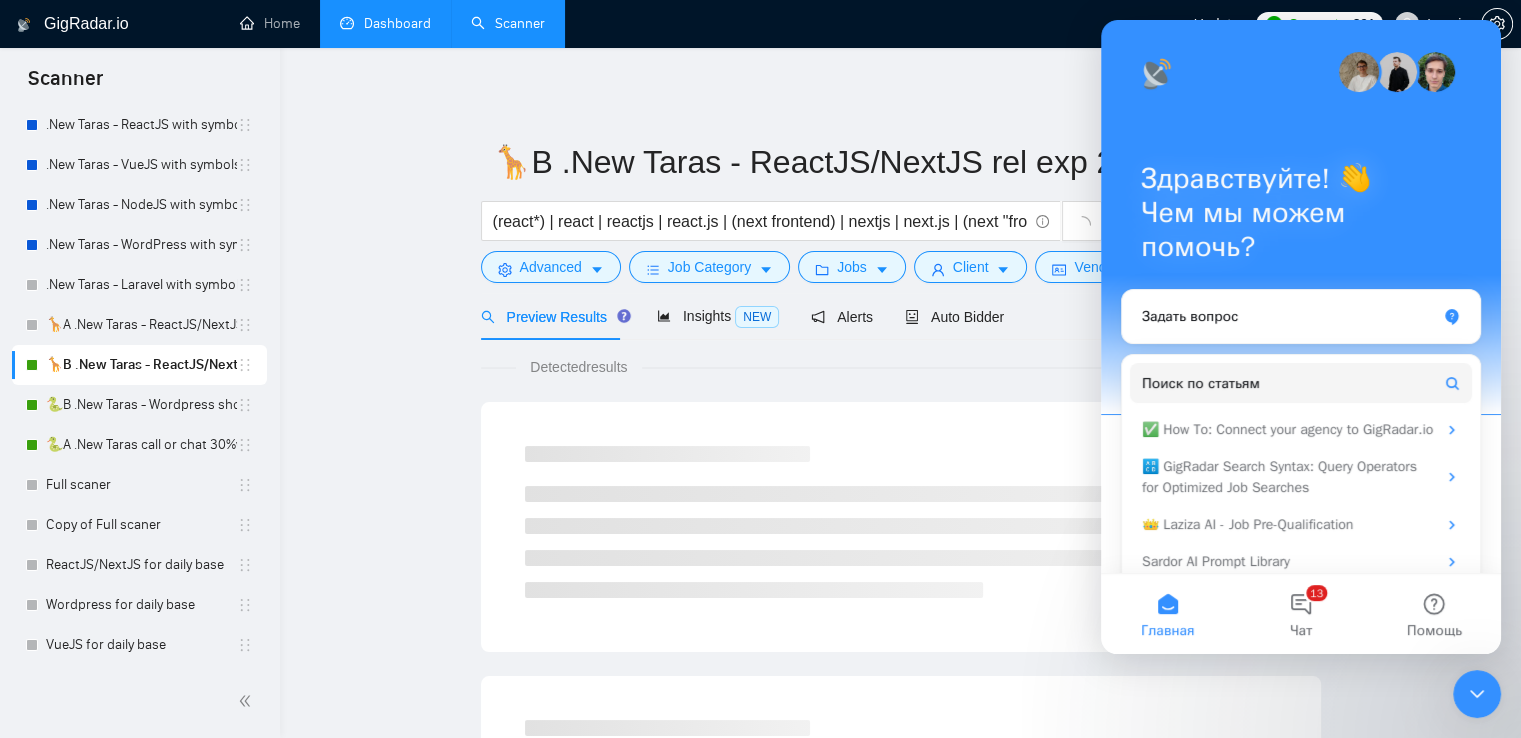 click 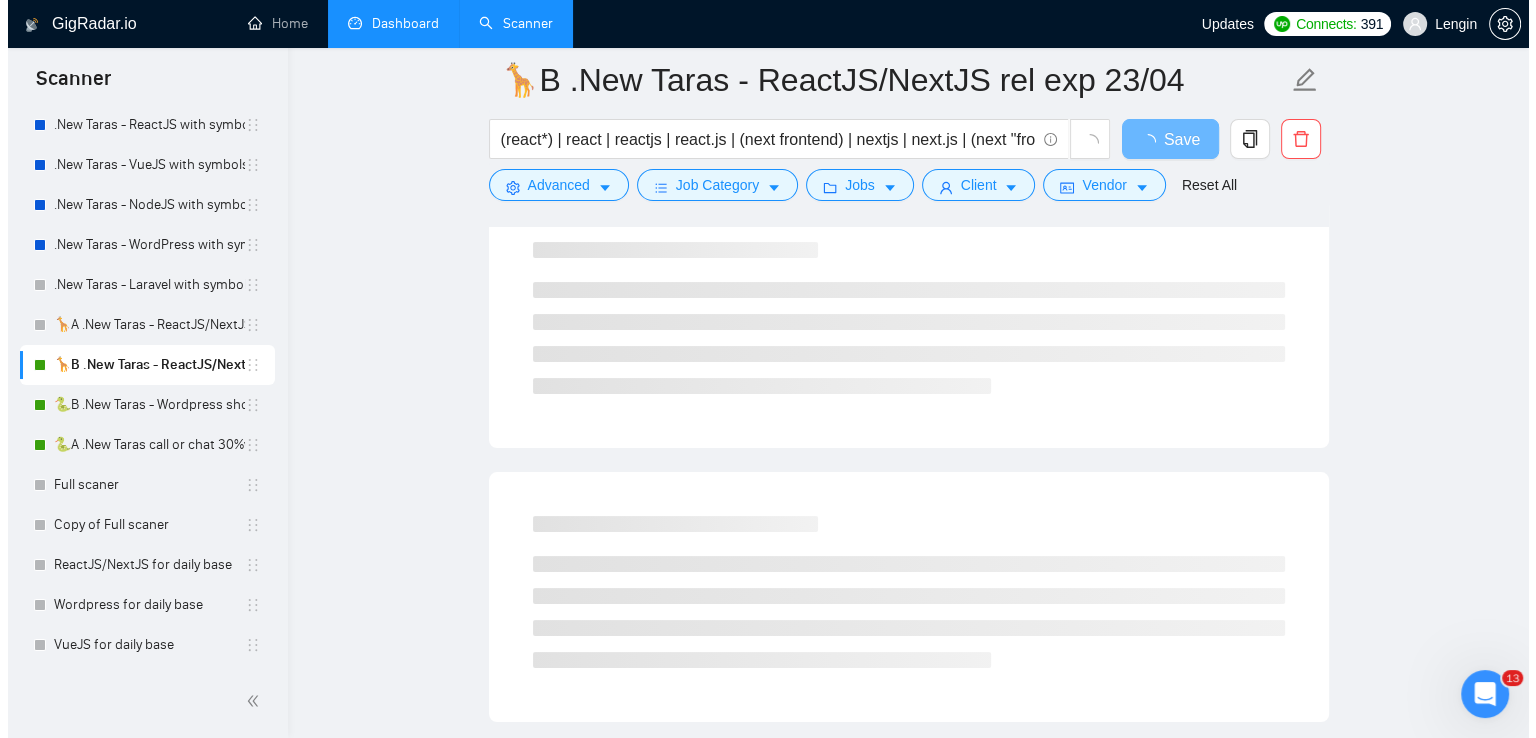 scroll, scrollTop: 0, scrollLeft: 0, axis: both 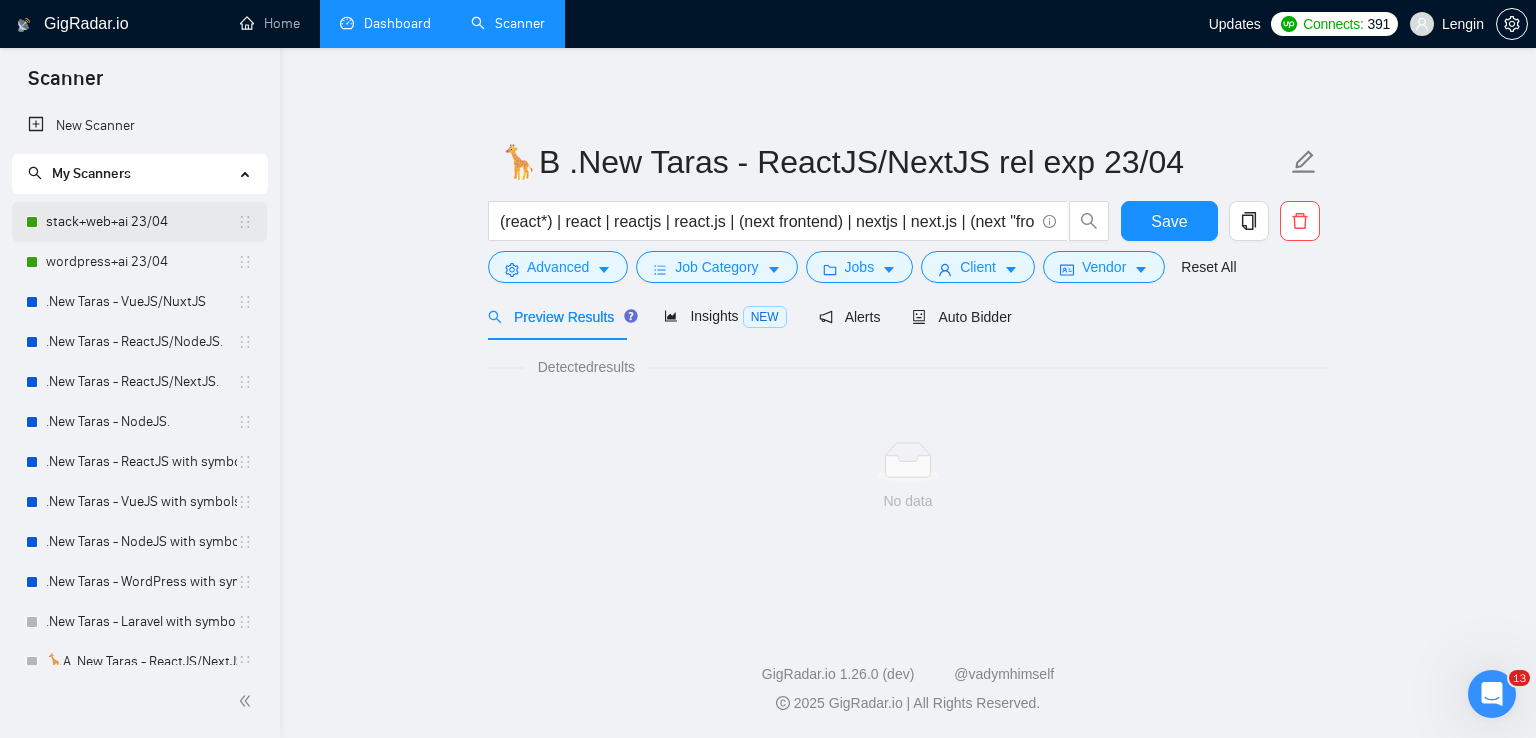 click on "stack+web+ai 23/04" at bounding box center (141, 222) 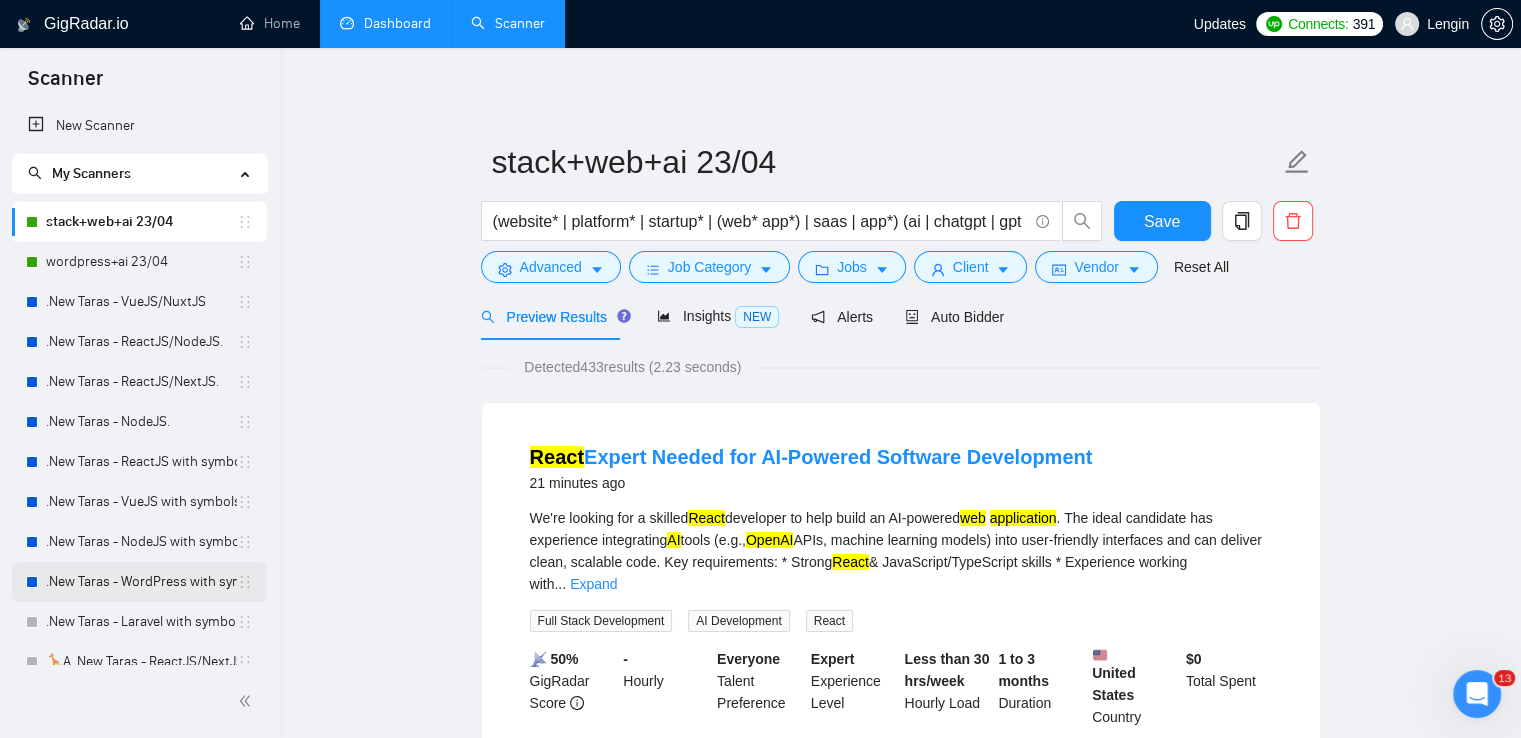 scroll, scrollTop: 164, scrollLeft: 0, axis: vertical 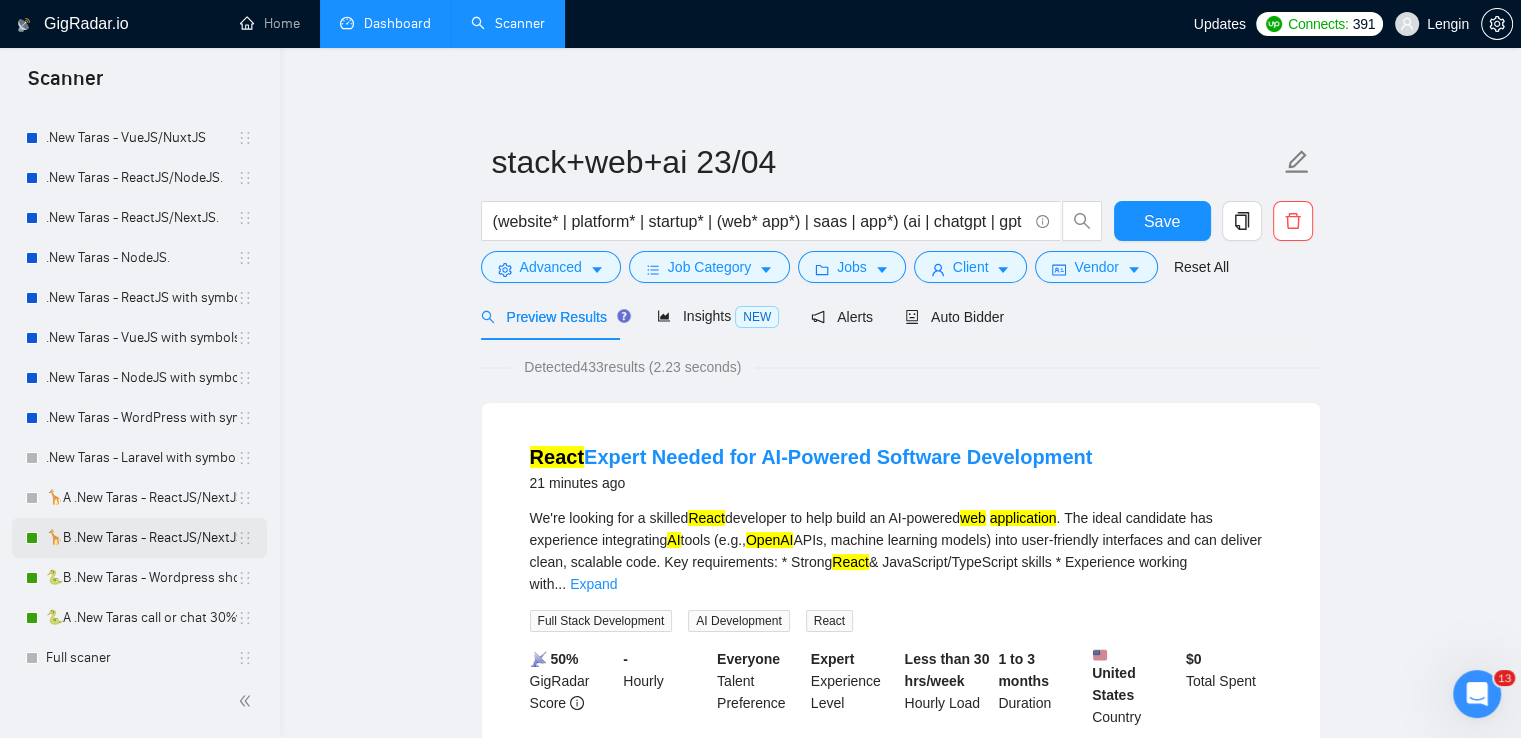 click on "🦒B .New Taras - ReactJS/NextJS rel exp 23/04" at bounding box center (141, 538) 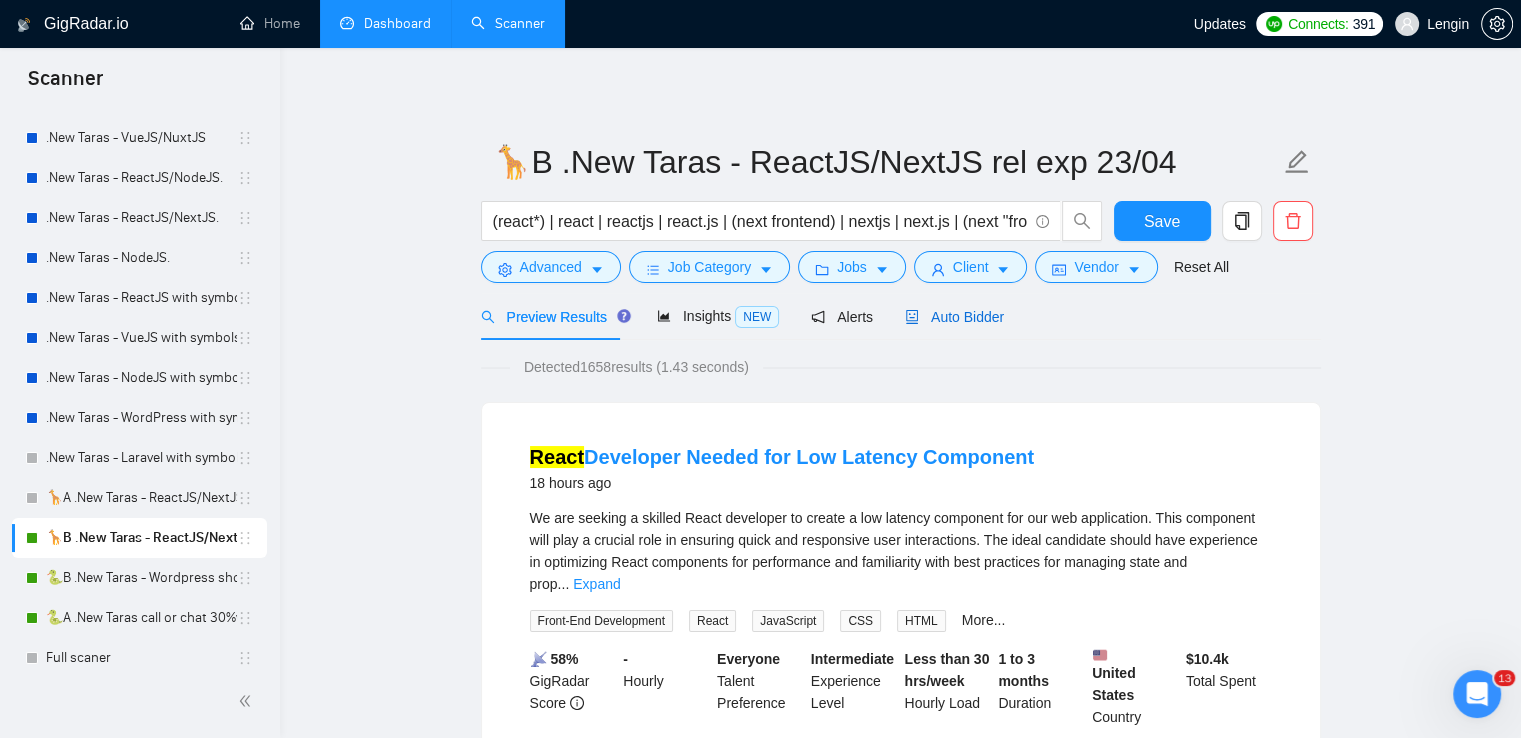 click on "Auto Bidder" at bounding box center (954, 317) 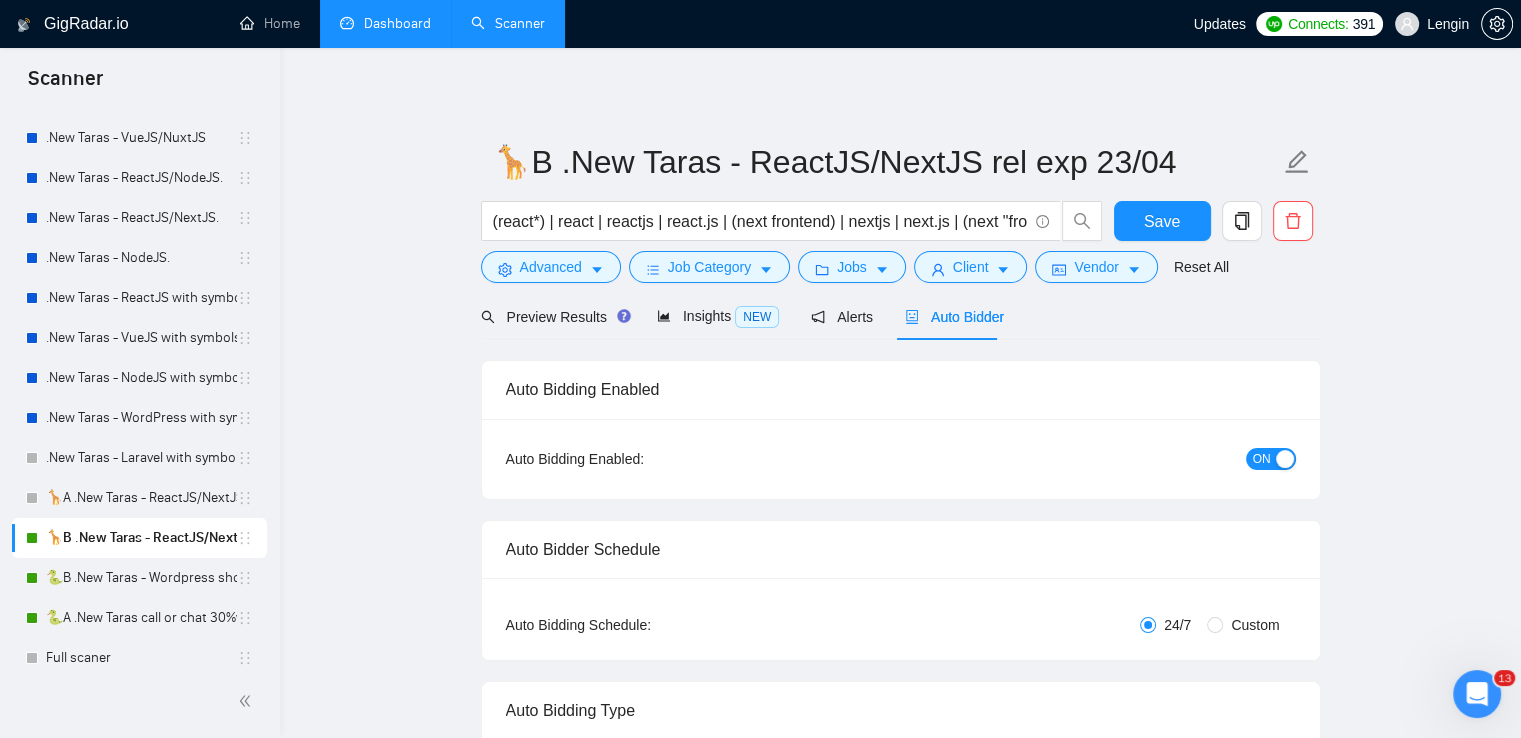 radio on "false" 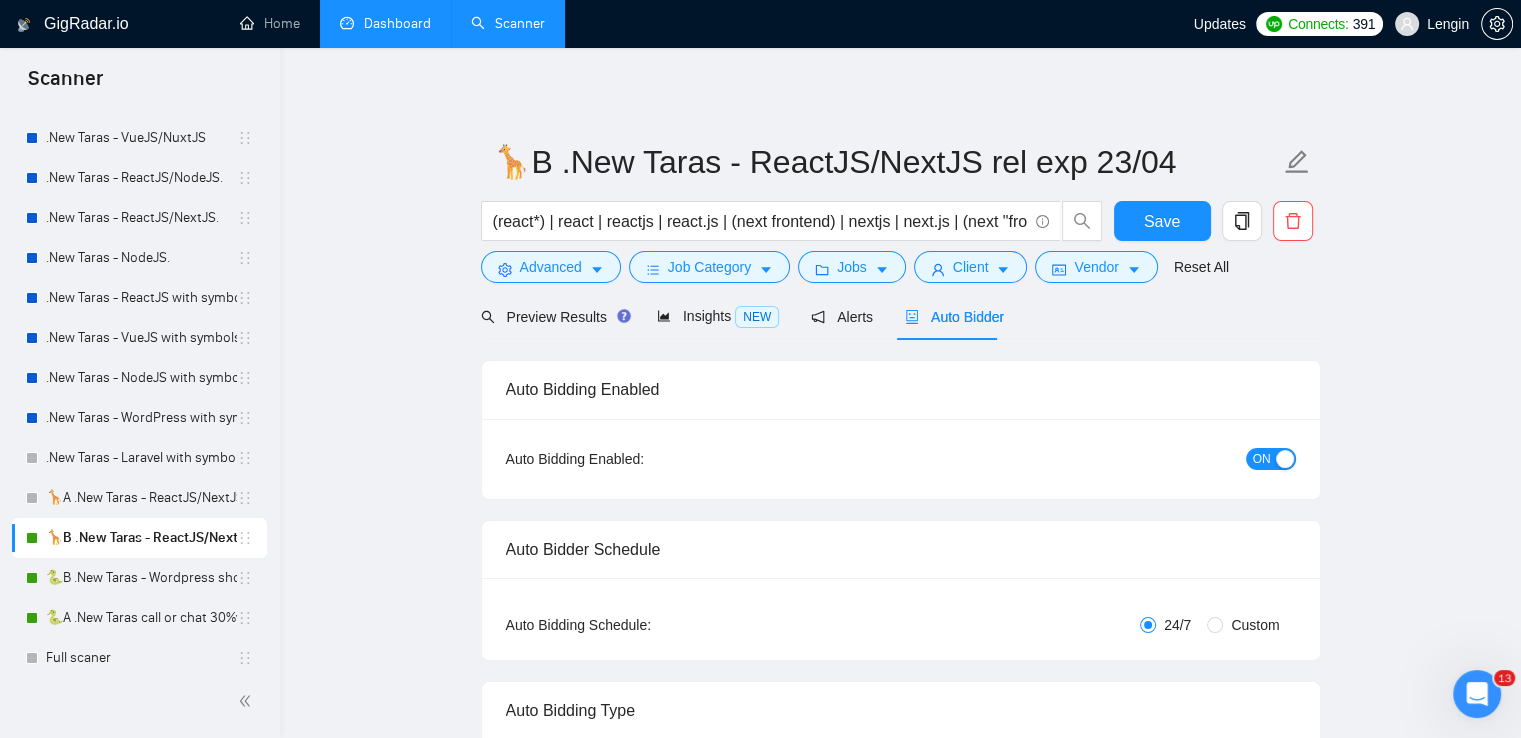 radio on "true" 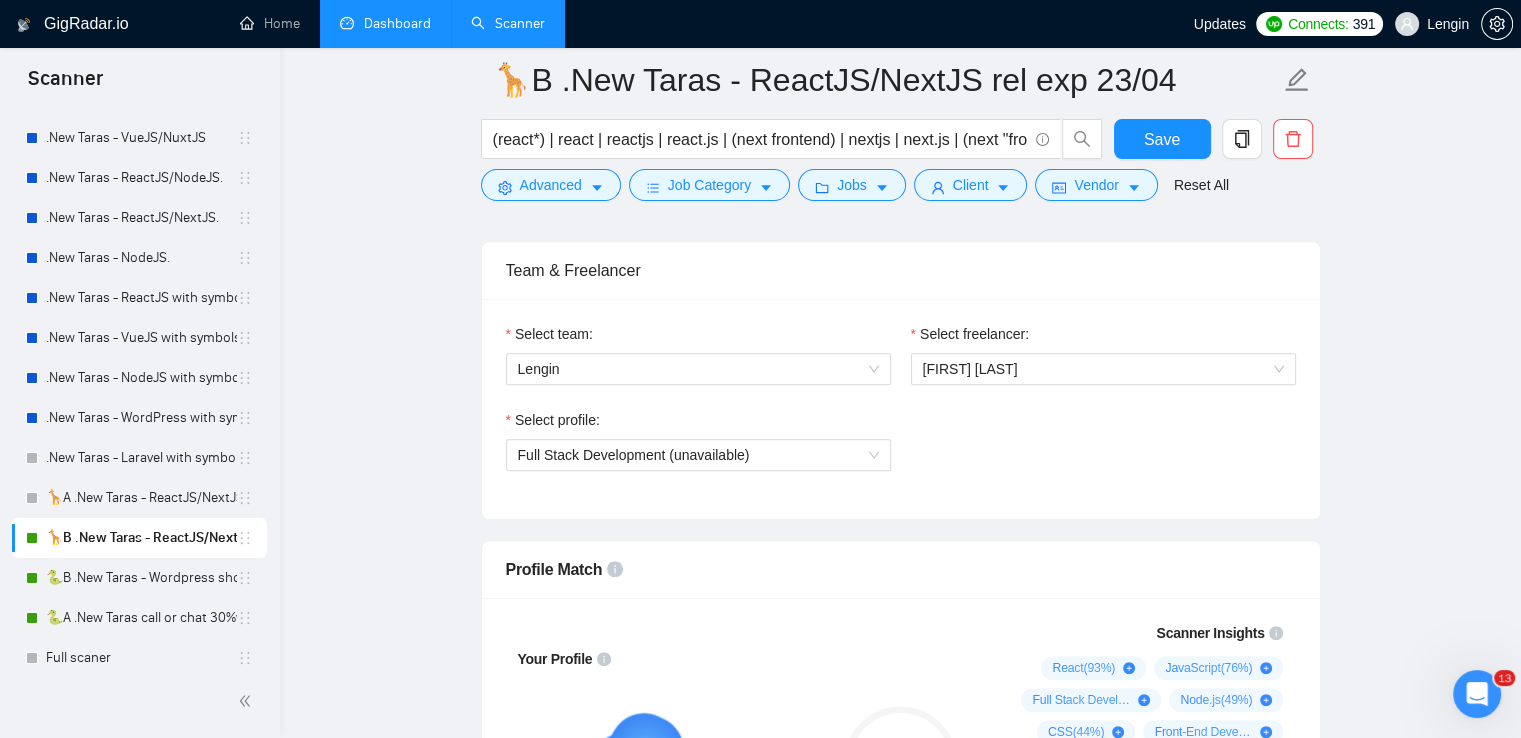 scroll, scrollTop: 1308, scrollLeft: 0, axis: vertical 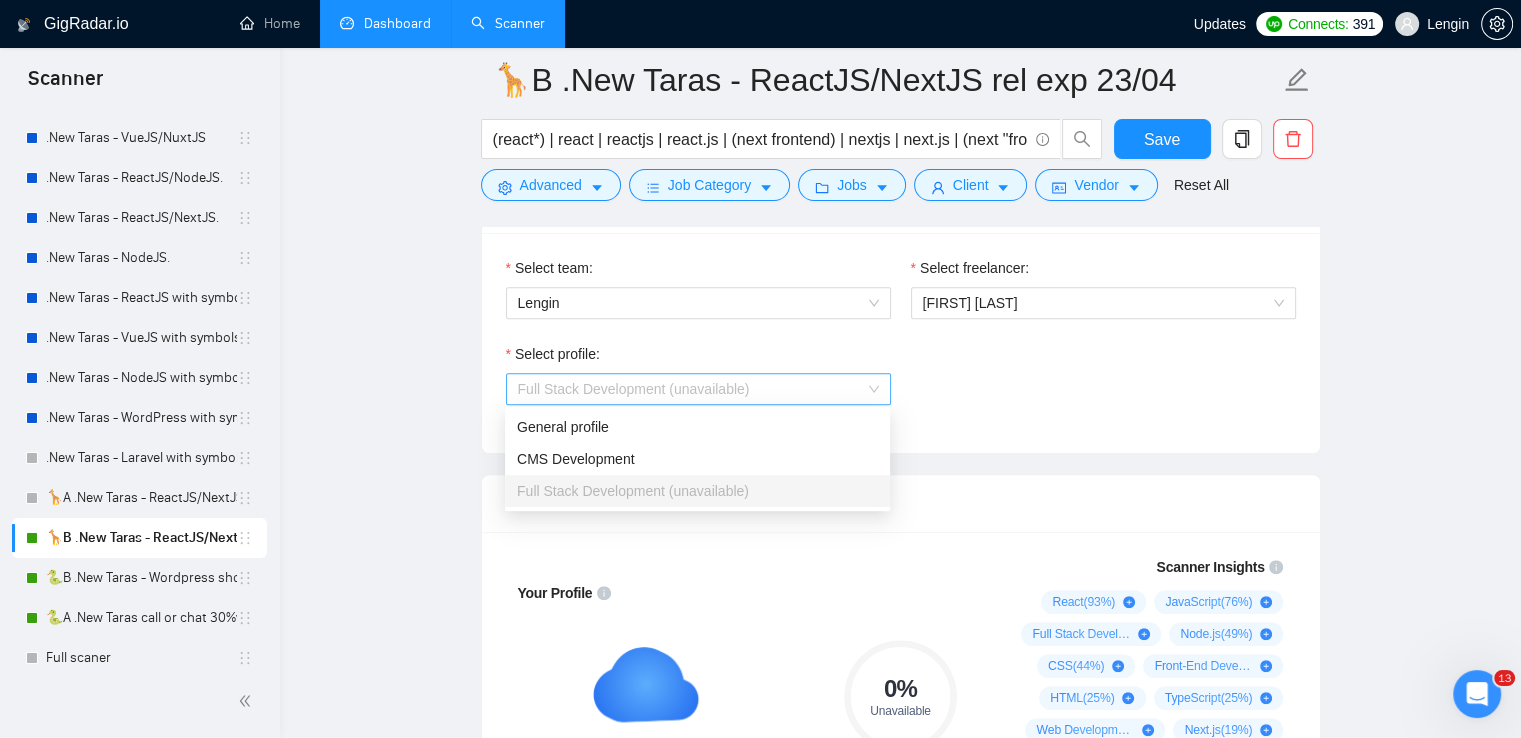 click on "Full Stack Development (unavailable)" at bounding box center [698, 389] 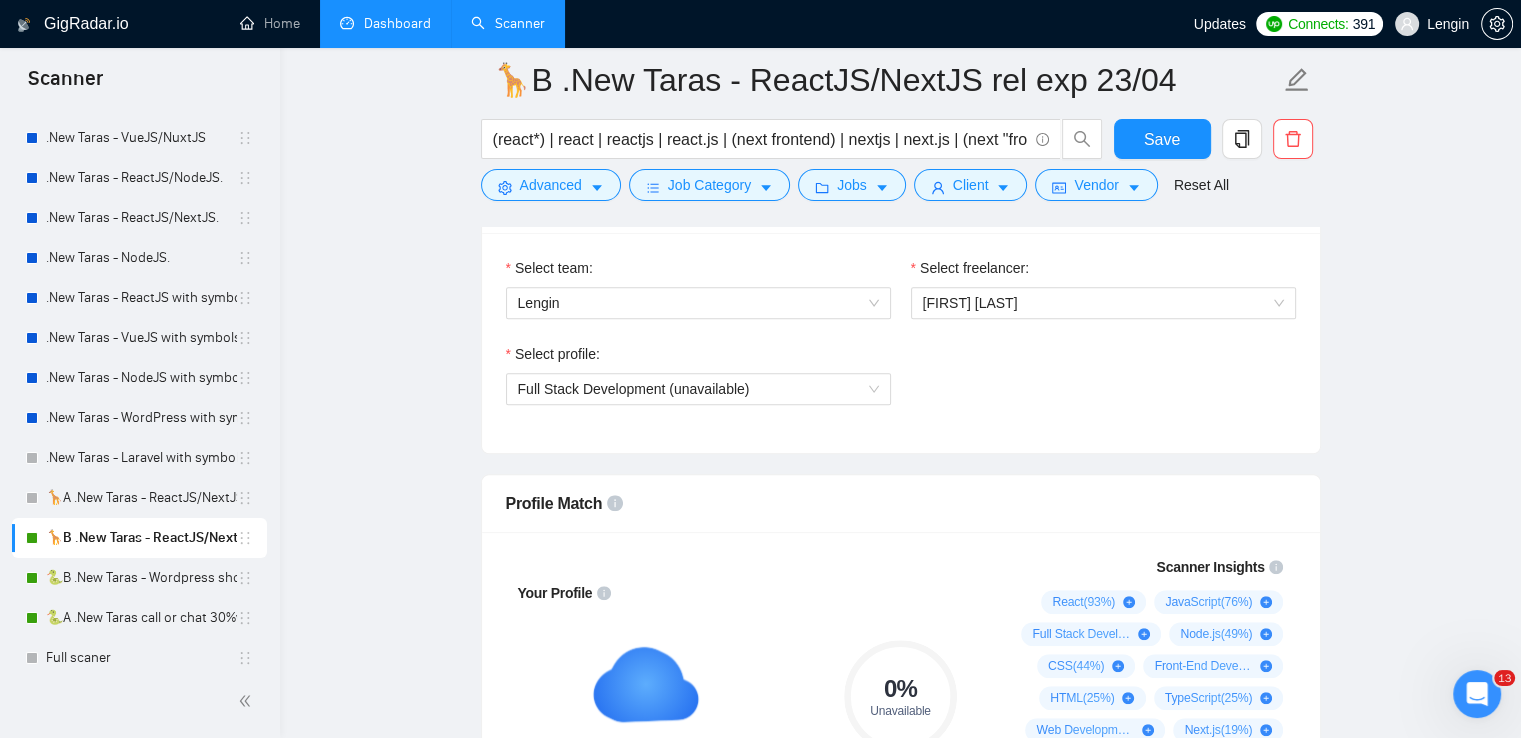click on "🦒B .New [PERSON] - ReactJS/NextJS rel exp 23/04 (react*) | react | reactjs | react.js | (next frontend) | nextjs | next.js | (next "front end") | (next "front-end") | "(react" | "/react" | "next.js" | "/next.js" | "(react.js)" | "(reactjs)" | "(next.js)" | "(nextjs)" Save Advanced   Job Category   Jobs   Client   Vendor   Reset All Preview Results Insights NEW Alerts Auto Bidder Auto Bidding Enabled Auto Bidding Enabled: ON Auto Bidder Schedule Auto Bidding Type: Automated (recommended) Semi-automated Auto Bidding Schedule: 24/7 Custom Custom Auto Bidder Schedule Repeat every week on Monday Tuesday Wednesday Thursday Friday Saturday Sunday Active Hours ( Europe/Kiev ): From: 00:00 To: 10:00 ( 10  hours) Europe/Kiev Auto Bidding Type Select your bidding algorithm: Choose the algorithm for you bidding. The price per proposal does not include your connects expenditure. Template Bidder Works great for narrow segments and short cover letters that don't change. 0.50  credits / proposal [PERSON] 🤖 1.00  credits" at bounding box center (900, 1800) 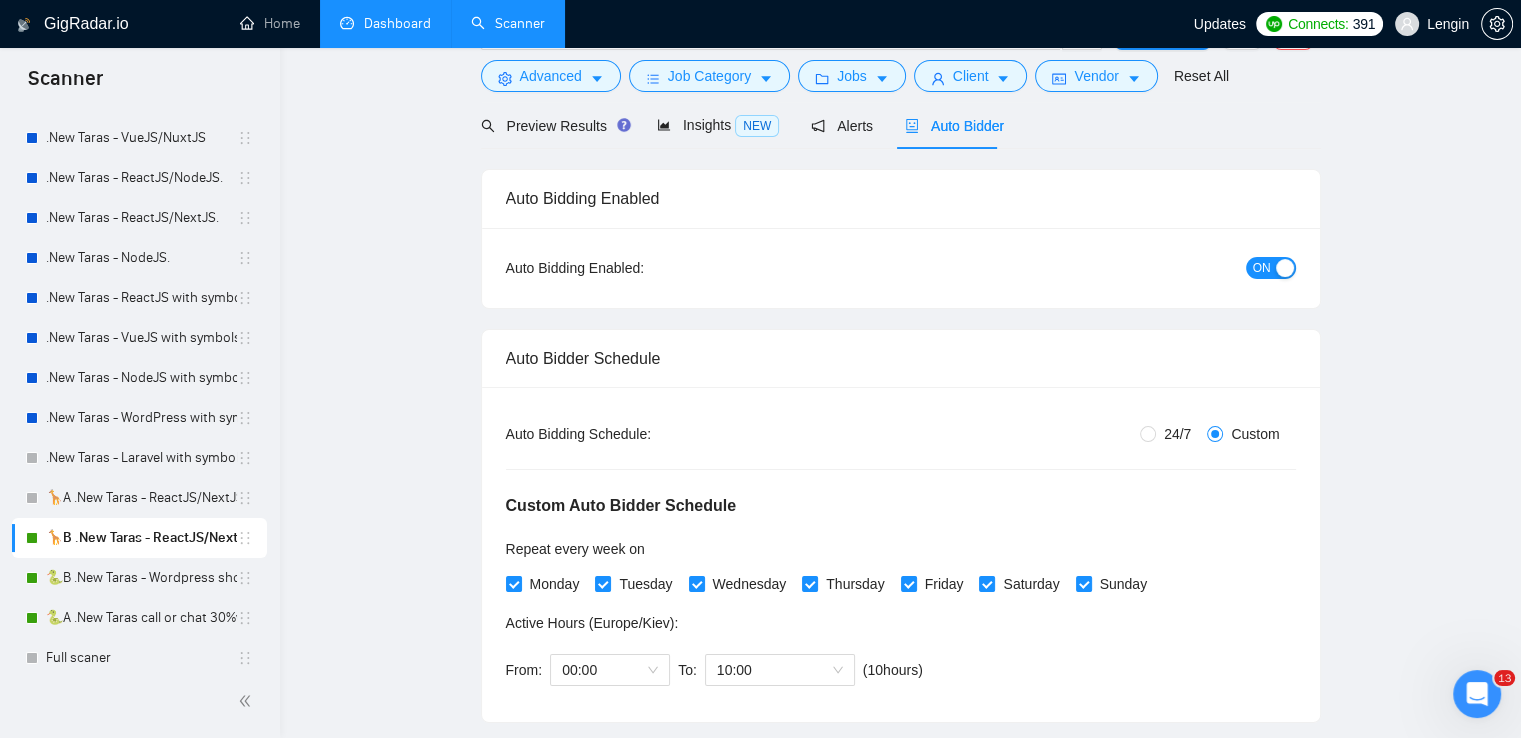 scroll, scrollTop: 0, scrollLeft: 0, axis: both 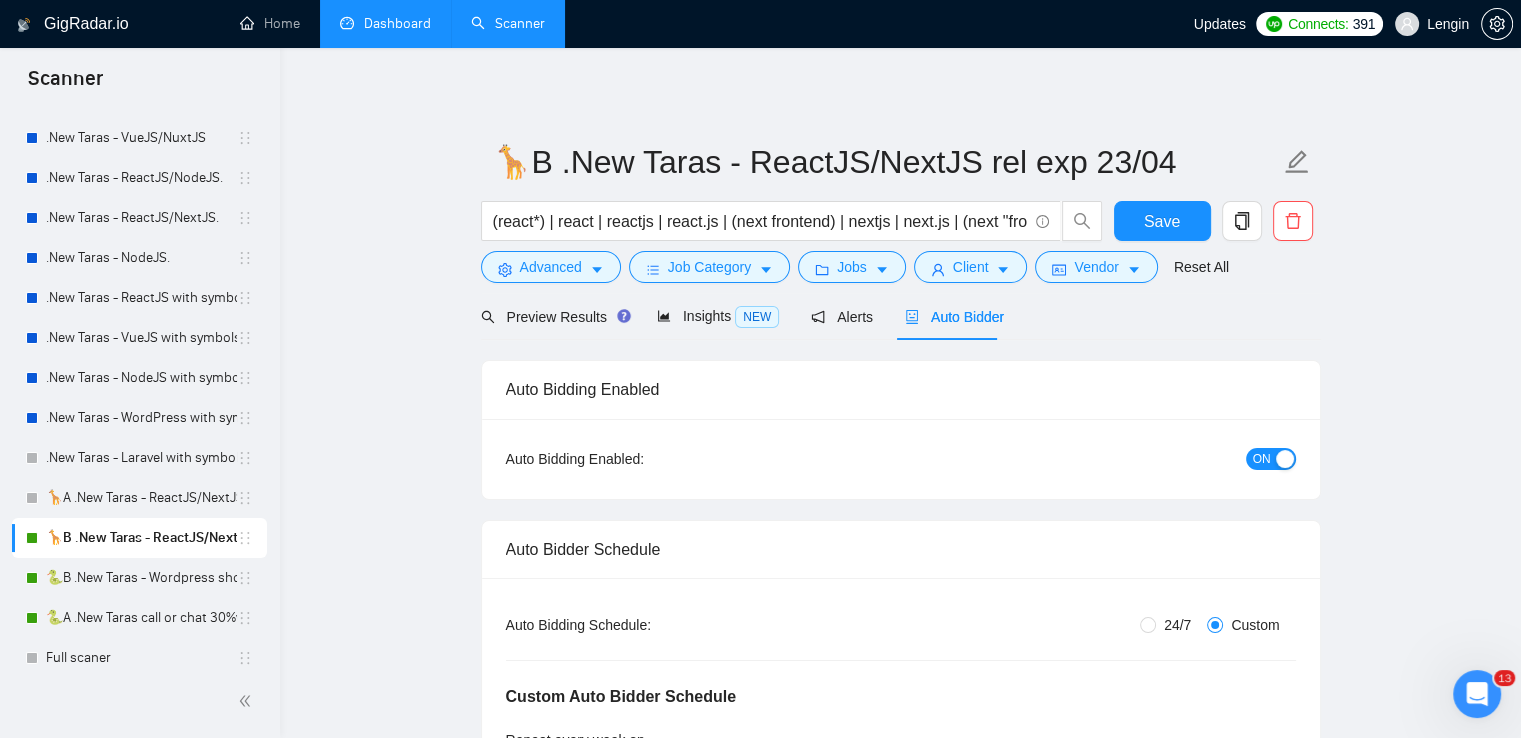 click 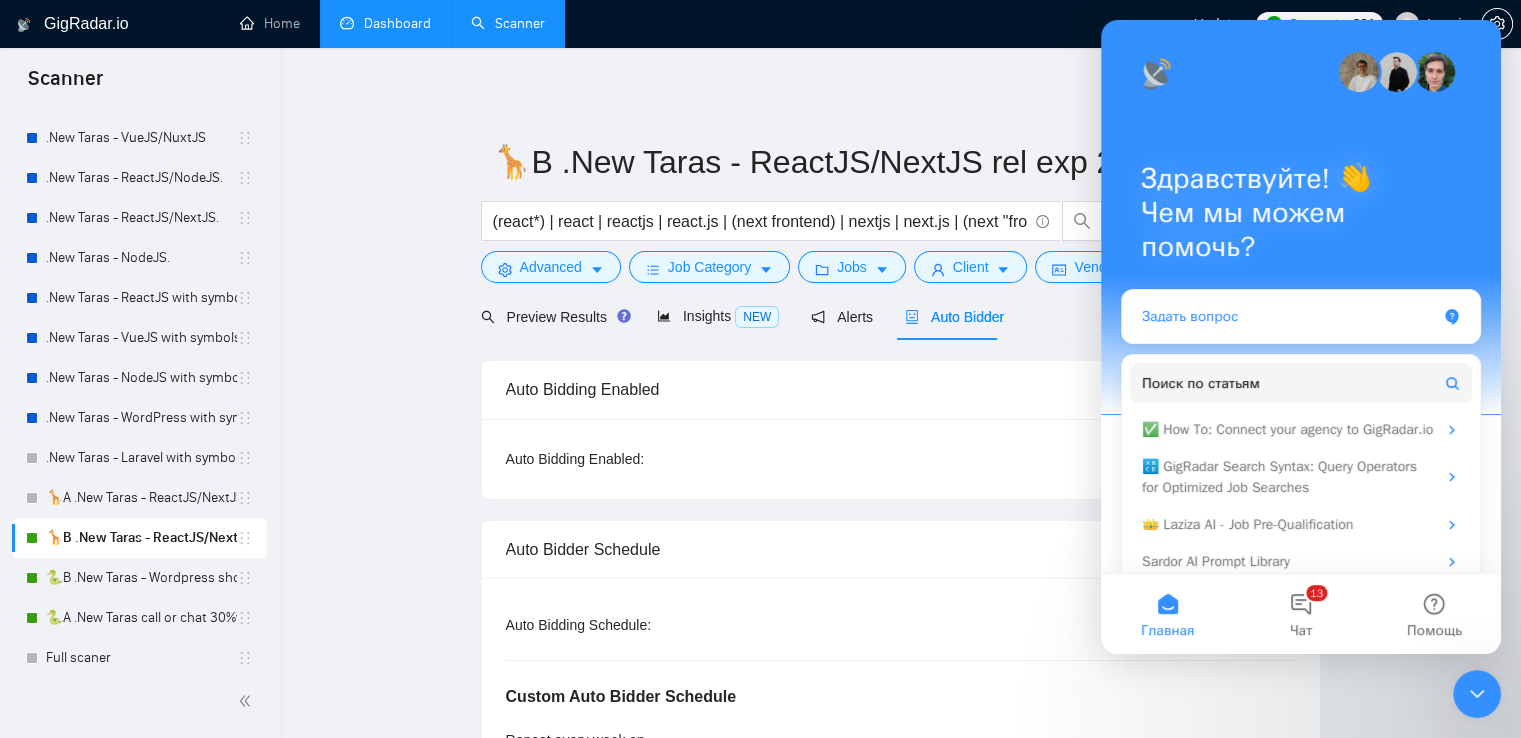 click on "Задать вопрос" at bounding box center [1289, 316] 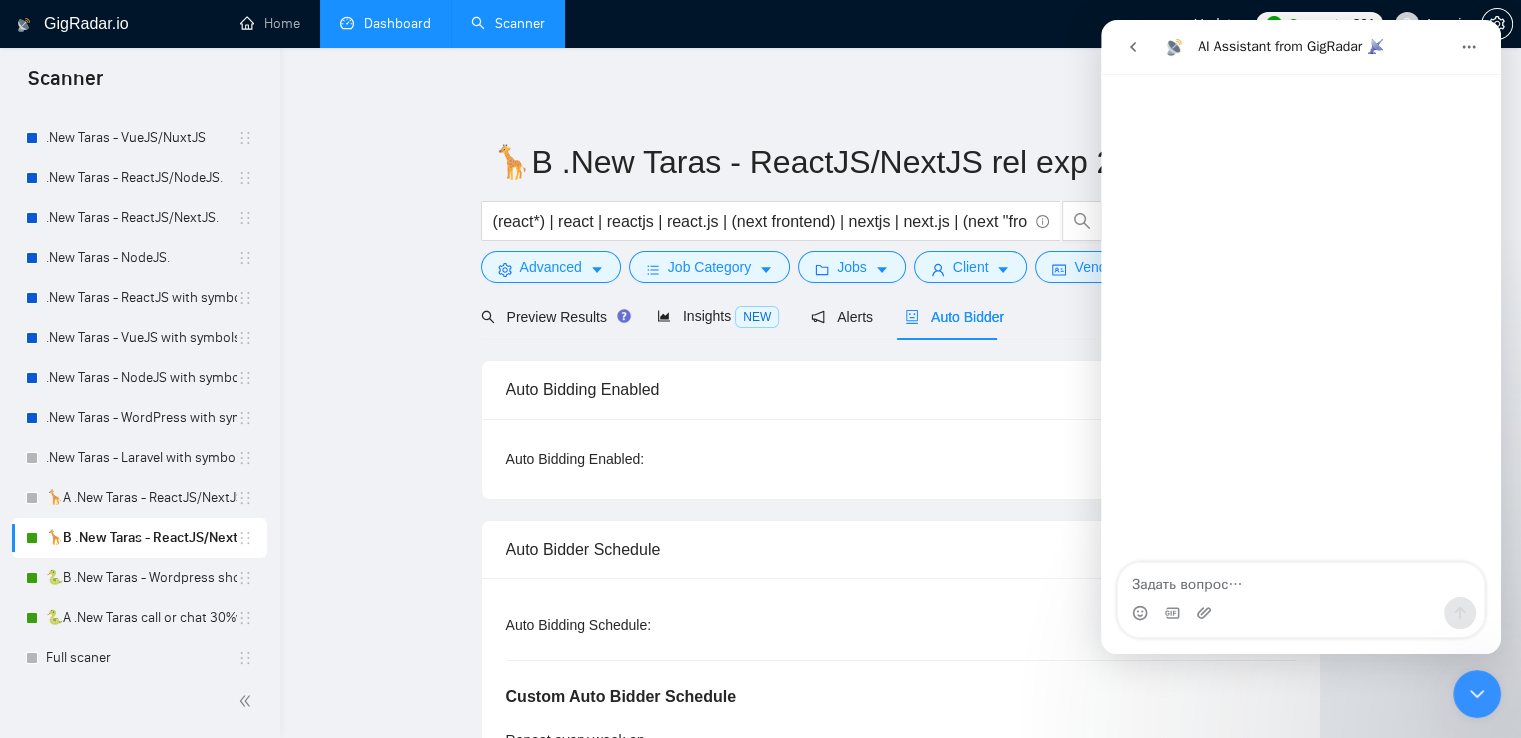 click at bounding box center [1301, 580] 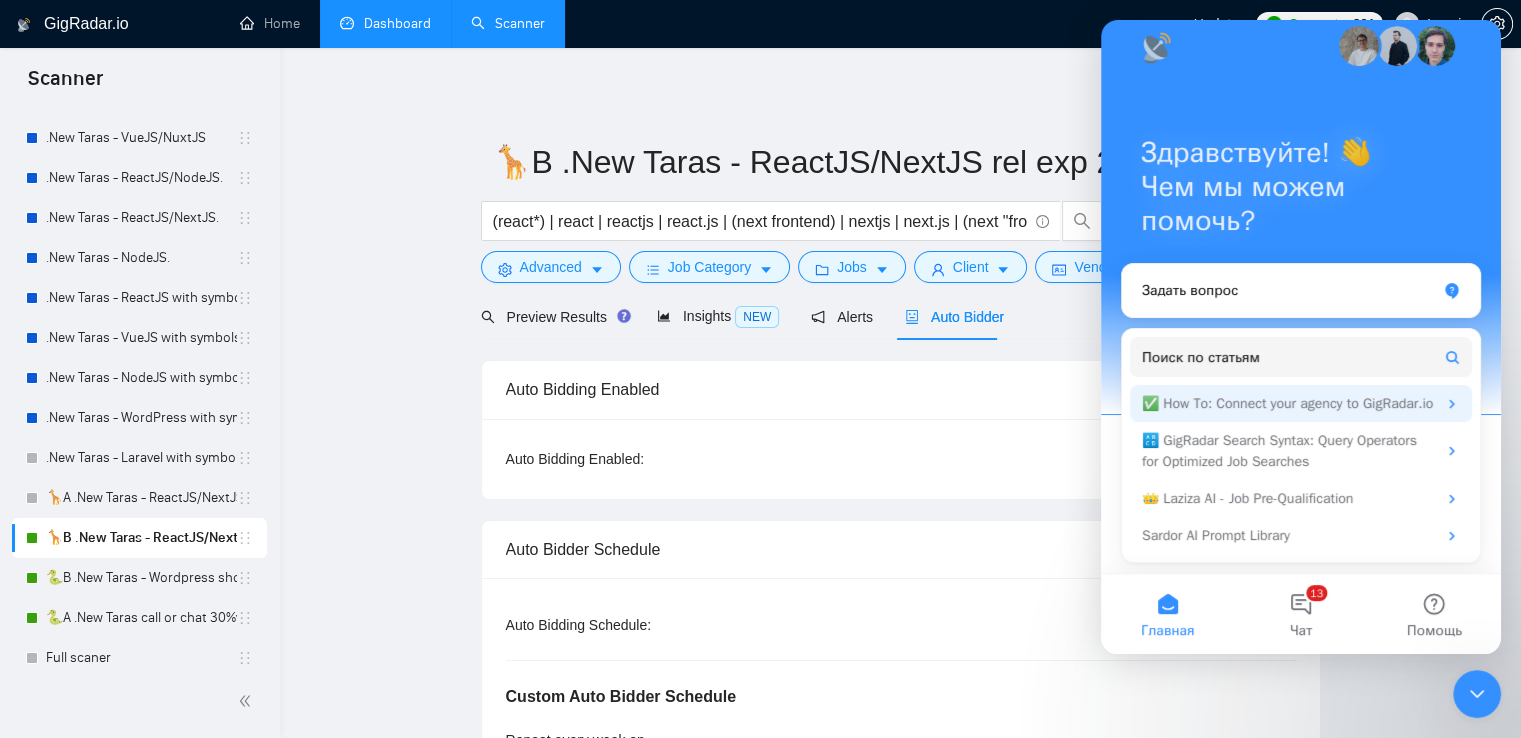 scroll, scrollTop: 0, scrollLeft: 0, axis: both 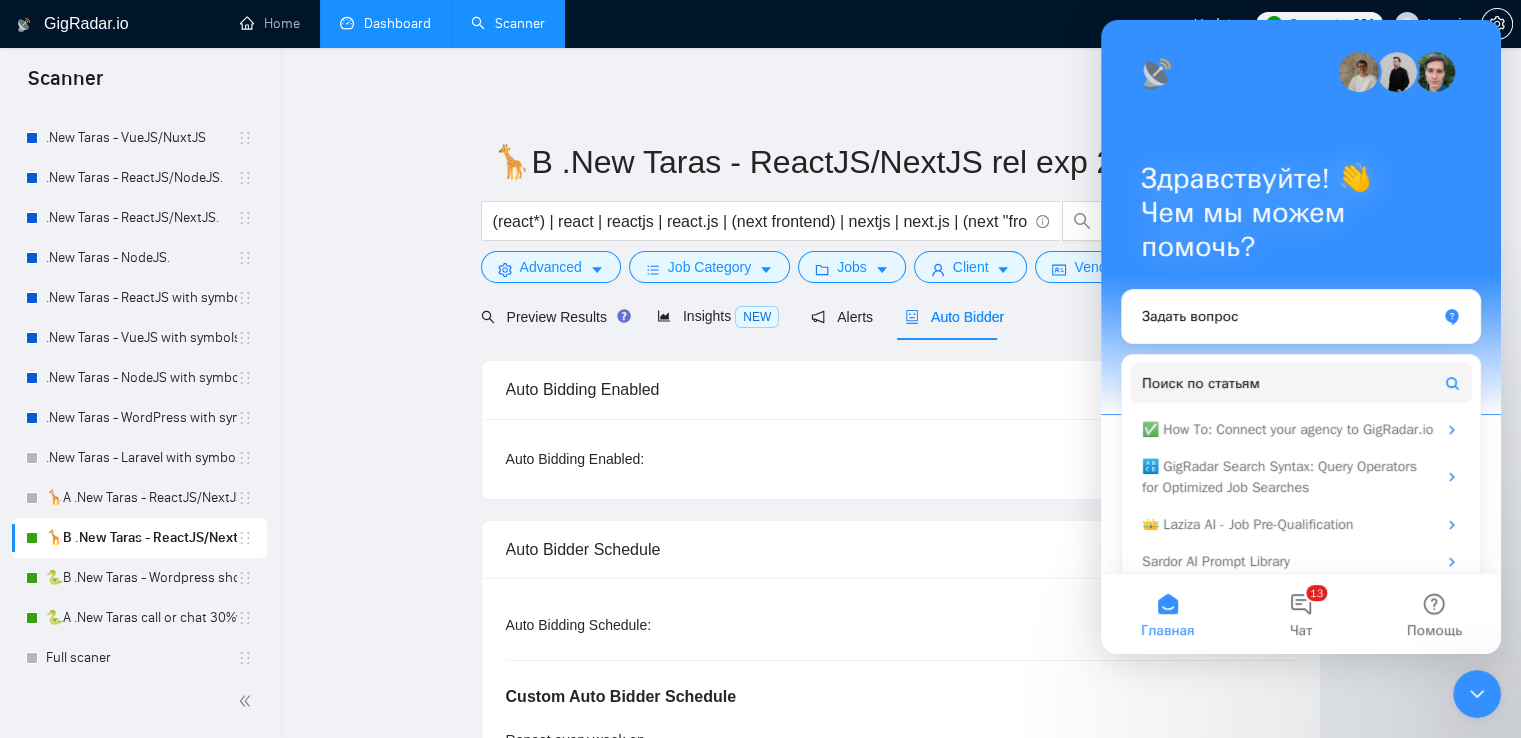 click at bounding box center [1477, 694] 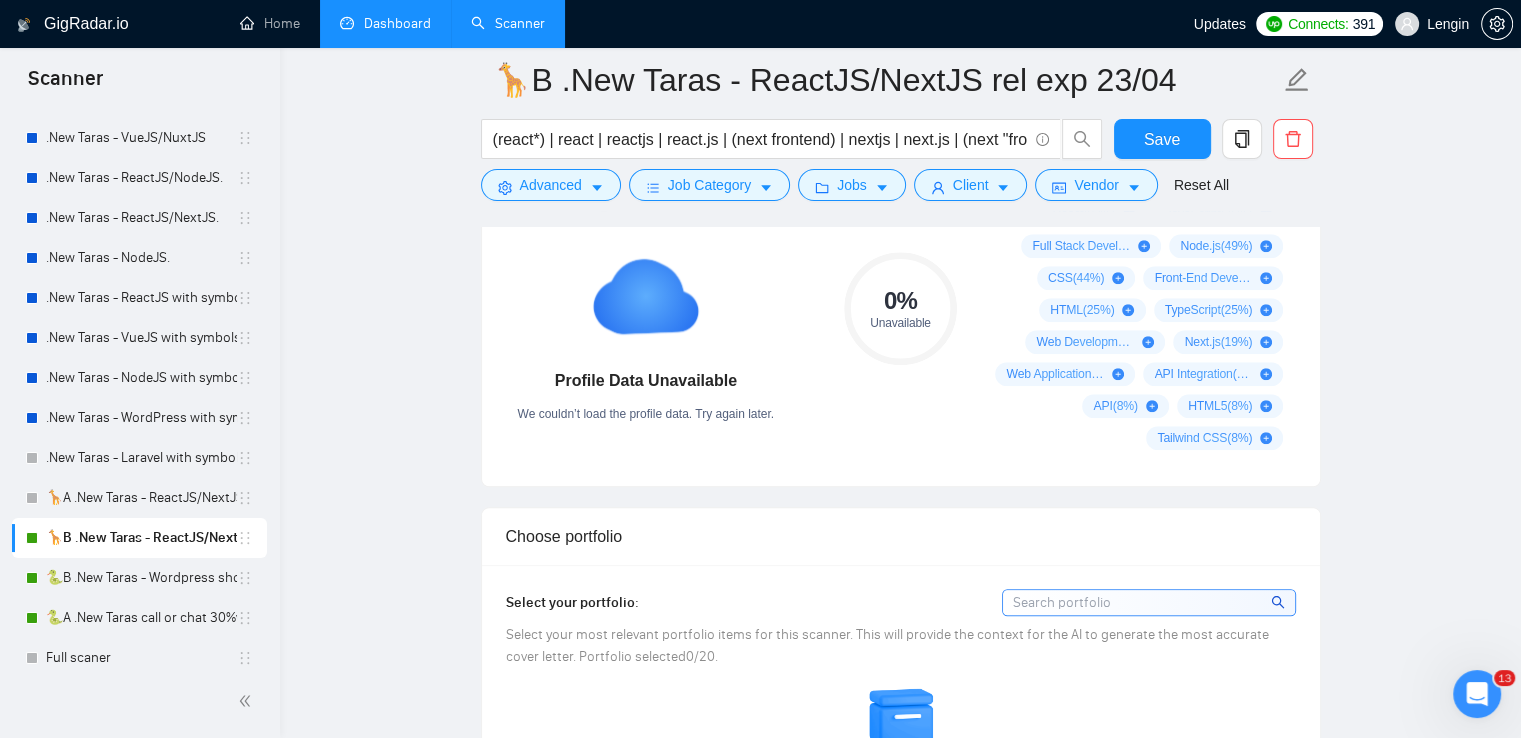 scroll, scrollTop: 1435, scrollLeft: 0, axis: vertical 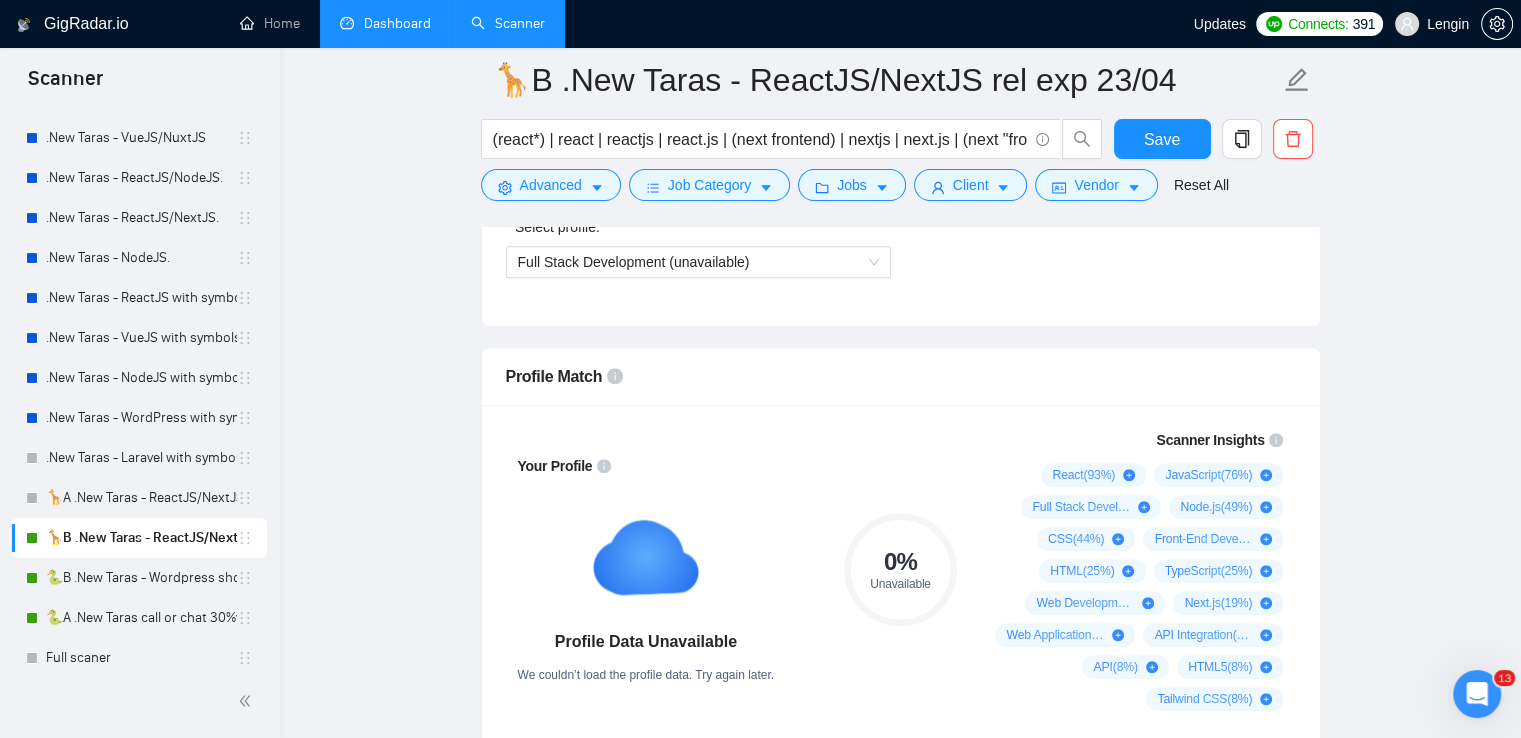 click on "Dashboard" at bounding box center (385, 23) 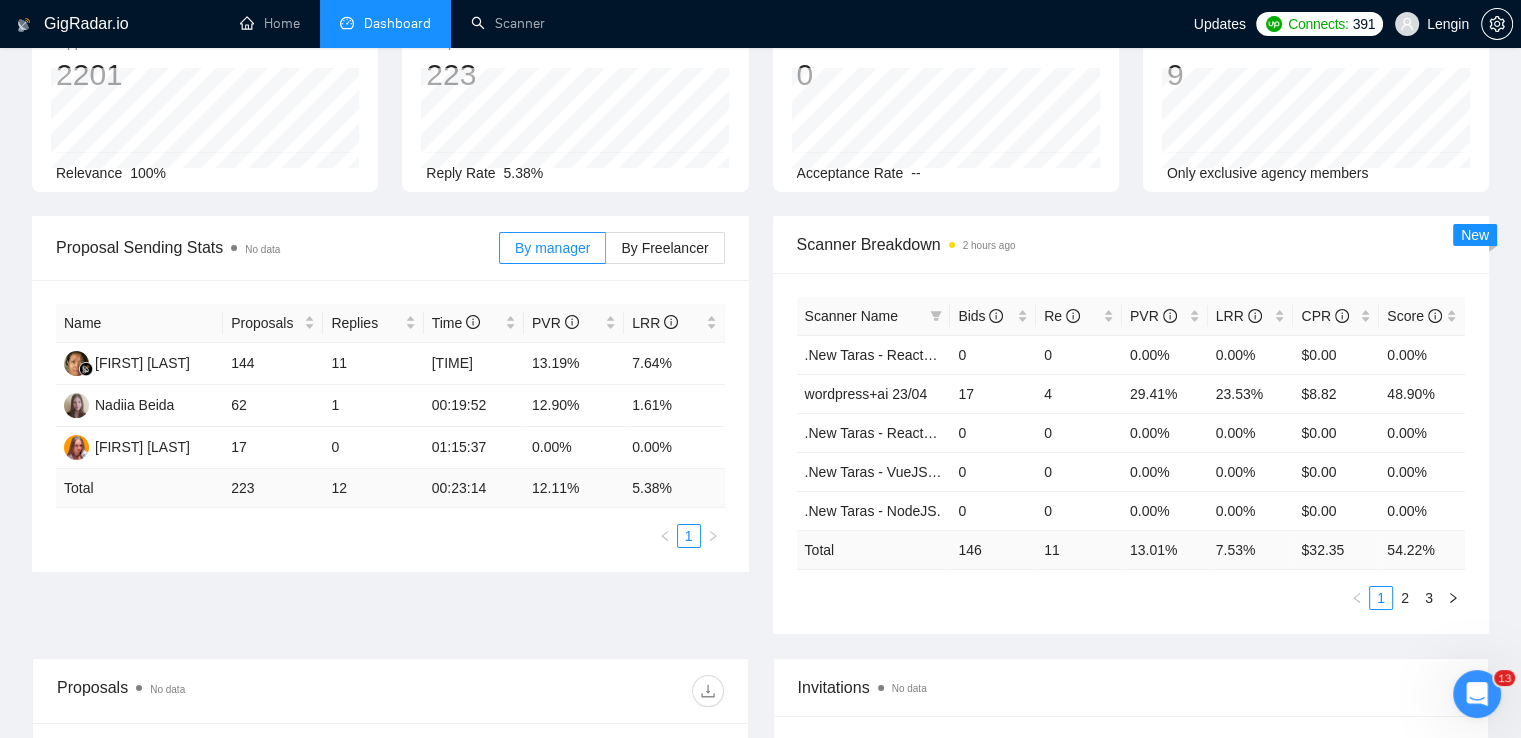 scroll, scrollTop: 0, scrollLeft: 0, axis: both 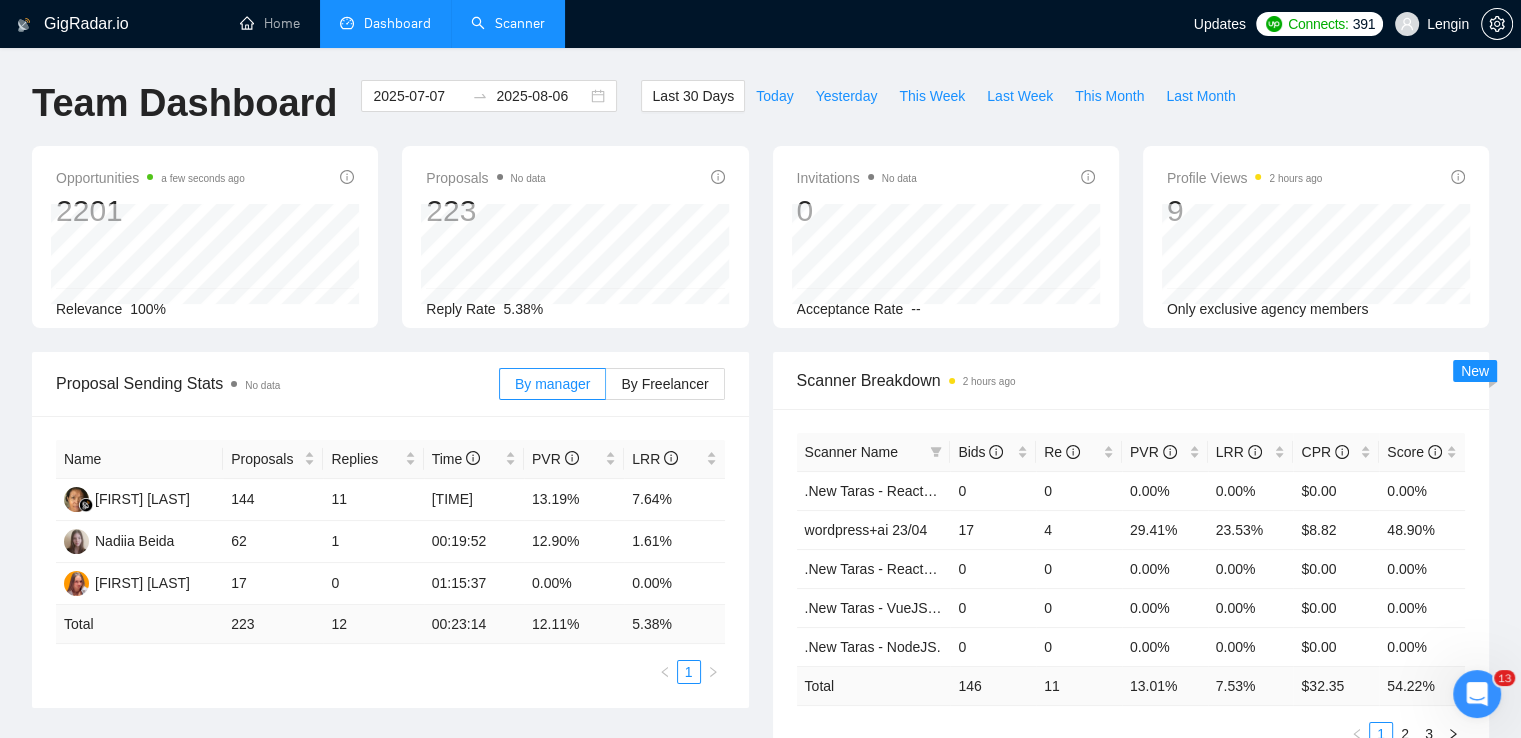 click on "Scanner" at bounding box center [508, 23] 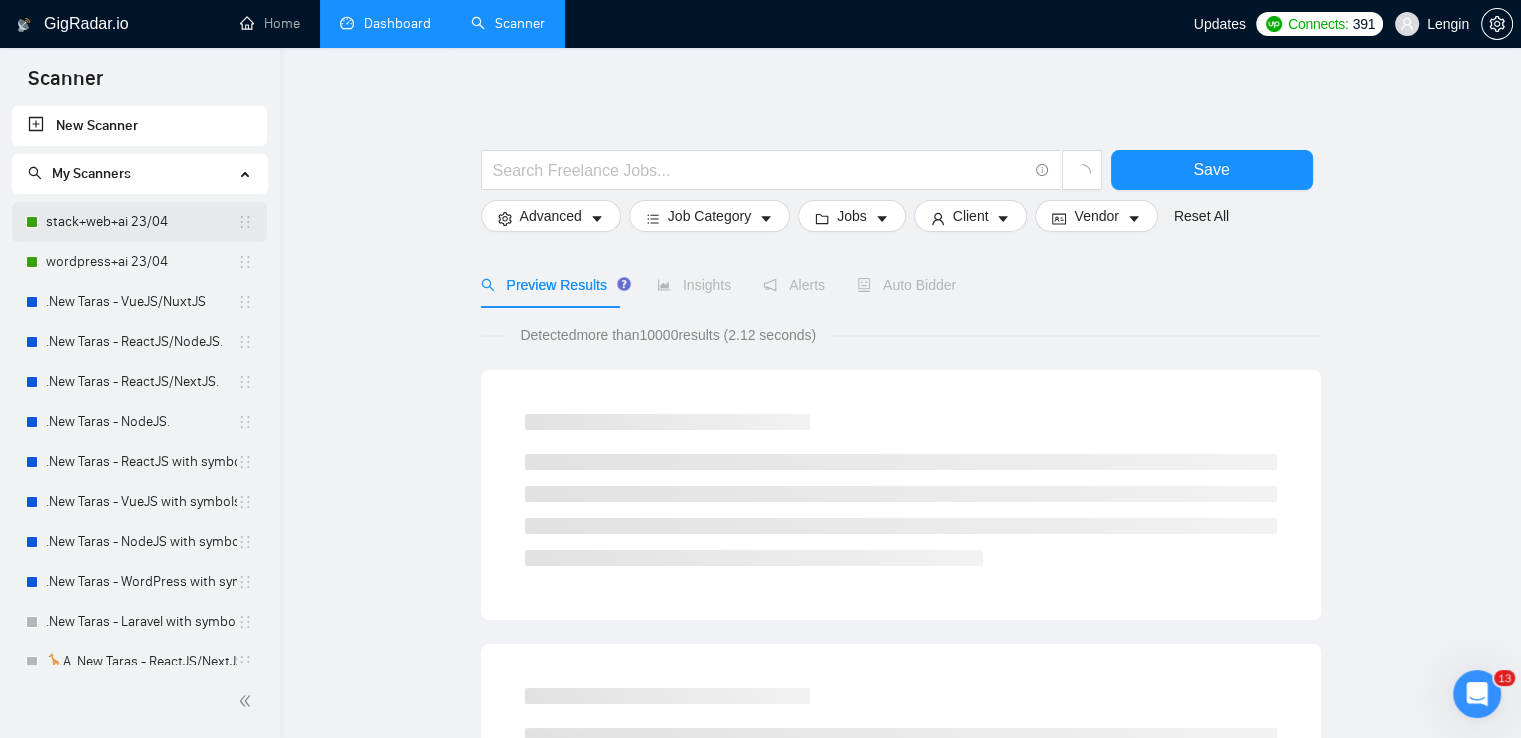 click on "stack+web+ai 23/04" at bounding box center [141, 222] 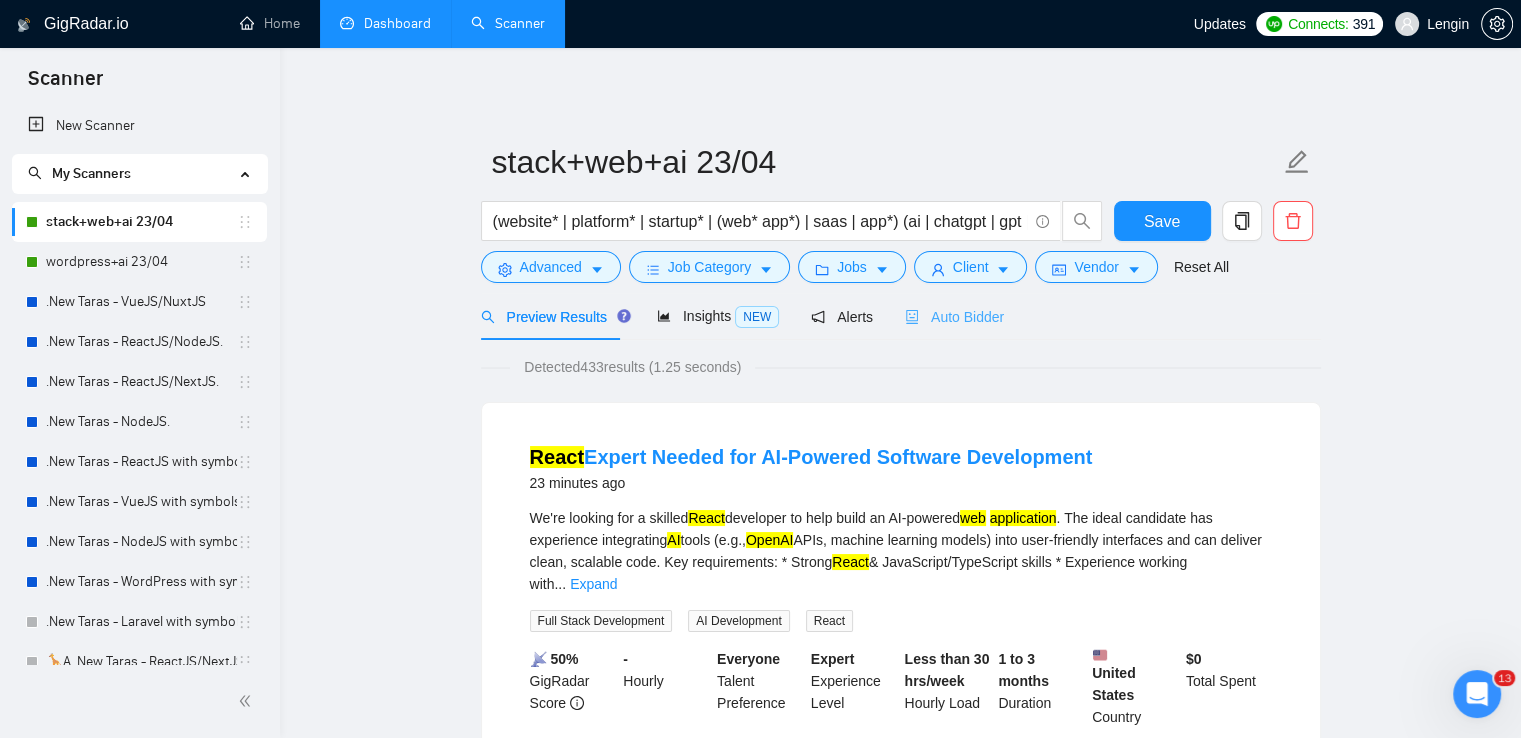 click on "Auto Bidder" at bounding box center [954, 316] 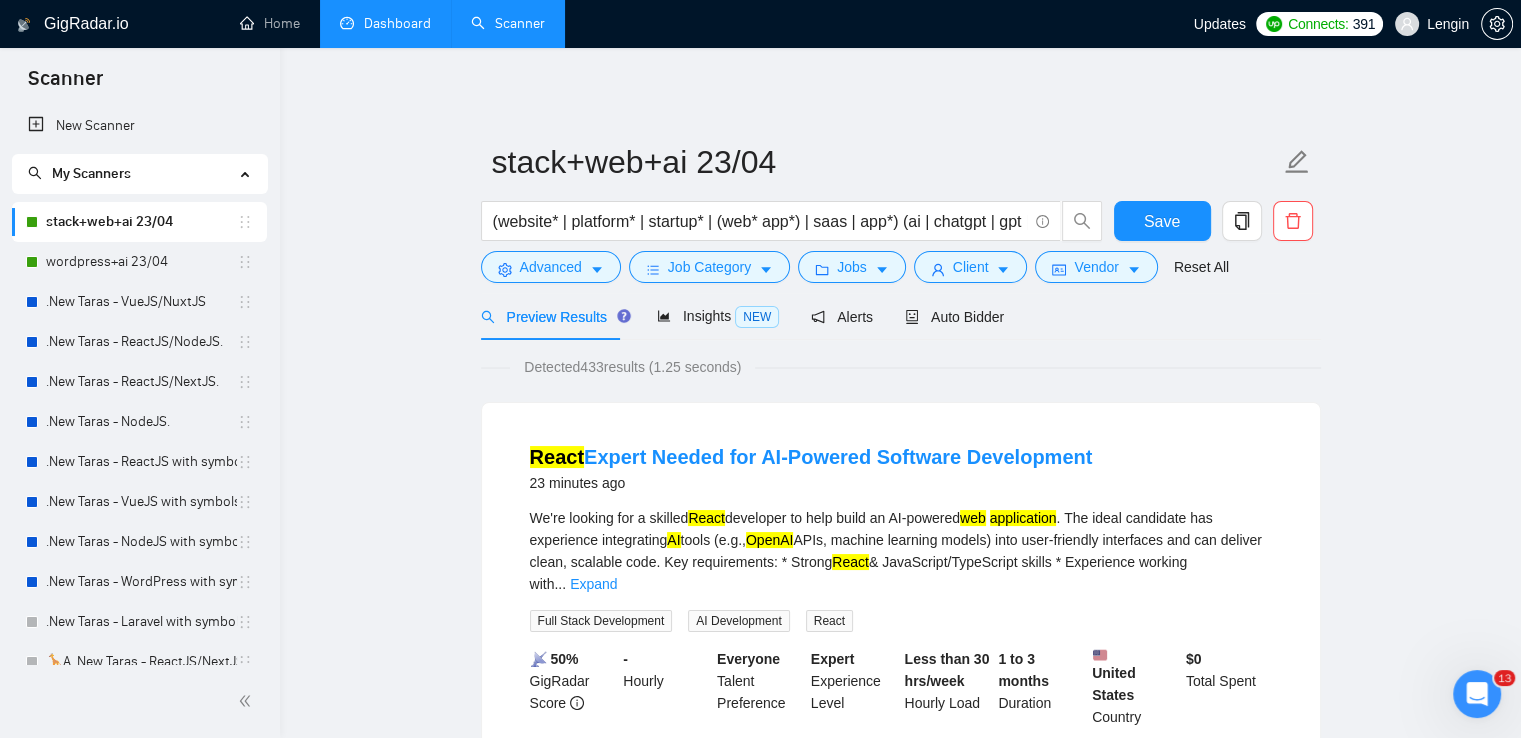 type 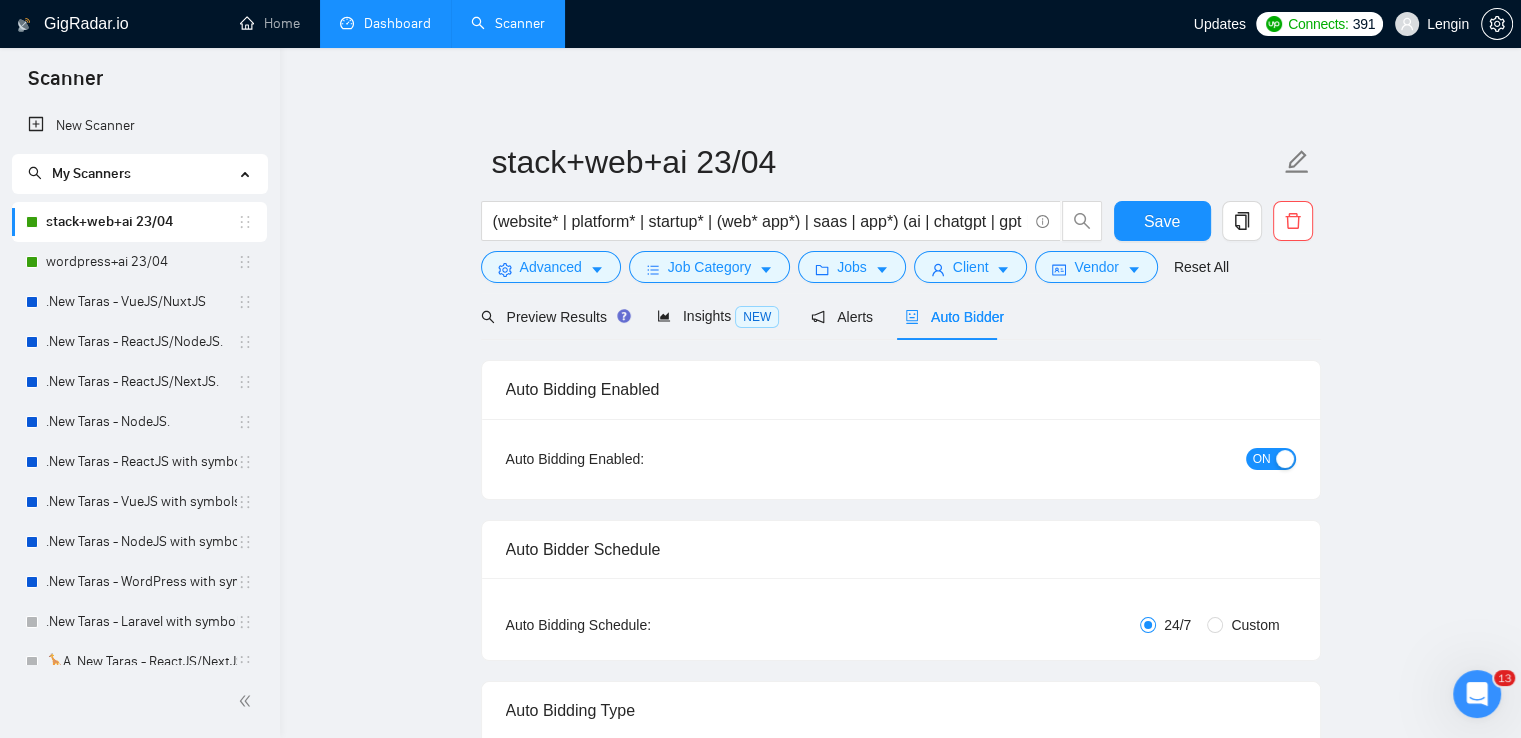 radio on "false" 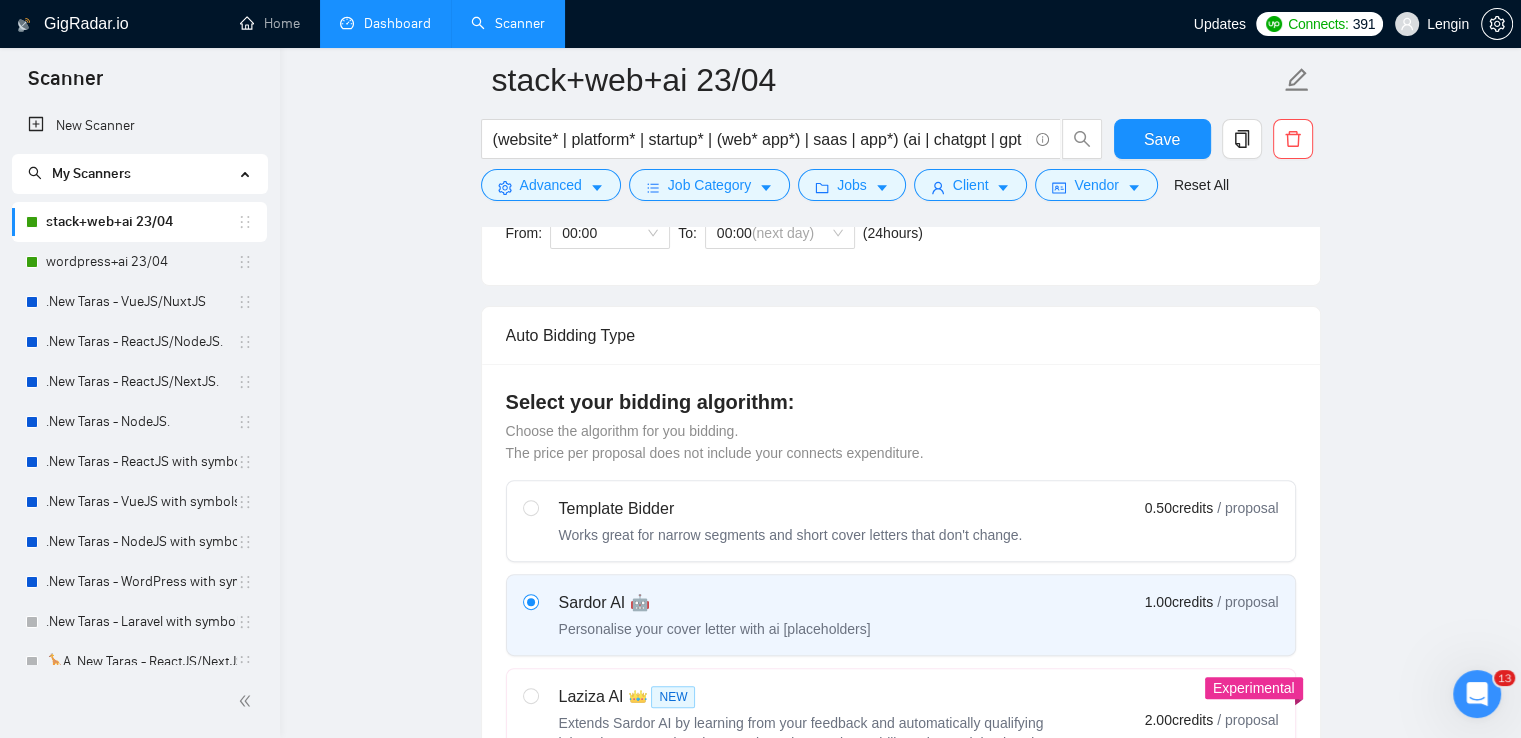 type 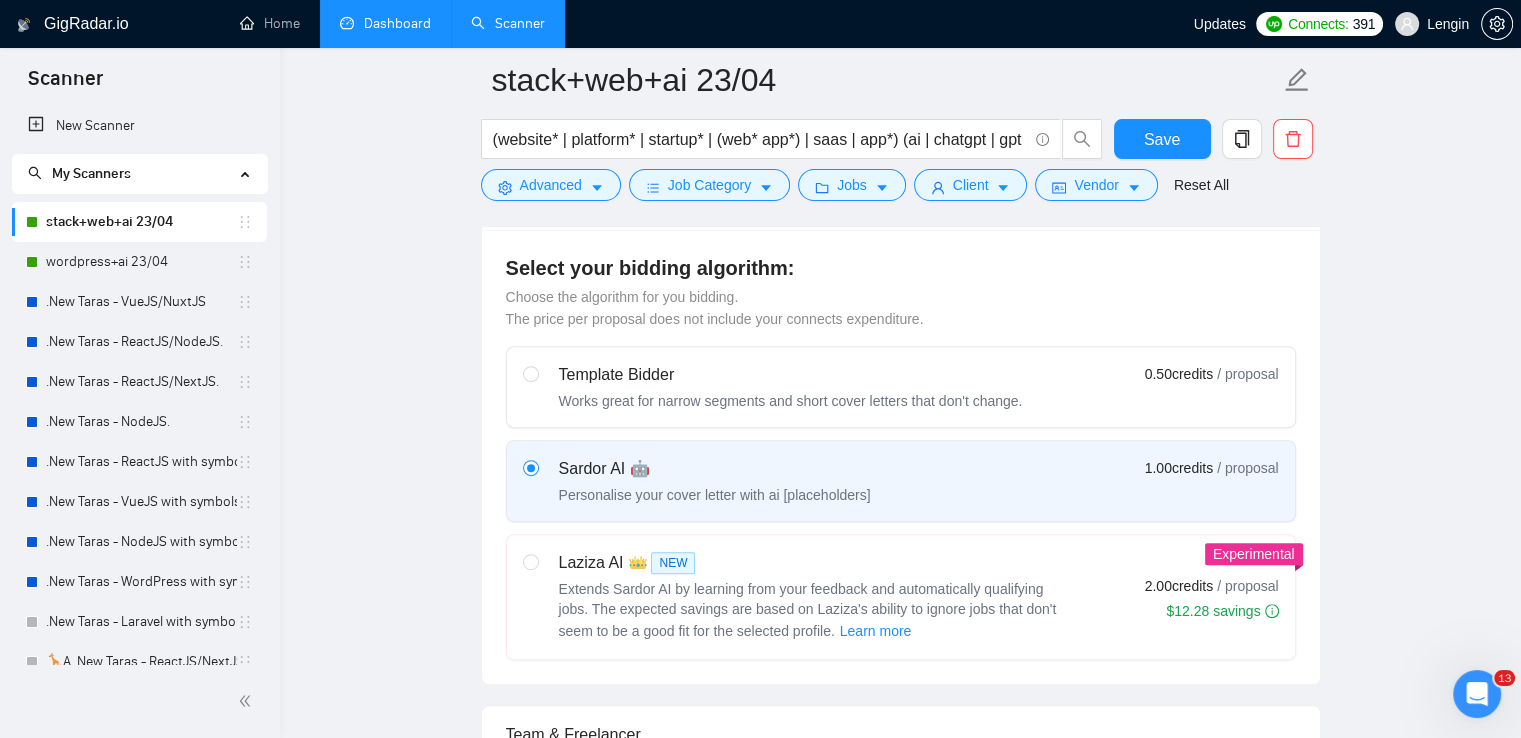 scroll, scrollTop: 0, scrollLeft: 0, axis: both 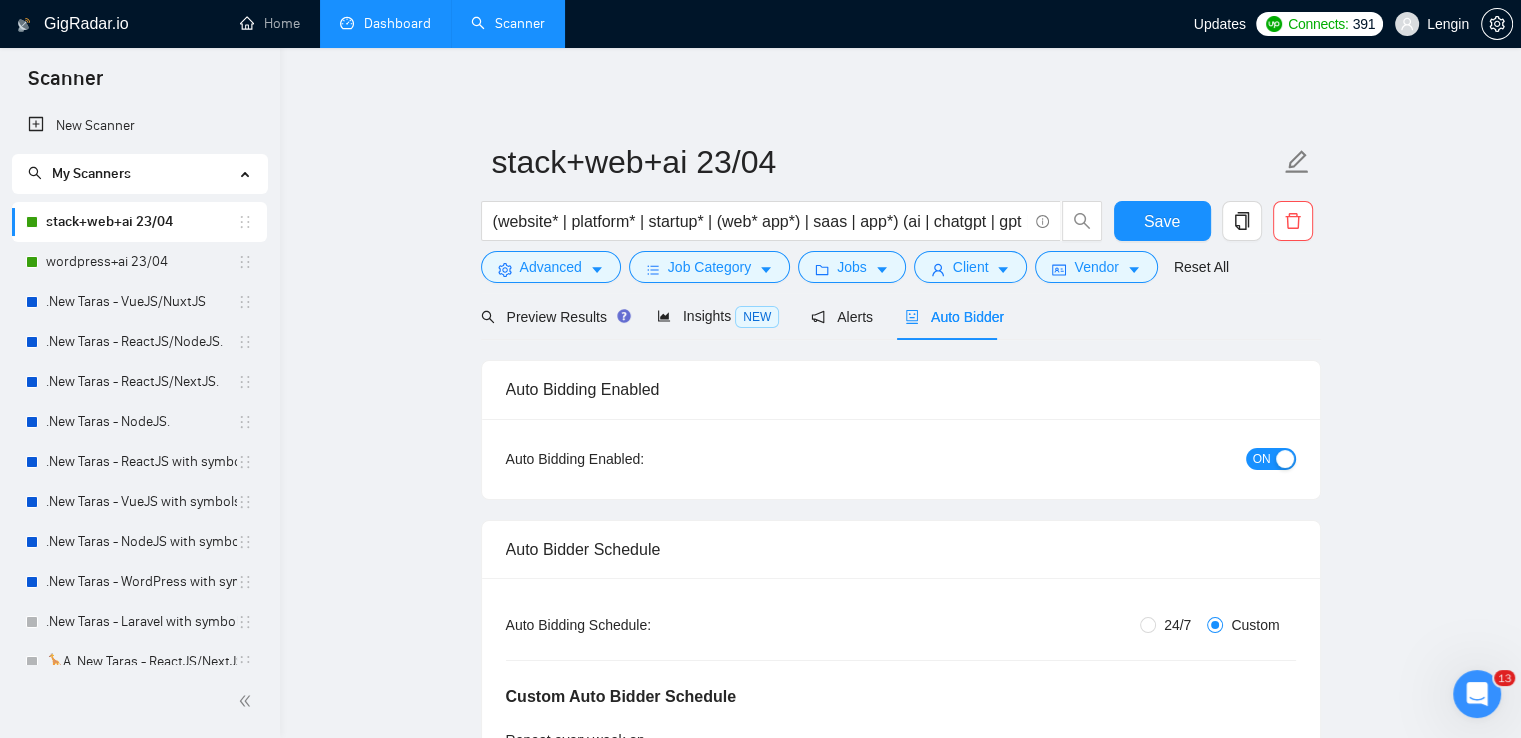 click 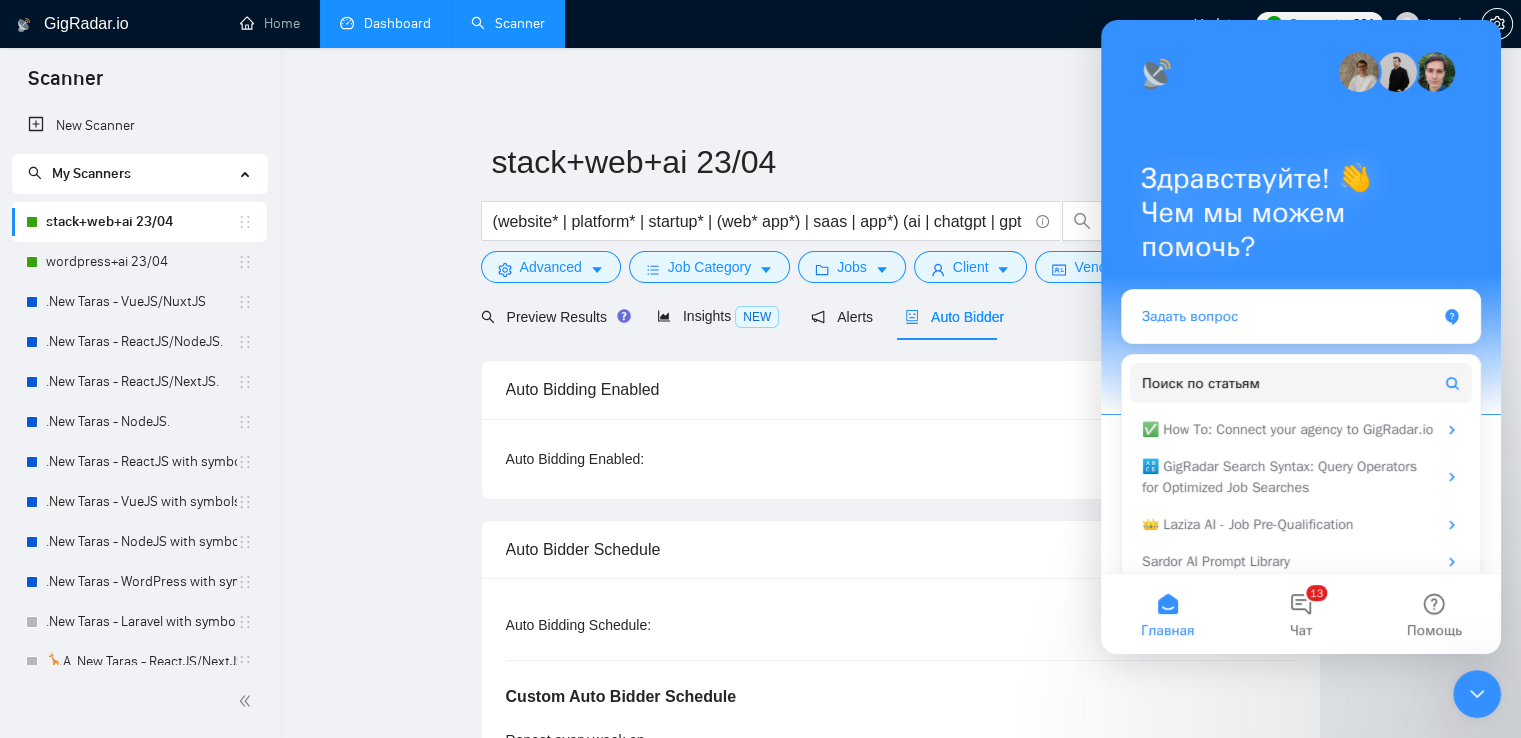 click on "Задать вопрос" at bounding box center (1301, 316) 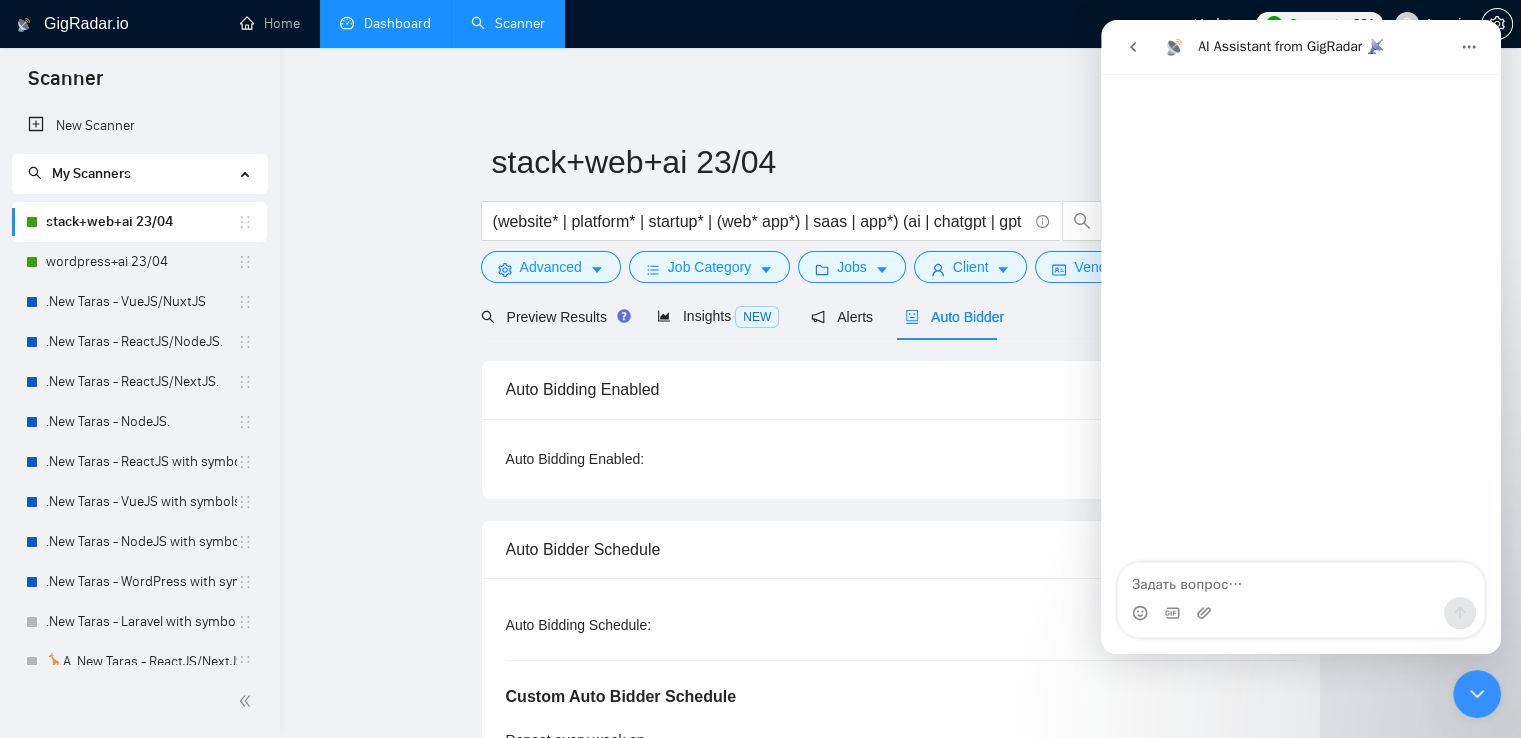 click 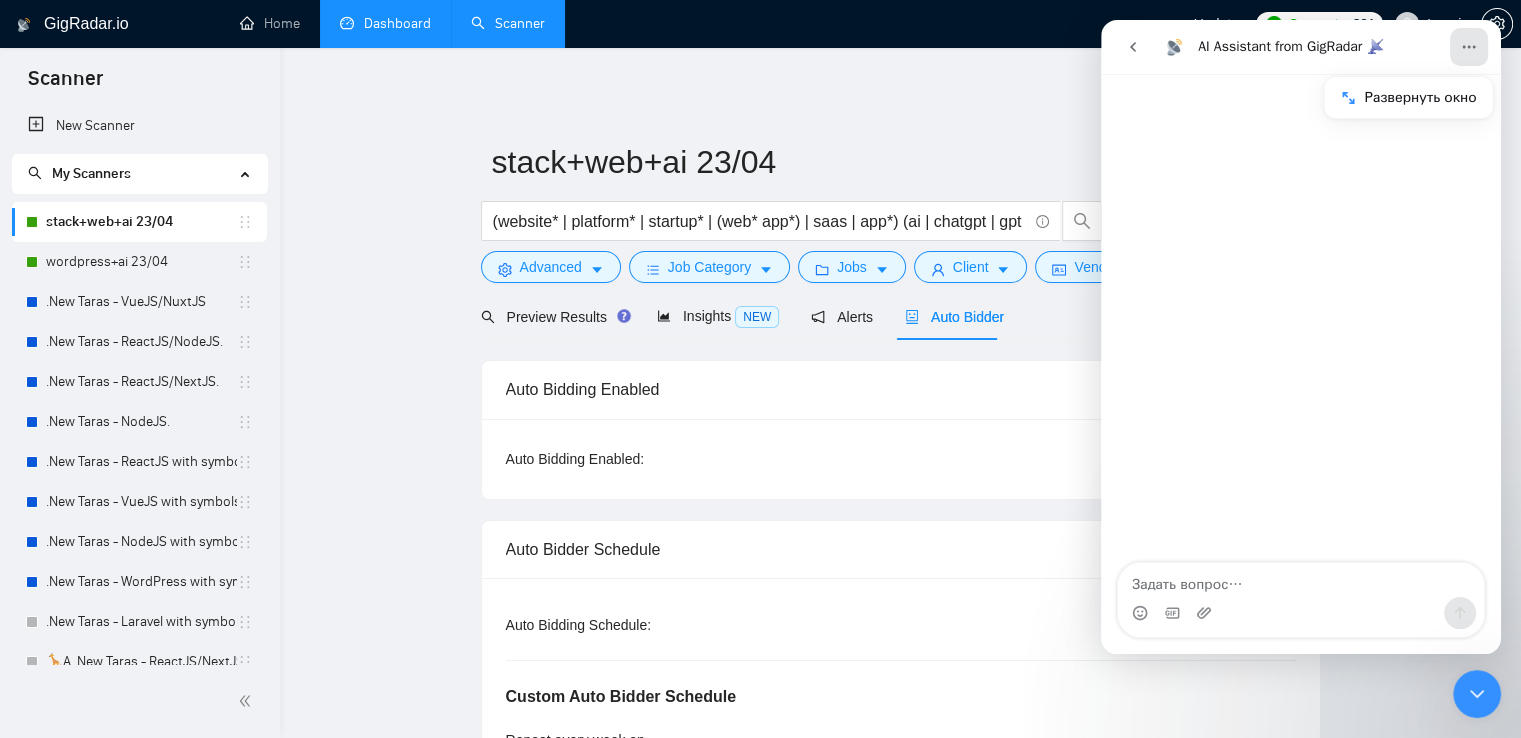 click at bounding box center [1301, 319] 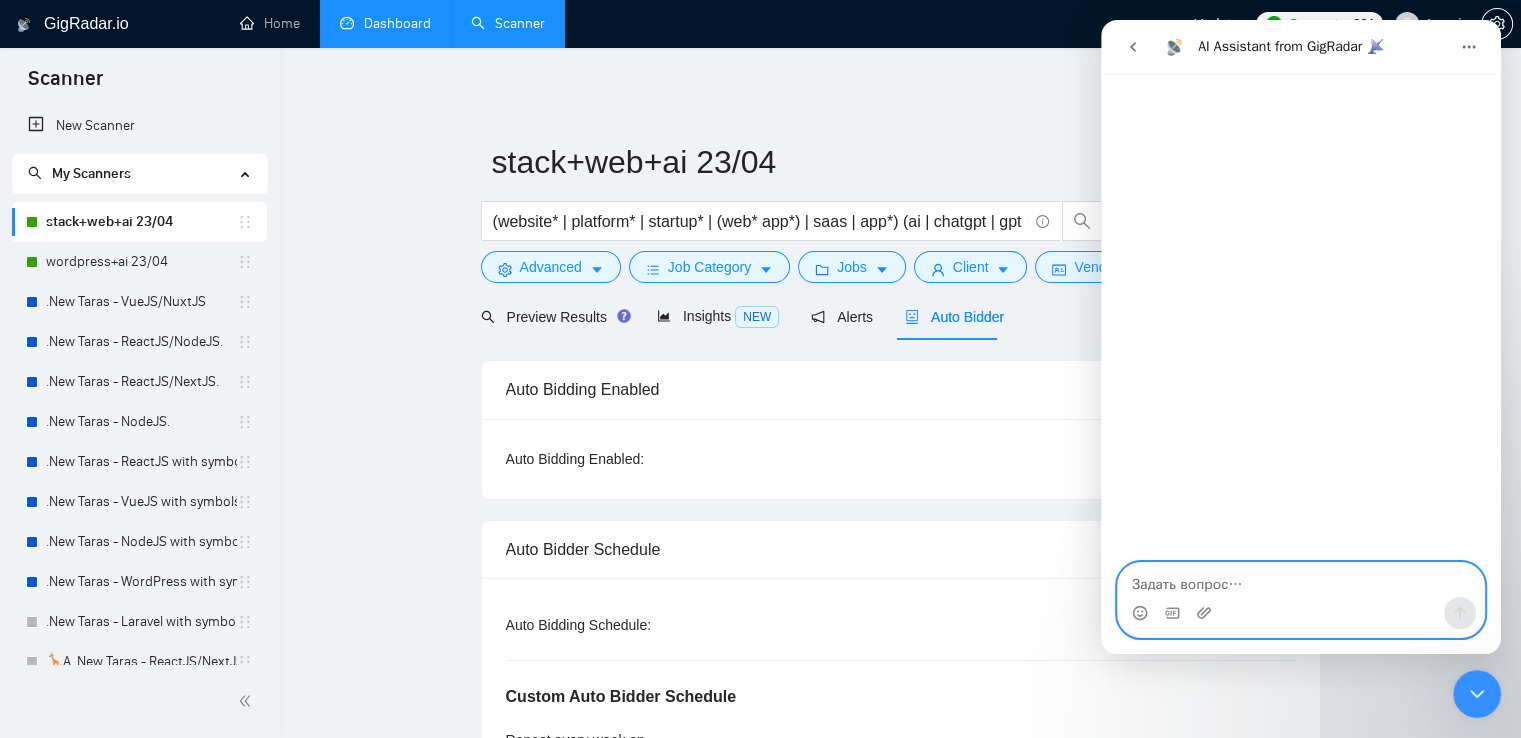 click at bounding box center [1301, 580] 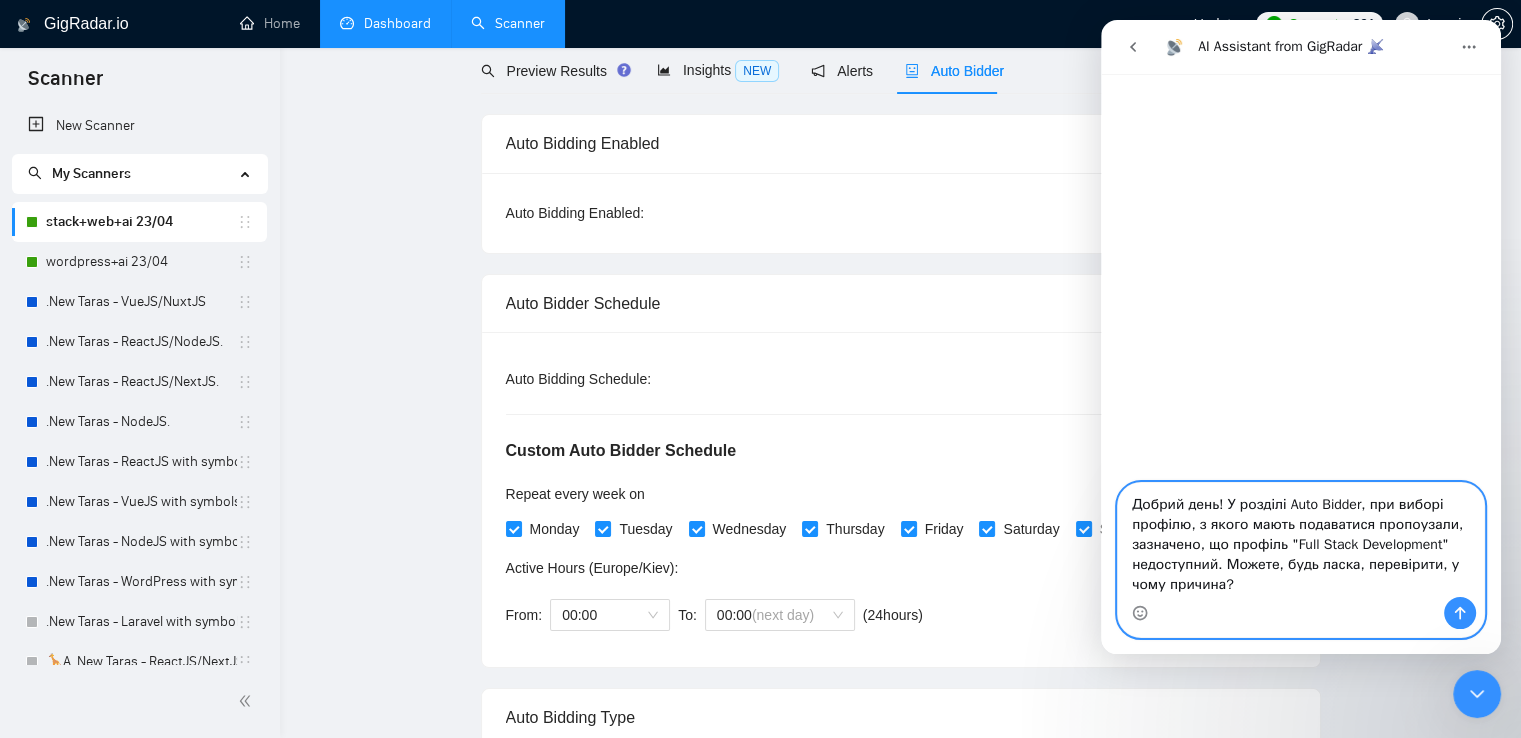 scroll, scrollTop: 0, scrollLeft: 0, axis: both 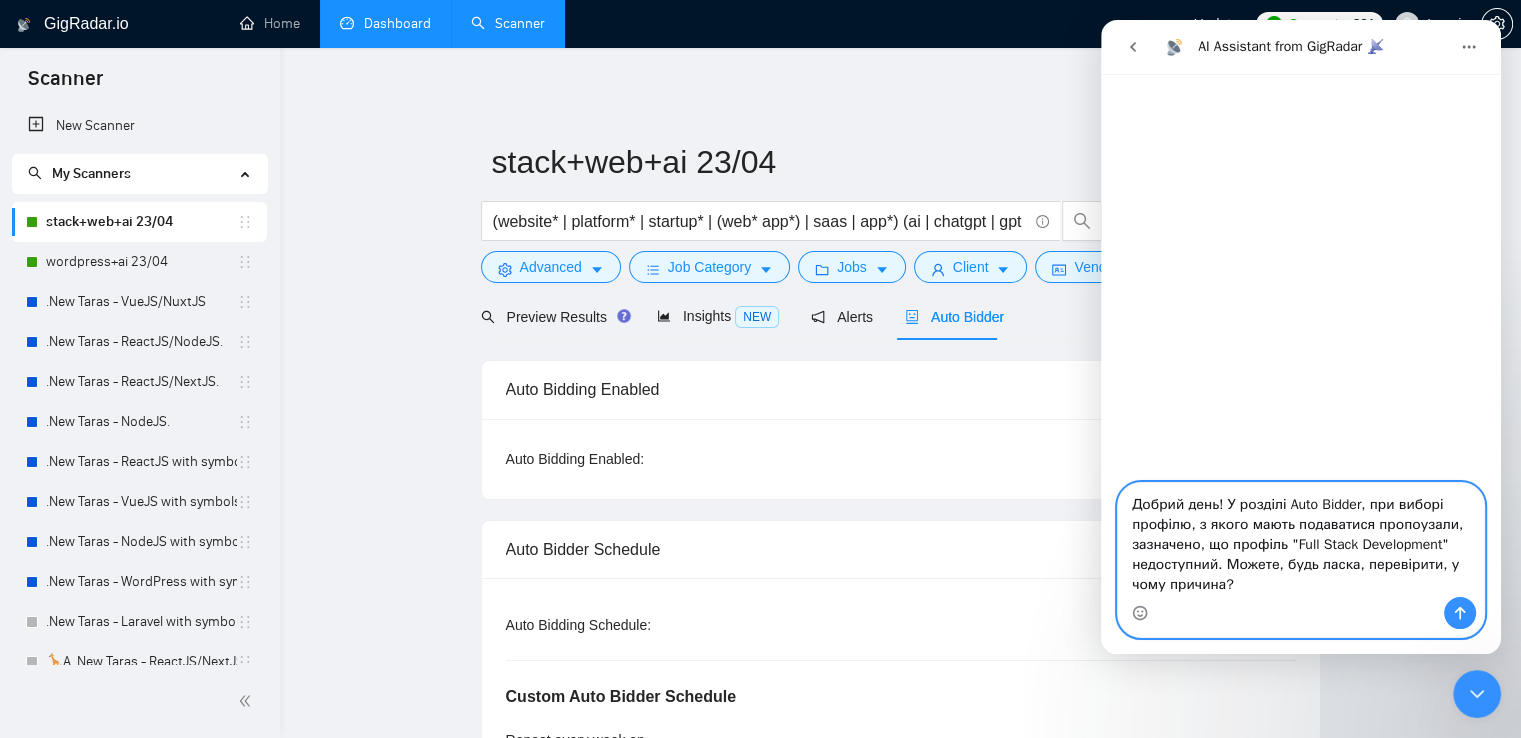 drag, startPoint x: 1252, startPoint y: 586, endPoint x: 1136, endPoint y: 501, distance: 143.8089 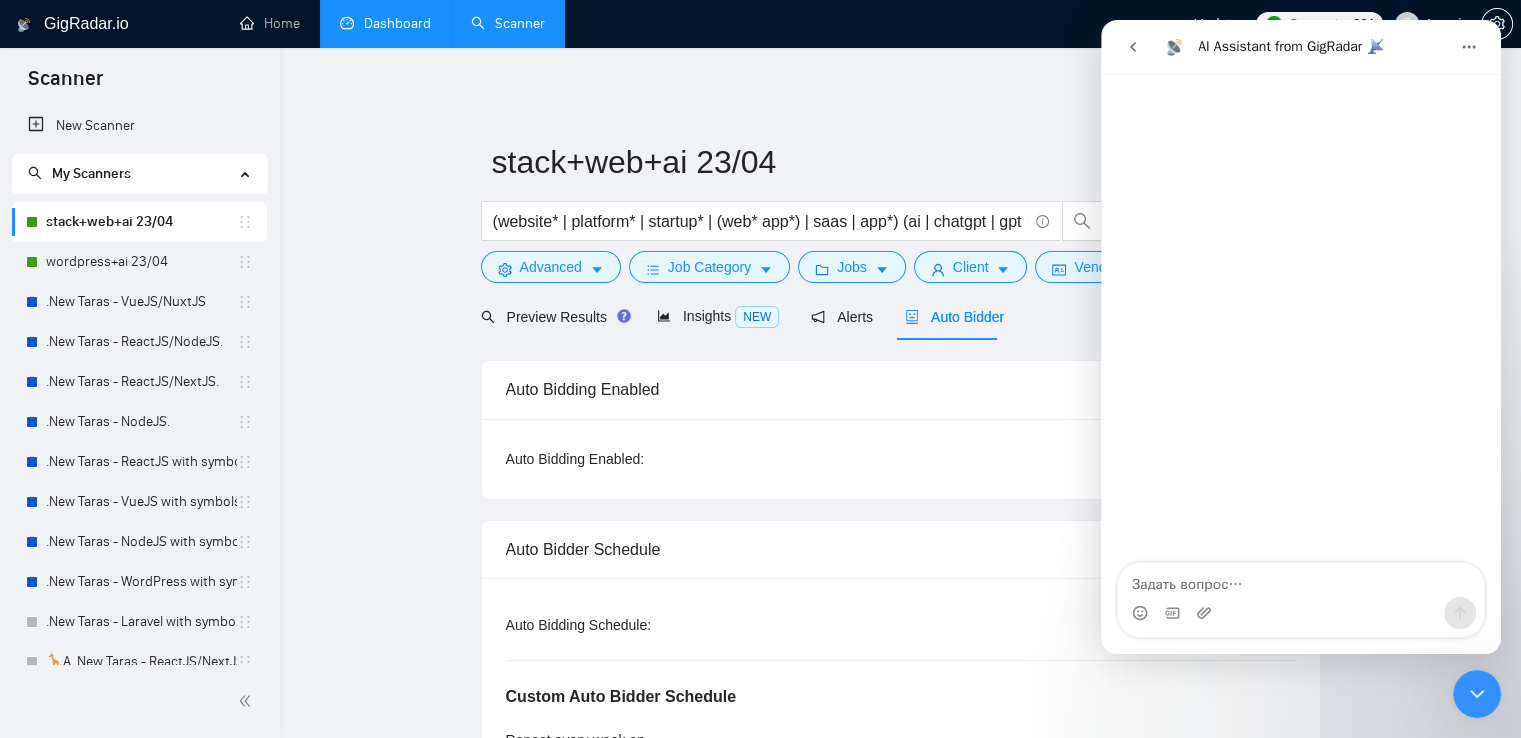 click at bounding box center (1133, 47) 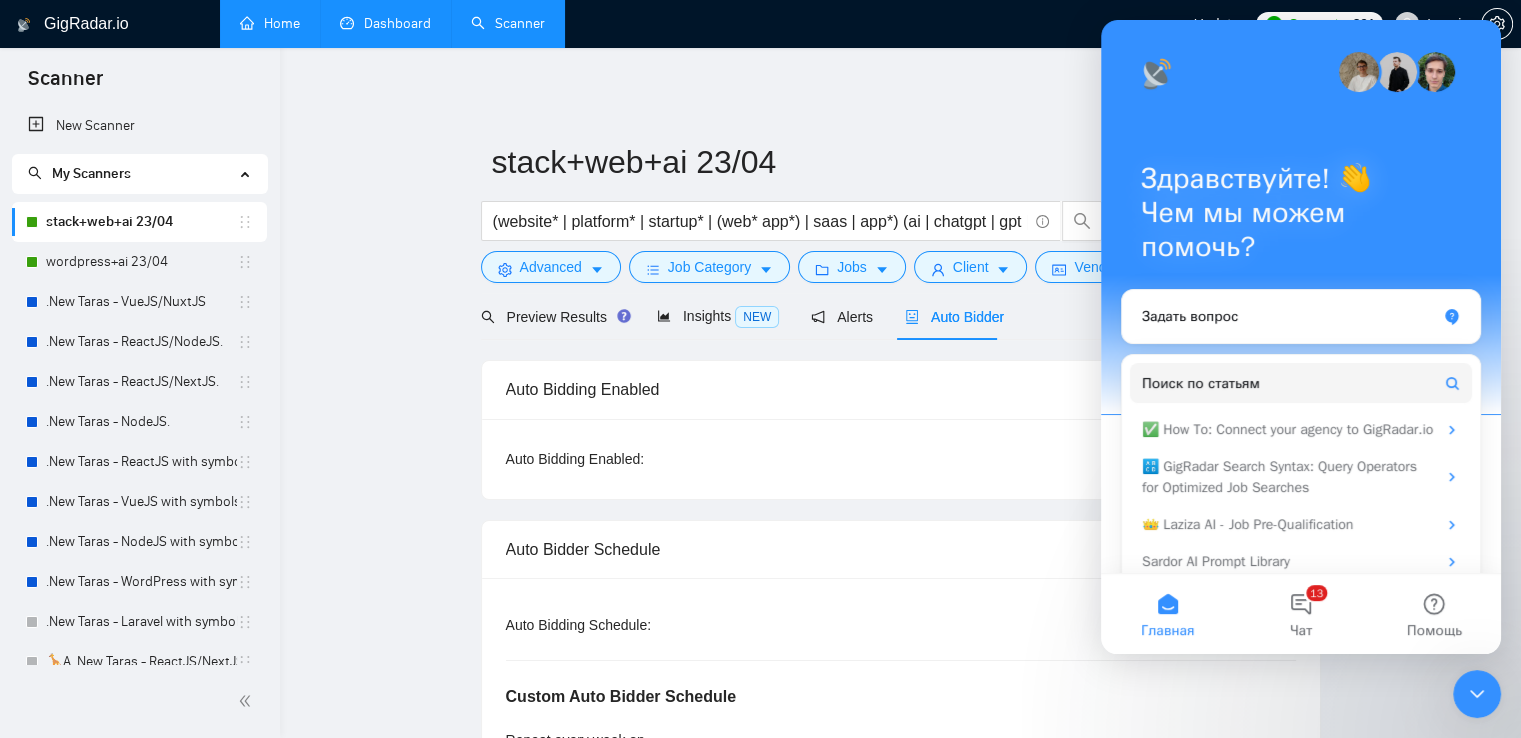 click on "Home" at bounding box center (270, 23) 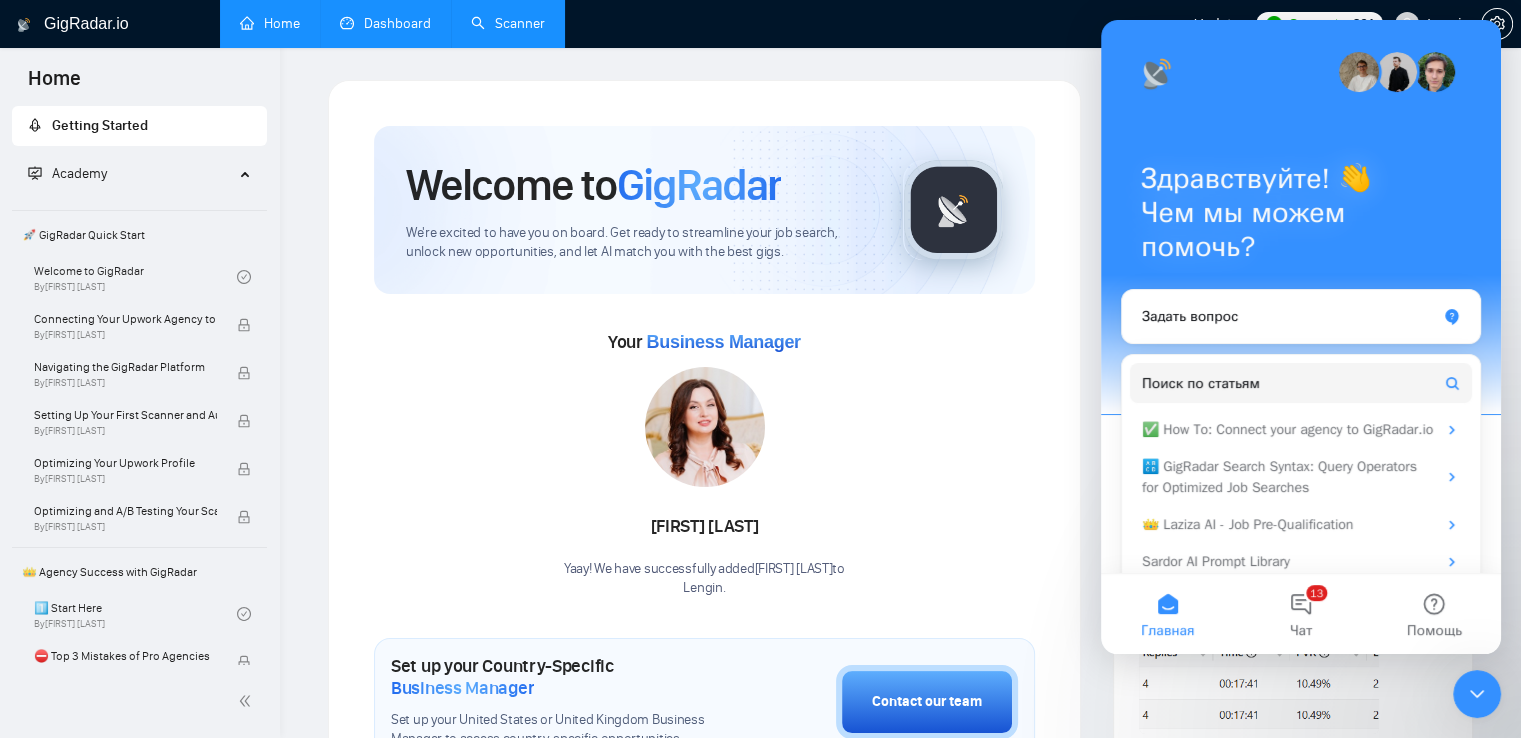 click at bounding box center [1477, 694] 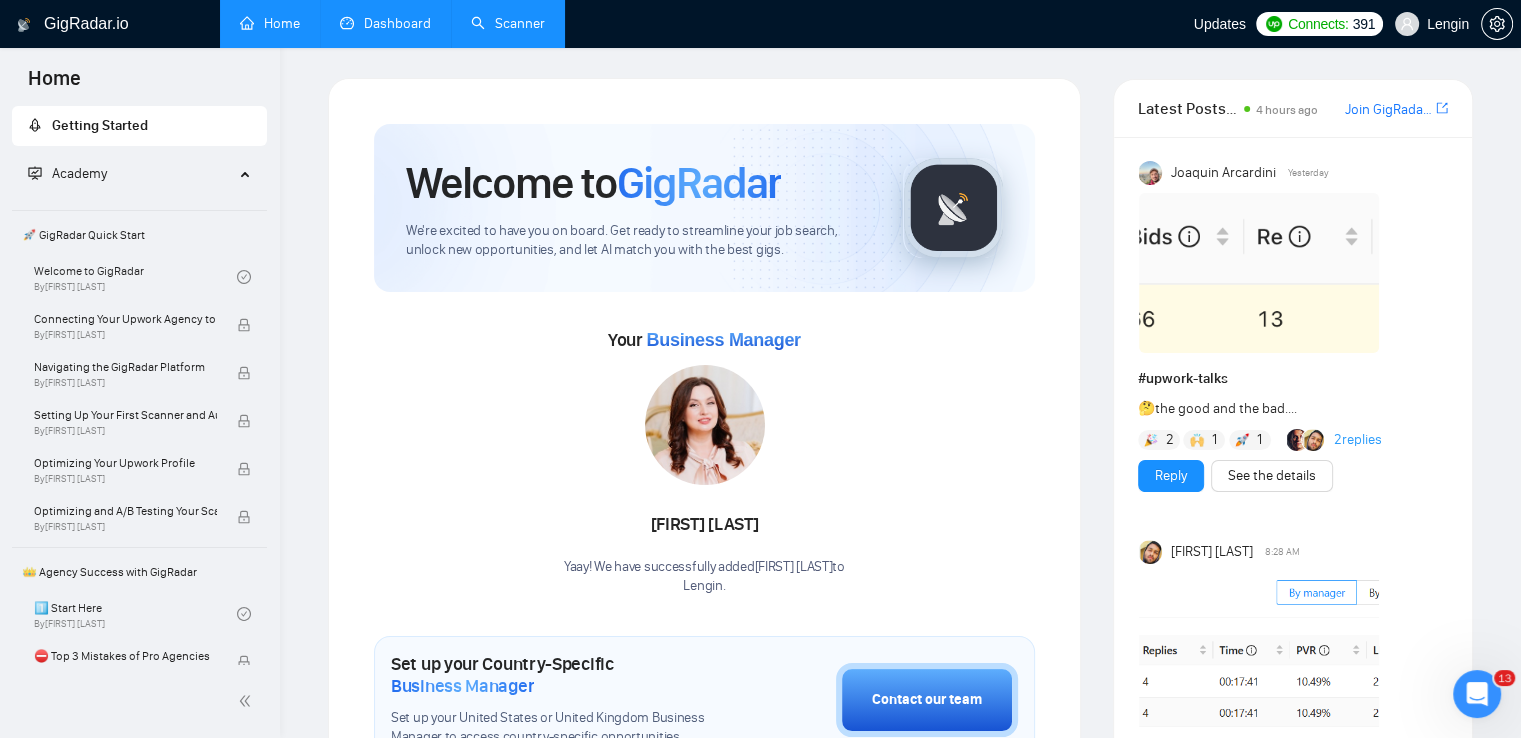 scroll, scrollTop: 0, scrollLeft: 0, axis: both 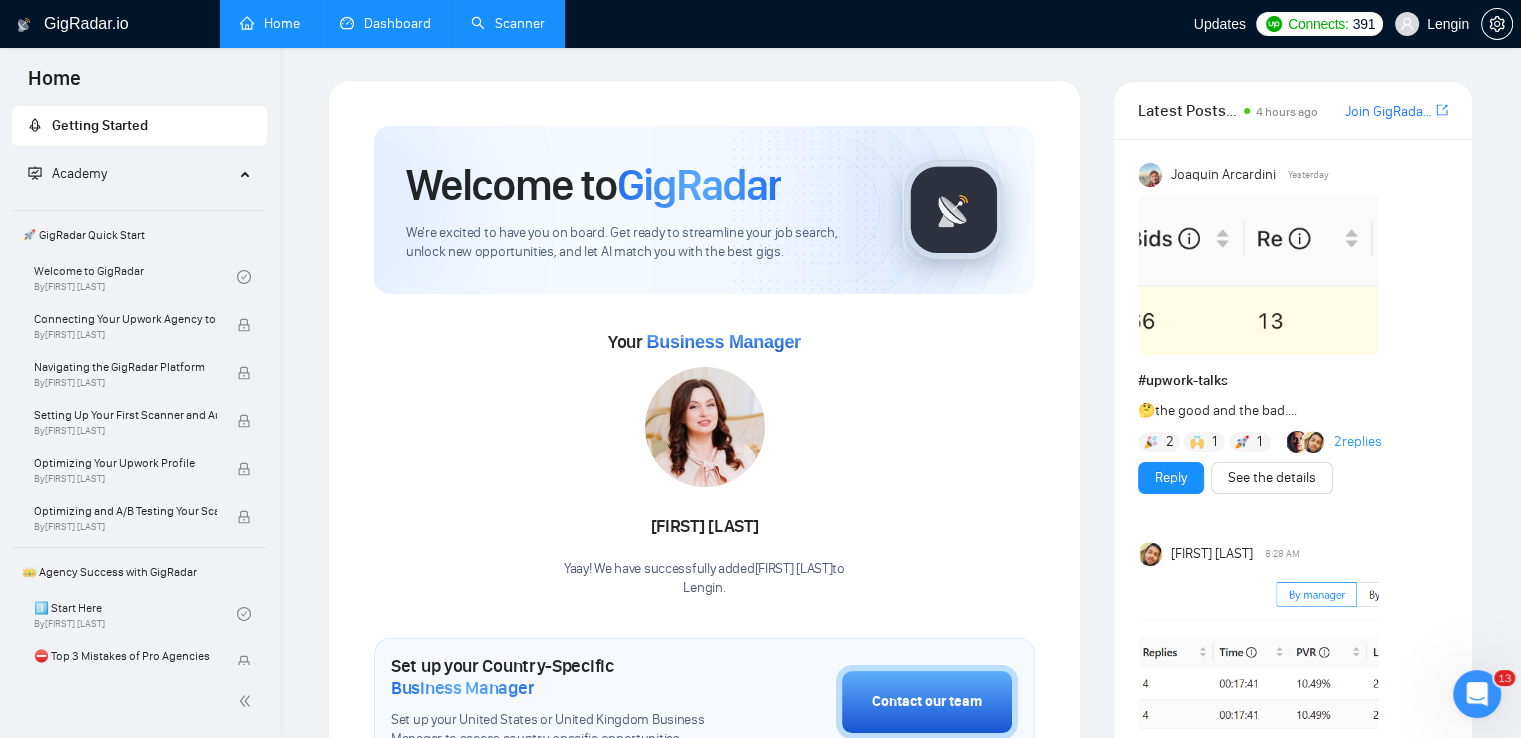click on "Scanner" at bounding box center (508, 23) 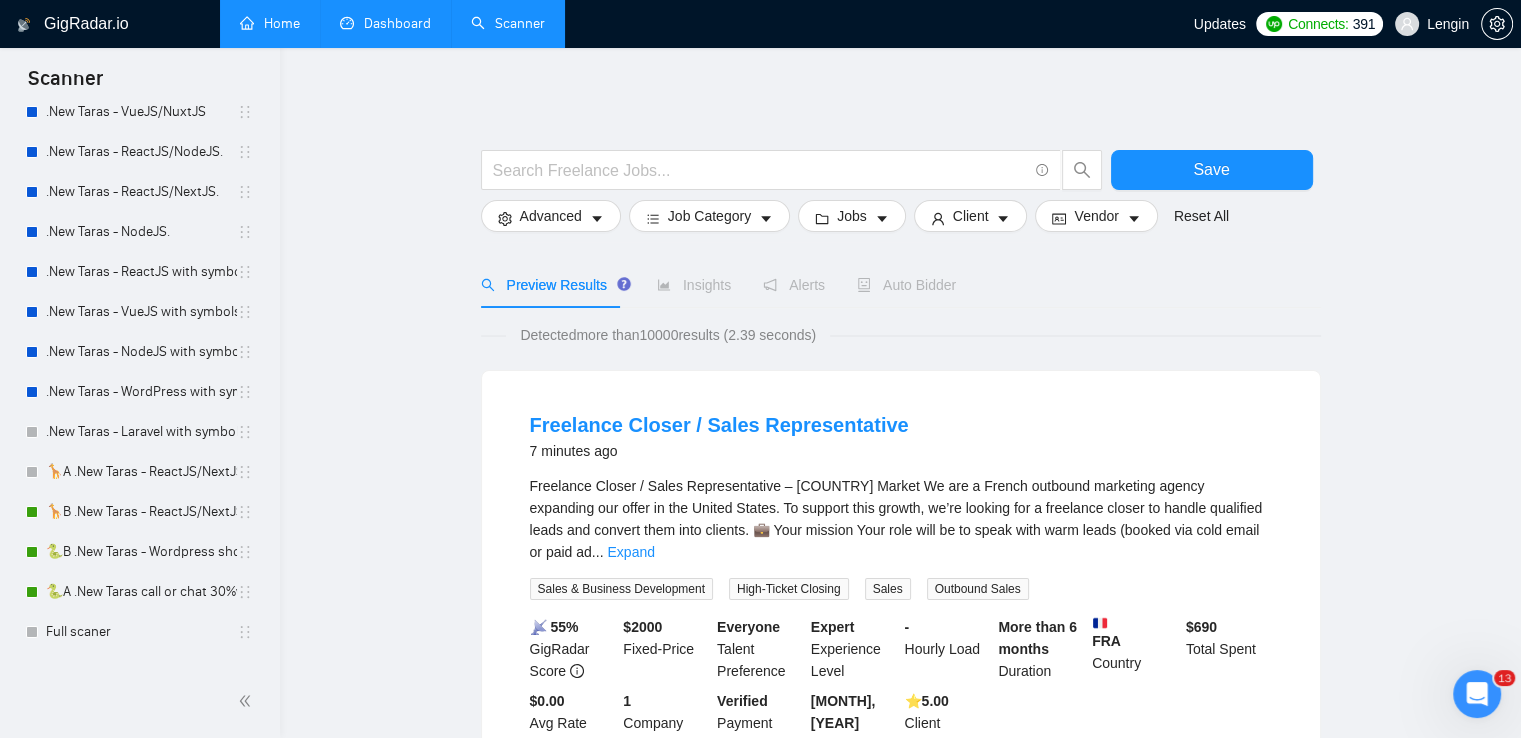 scroll, scrollTop: 192, scrollLeft: 0, axis: vertical 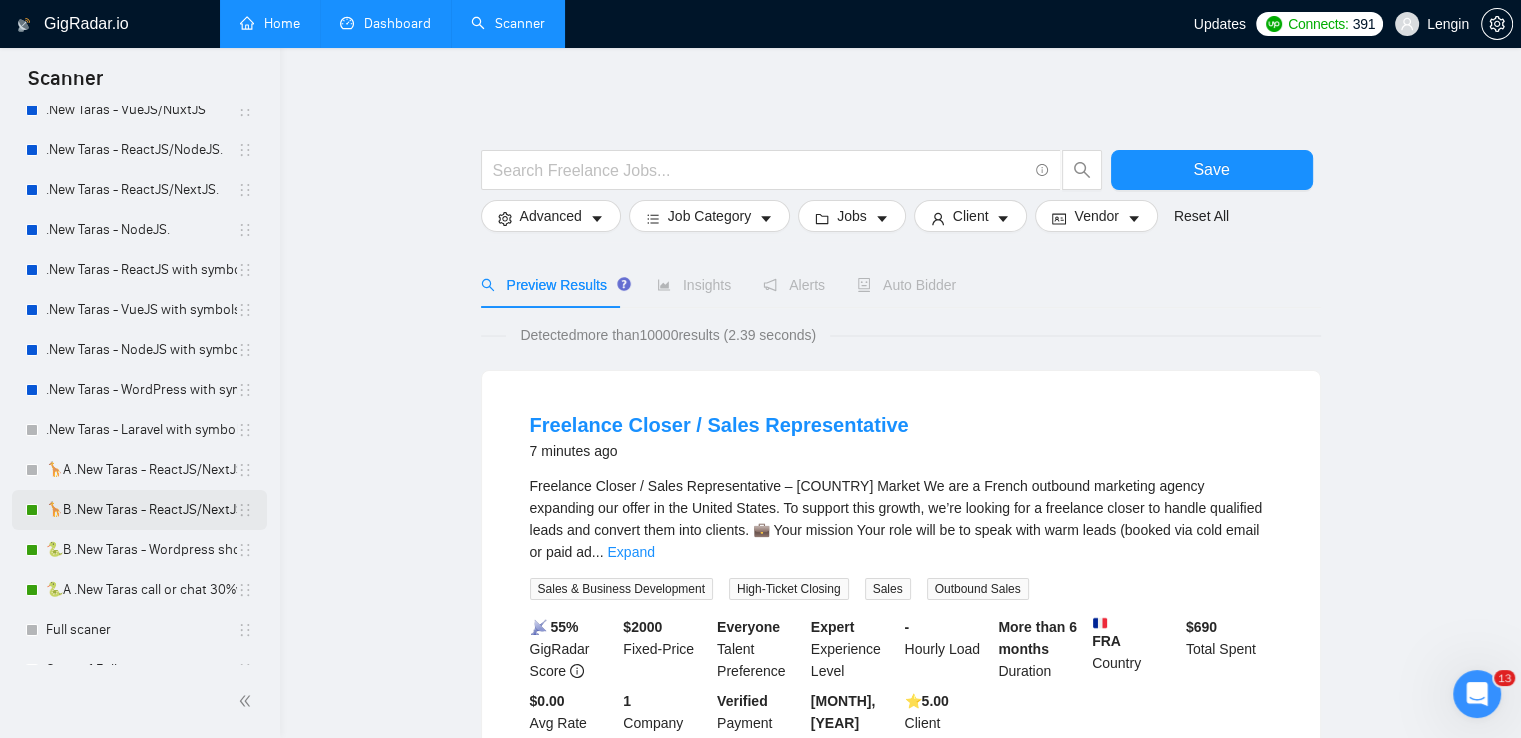 click on "🦒B .New Taras - ReactJS/NextJS rel exp 23/04" at bounding box center [141, 510] 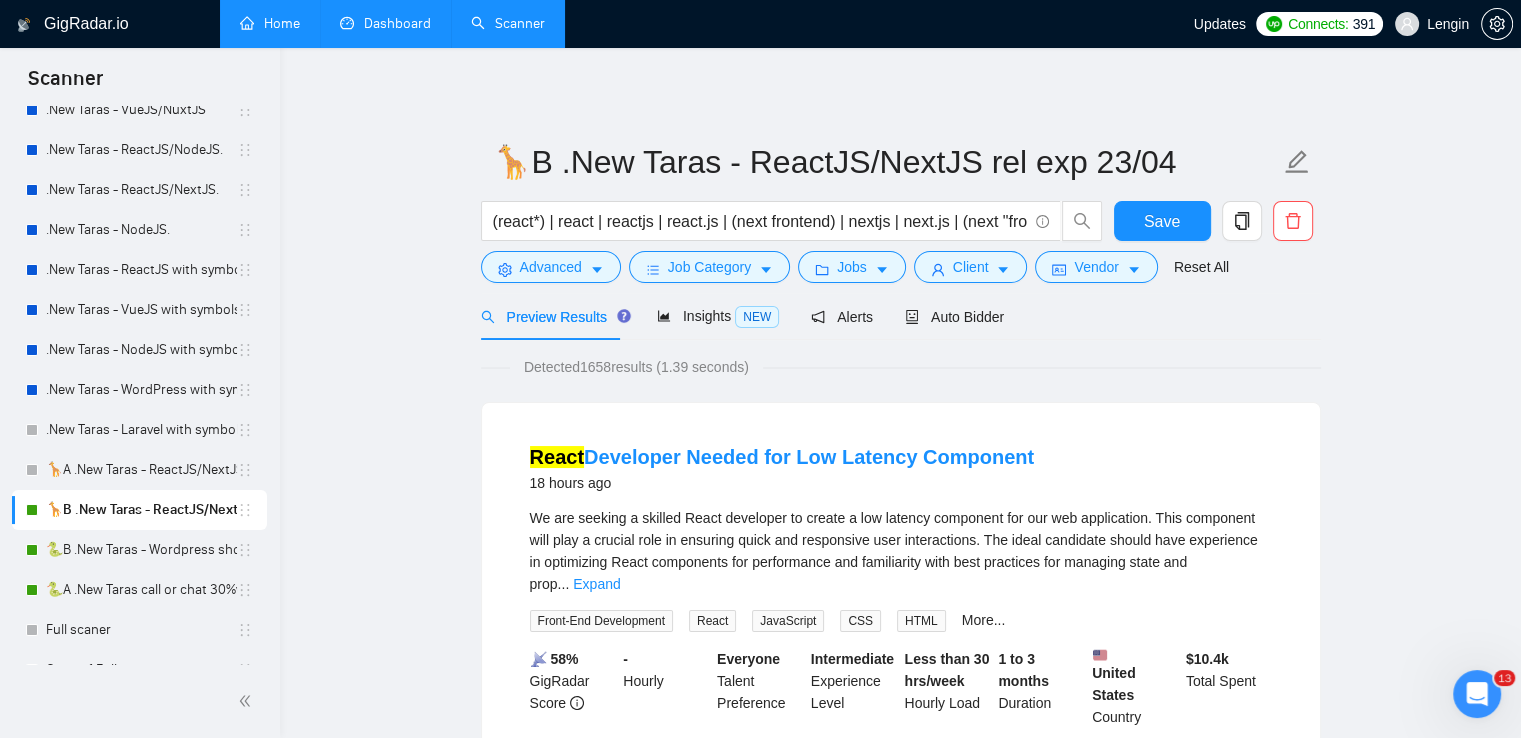 click 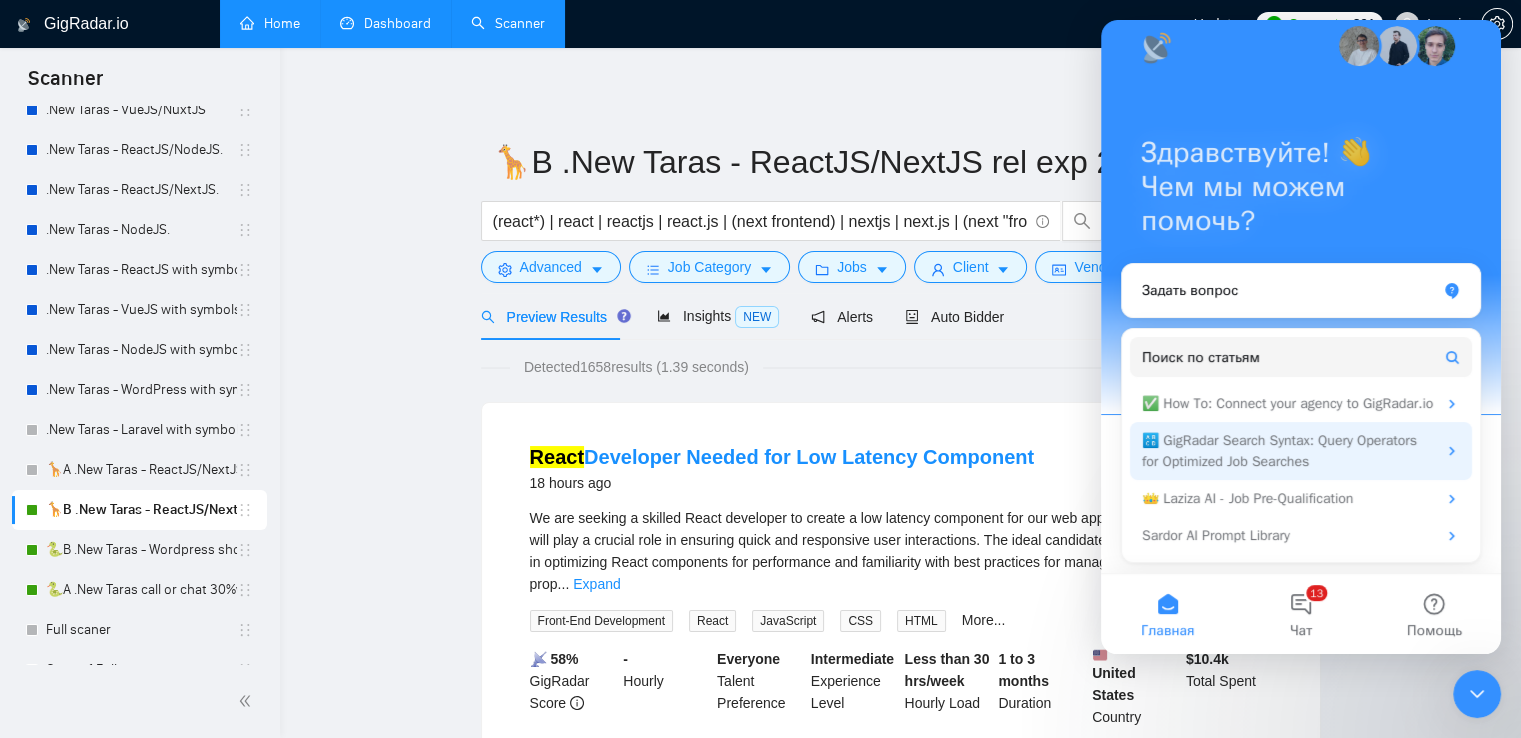 scroll, scrollTop: 0, scrollLeft: 0, axis: both 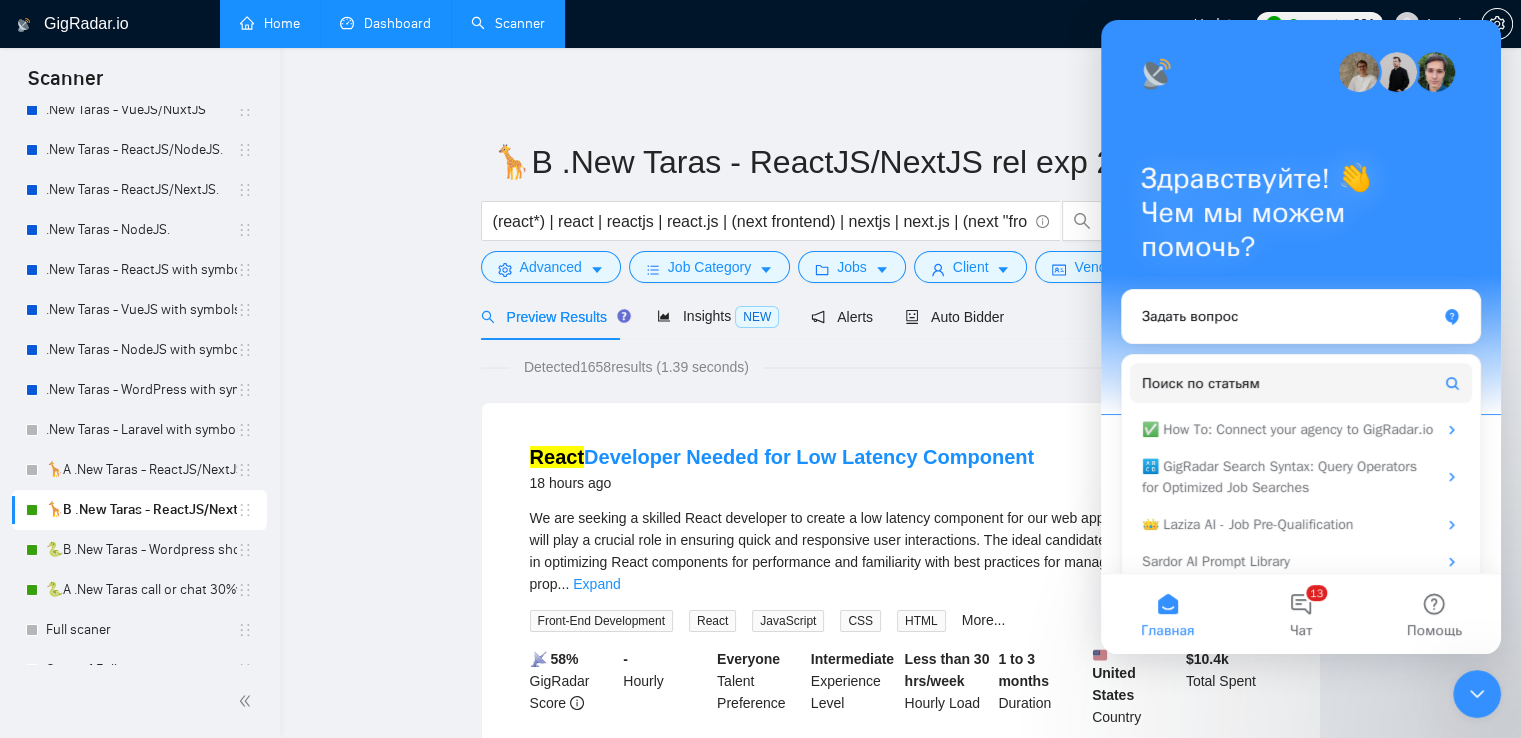 click 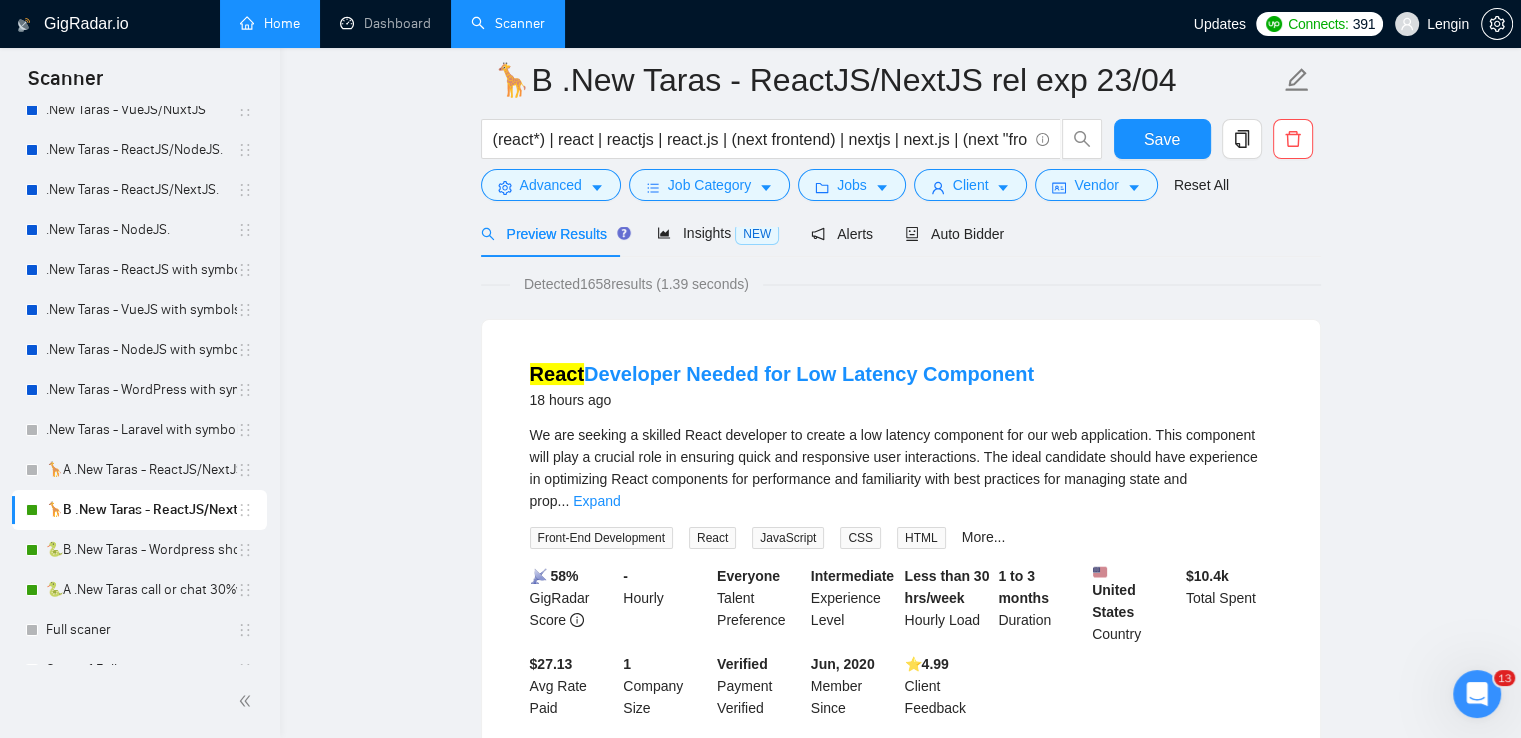 scroll, scrollTop: 188, scrollLeft: 0, axis: vertical 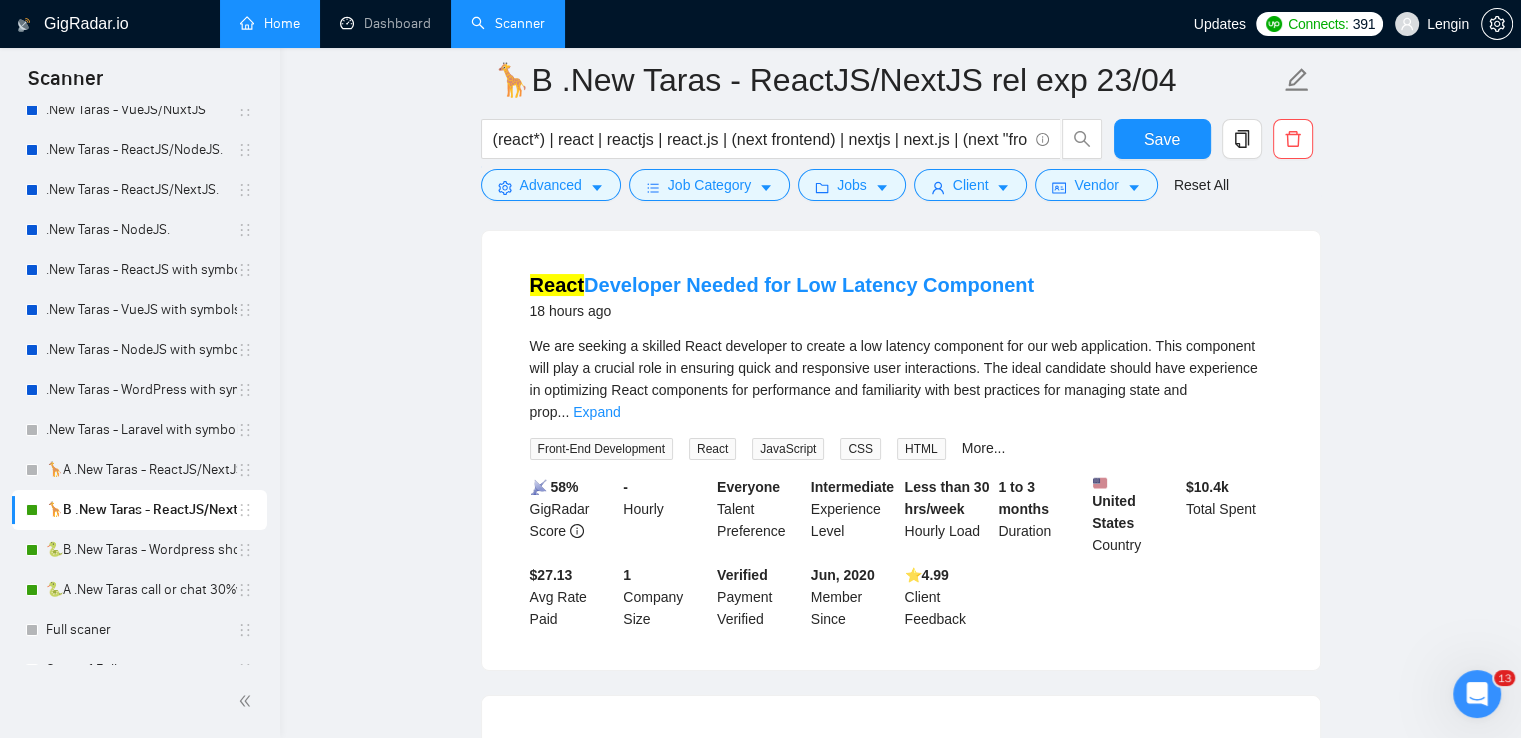 click 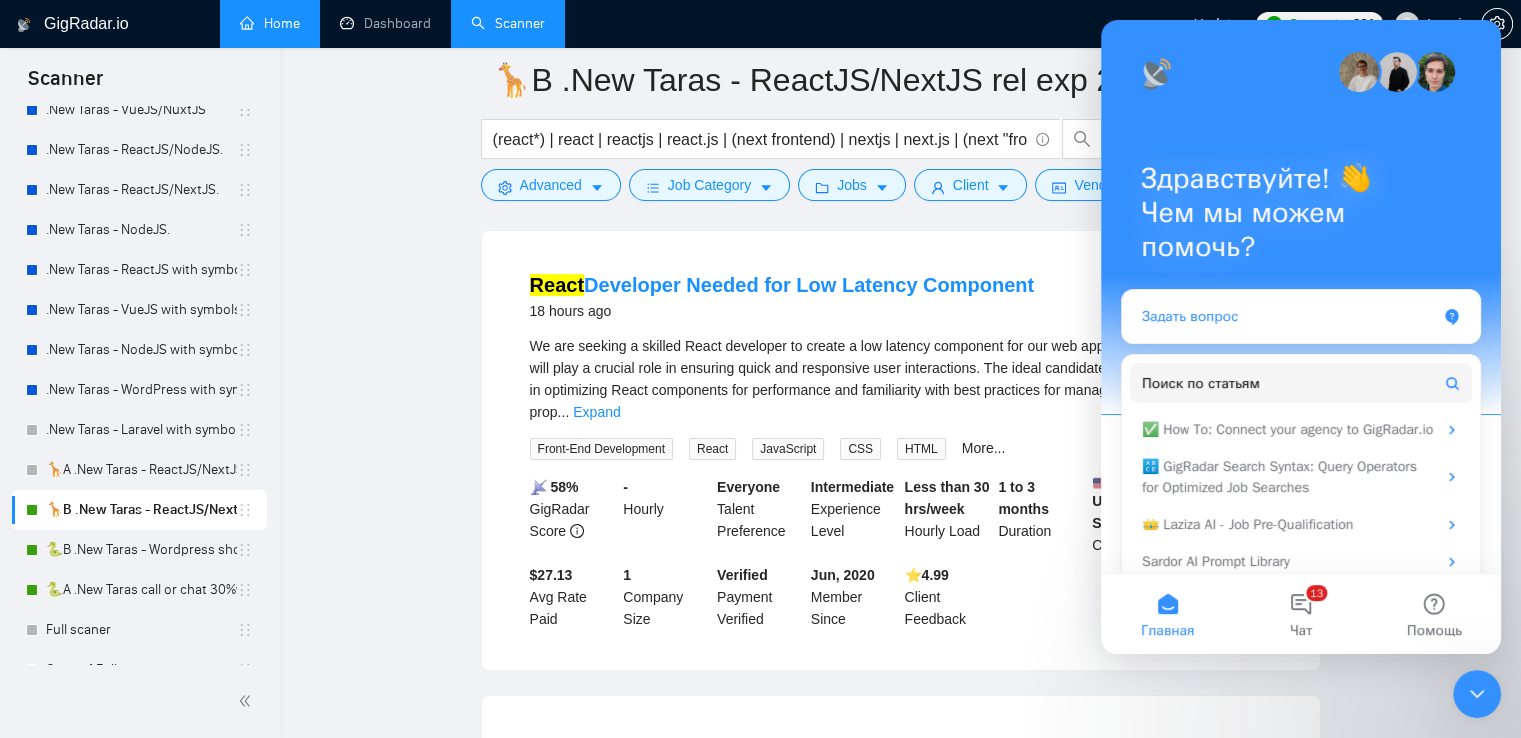 click on "Задать вопрос" at bounding box center [1301, 316] 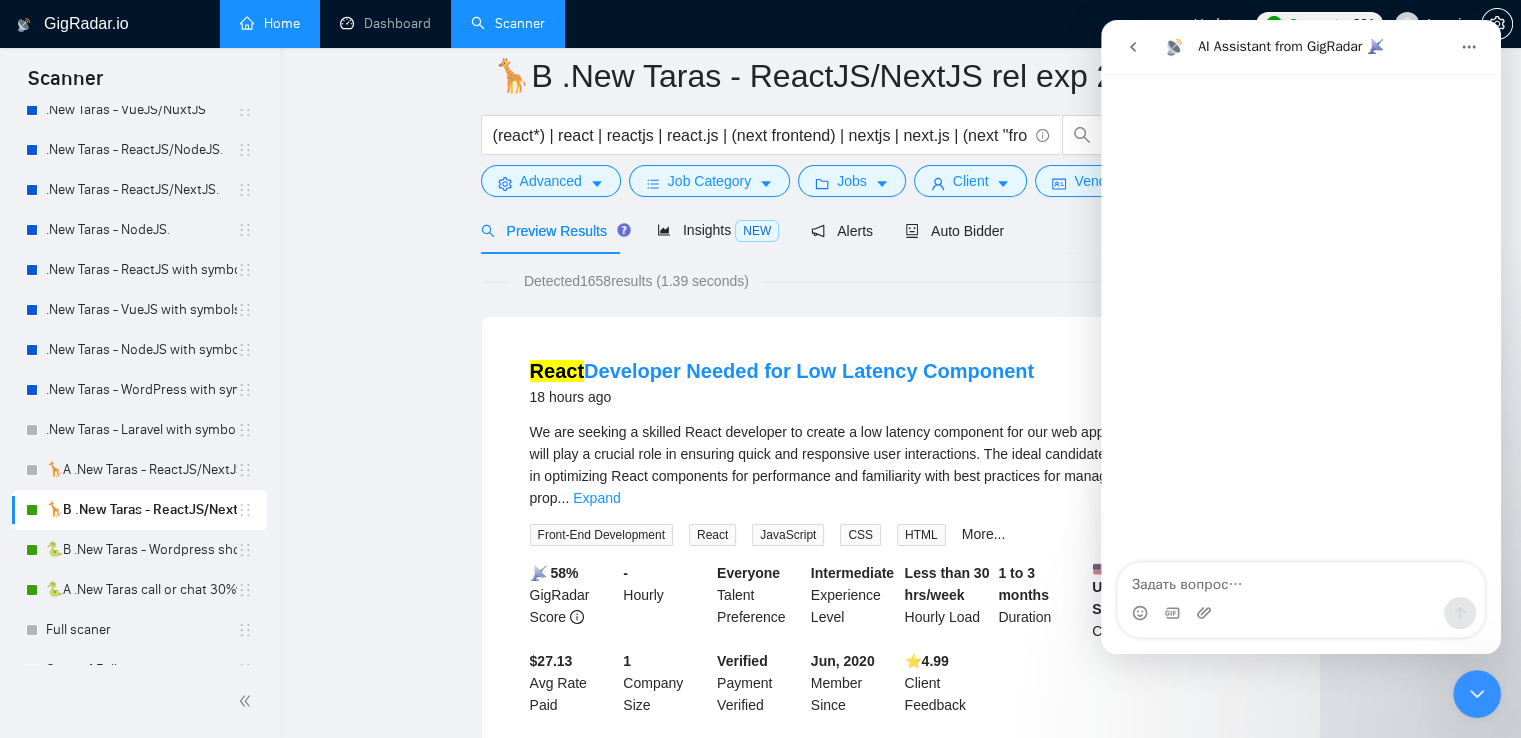scroll, scrollTop: 0, scrollLeft: 0, axis: both 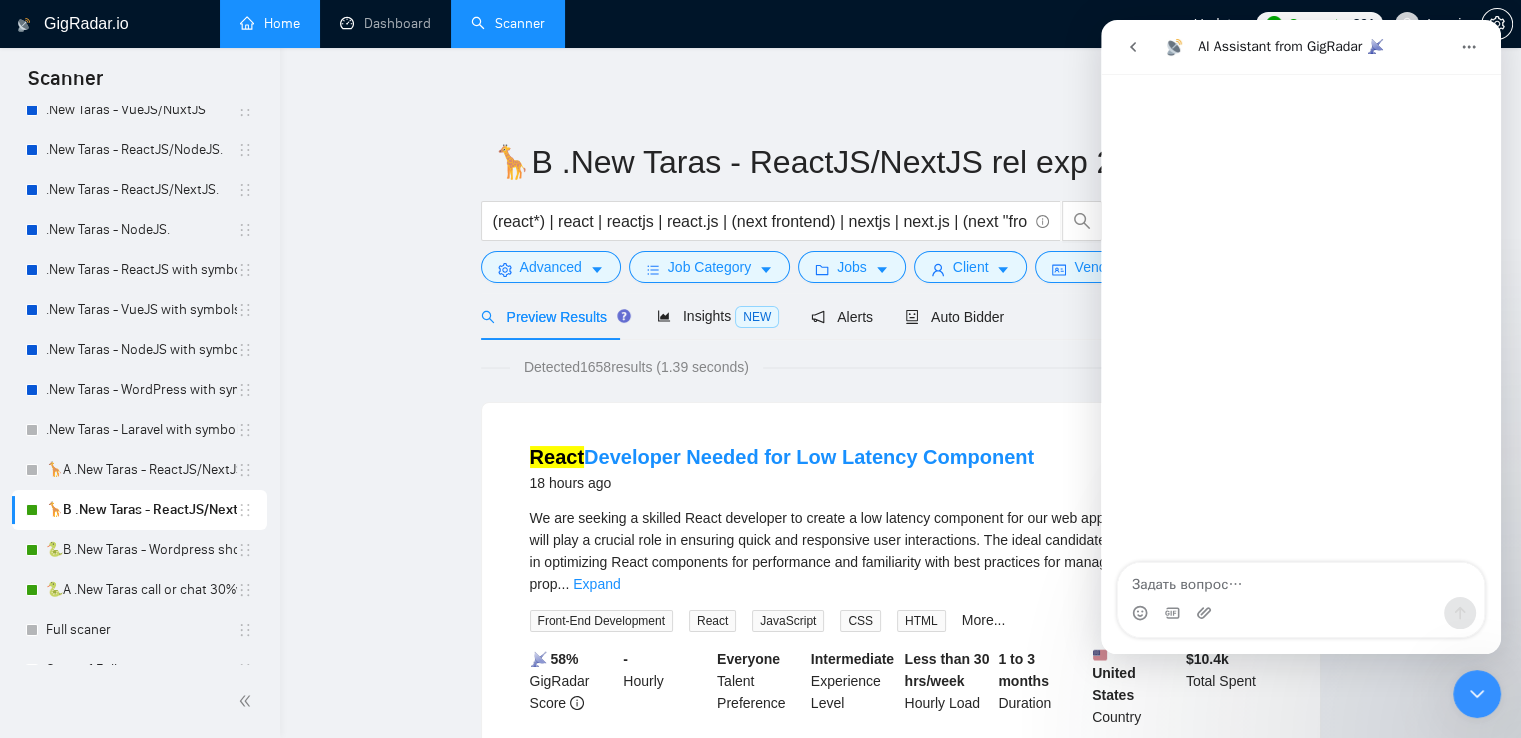 click 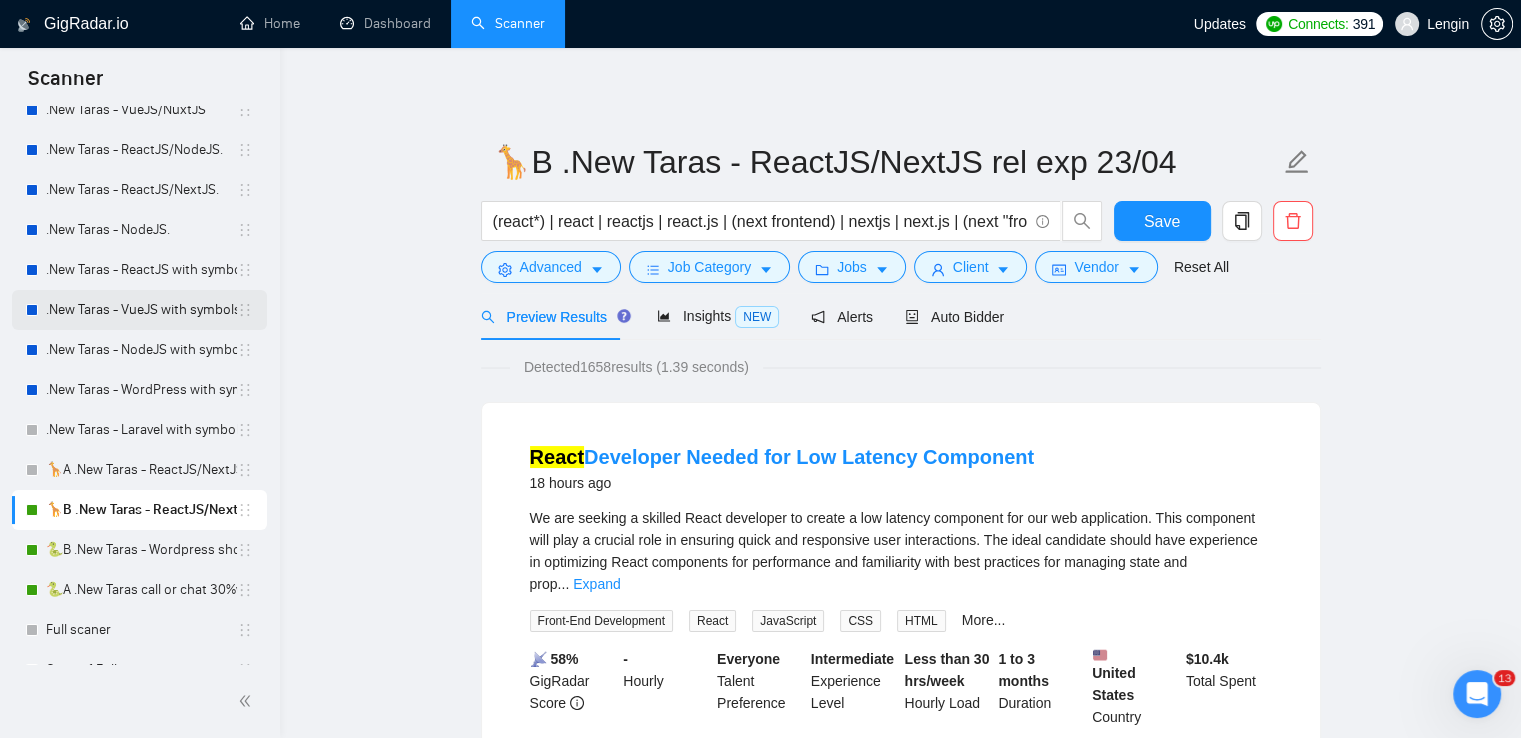 scroll, scrollTop: 0, scrollLeft: 0, axis: both 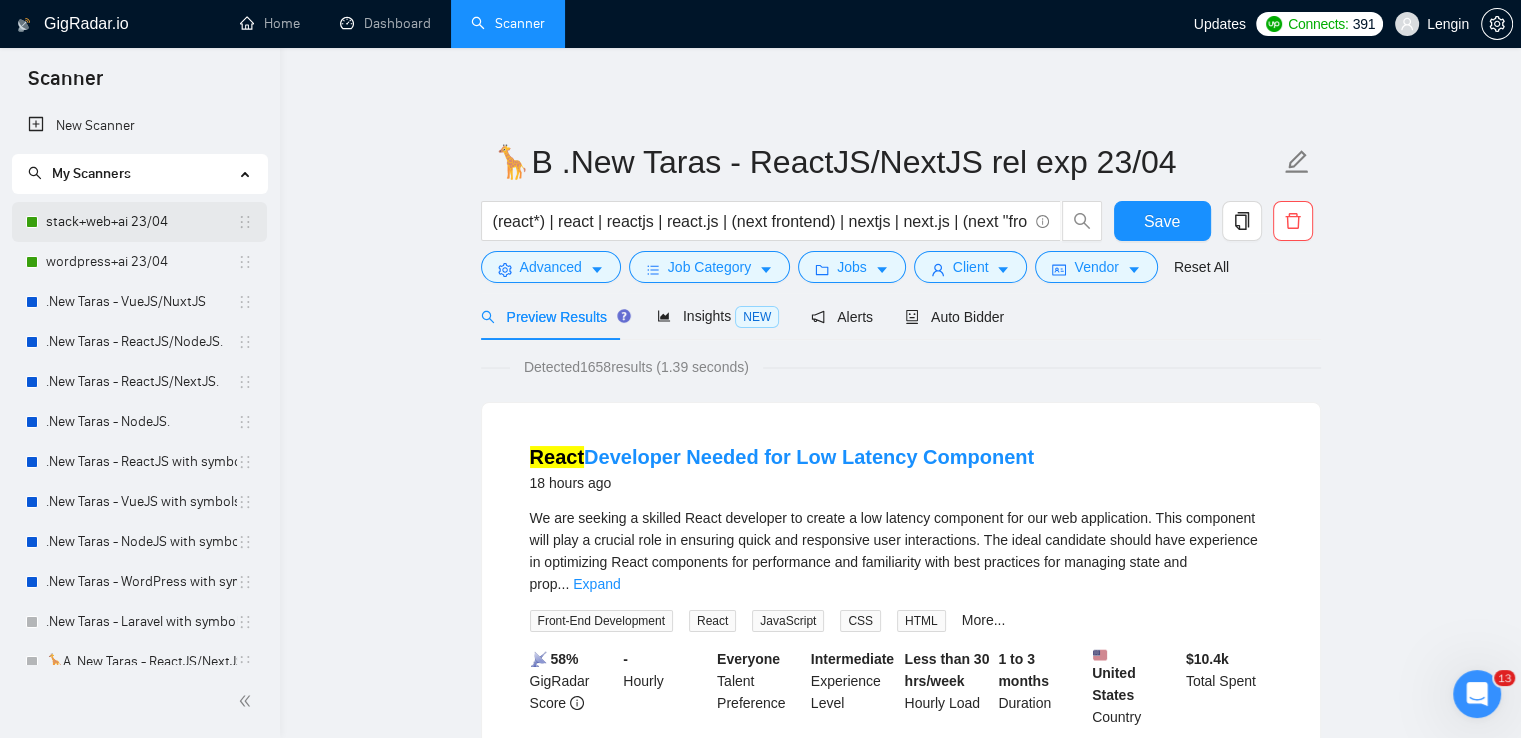 click on "stack+web+ai 23/04" at bounding box center [141, 222] 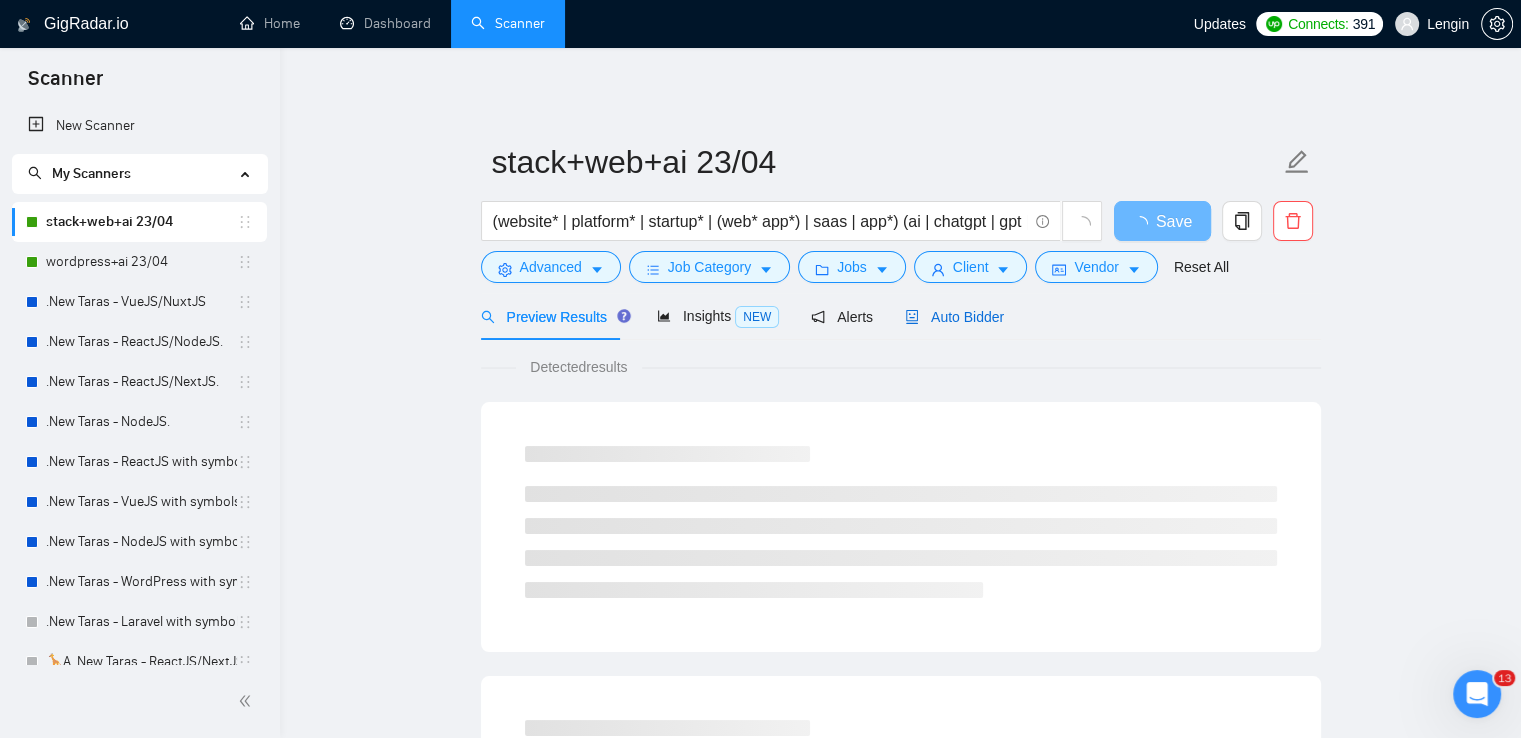 click on "Auto Bidder" at bounding box center (954, 317) 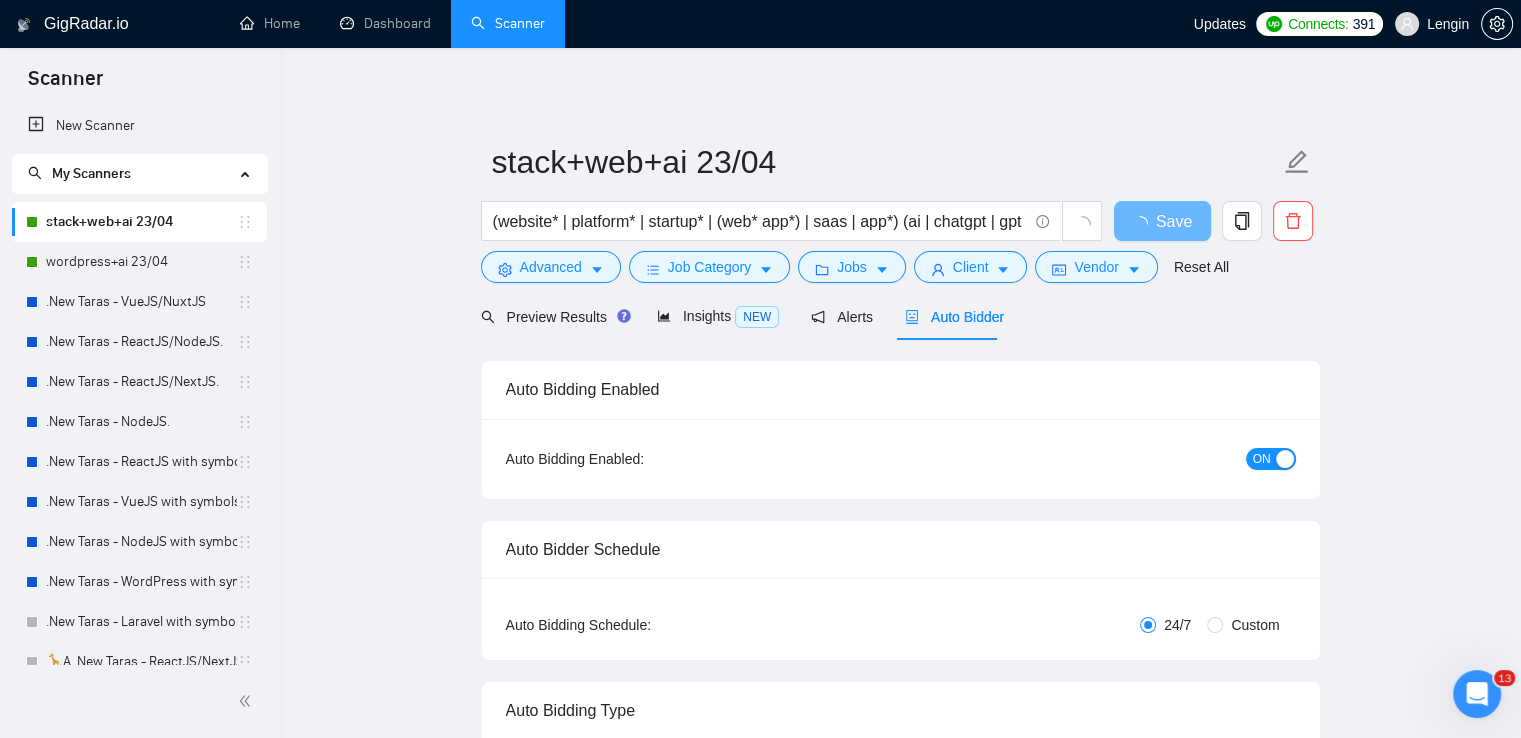 type 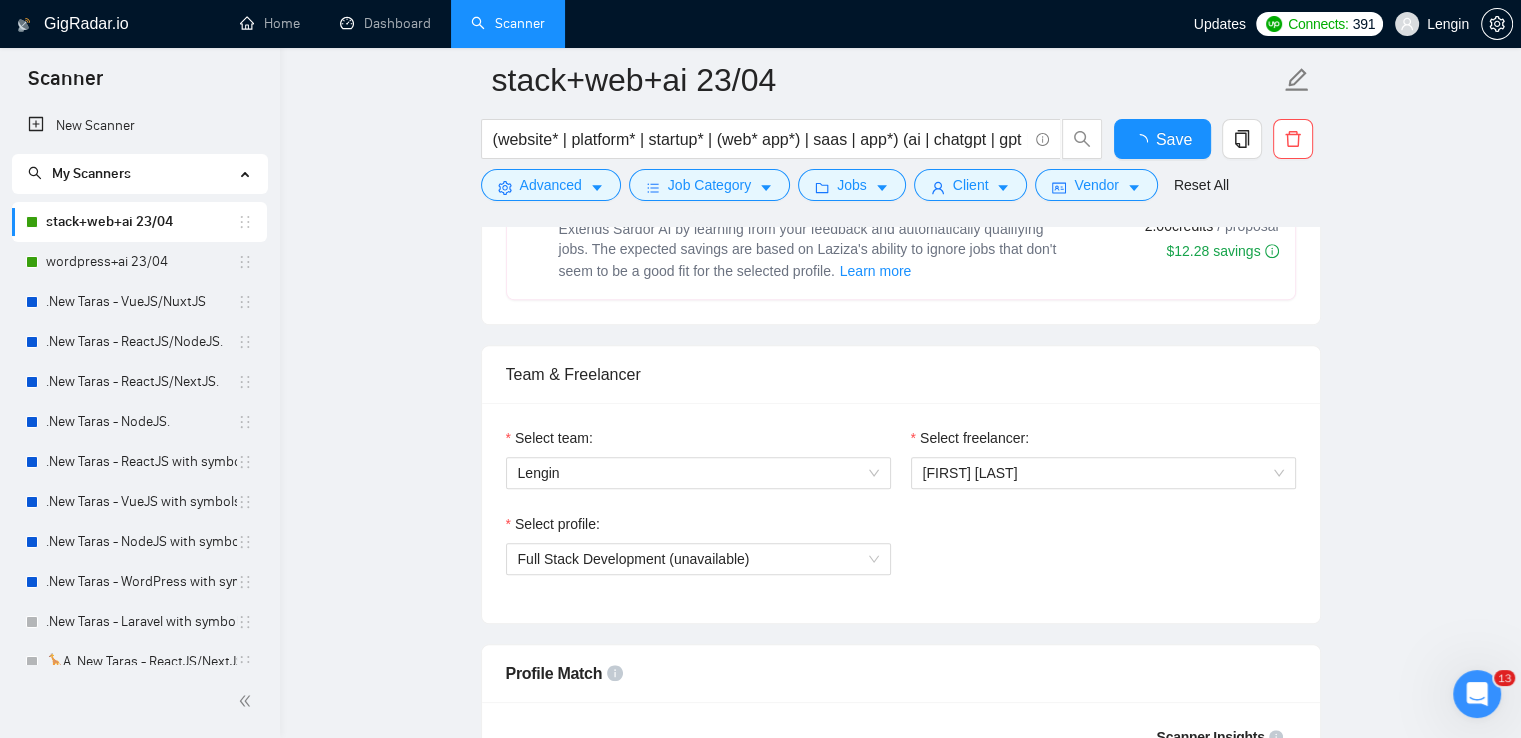 scroll, scrollTop: 1296, scrollLeft: 0, axis: vertical 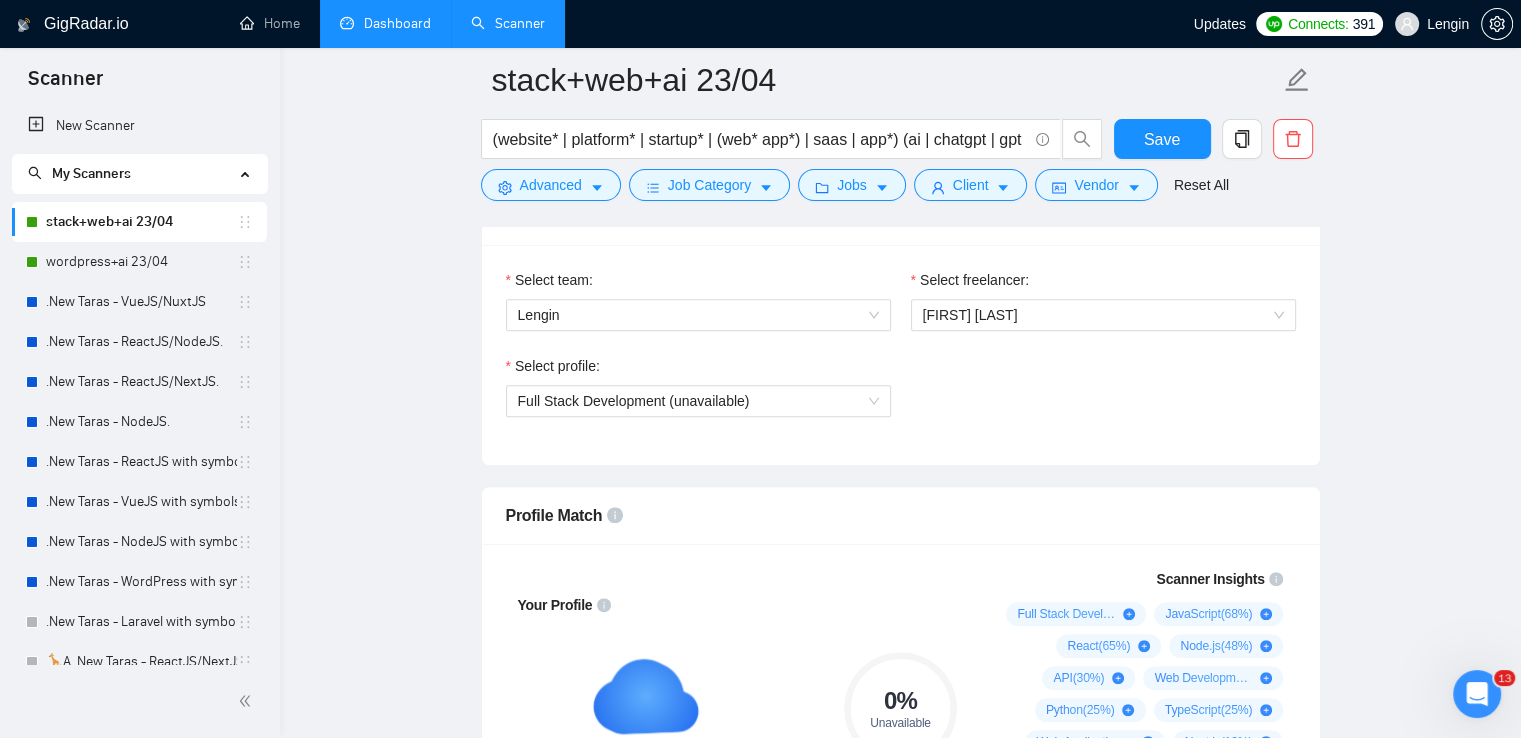click on "Dashboard" at bounding box center (385, 23) 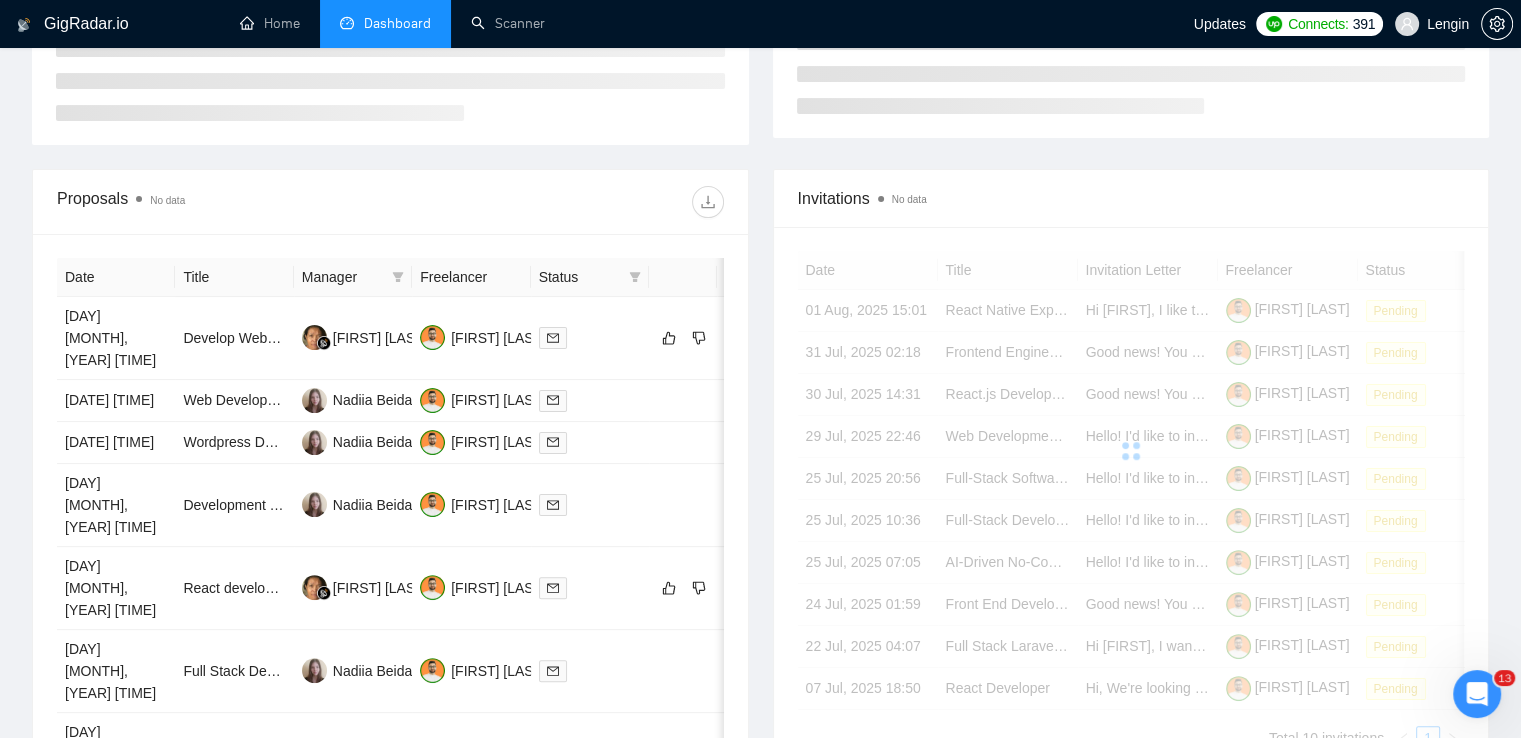 scroll, scrollTop: 472, scrollLeft: 0, axis: vertical 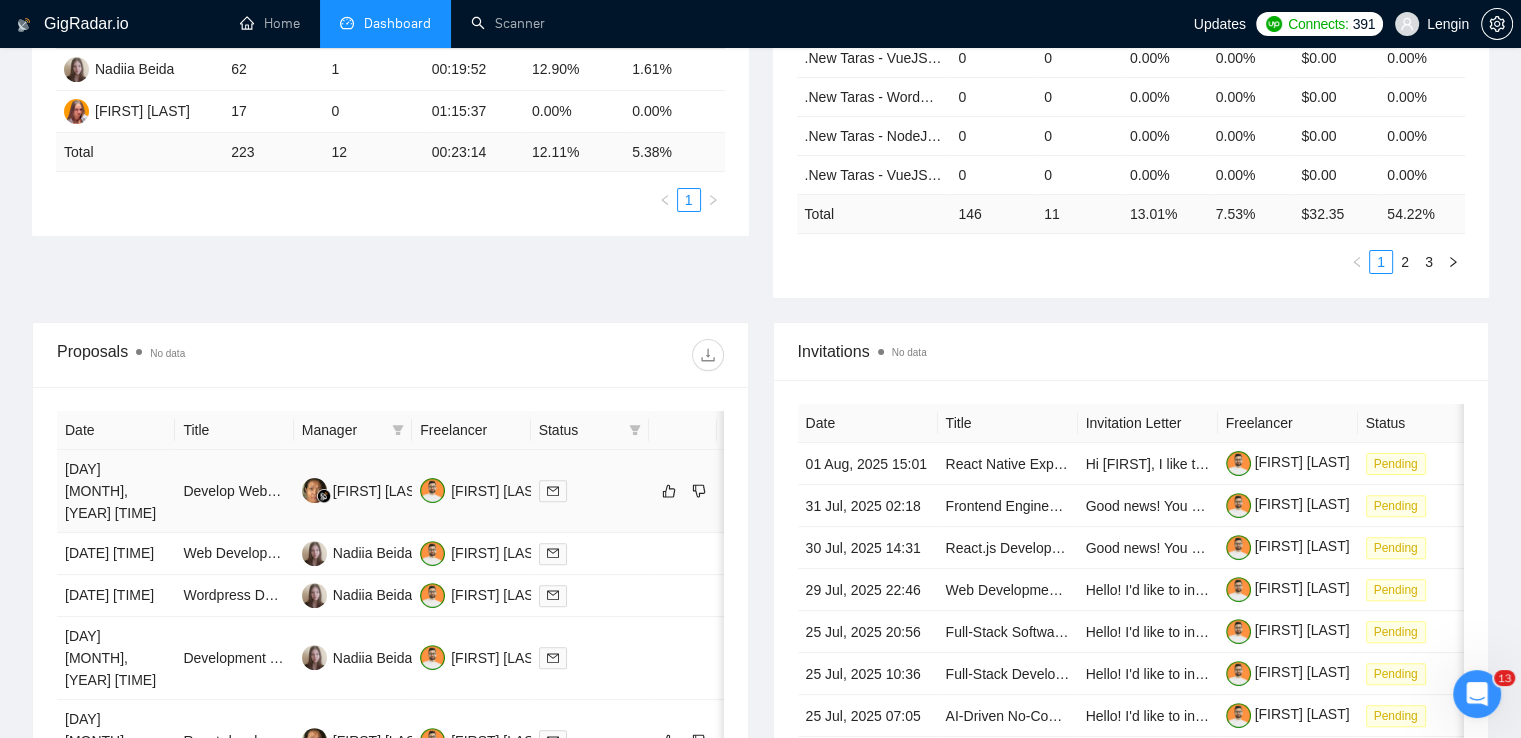 click on "Develop Webapp Shopify Checkout Integration & User Token System for Next.js/Supabase" at bounding box center (234, 491) 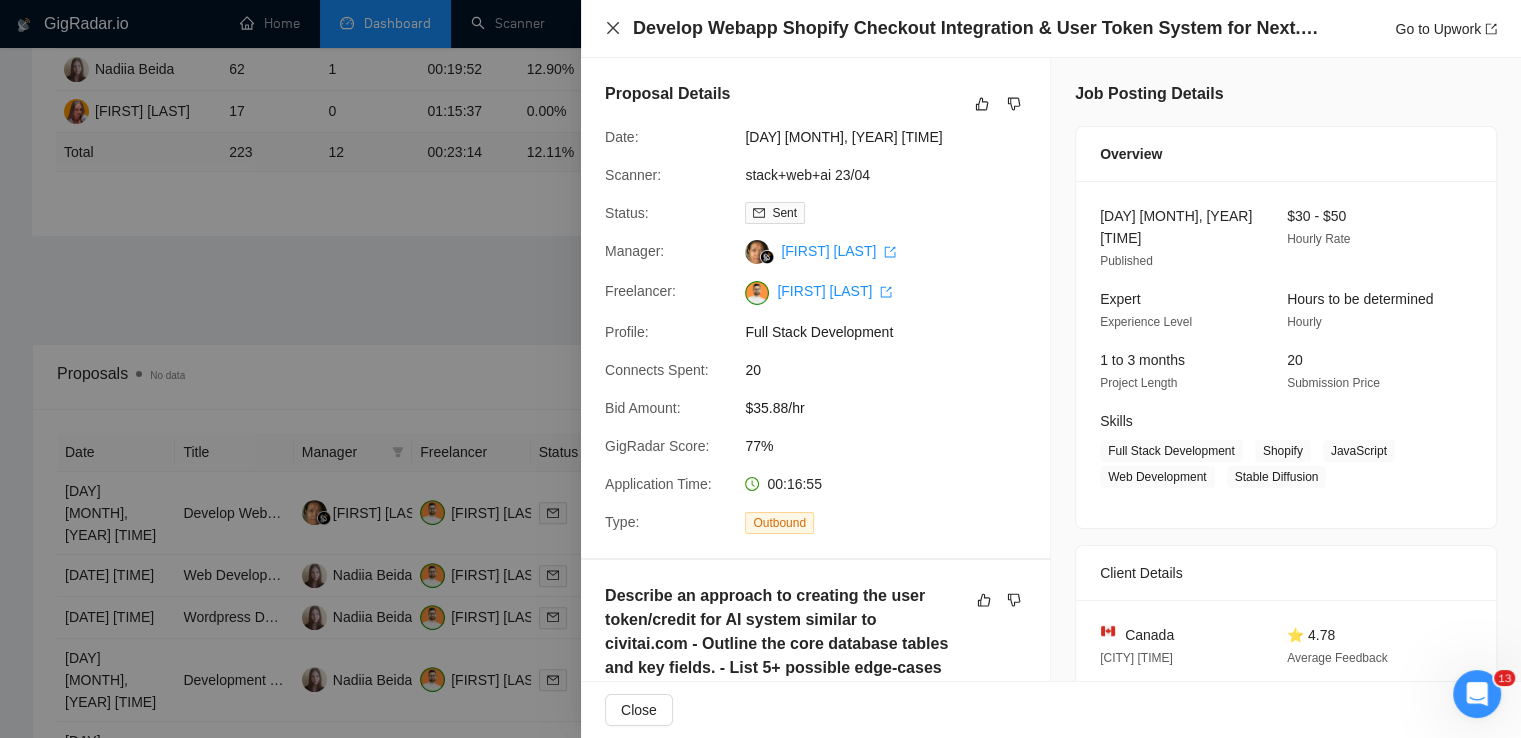 click 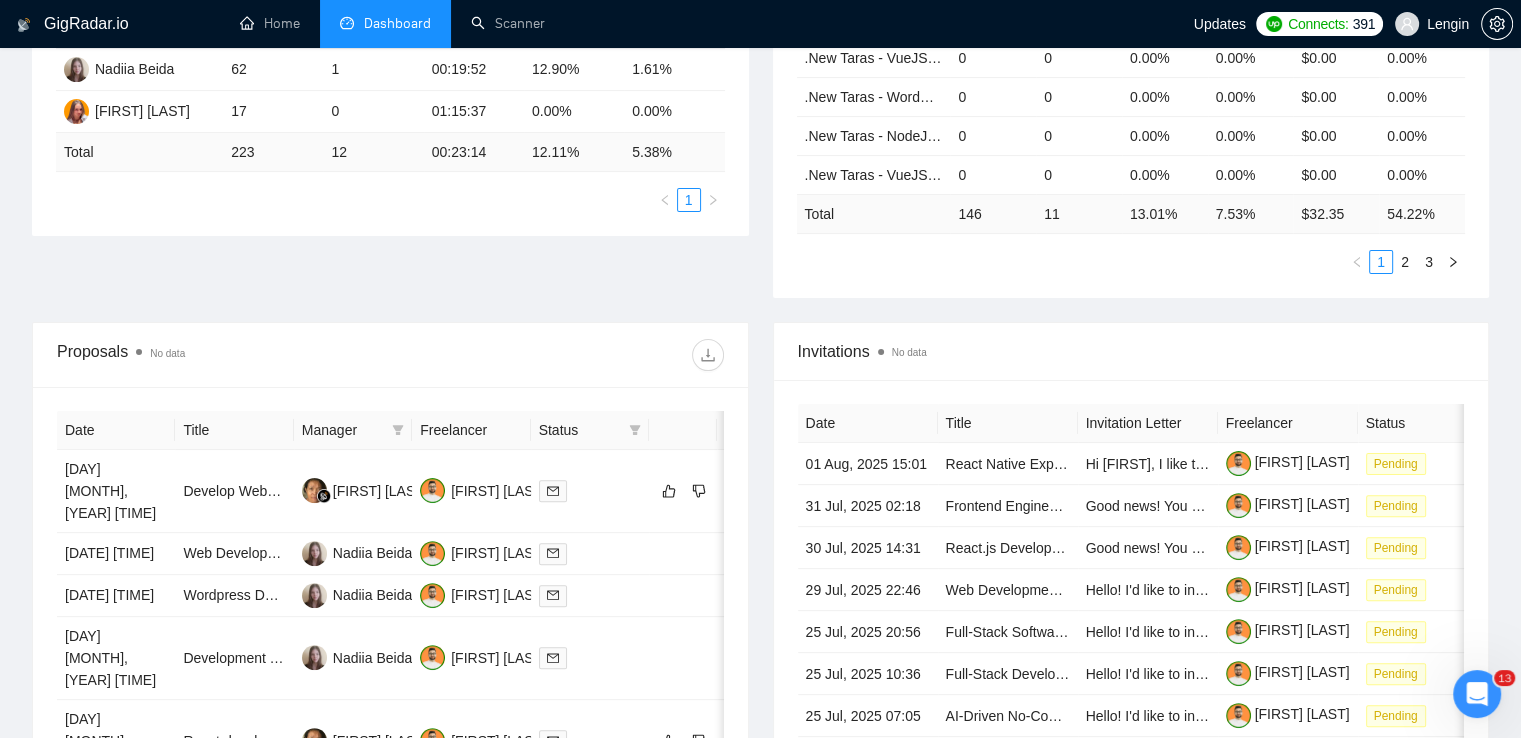 scroll, scrollTop: 0, scrollLeft: 0, axis: both 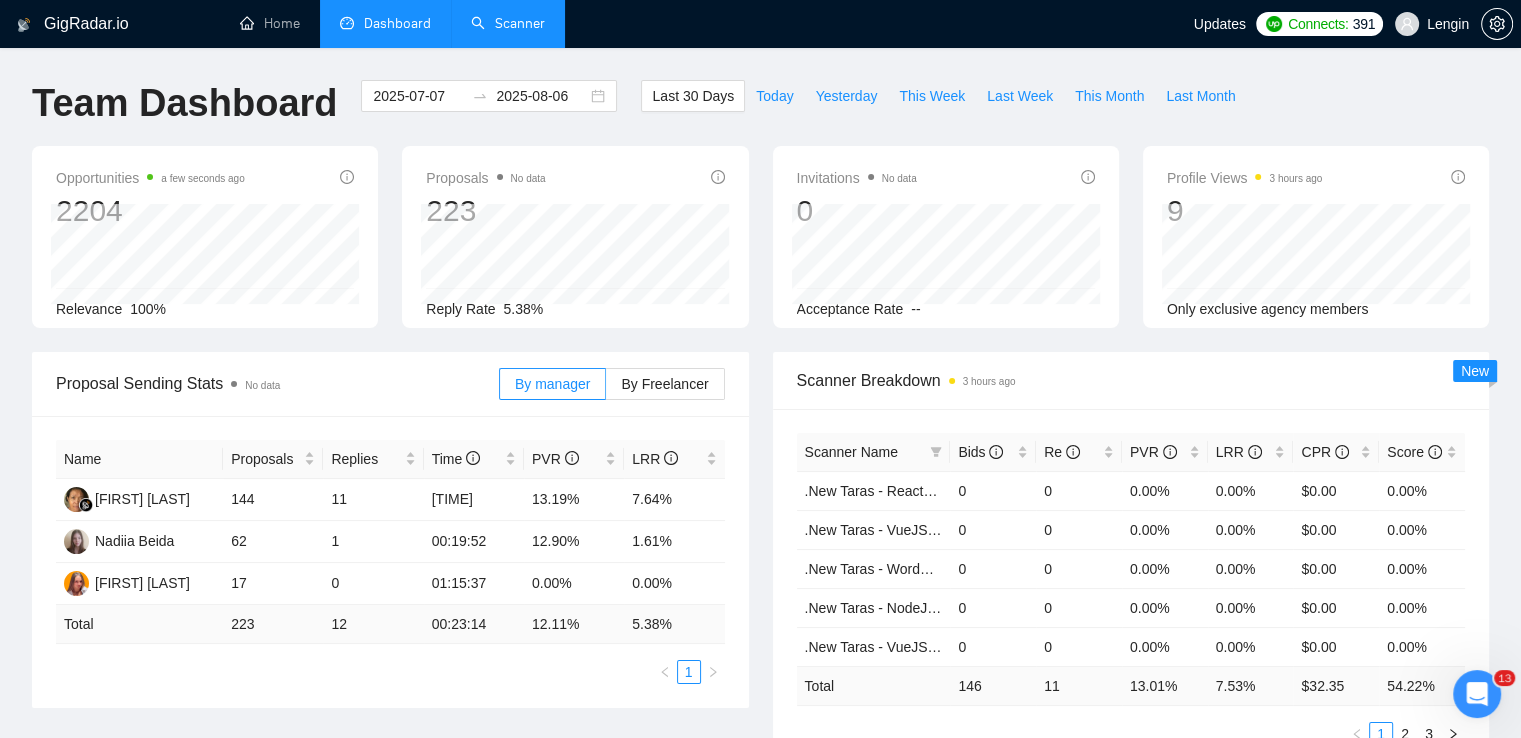 click on "Scanner" at bounding box center [508, 23] 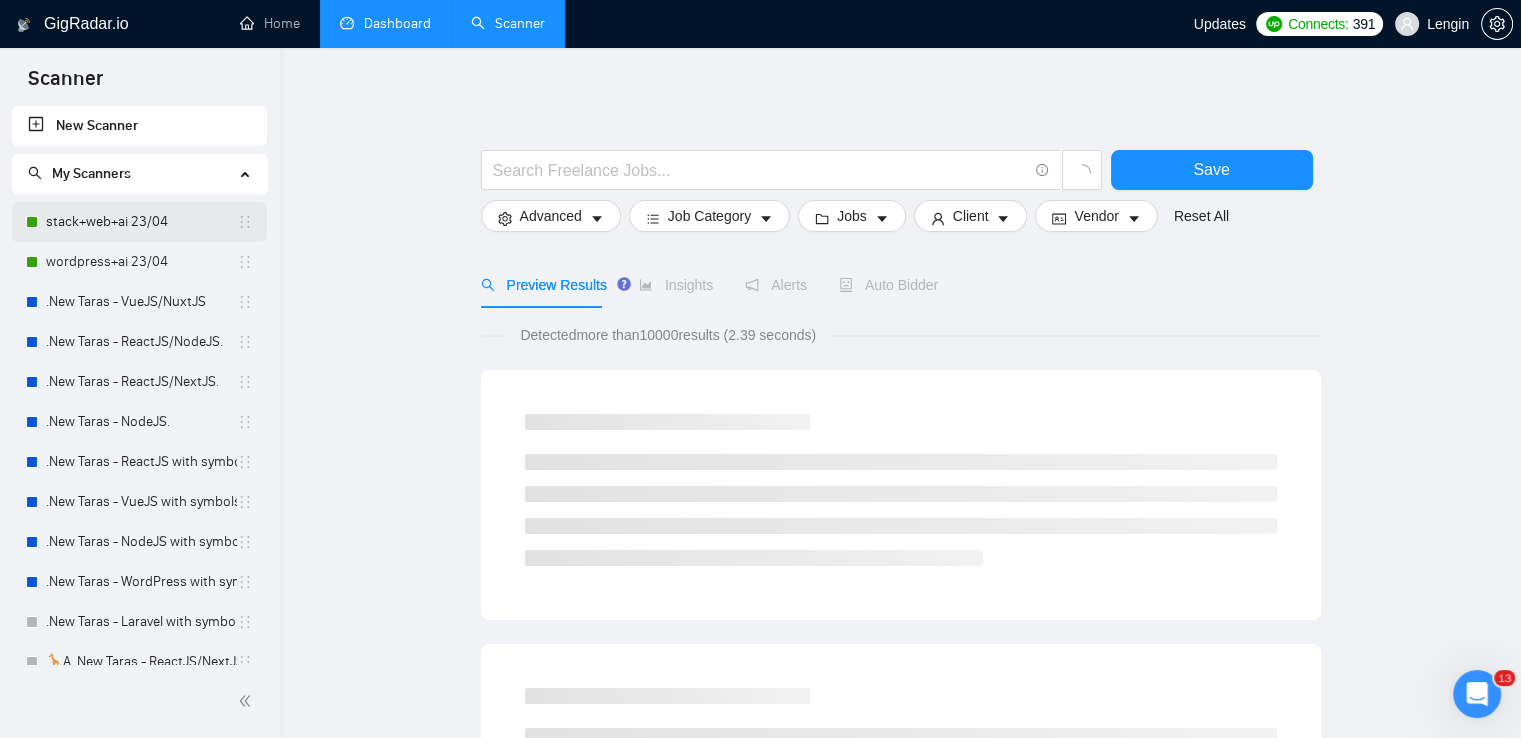 click on "stack+web+ai 23/04" at bounding box center [141, 222] 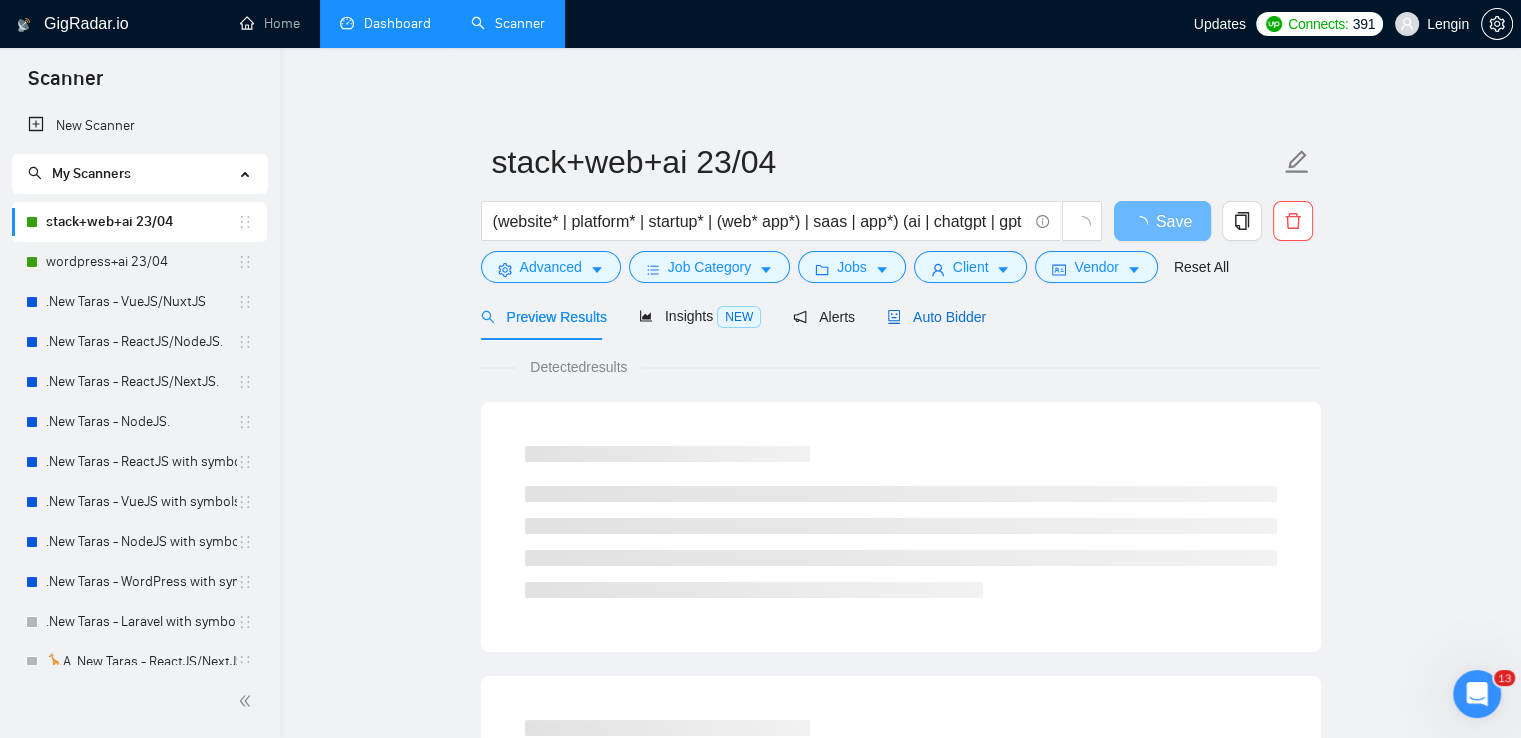 click on "Auto Bidder" at bounding box center [936, 317] 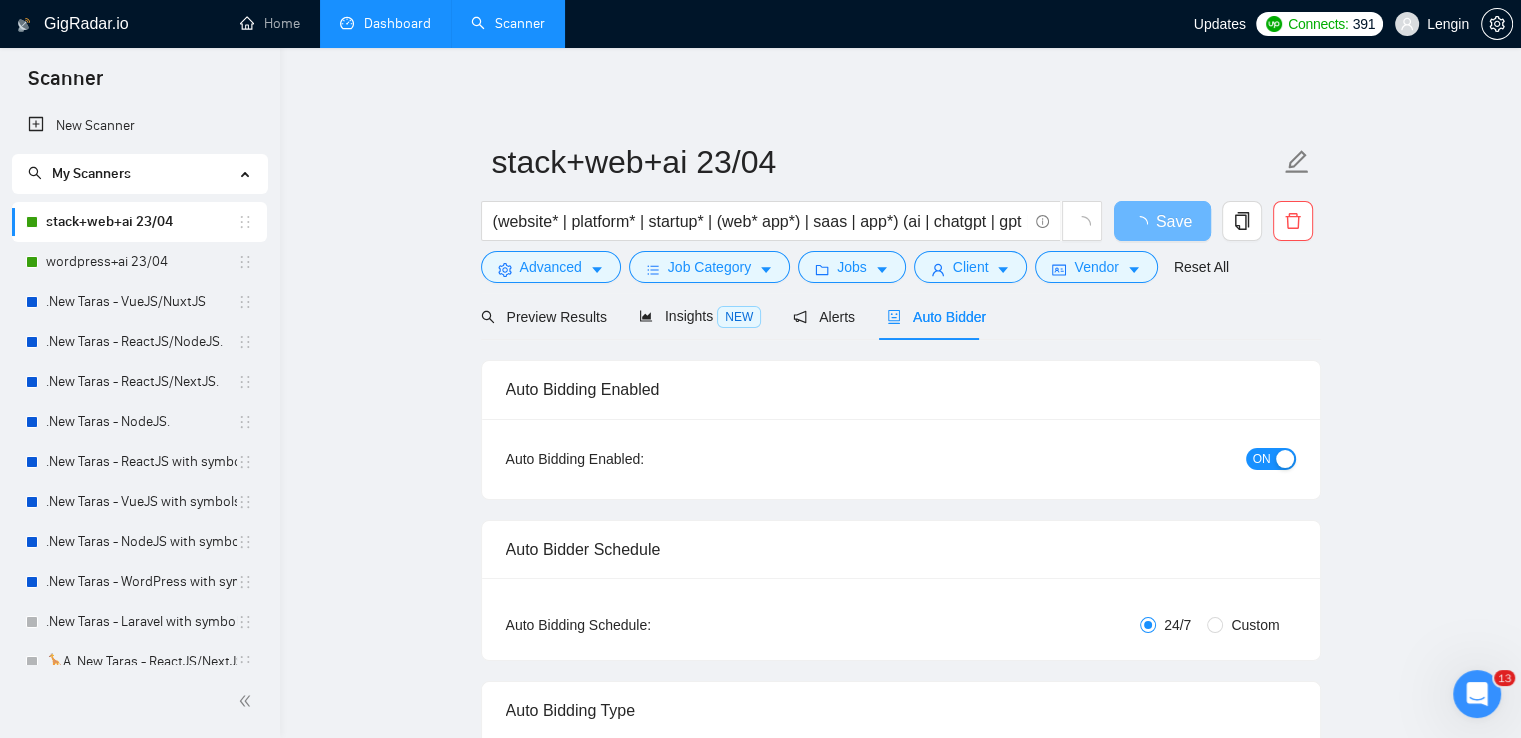 type 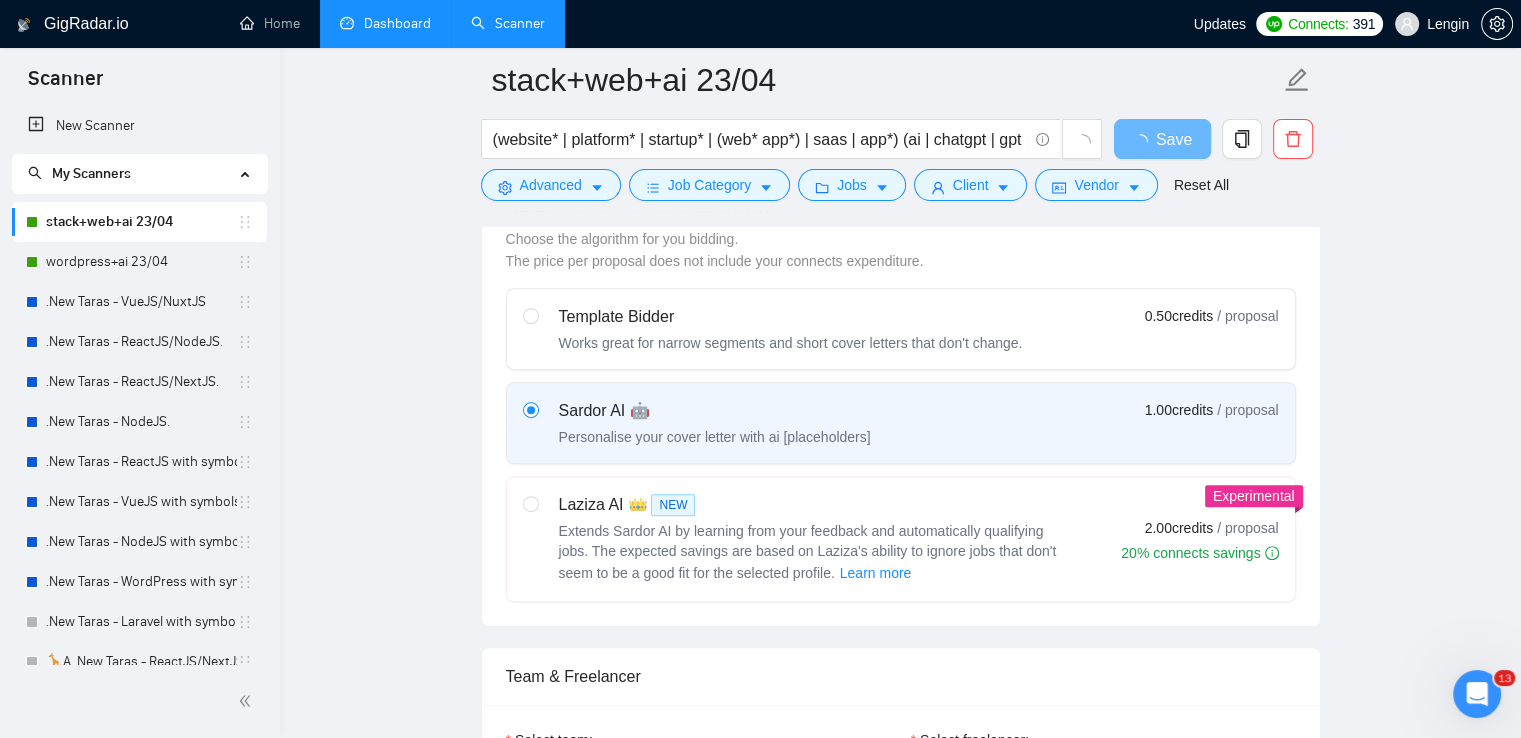 scroll, scrollTop: 1688, scrollLeft: 0, axis: vertical 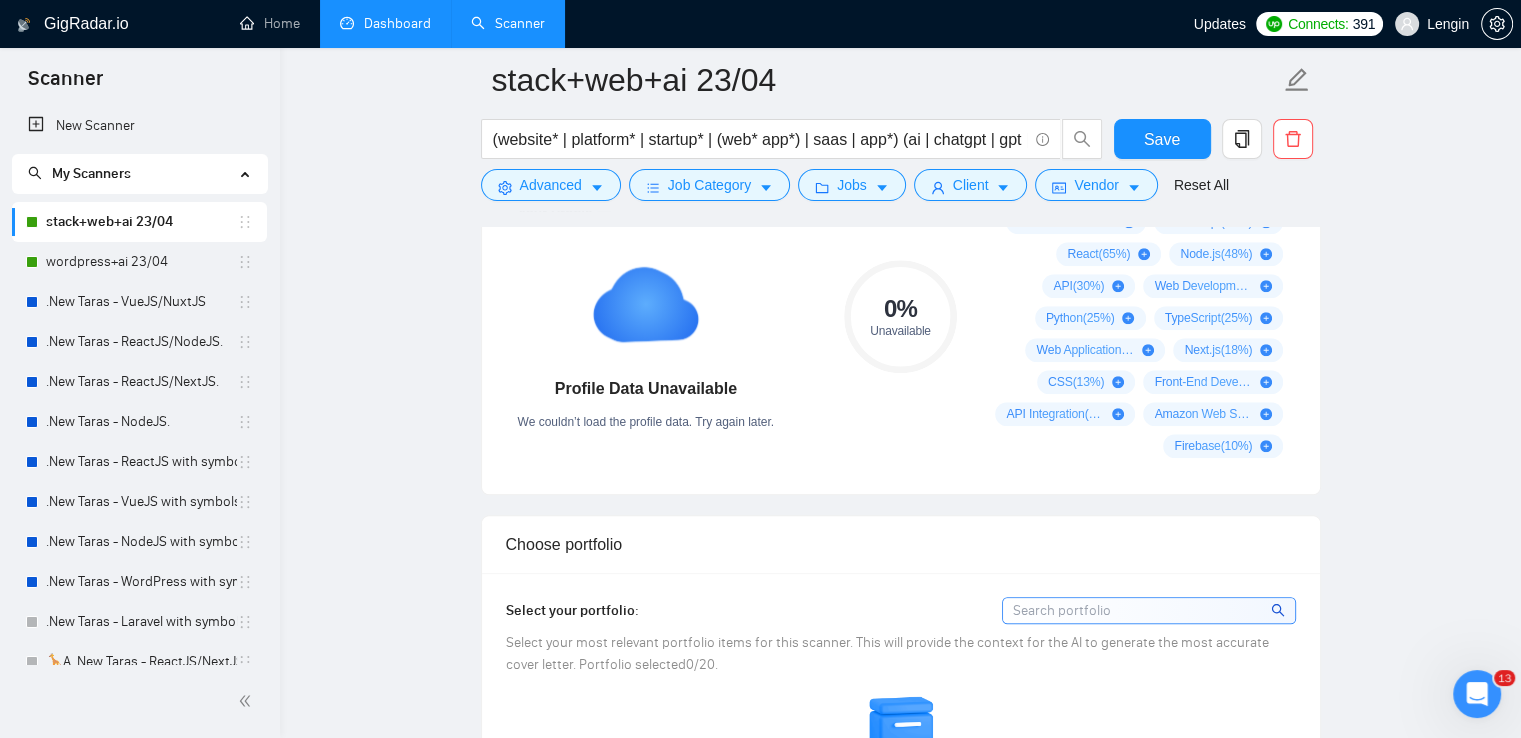 type 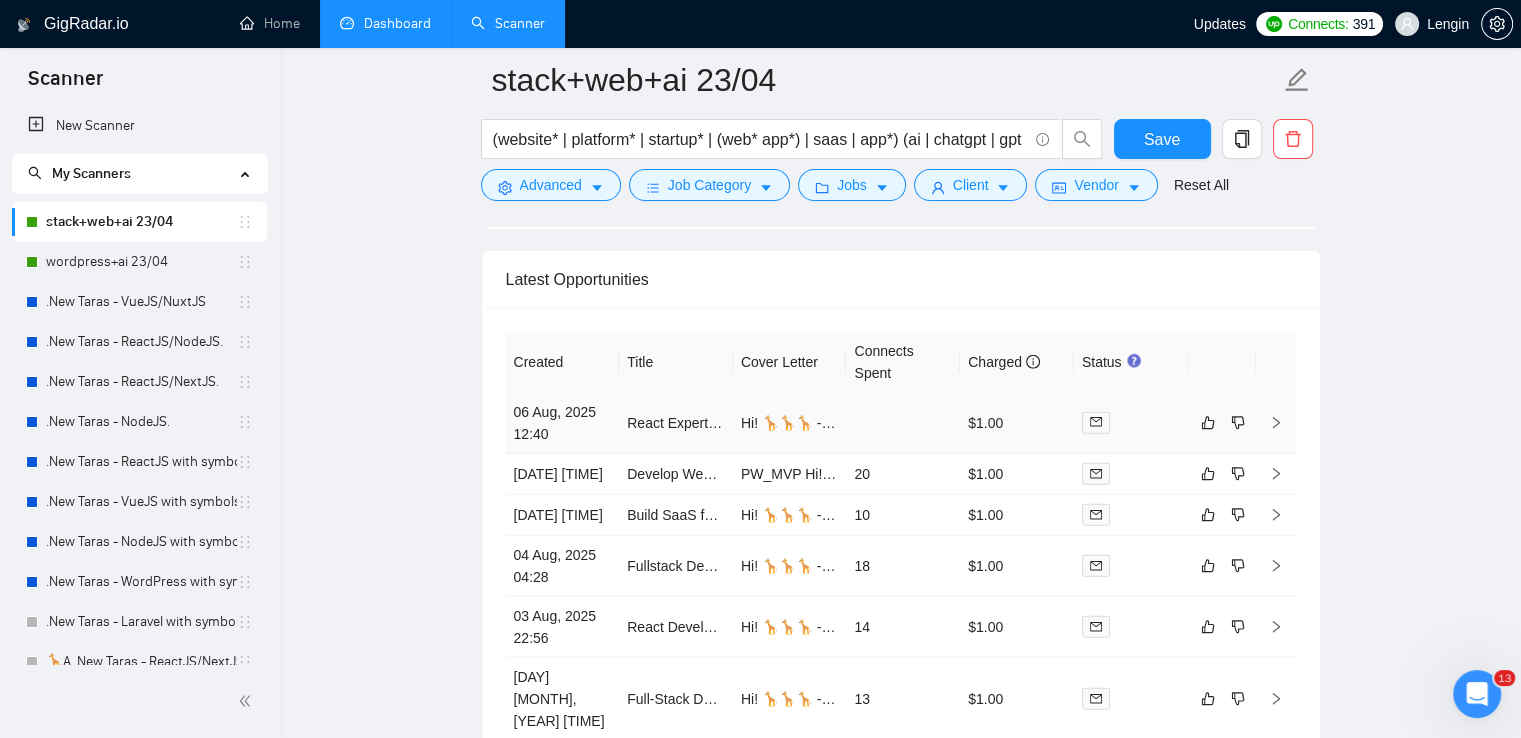 click on "React Expert Needed for AI-Powered Software Development" at bounding box center (676, 423) 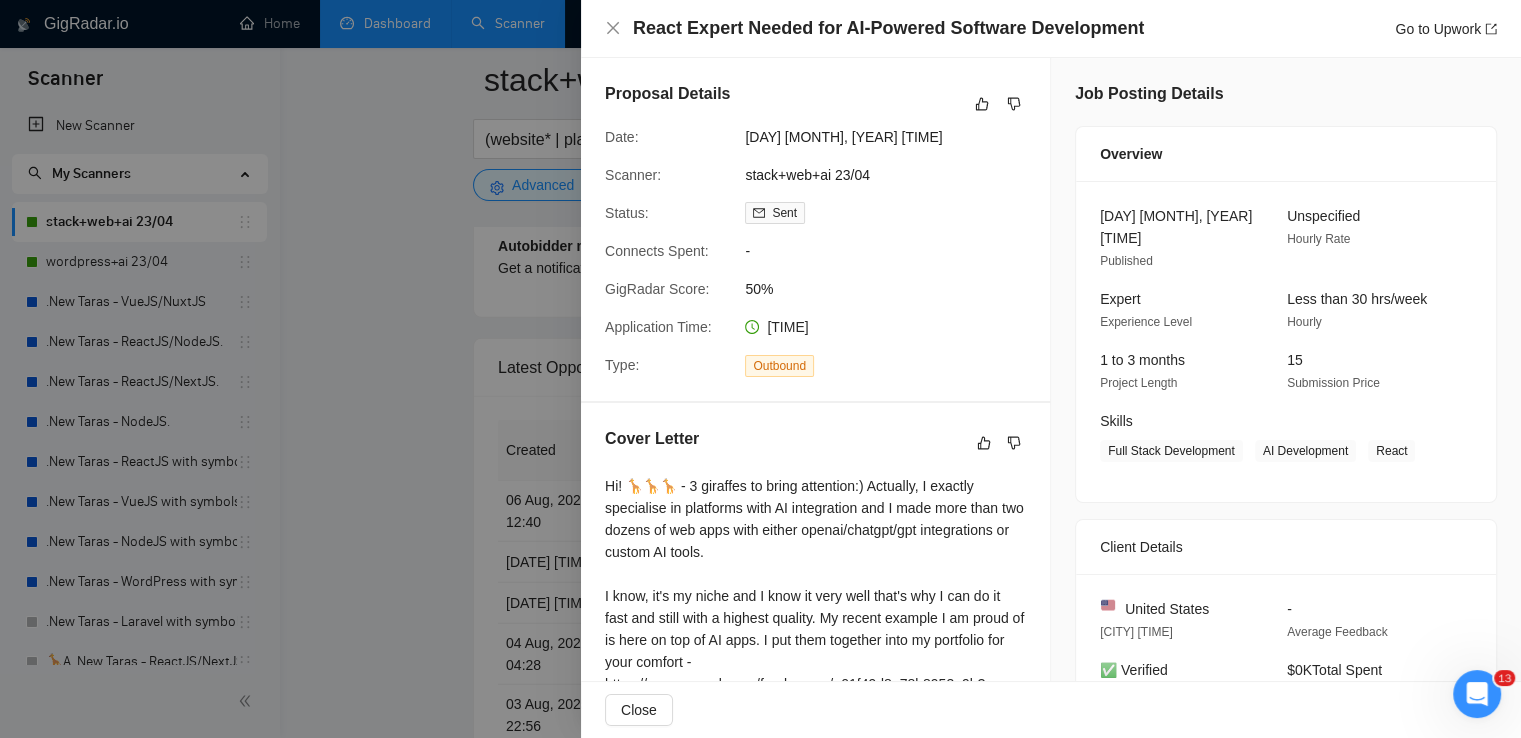 scroll, scrollTop: 4976, scrollLeft: 0, axis: vertical 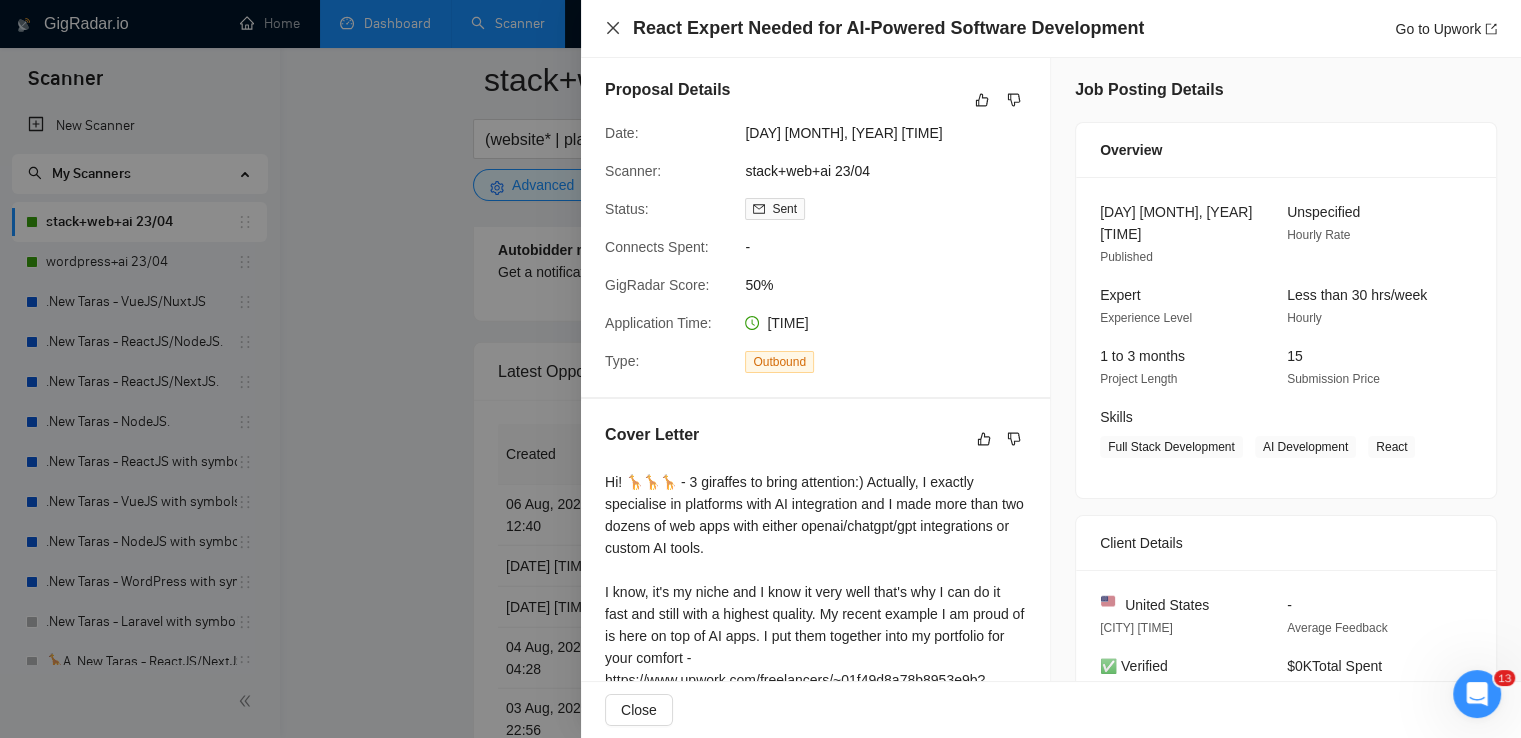 click 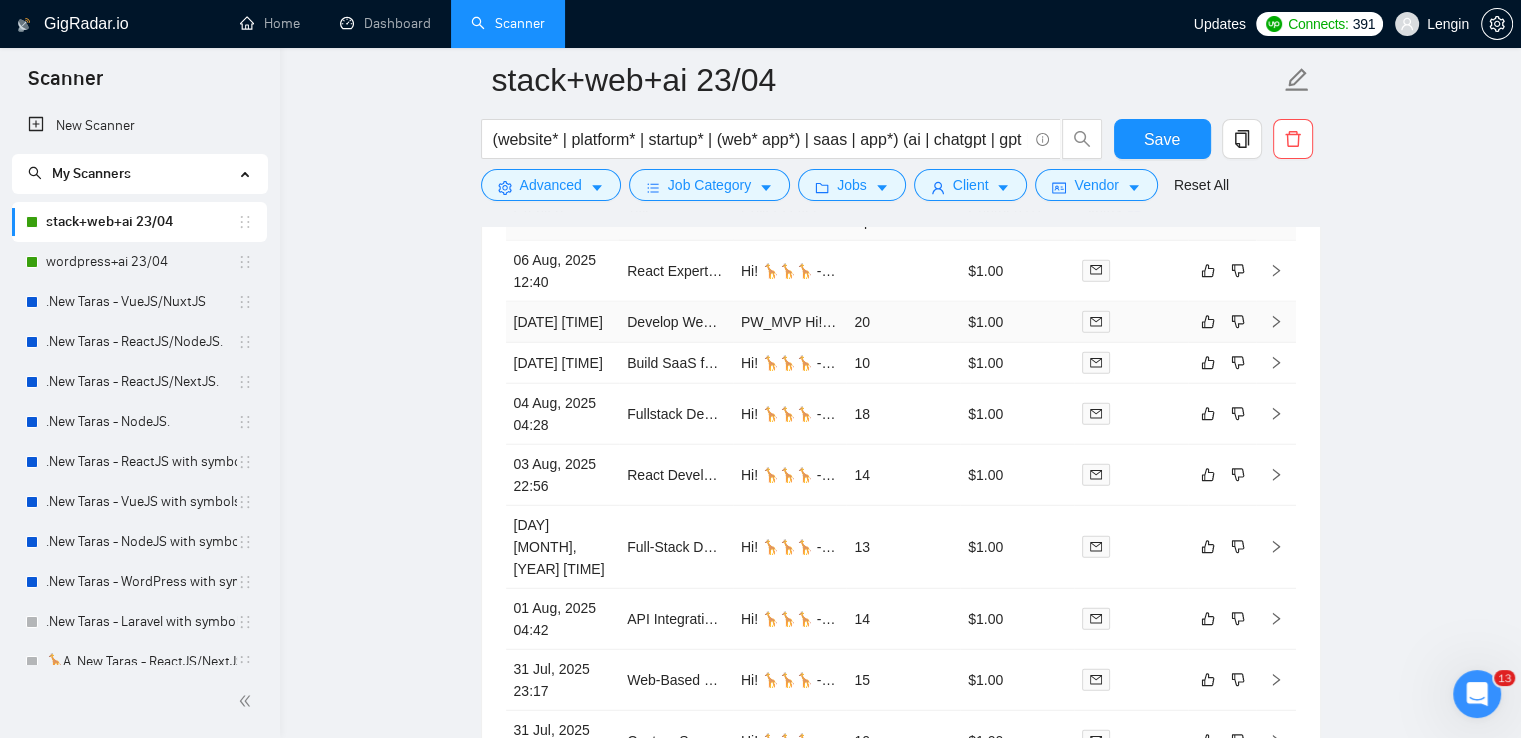 scroll, scrollTop: 5220, scrollLeft: 0, axis: vertical 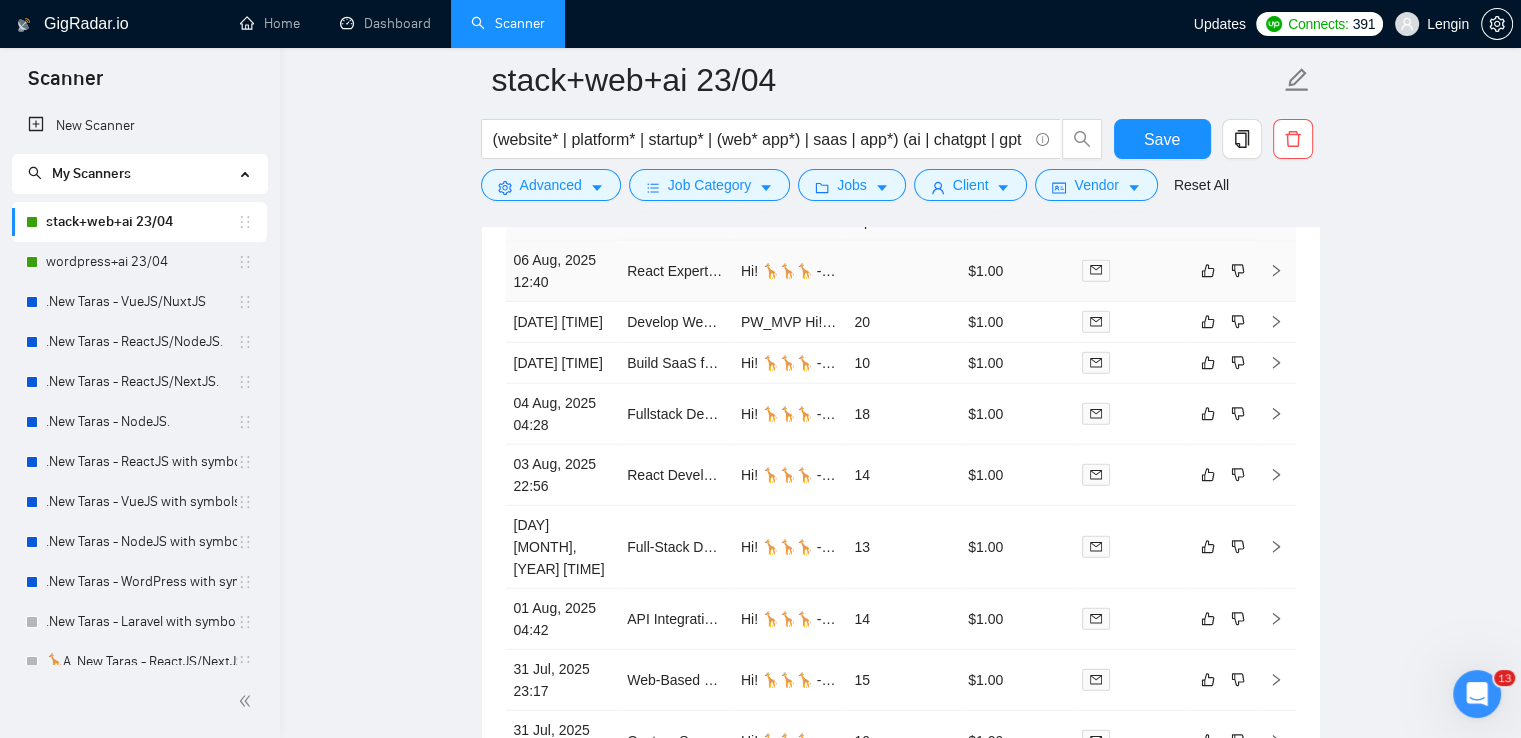 click on "React Expert Needed for AI-Powered Software Development" at bounding box center (676, 271) 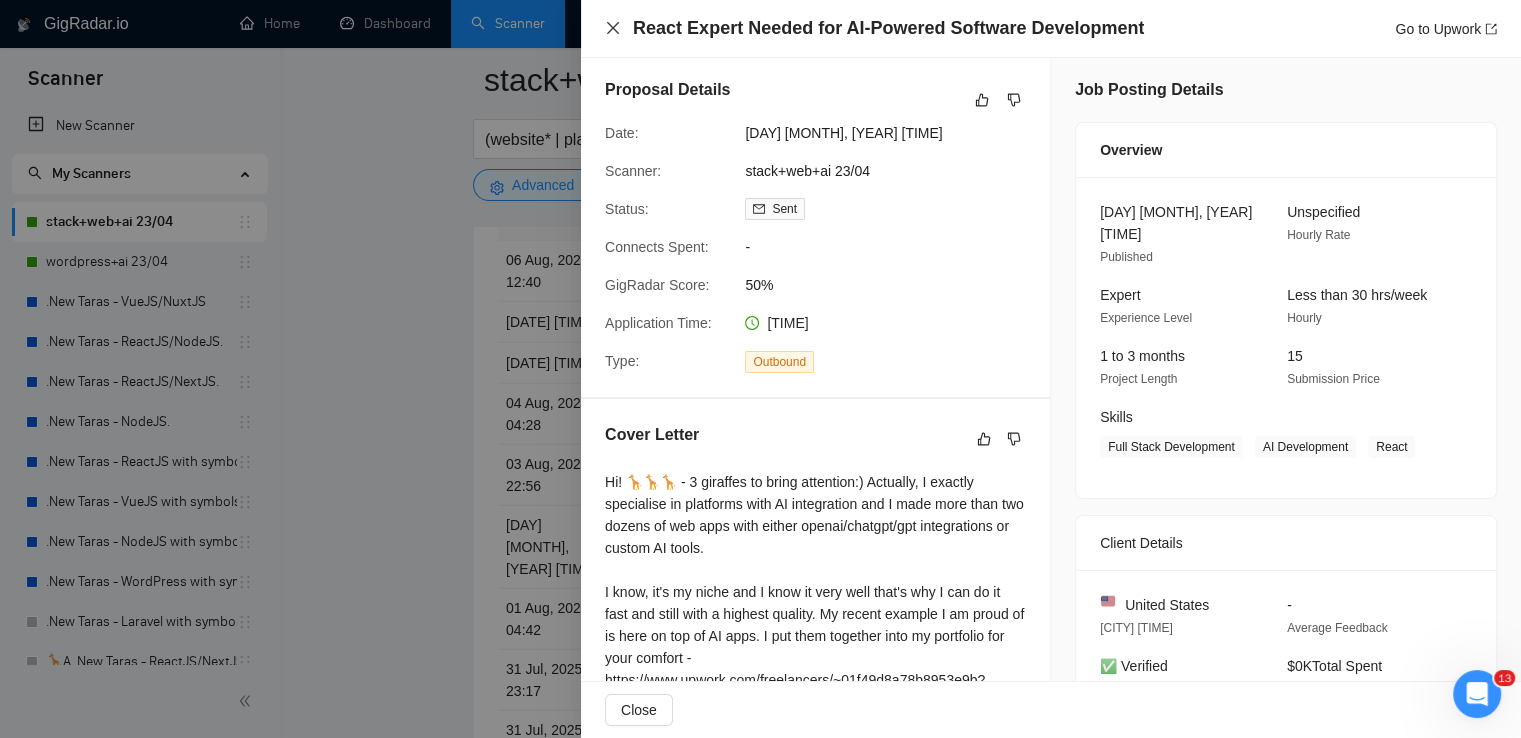click 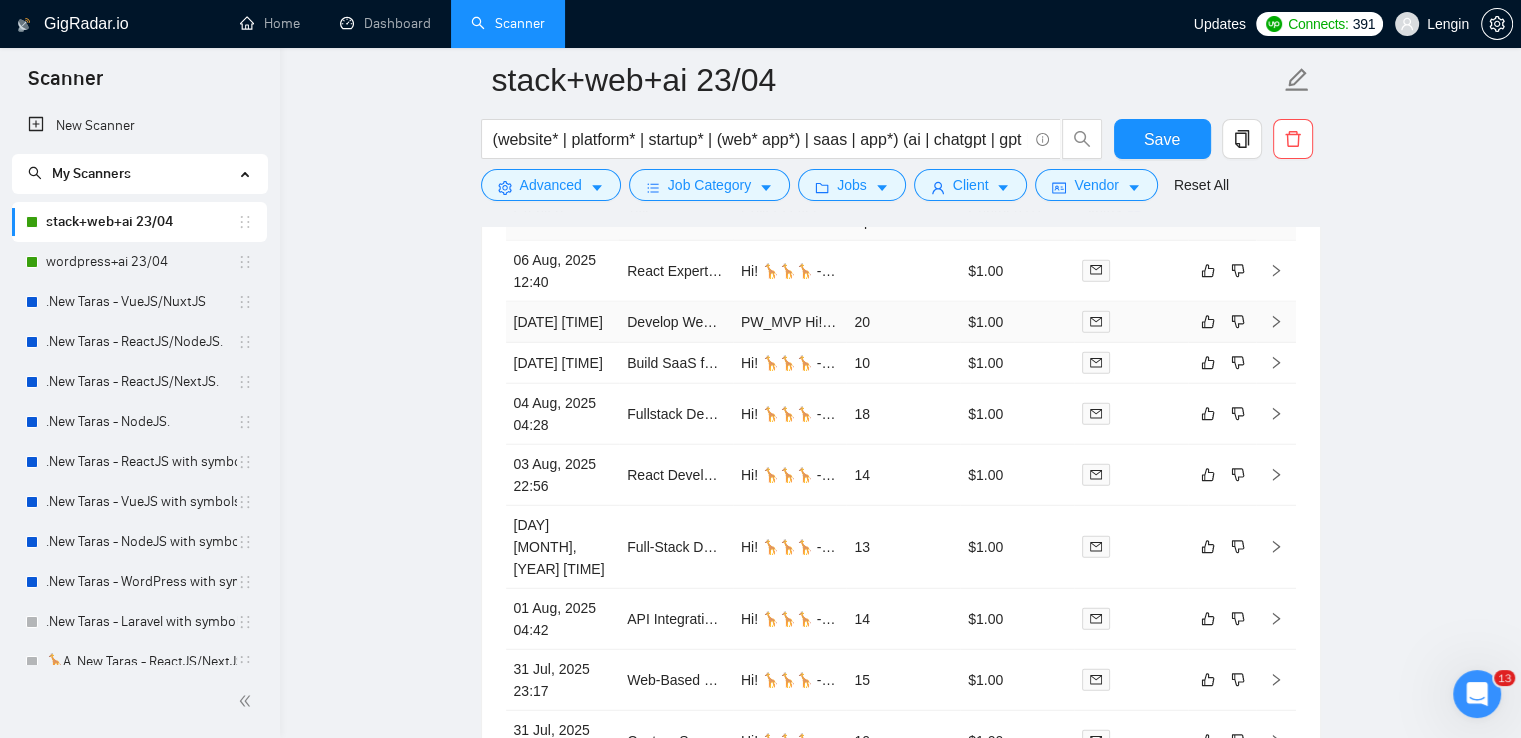 click on "Develop Webapp Shopify Checkout Integration & User Token System for Next.js/Supabase" at bounding box center (676, 322) 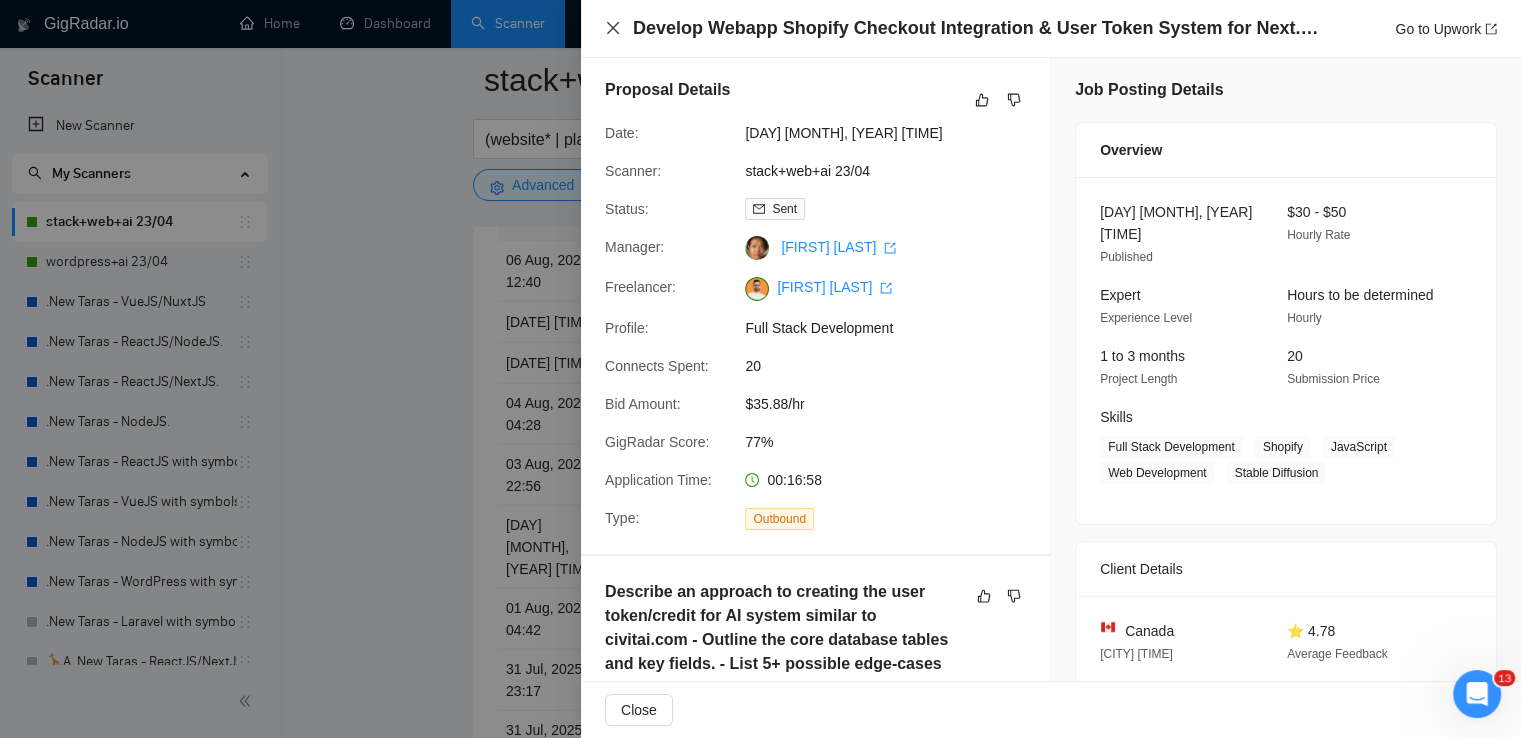 click 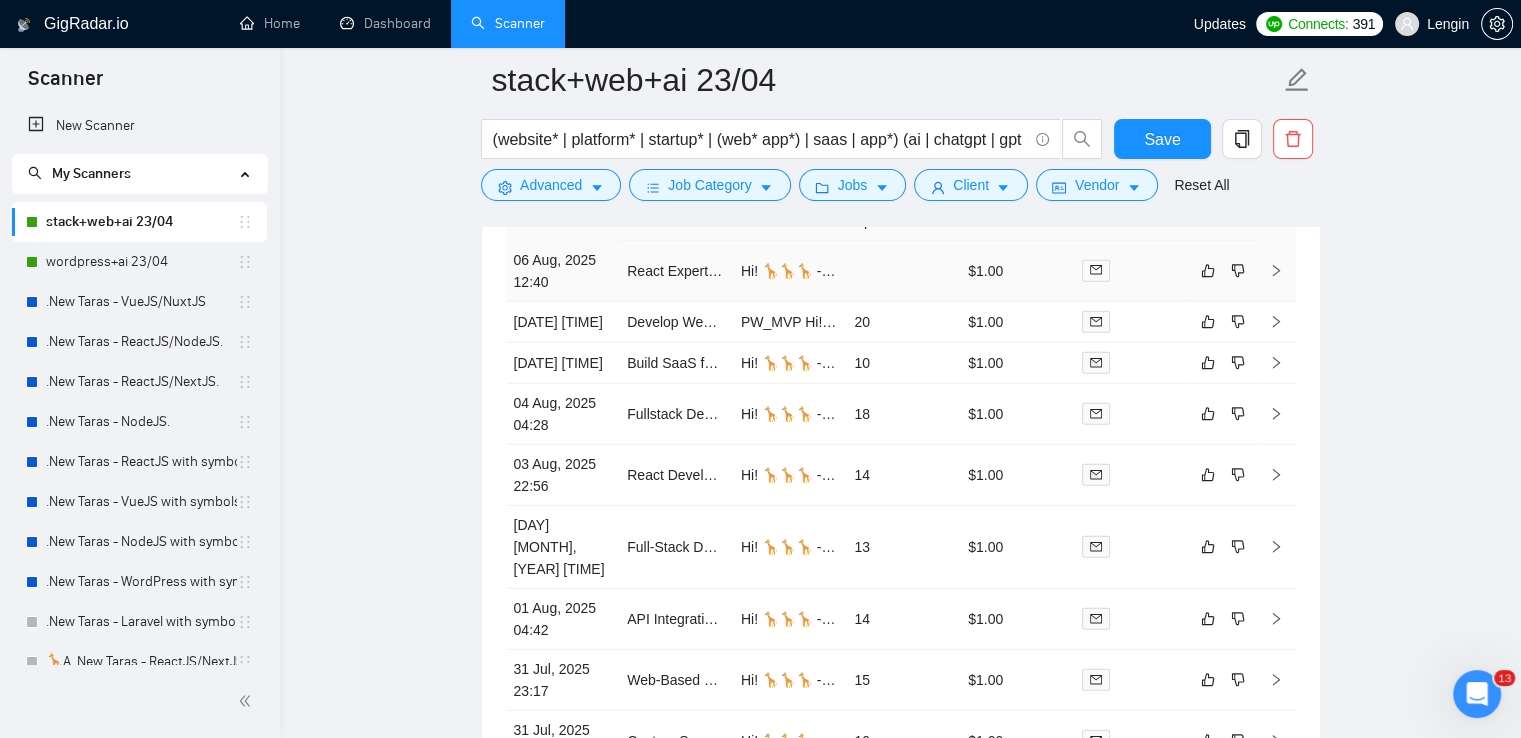 click on "React Expert Needed for AI-Powered Software Development" at bounding box center (676, 271) 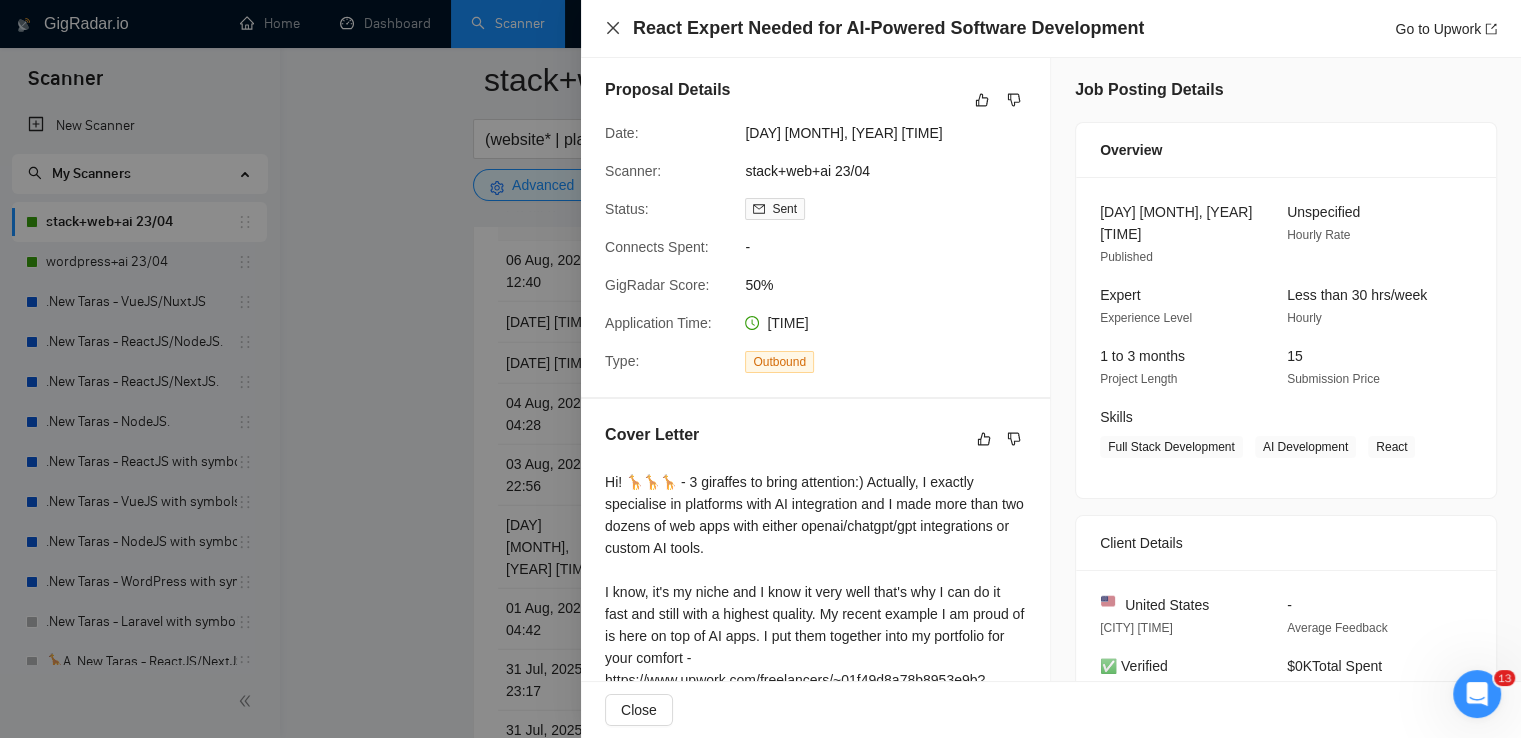 click 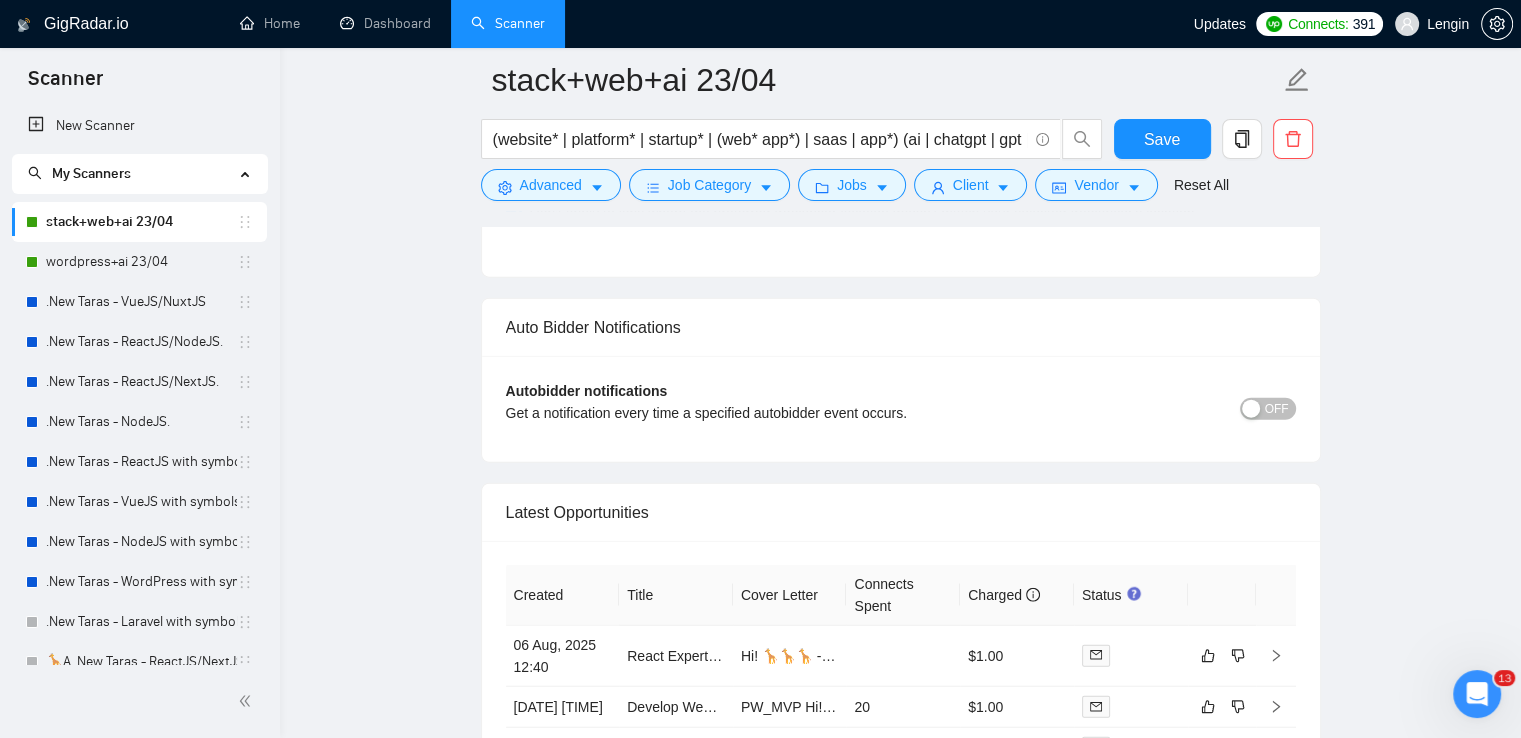 scroll, scrollTop: 5092, scrollLeft: 0, axis: vertical 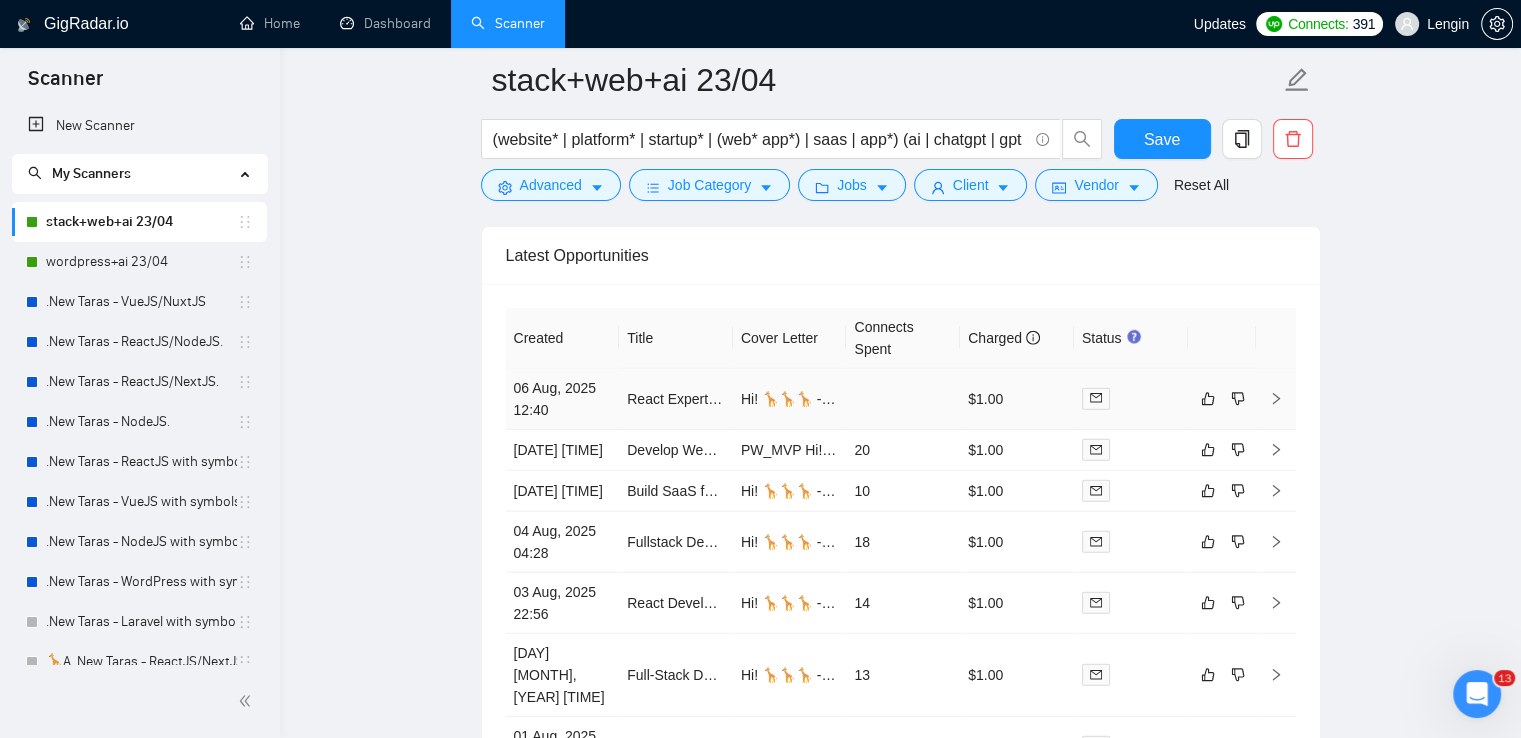click on "React Expert Needed for AI-Powered Software Development" at bounding box center (676, 399) 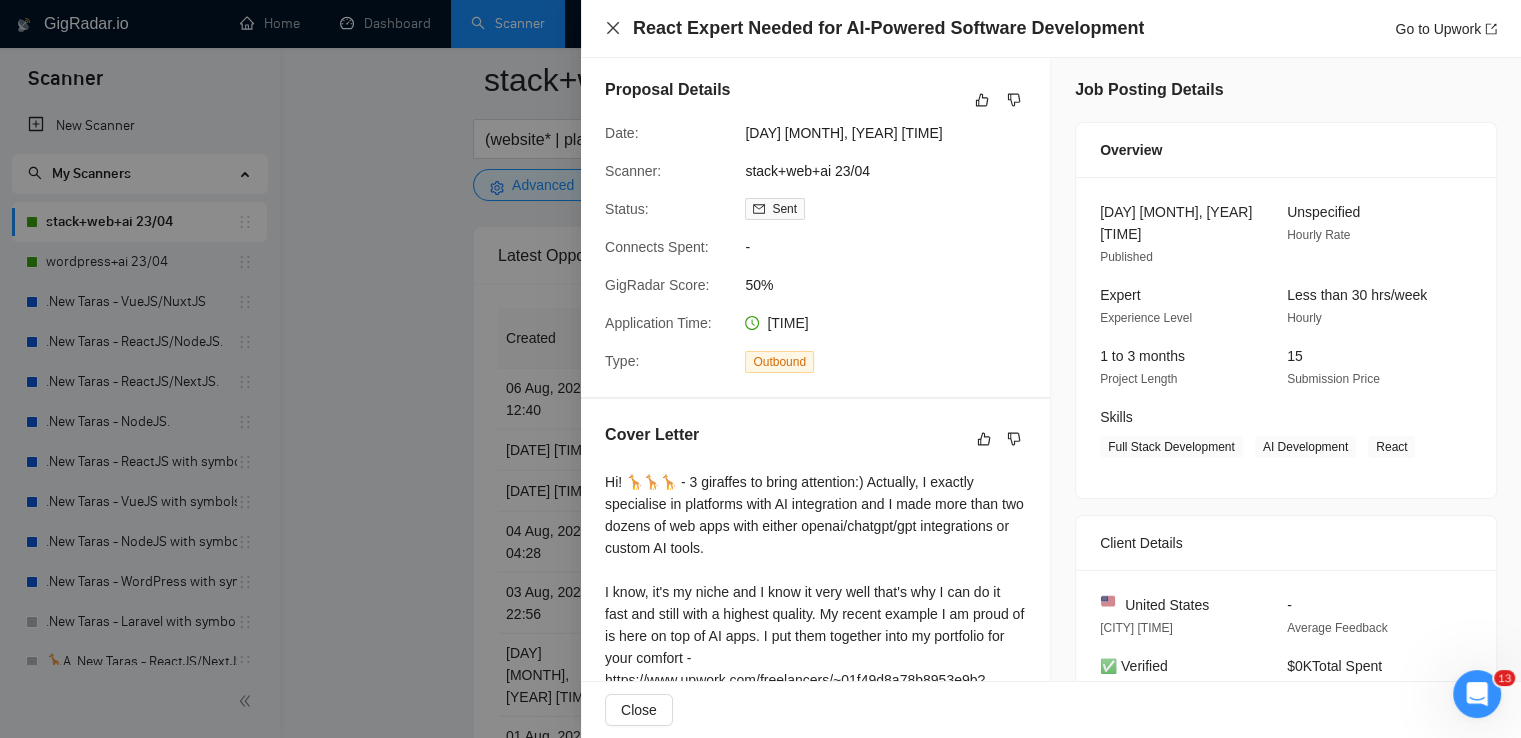 click 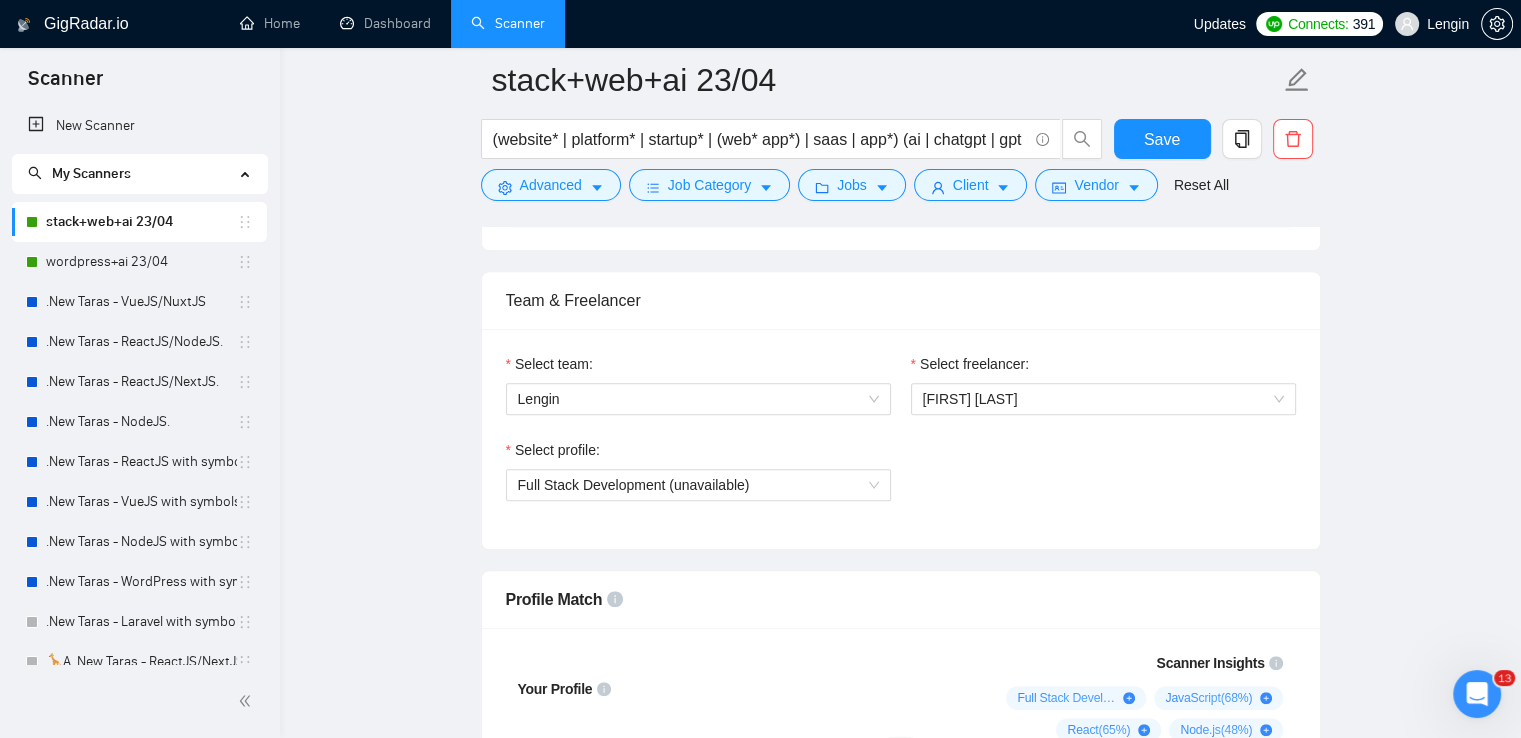 scroll, scrollTop: 1212, scrollLeft: 0, axis: vertical 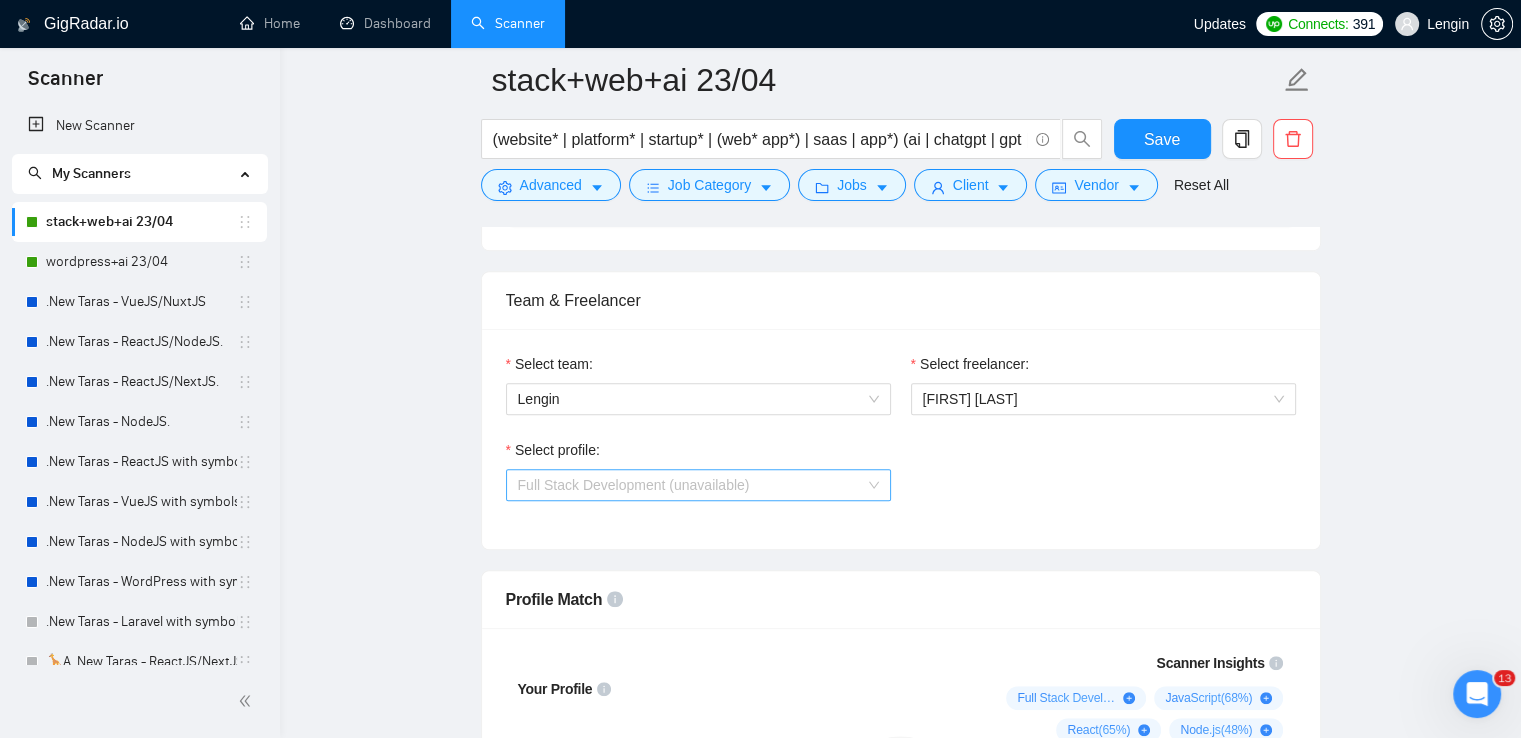 click on "Full Stack Development (unavailable)" at bounding box center [698, 485] 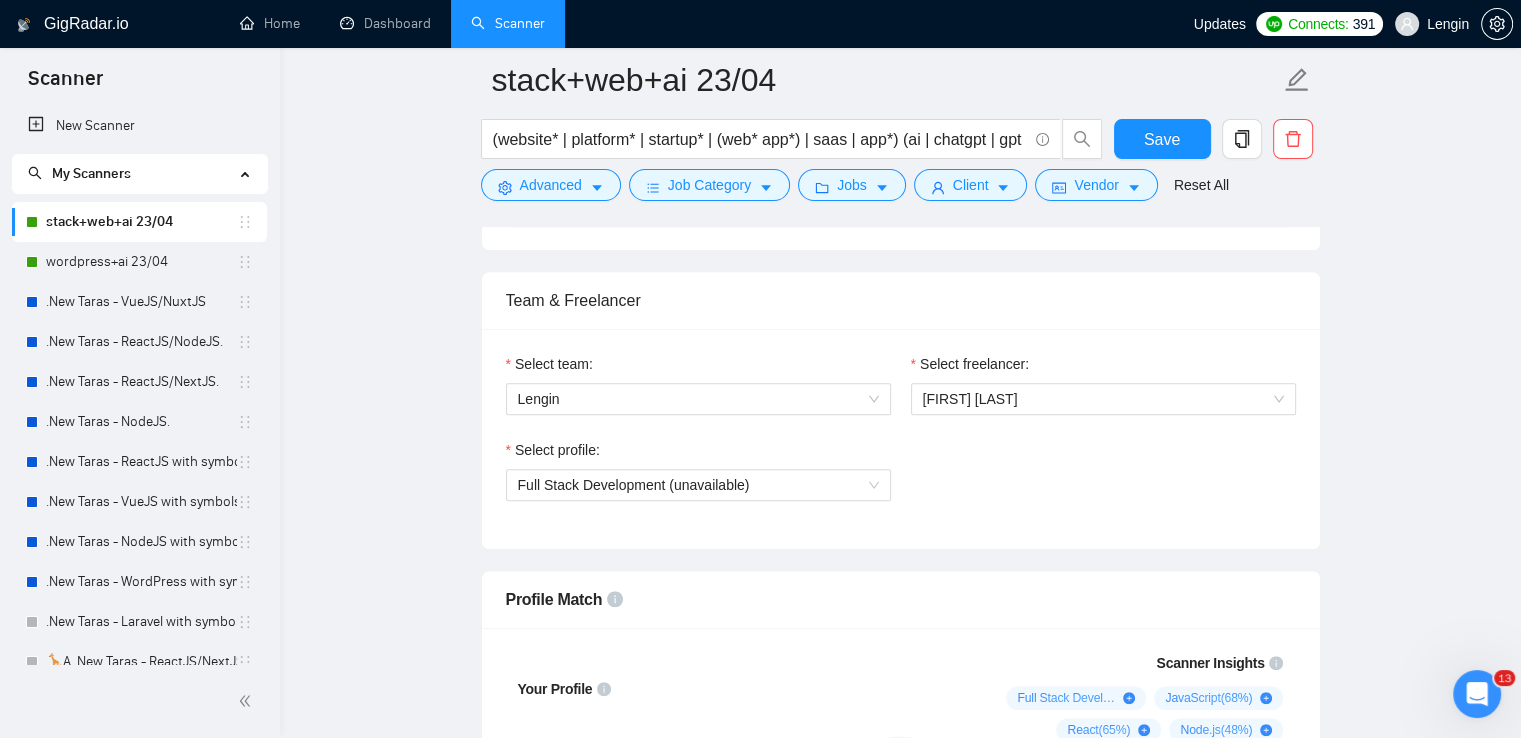 click on "stack+web+ai 23/04 (website* | platform* | startup* | (web* app*) | saas | app*) (ai | chatgpt | gpt |openai) Save Advanced   Job Category   Jobs   Client   Vendor   Reset All Preview Results Insights NEW Alerts Auto Bidder Auto Bidding Enabled Auto Bidding Enabled: ON Auto Bidder Schedule Auto Bidding Type: Automated (recommended) Semi-automated Auto Bidding Schedule: 24/7 Custom Custom Auto Bidder Schedule Repeat every week on Monday Tuesday Wednesday Thursday Friday Saturday Sunday Active Hours ( Europe/Kiev ): From: 00:00 To: 00:00  (next day) ( 24  hours) Europe/Kiev Auto Bidding Type Select your bidding algorithm: Choose the algorithm for you bidding. The price per proposal does not include your connects expenditure. Template Bidder Works great for narrow segments and short cover letters that don't change. 0.50  credits / proposal Sardor AI 🤖 Personalise your cover letter with ai [placeholders] 1.00  credits / proposal Experimental Laziza AI  👑   NEW   Learn more 2.00  credits / proposal Lengin 0" at bounding box center (900, 1877) 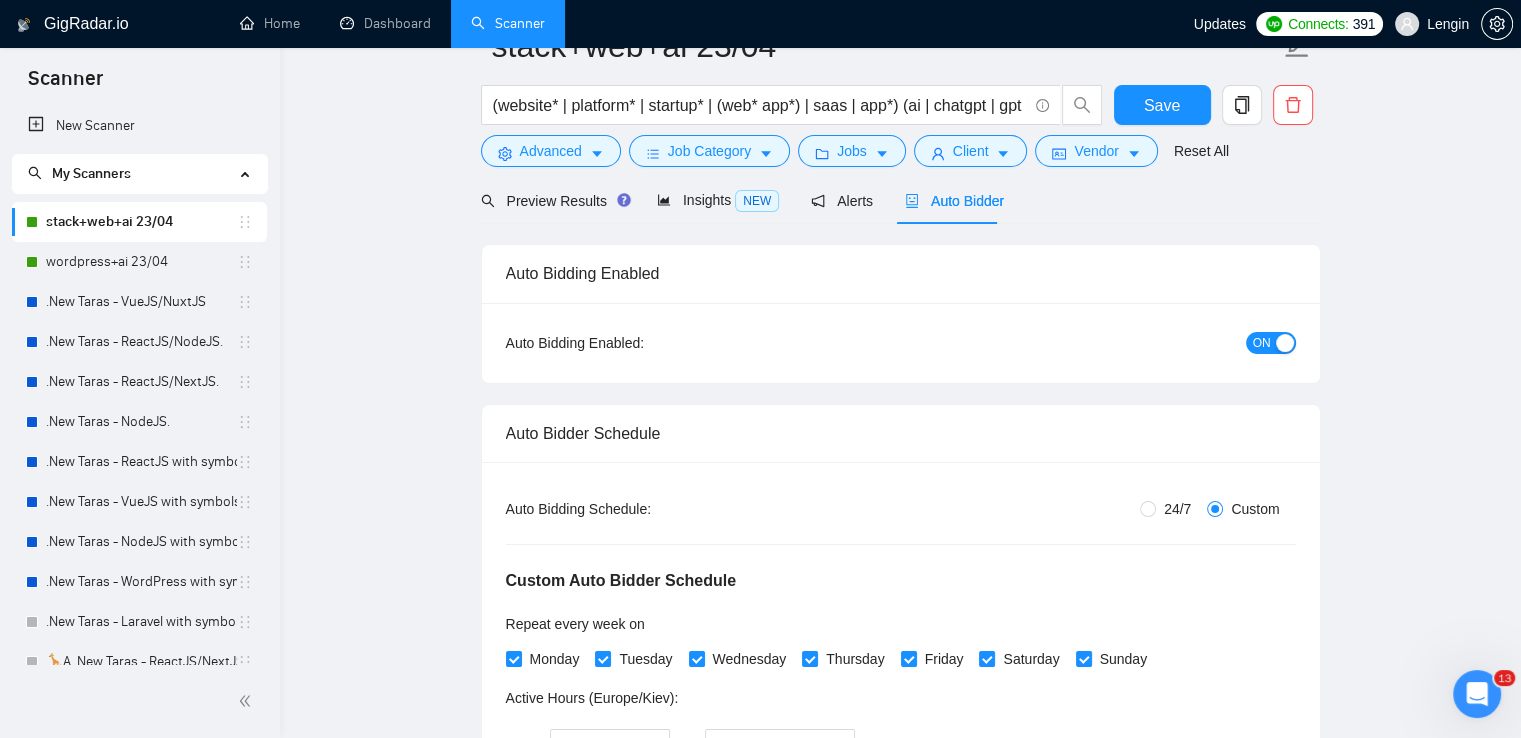 scroll, scrollTop: 0, scrollLeft: 0, axis: both 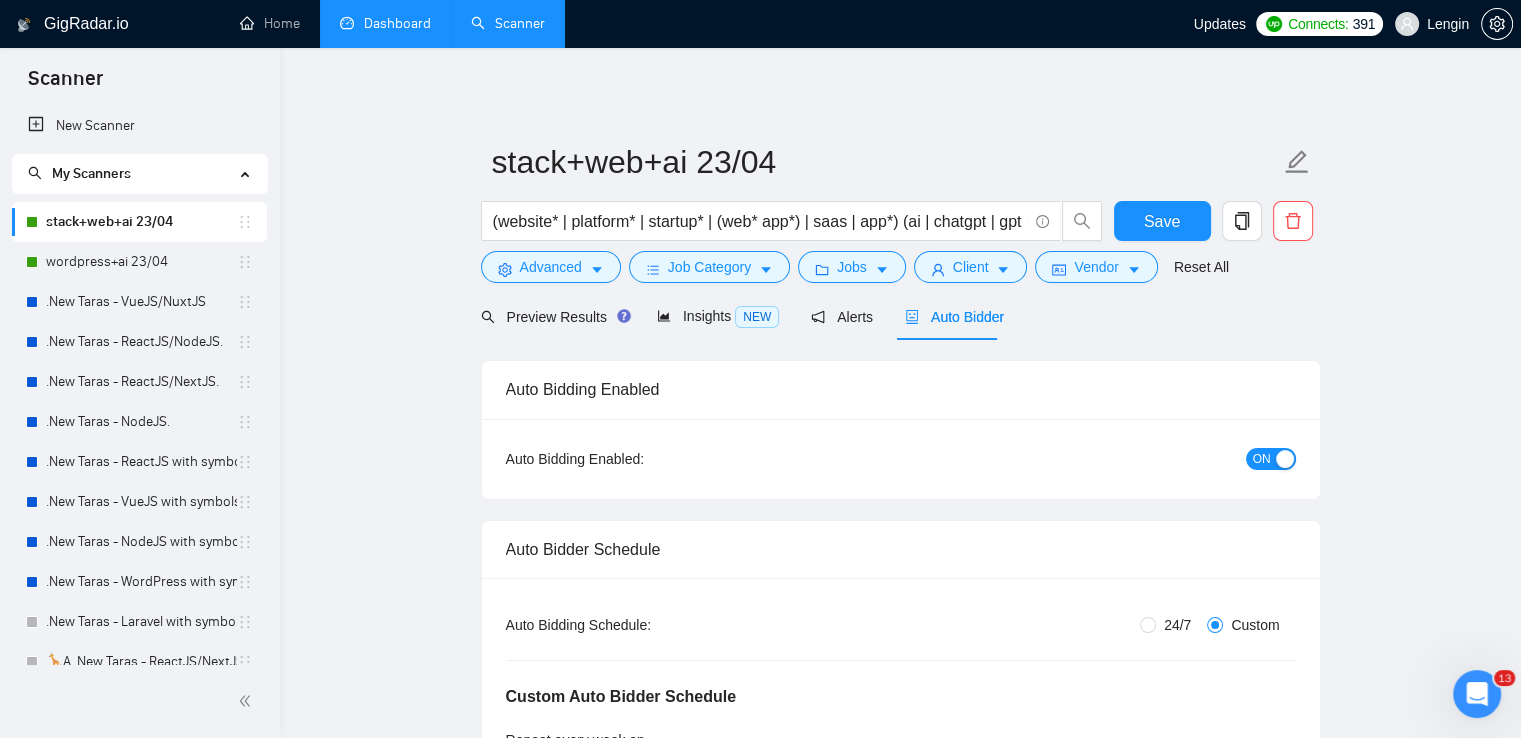 click on "Dashboard" at bounding box center [385, 23] 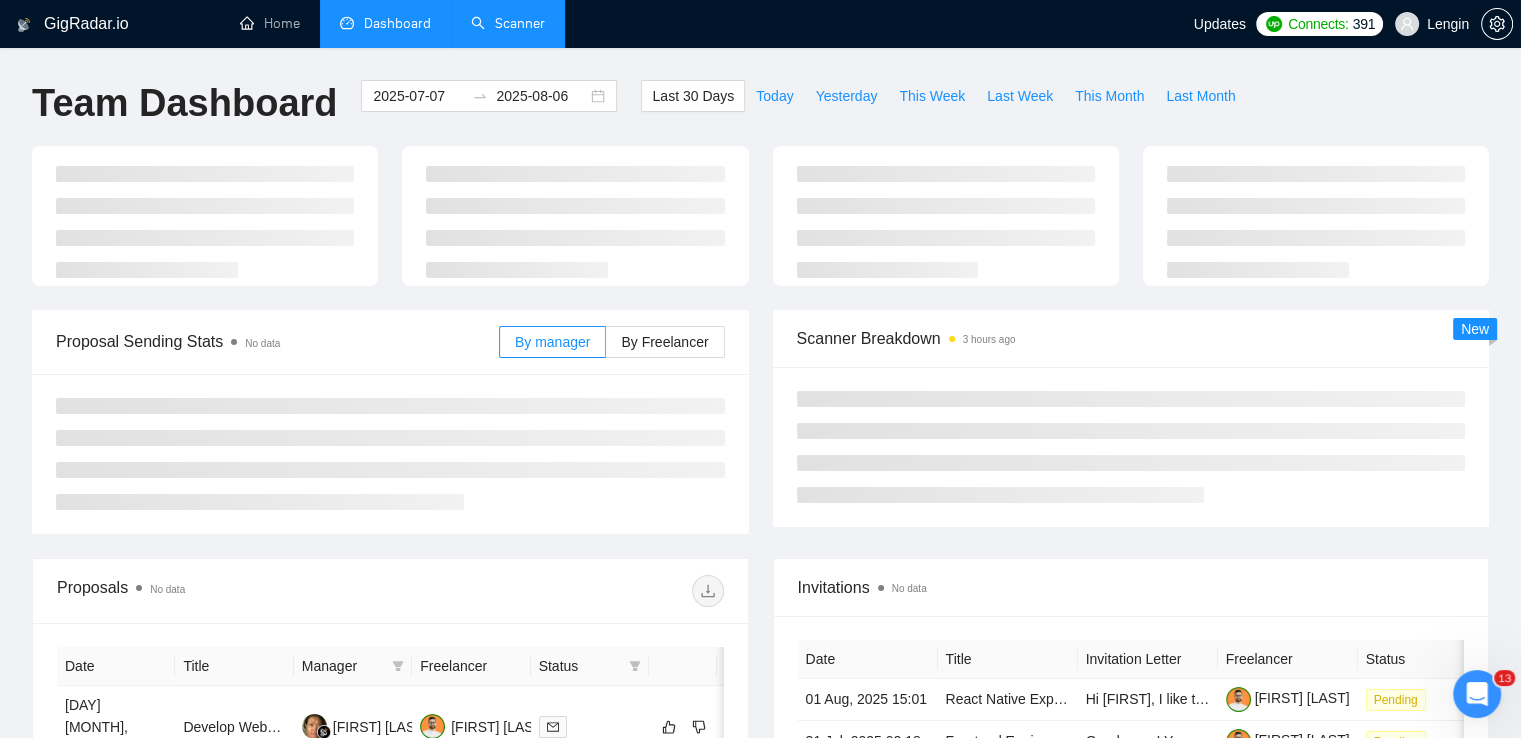 type on "2025-07-07" 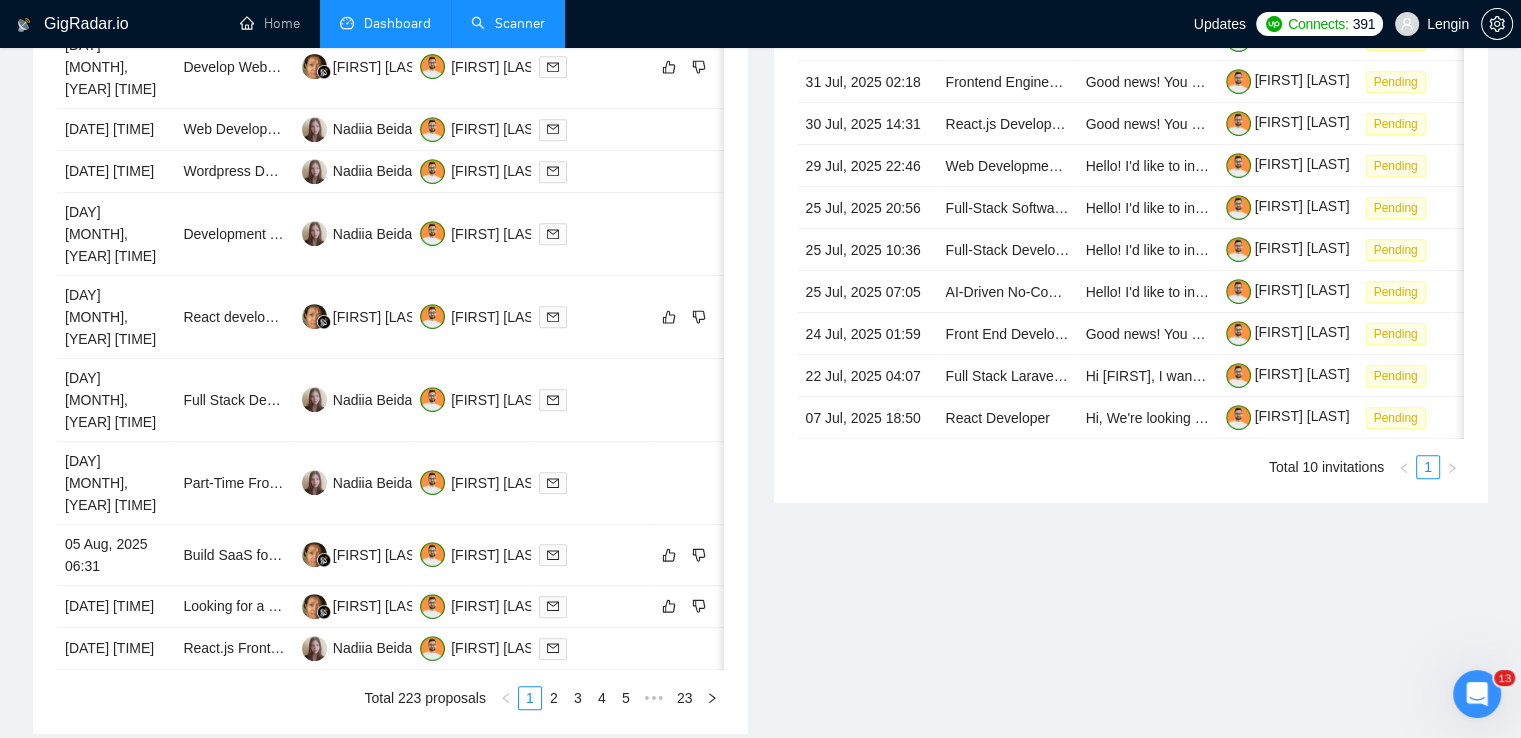 scroll, scrollTop: 896, scrollLeft: 0, axis: vertical 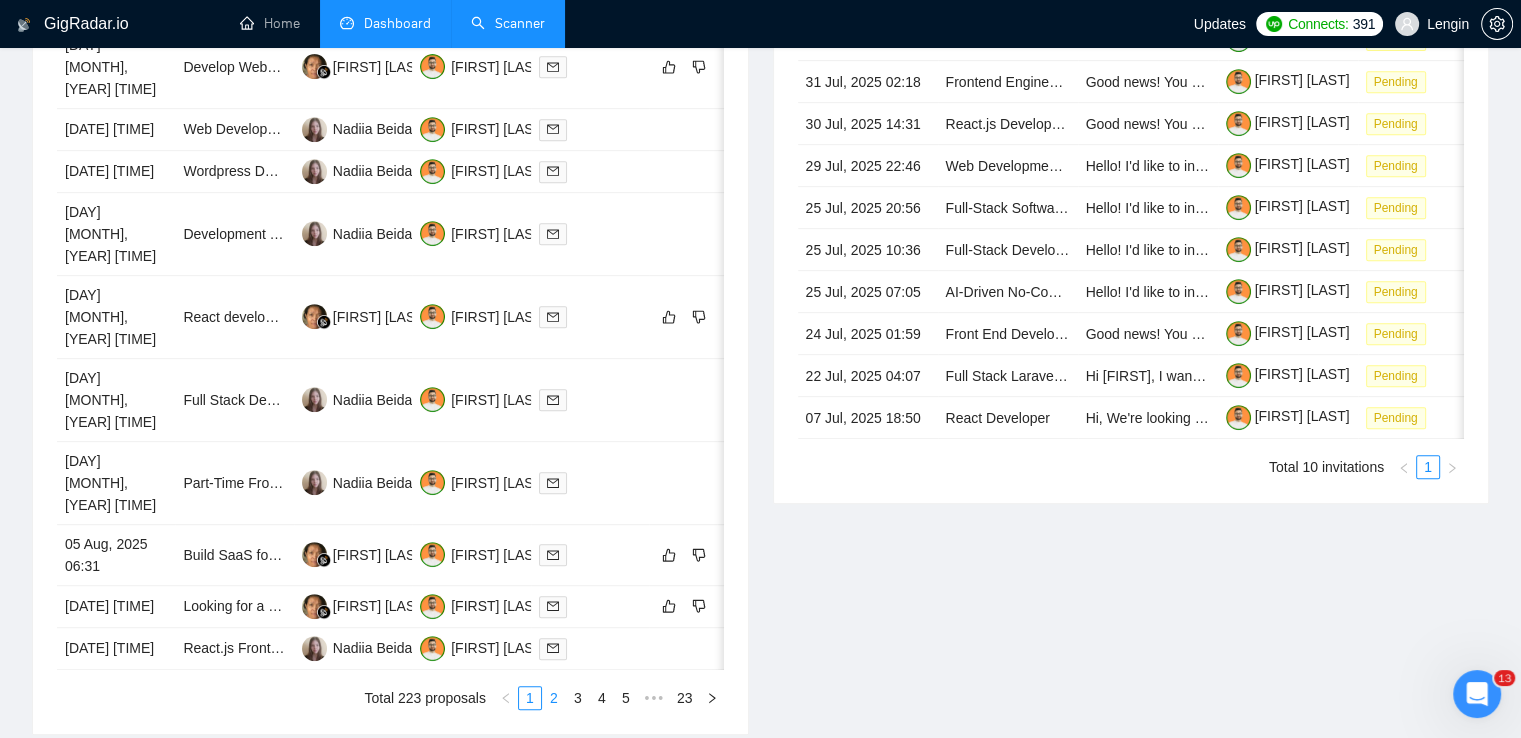 click on "2" at bounding box center [554, 698] 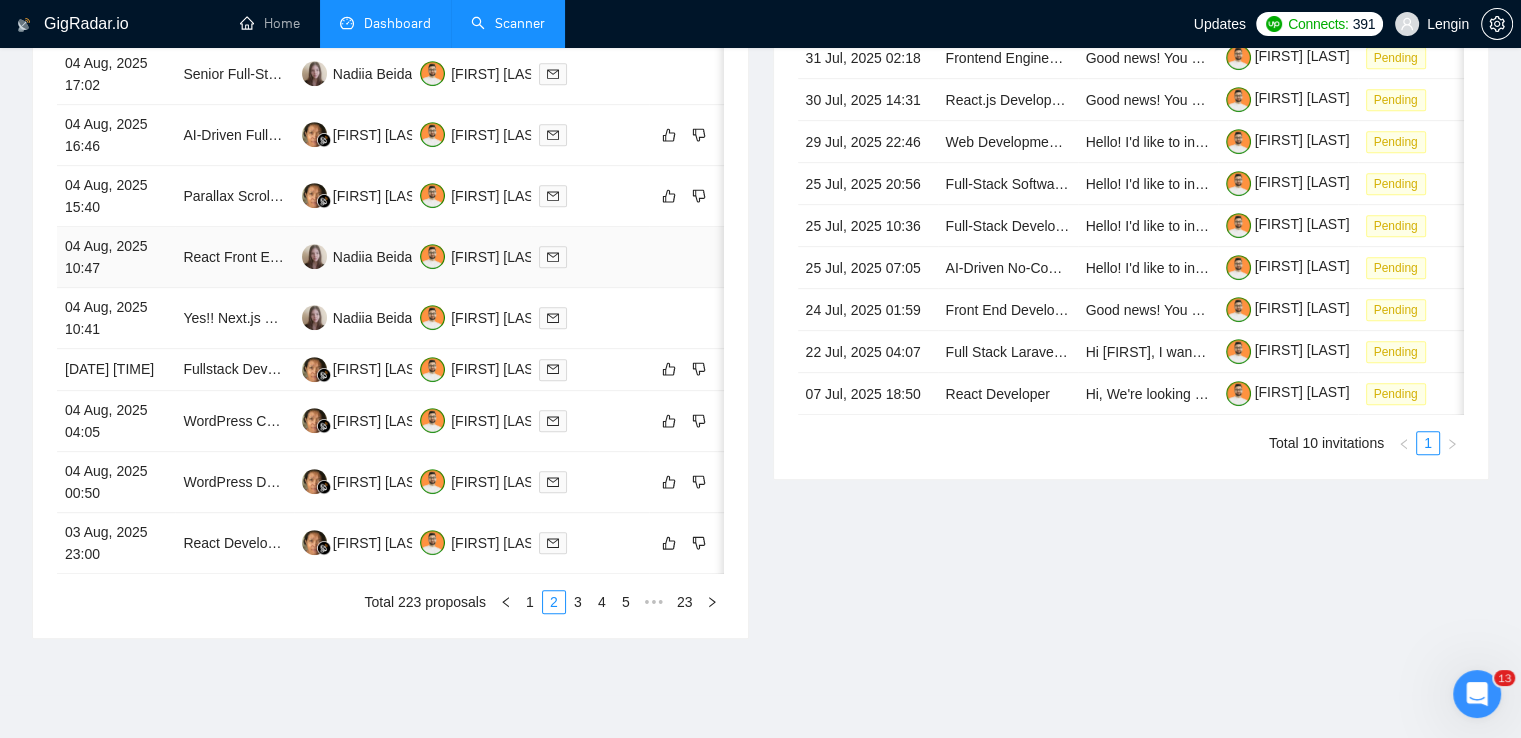 scroll, scrollTop: 924, scrollLeft: 0, axis: vertical 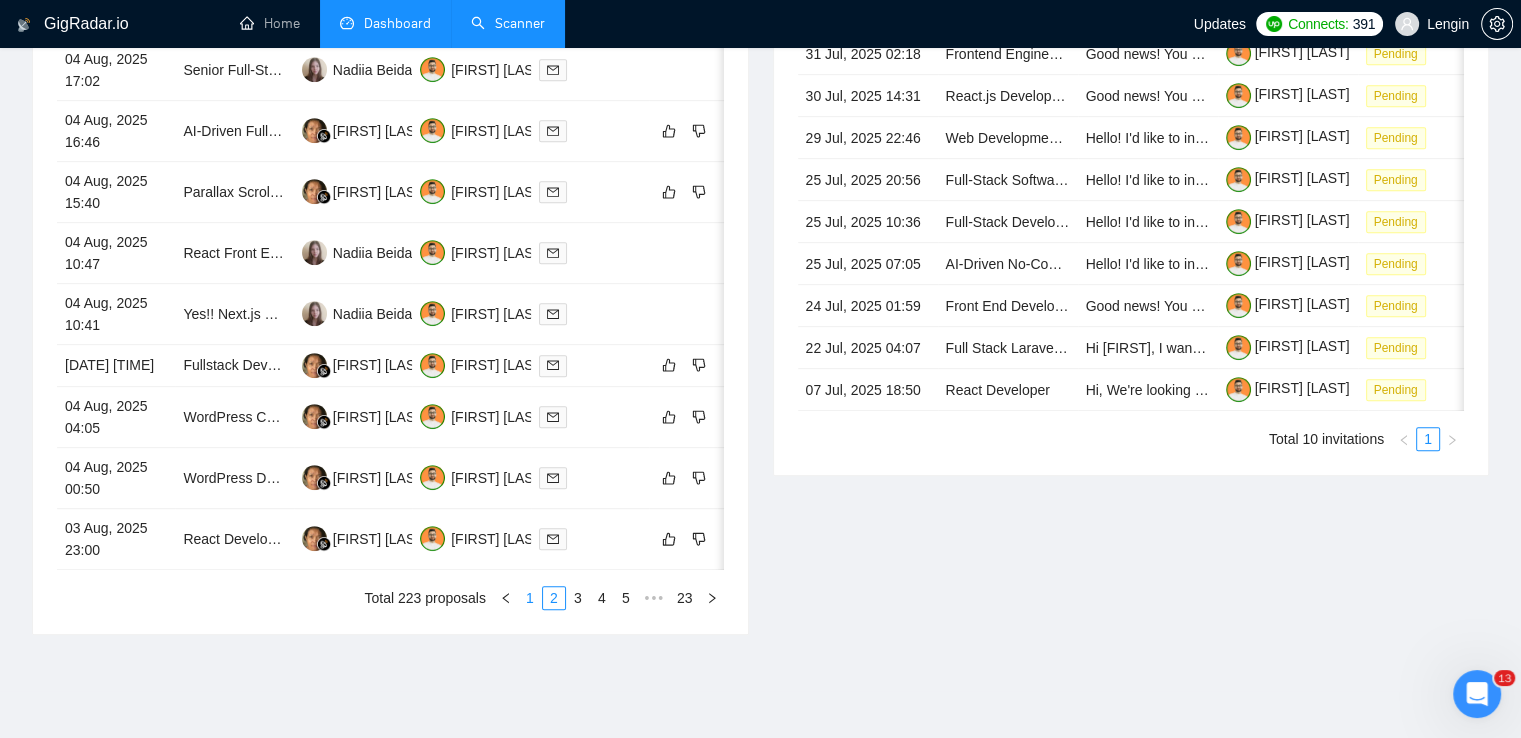 click on "1" at bounding box center [530, 598] 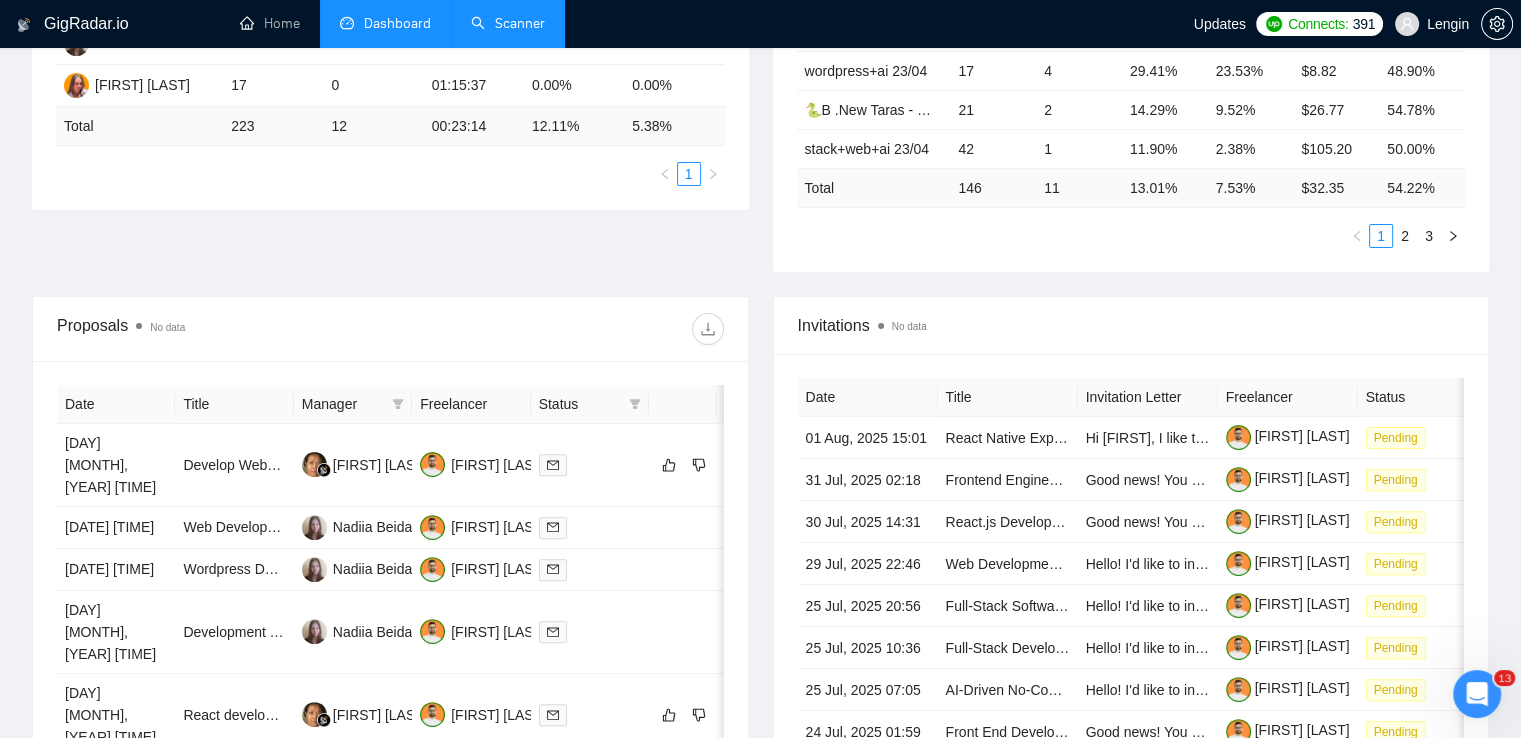 scroll, scrollTop: 0, scrollLeft: 0, axis: both 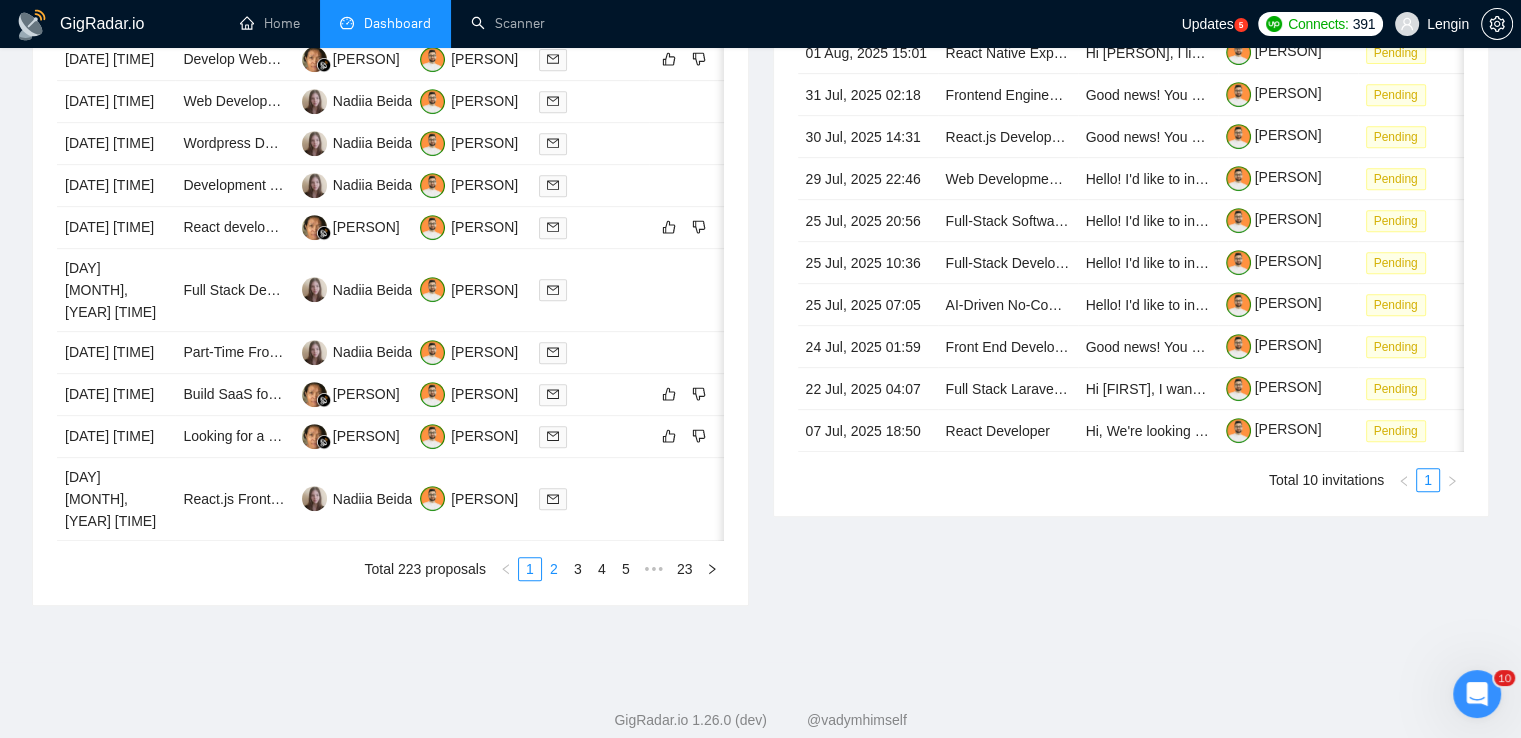 click on "2" at bounding box center [554, 569] 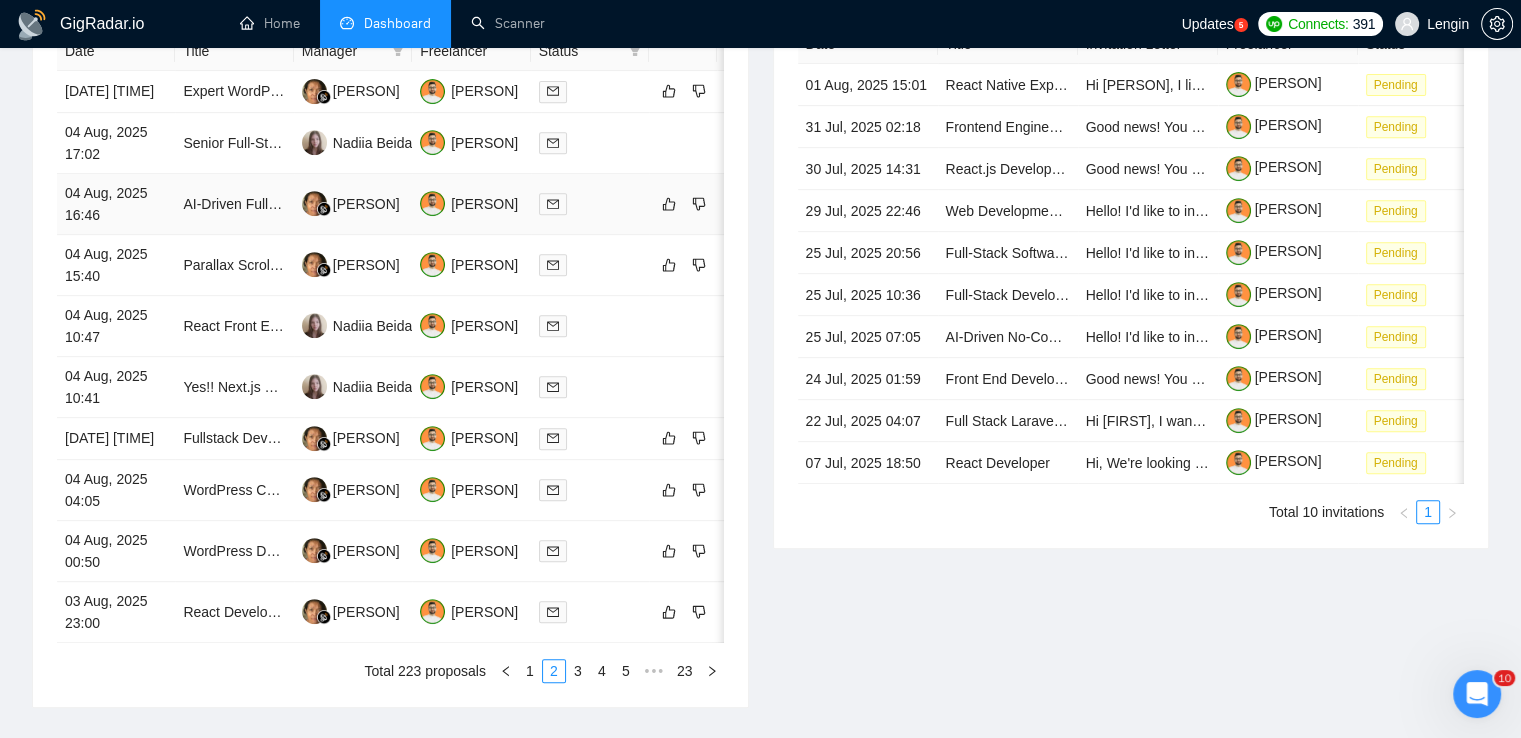 scroll, scrollTop: 884, scrollLeft: 0, axis: vertical 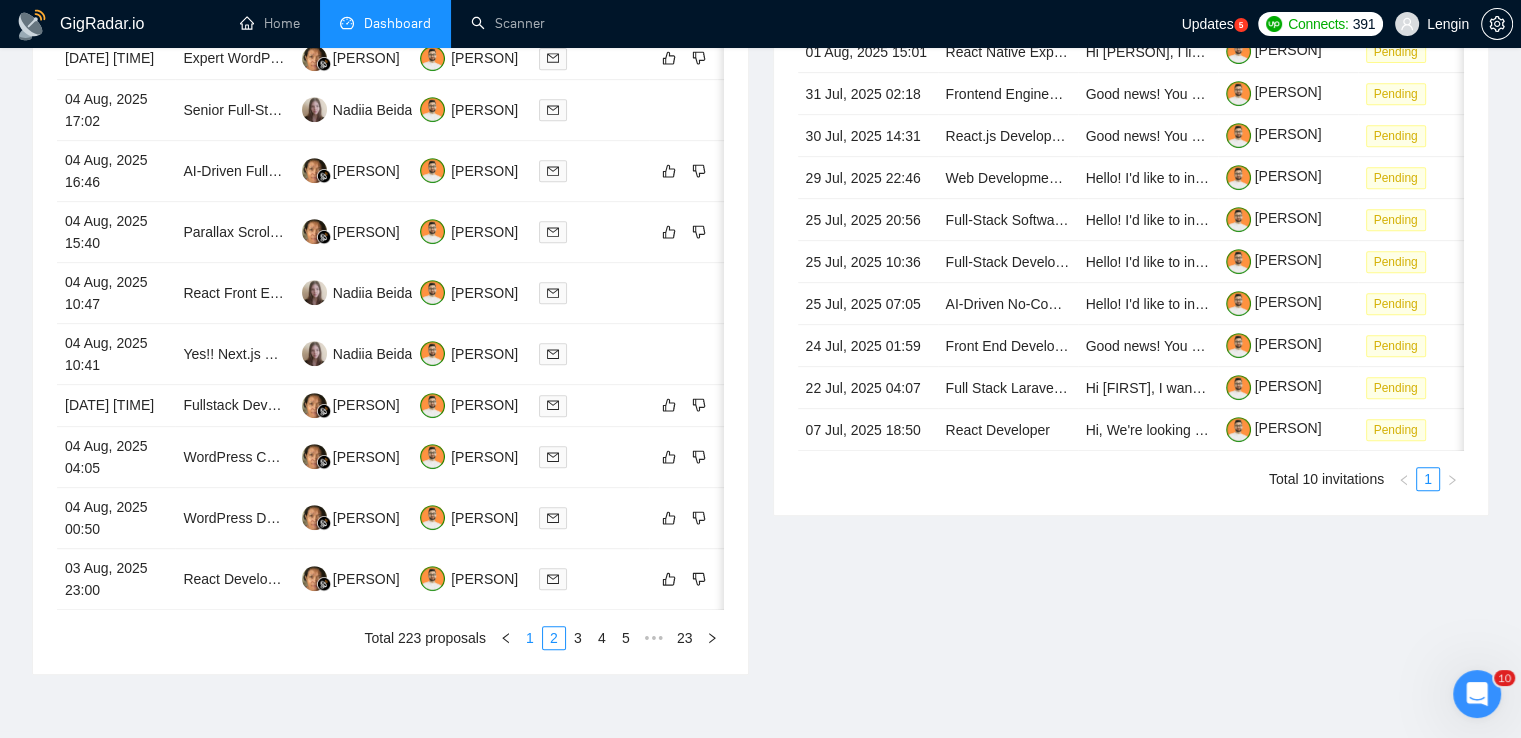click on "1" at bounding box center [530, 638] 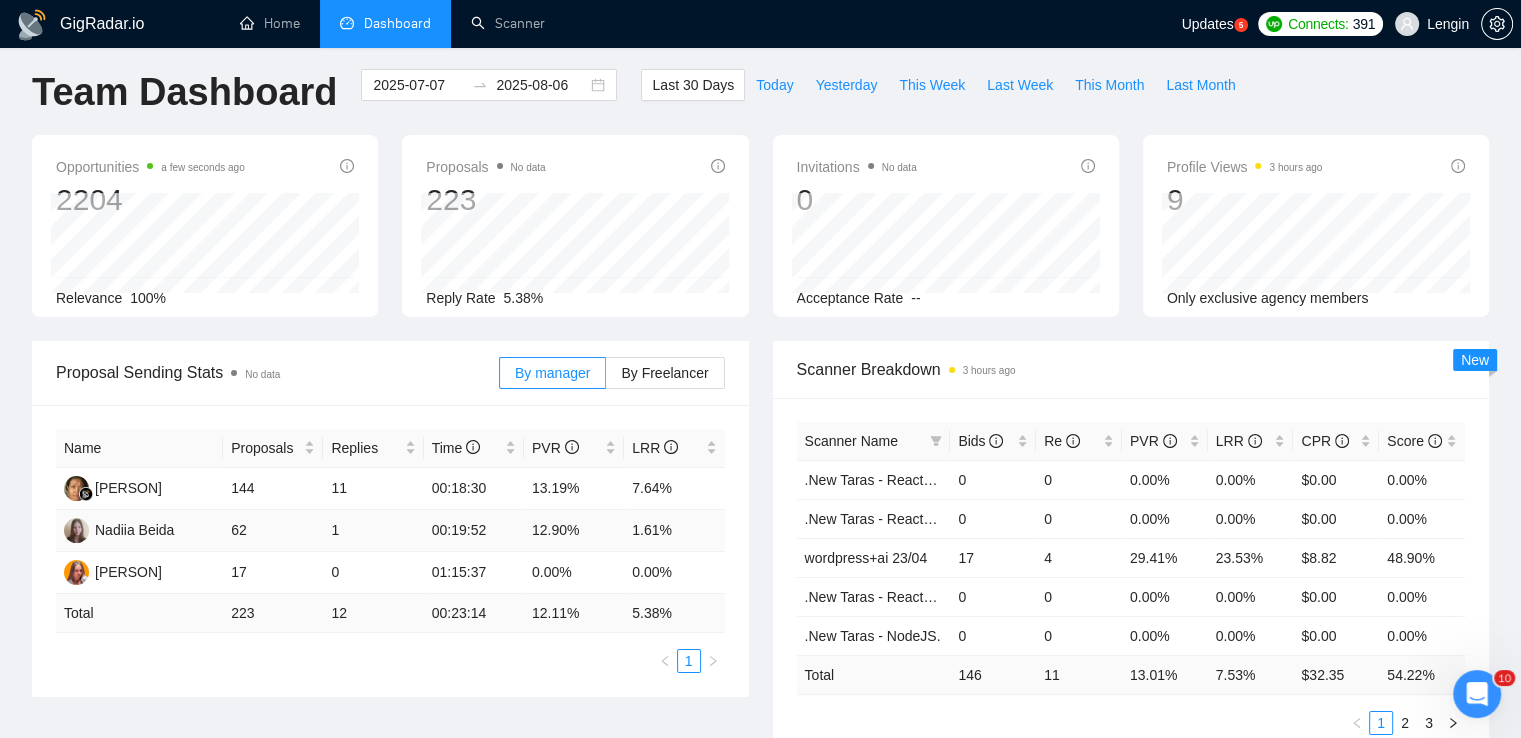 scroll, scrollTop: 0, scrollLeft: 0, axis: both 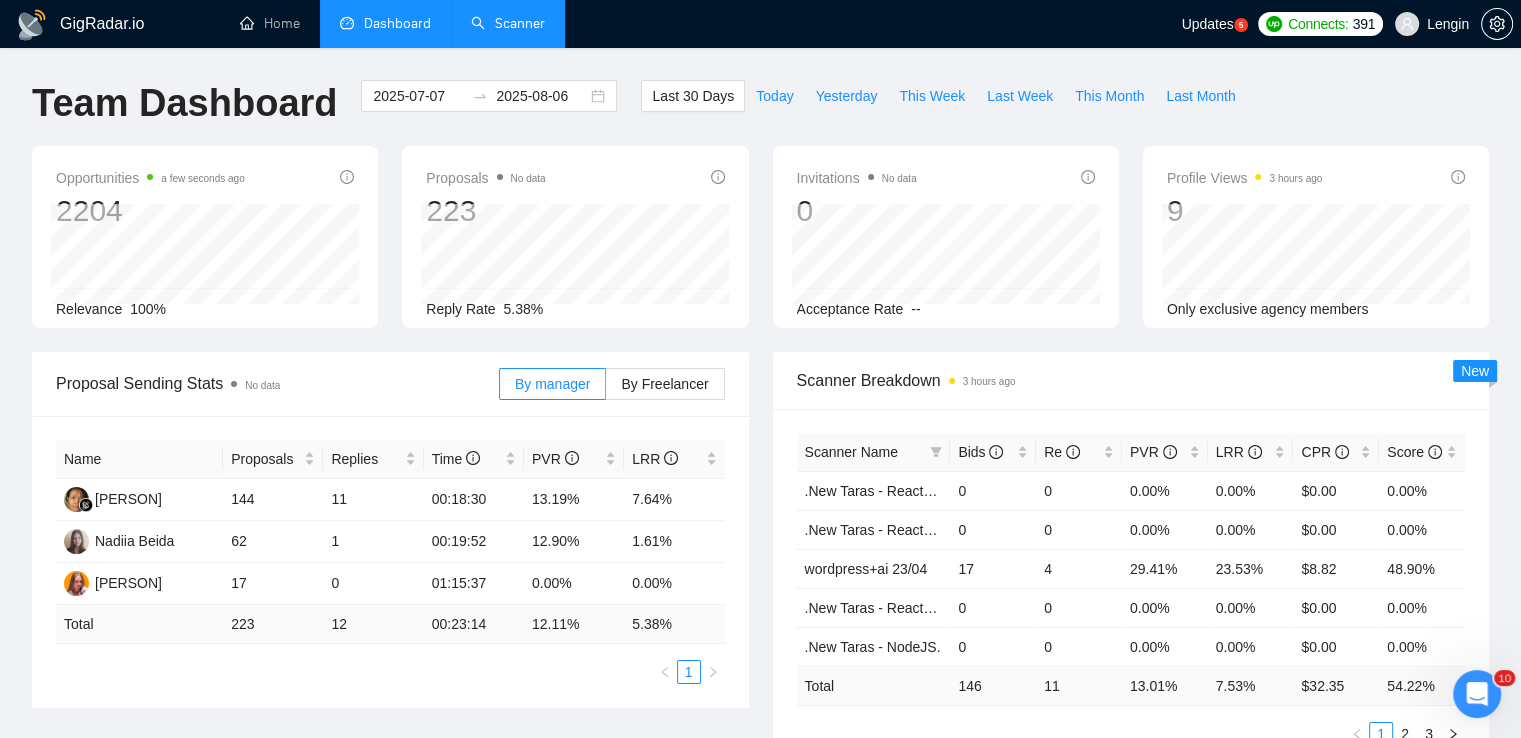 click on "Scanner" at bounding box center (508, 23) 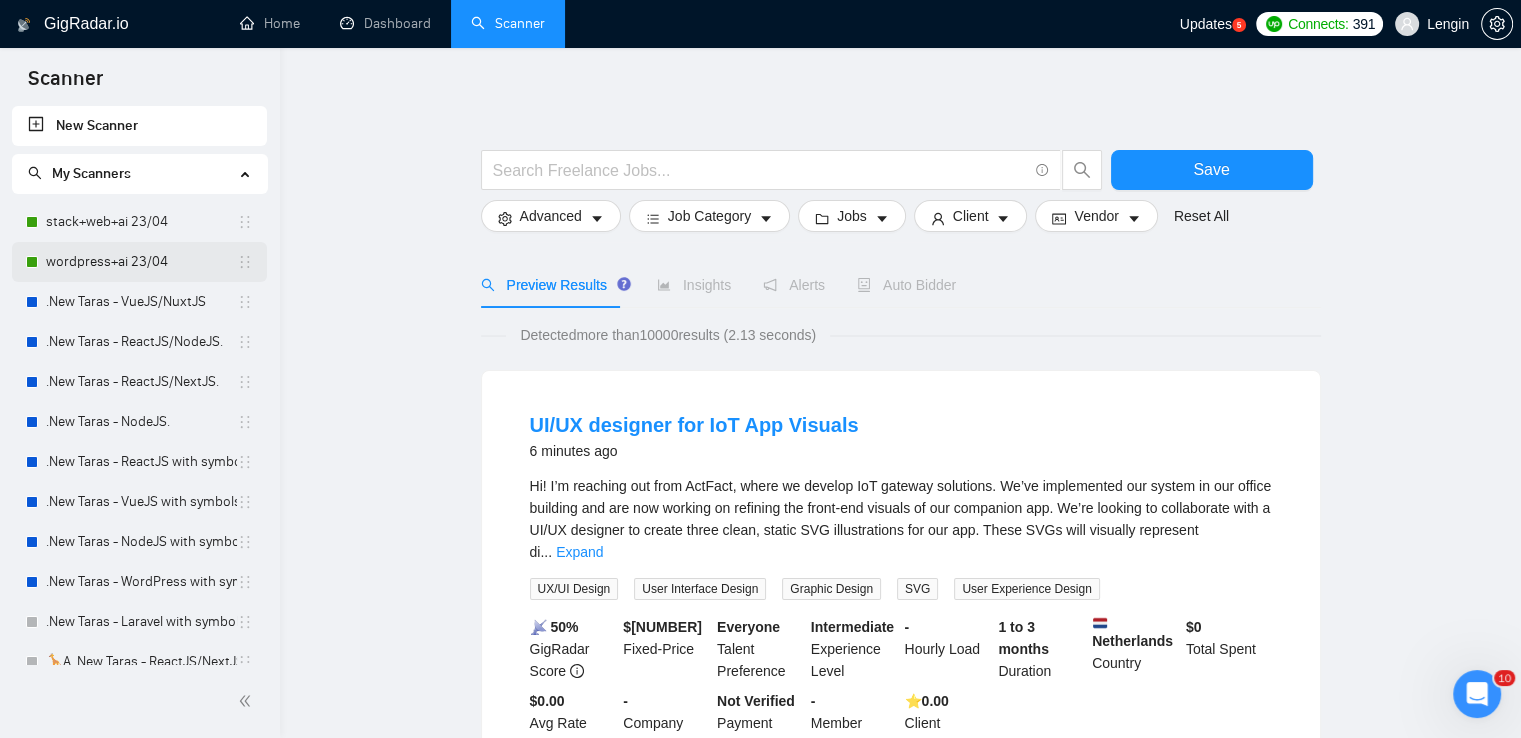scroll, scrollTop: 0, scrollLeft: 0, axis: both 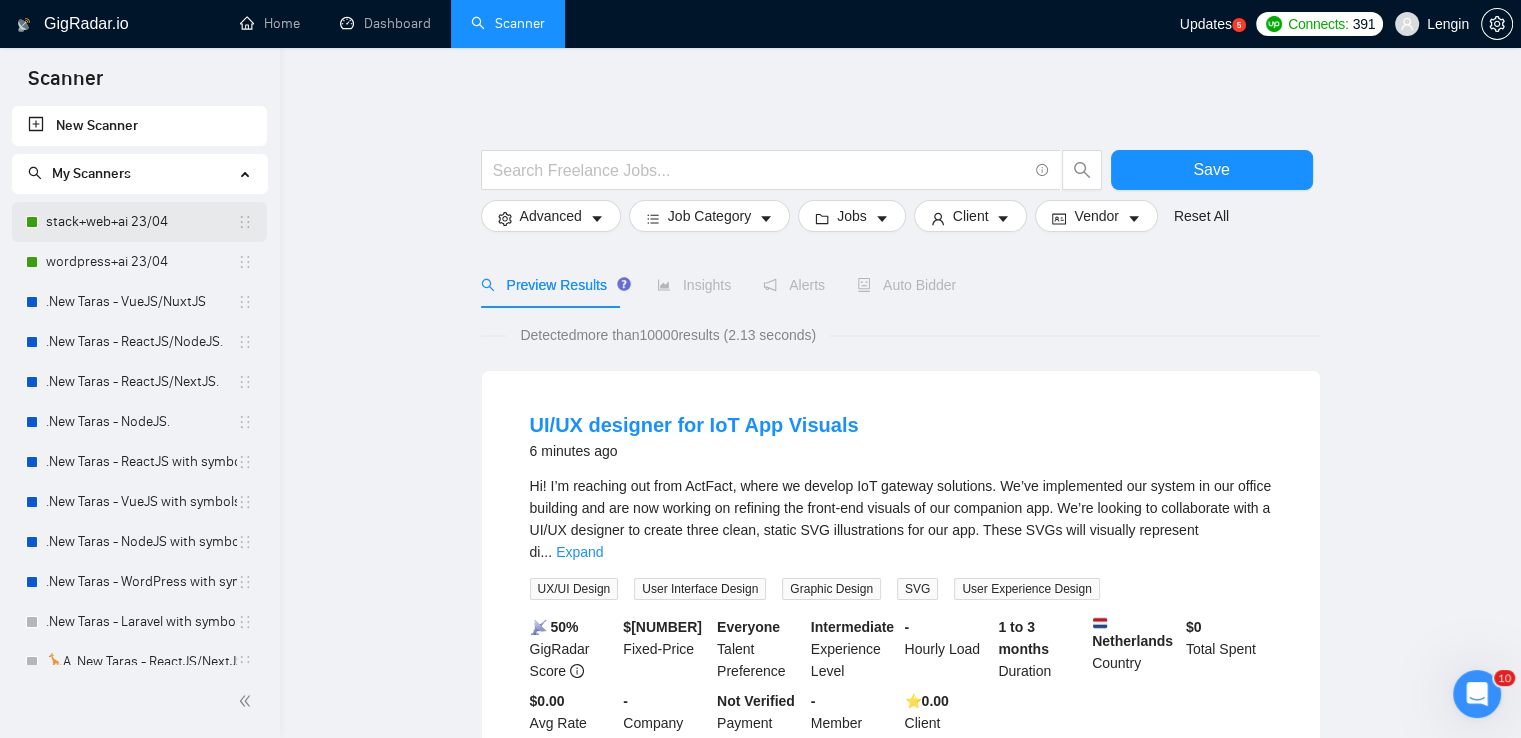 click on "stack+web+ai 23/04" at bounding box center (141, 222) 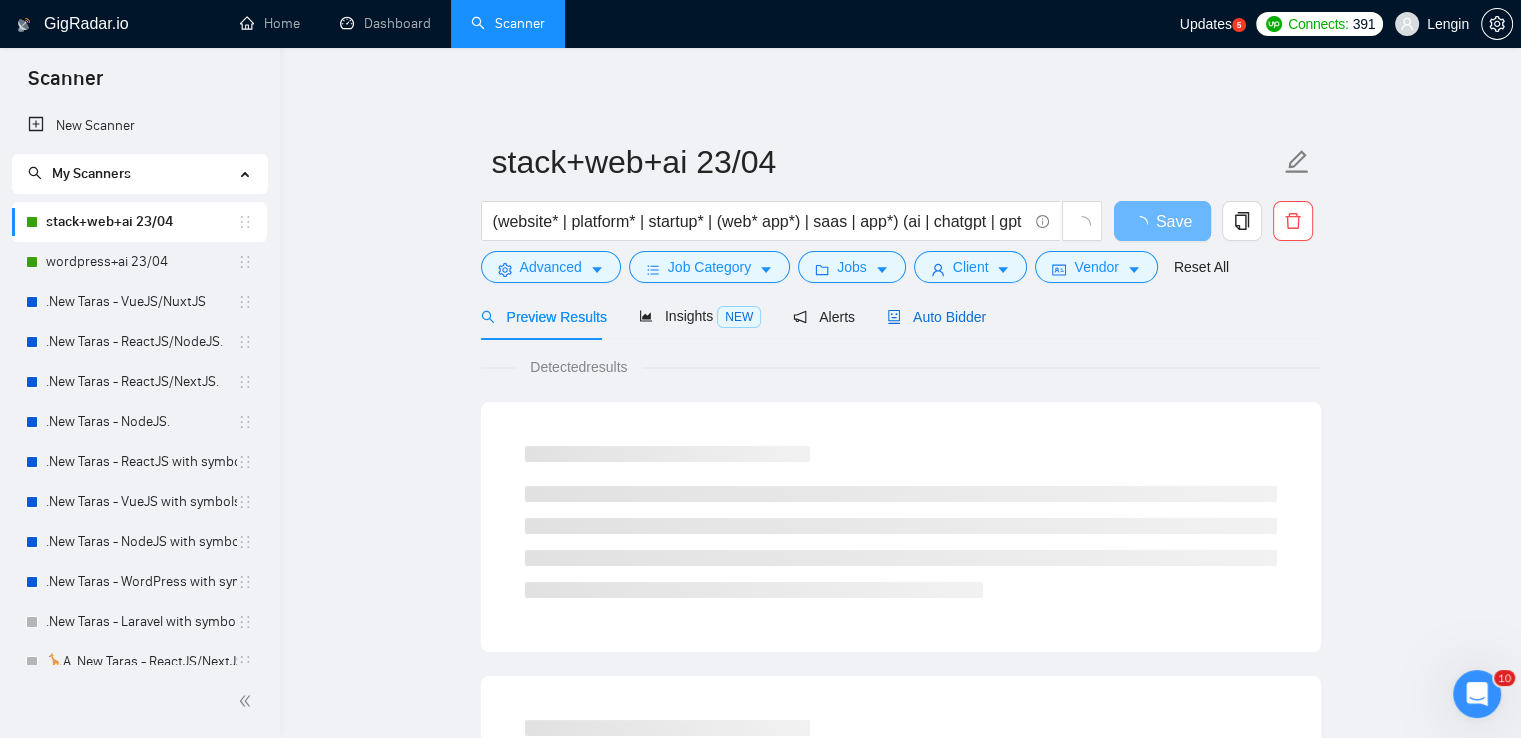 click on "Auto Bidder" at bounding box center (936, 317) 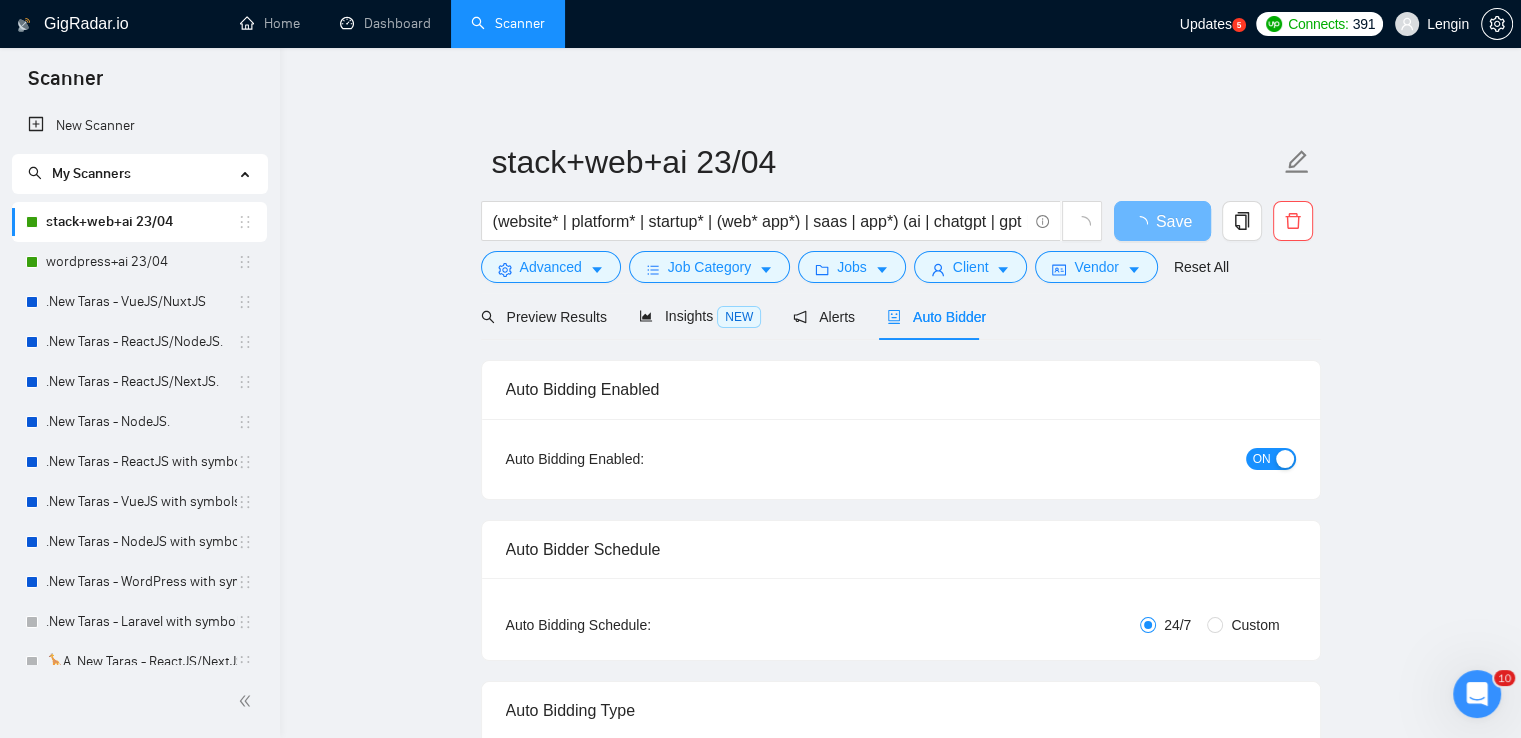 type 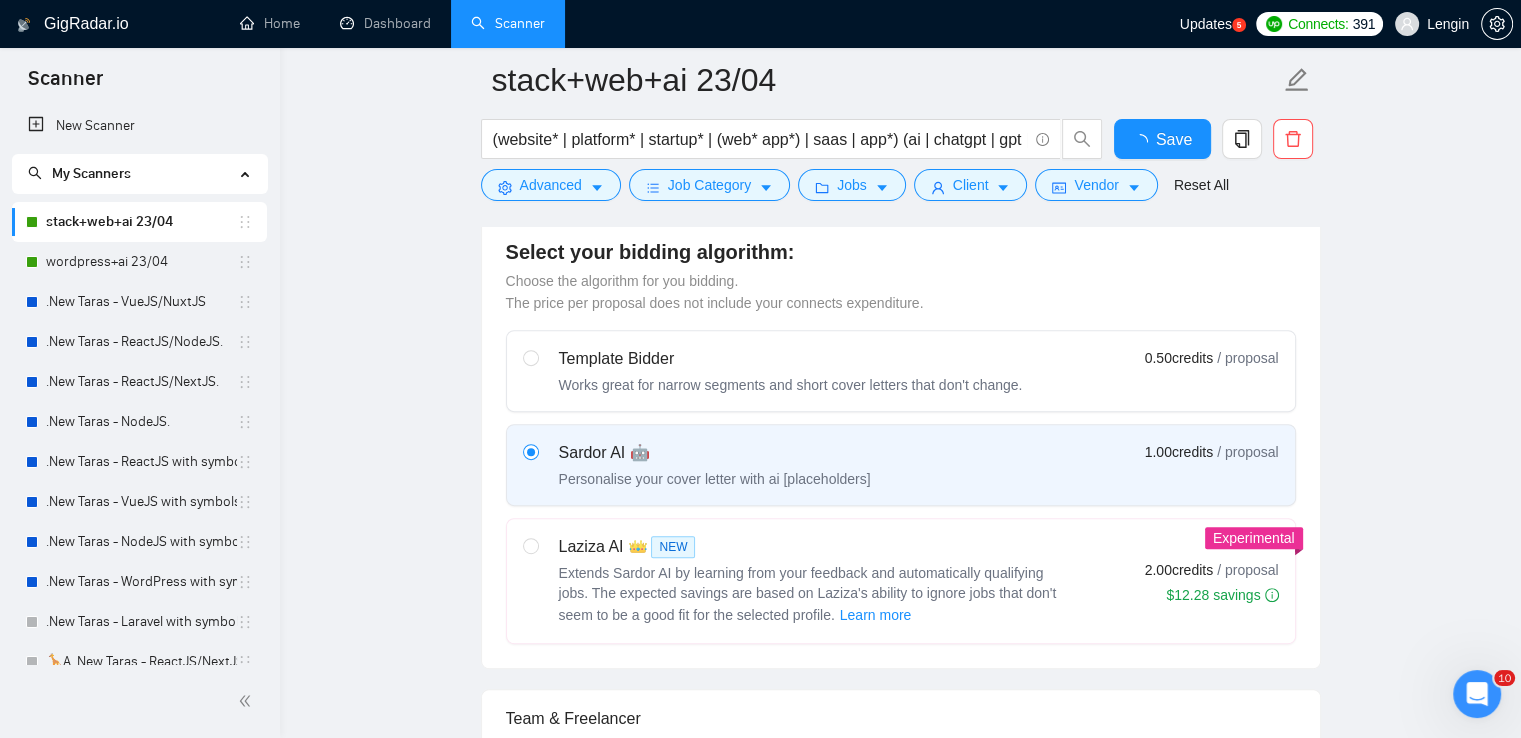 type 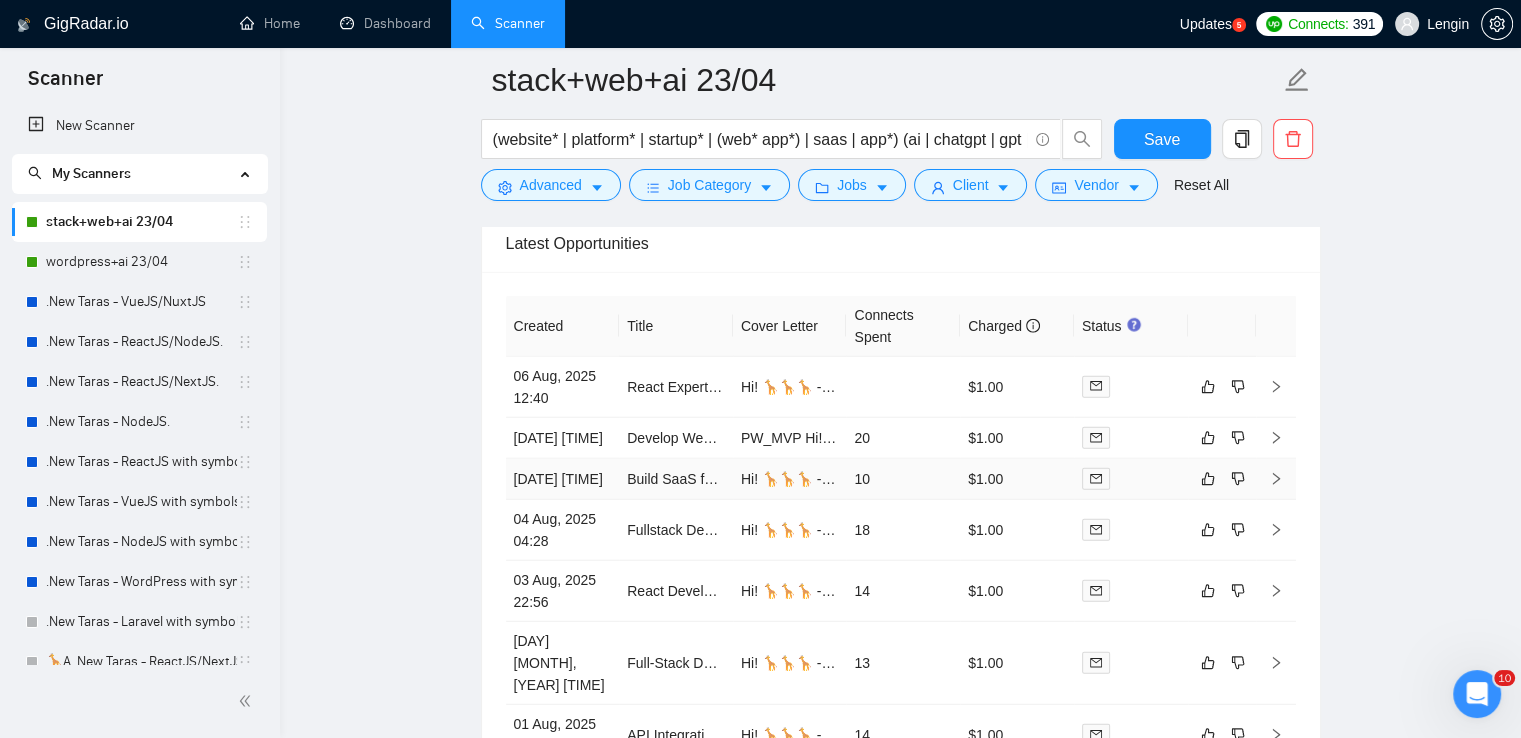 scroll, scrollTop: 5106, scrollLeft: 0, axis: vertical 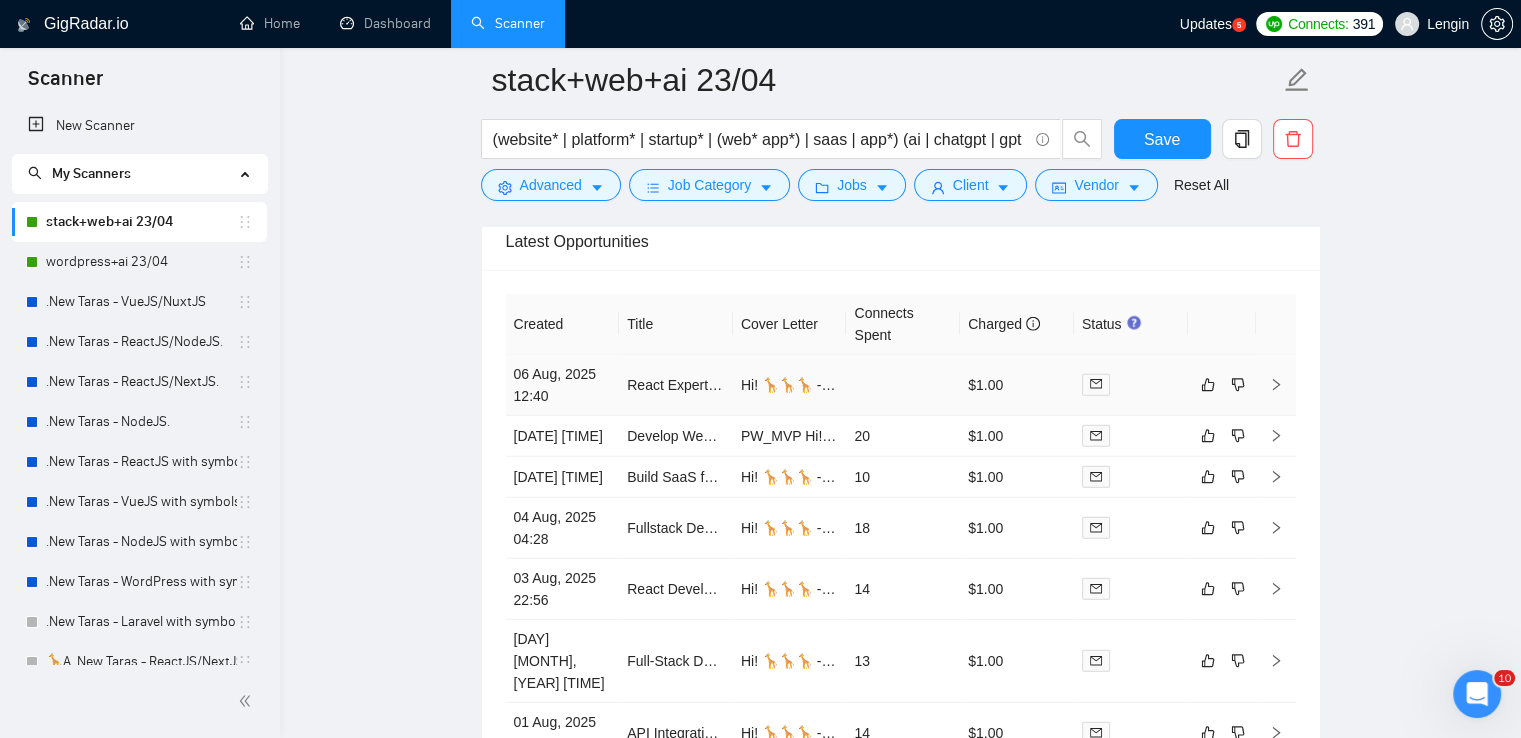 click on "React Expert Needed for AI-Powered Software Development" at bounding box center (676, 385) 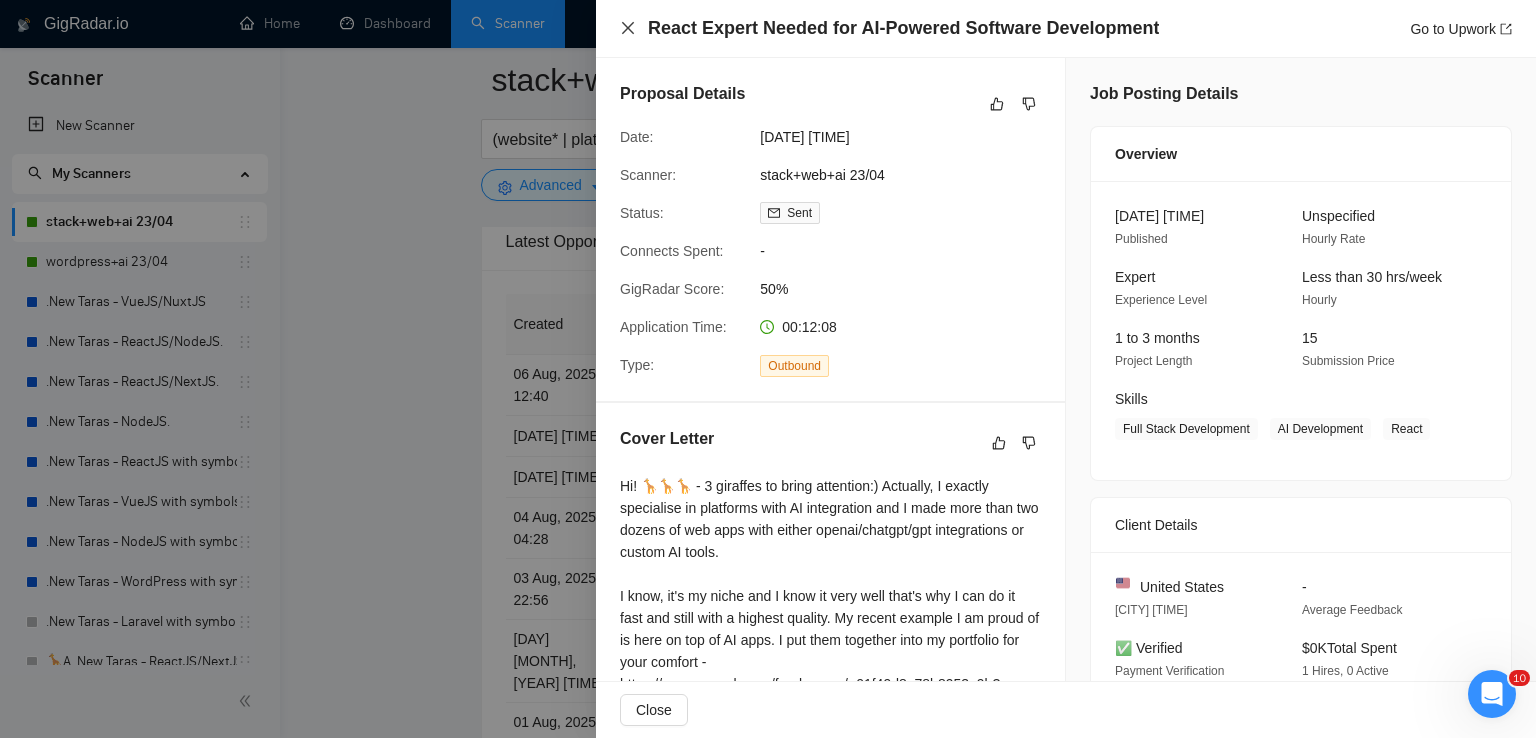 click 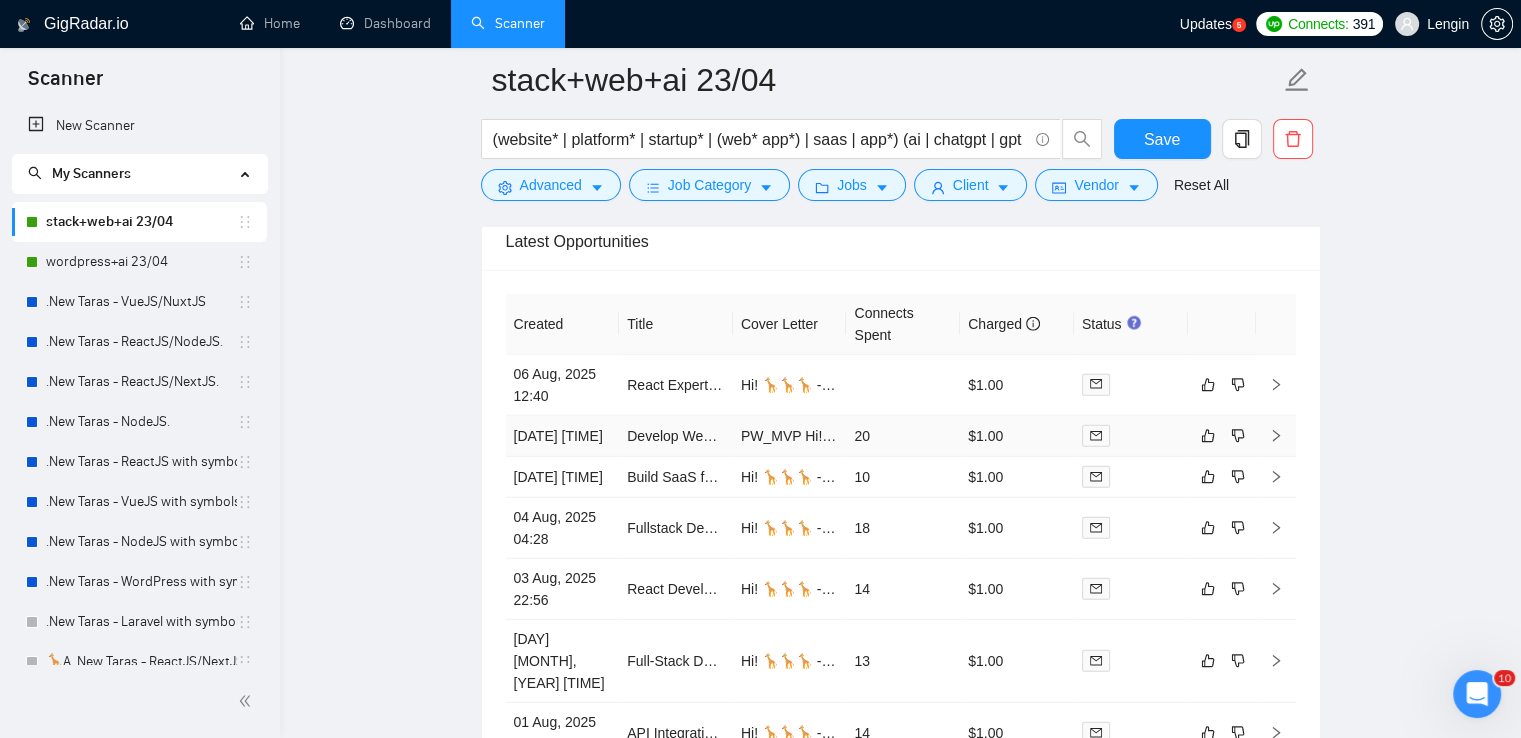 click on "Develop Webapp Shopify Checkout Integration & User Token System for Next.js/Supabase" at bounding box center (676, 436) 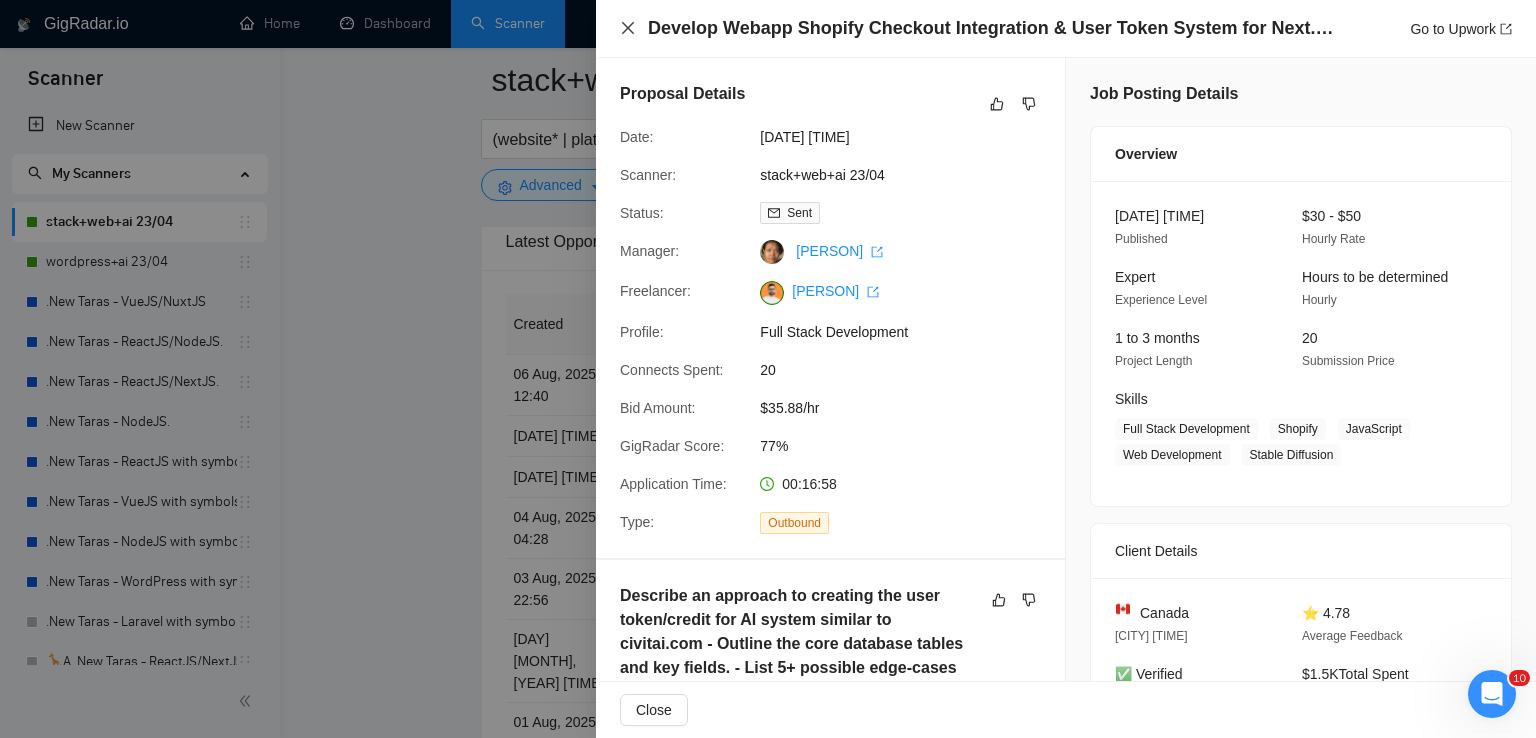 click 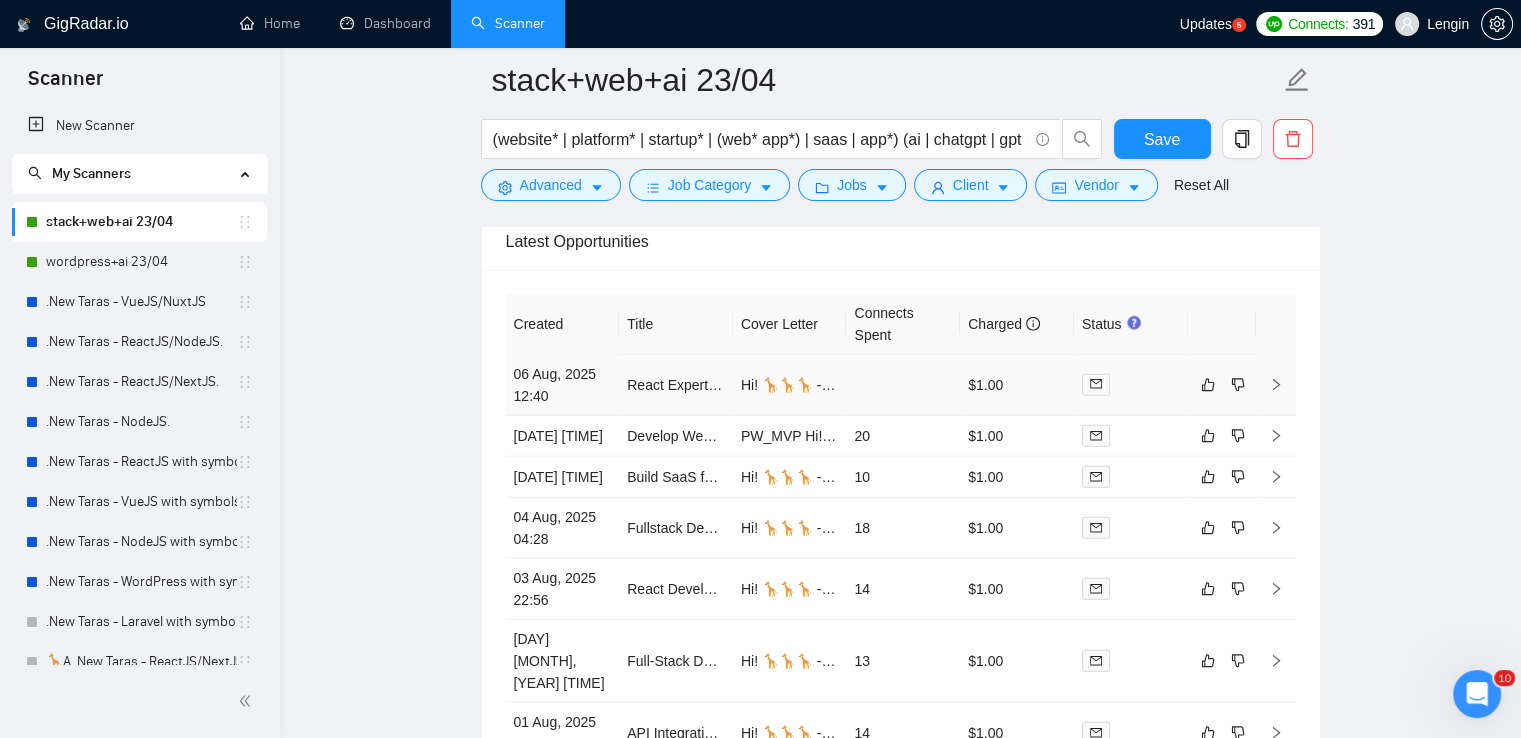click on "React Expert Needed for AI-Powered Software Development" at bounding box center (676, 385) 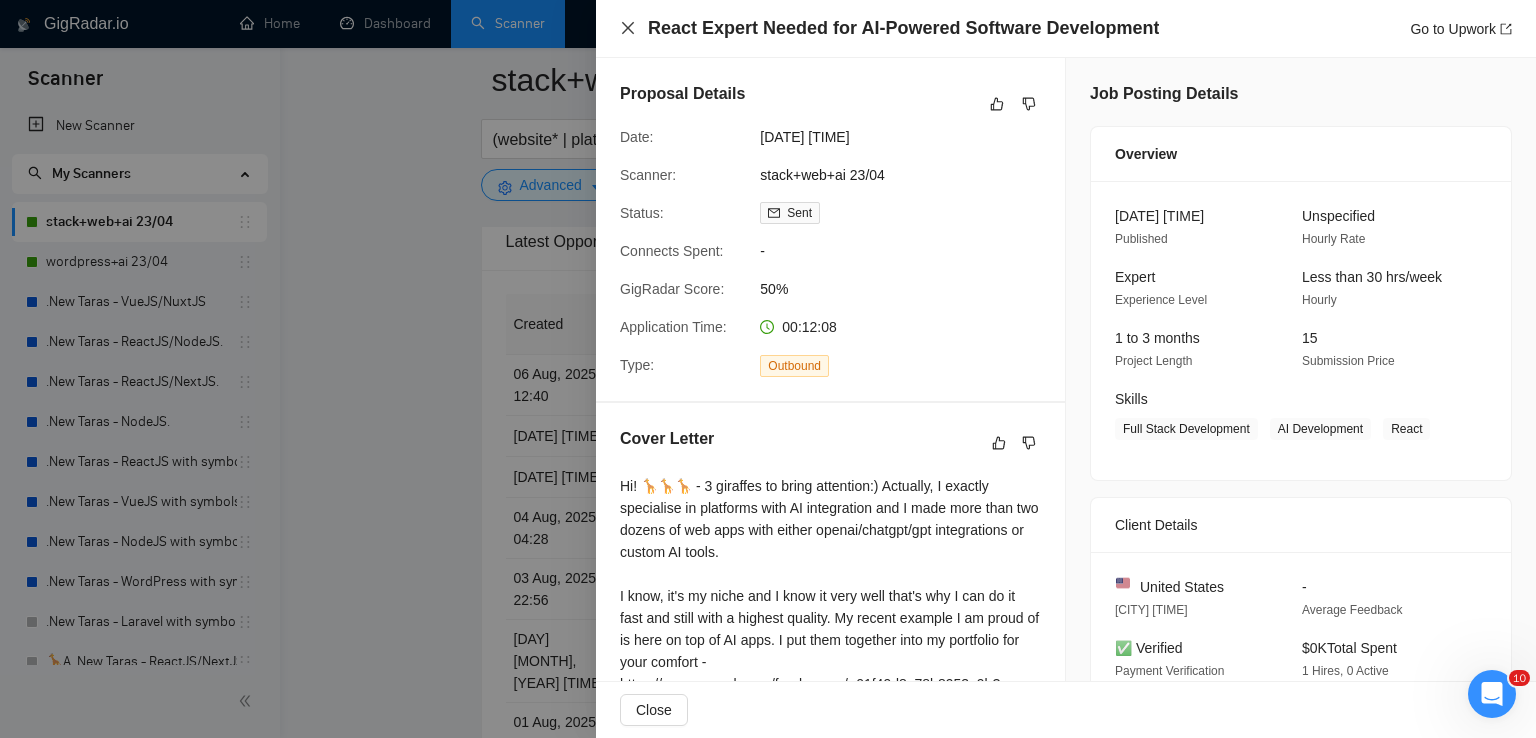 click 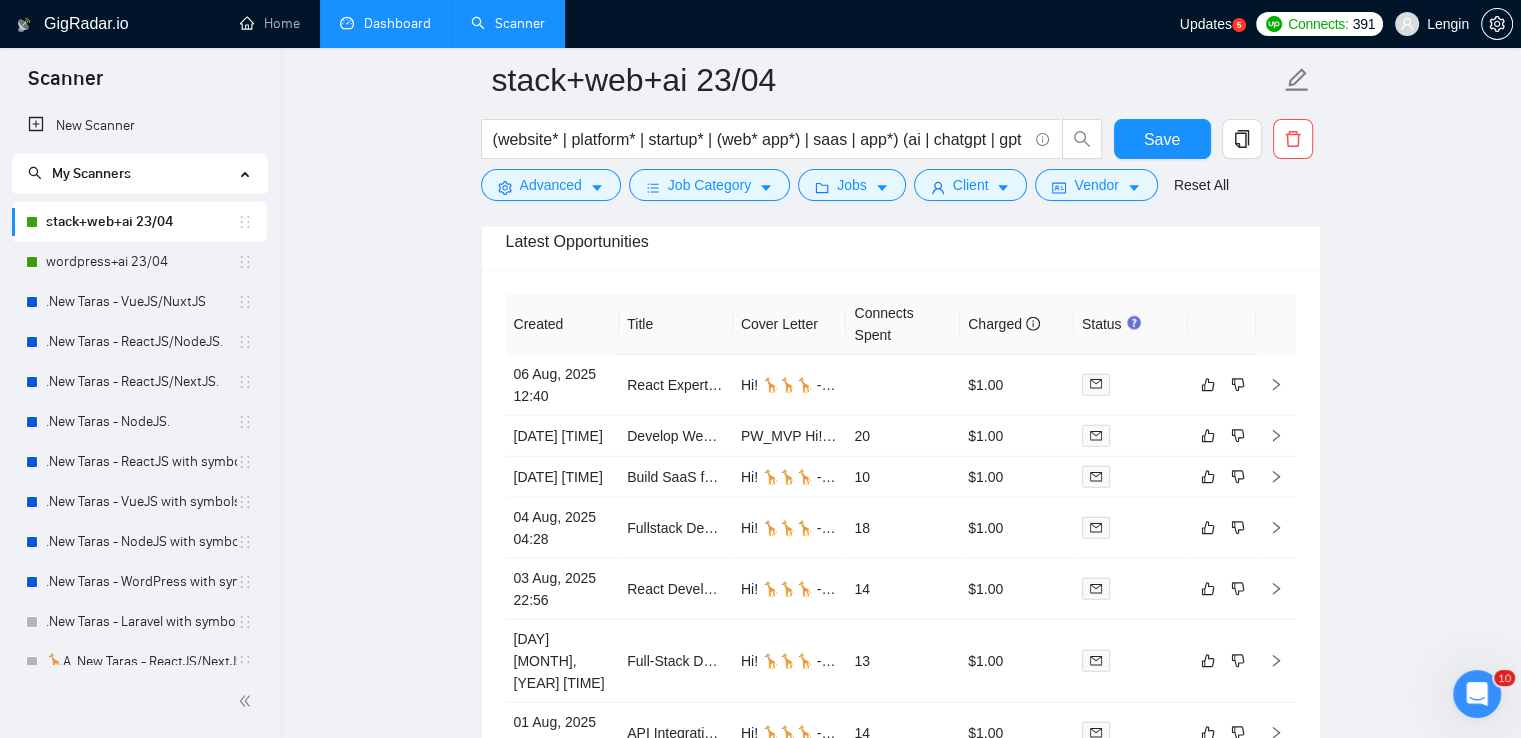 click on "Dashboard" at bounding box center (385, 23) 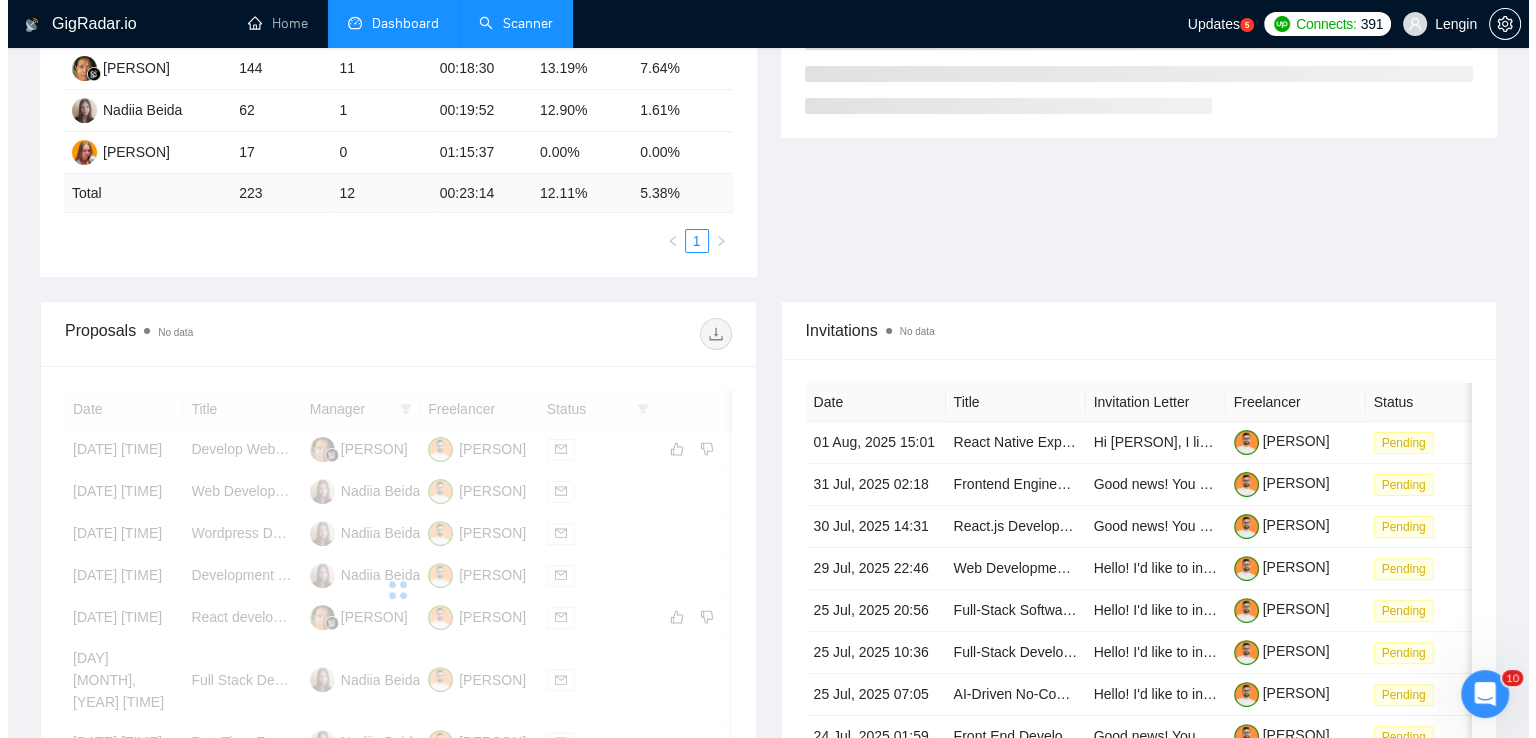 scroll, scrollTop: 472, scrollLeft: 0, axis: vertical 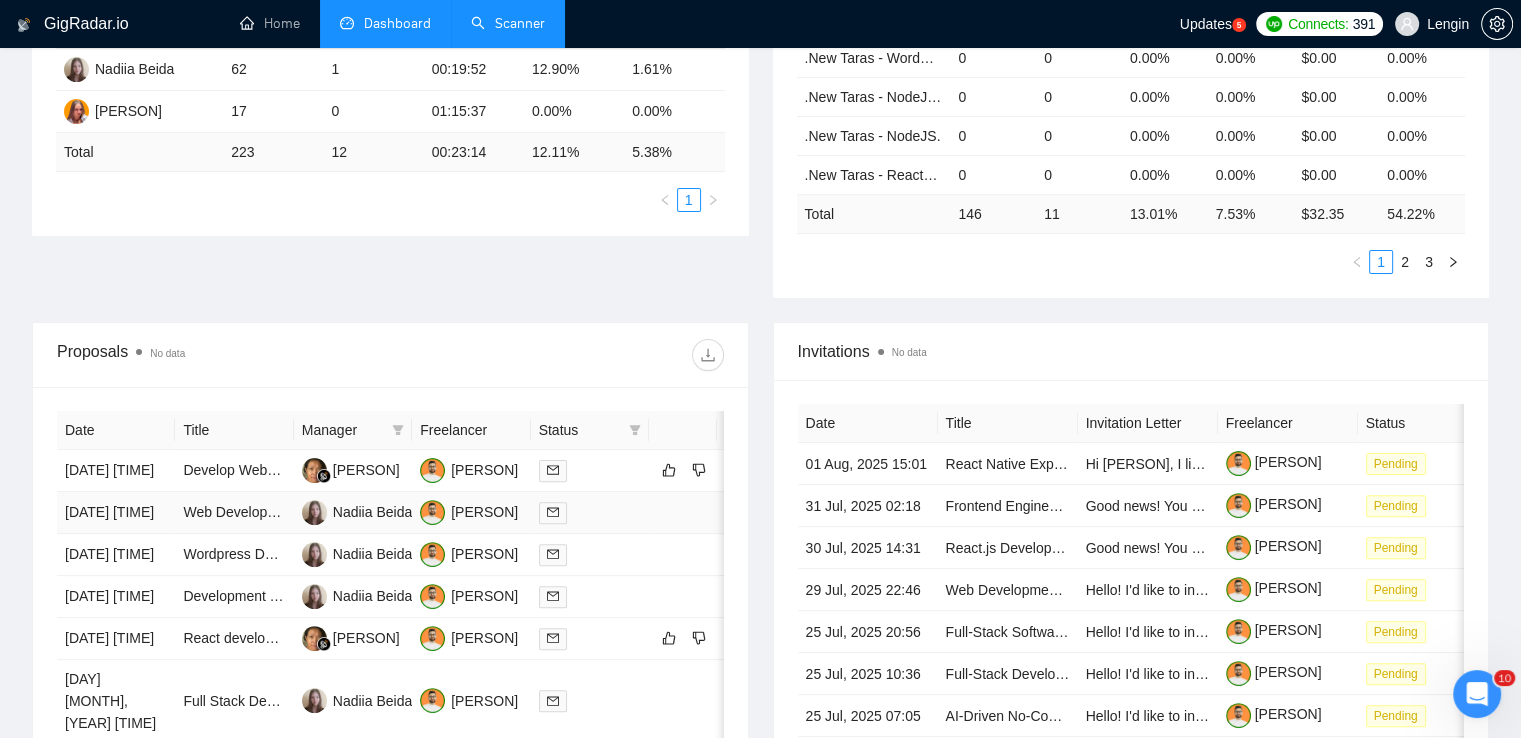 click on "Web Development" at bounding box center (234, 513) 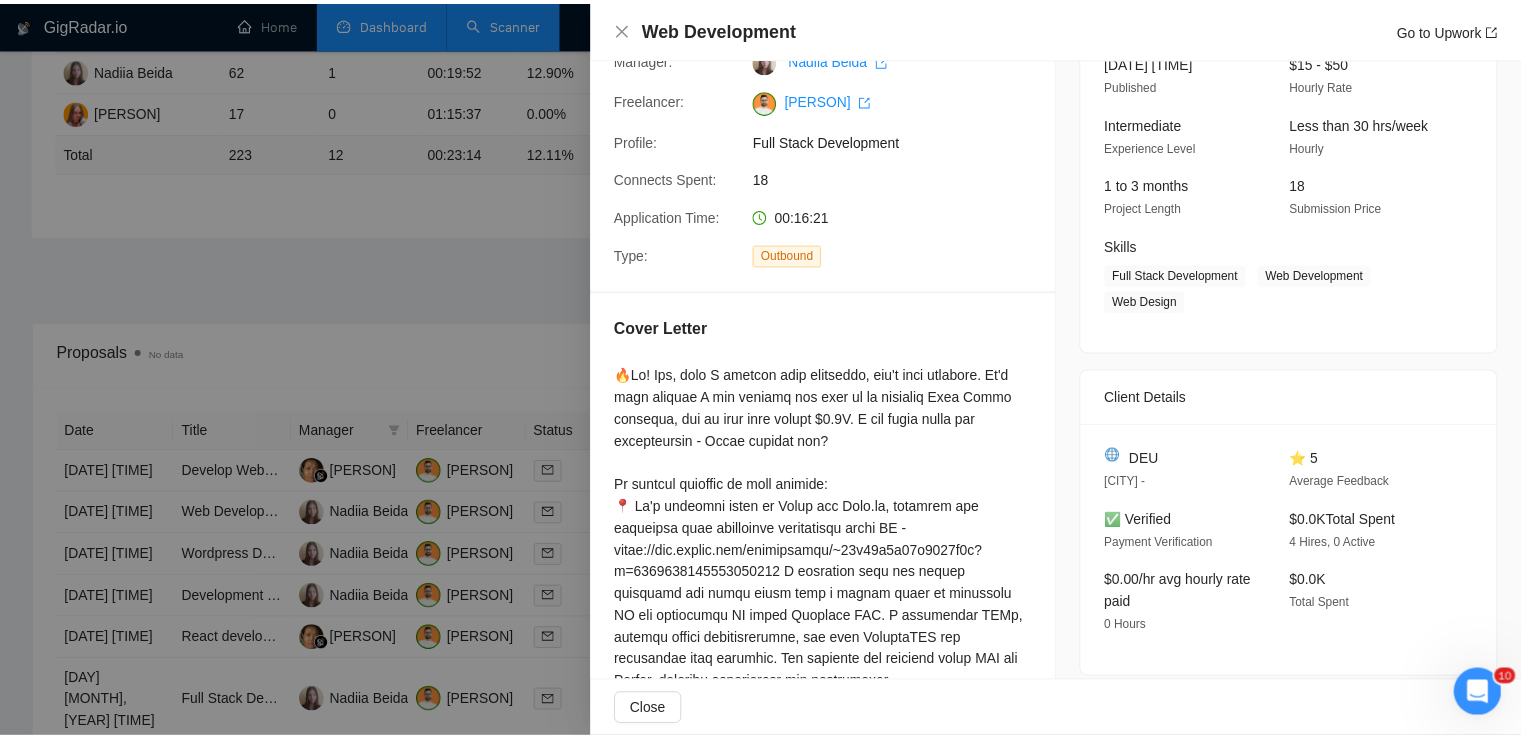 scroll, scrollTop: 128, scrollLeft: 0, axis: vertical 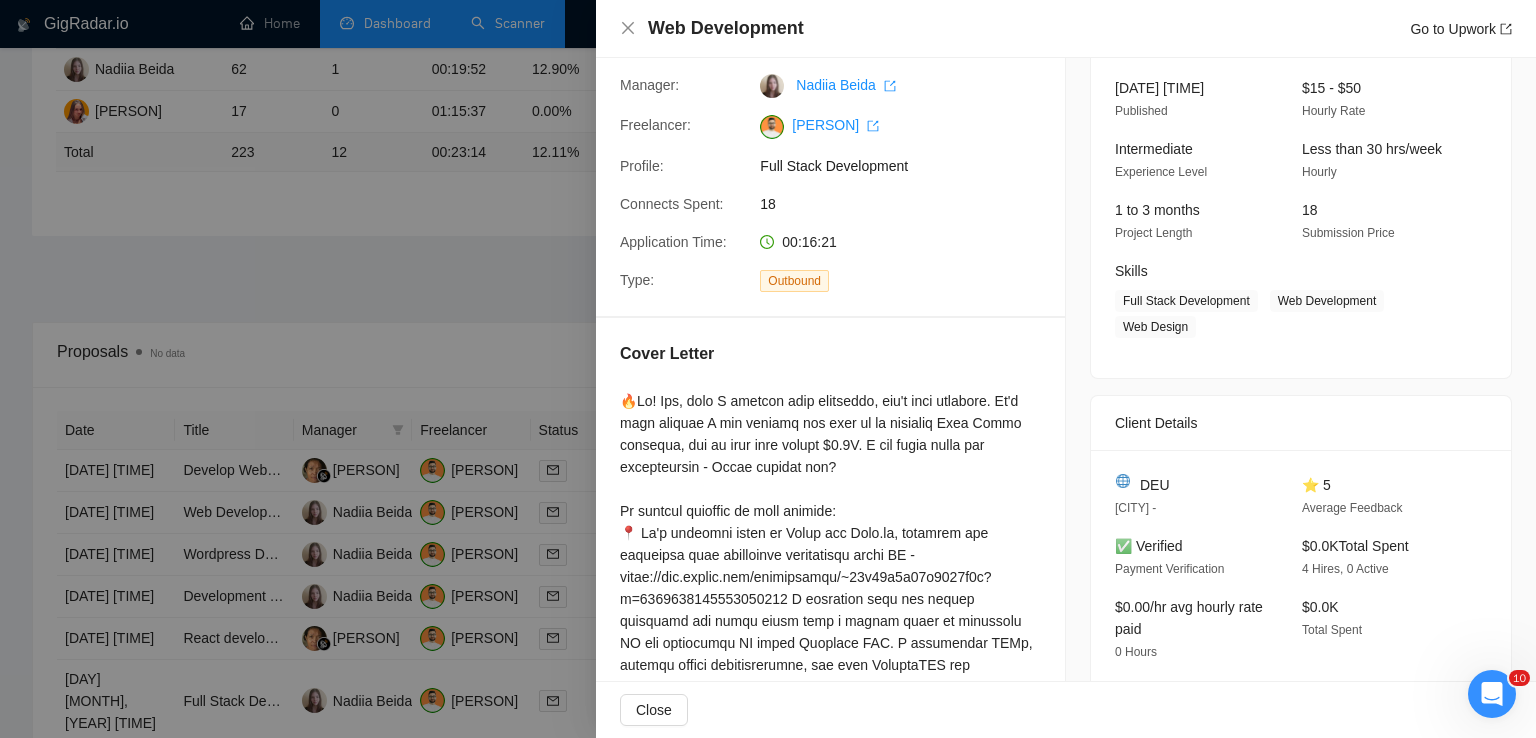 click on "Web Development Go to Upwork" at bounding box center [1066, 28] 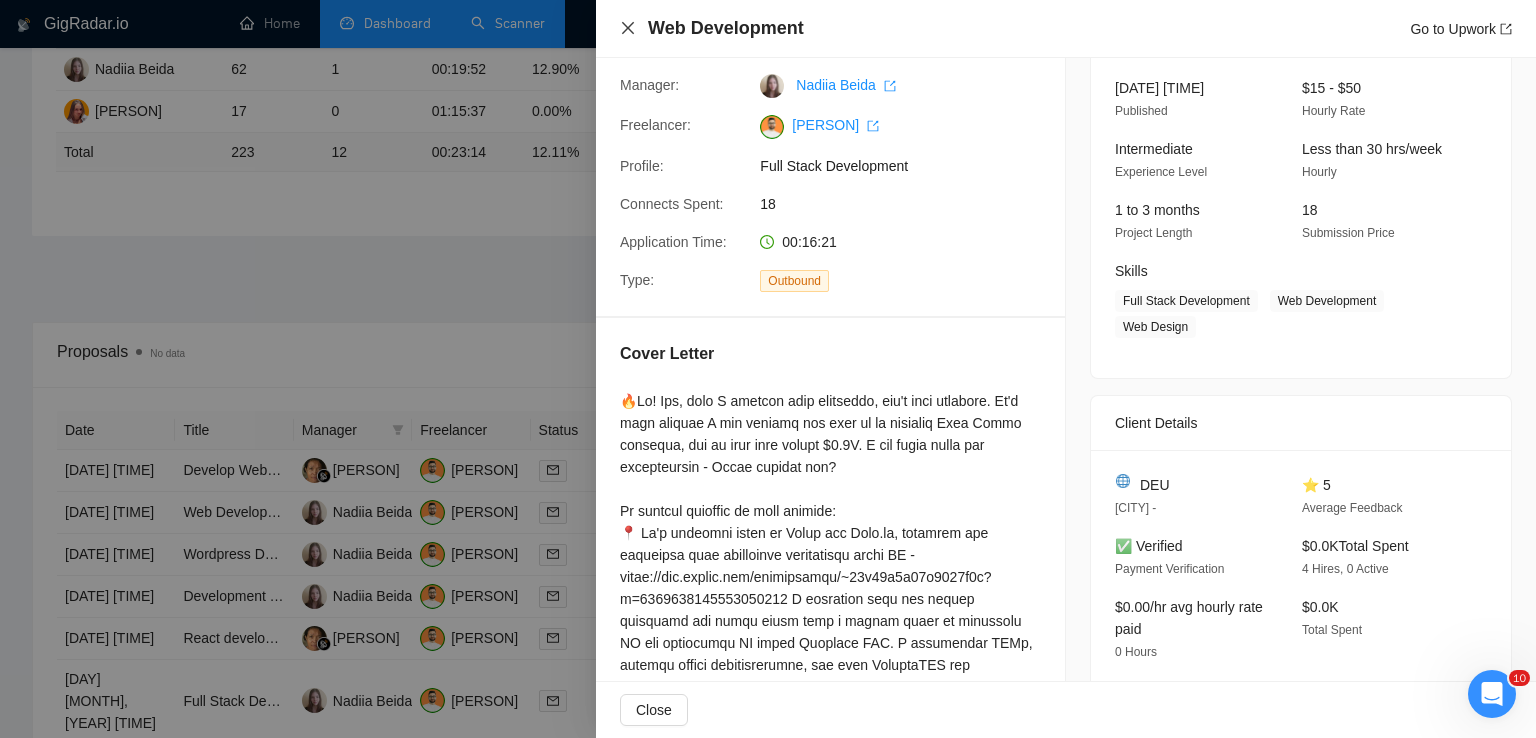click 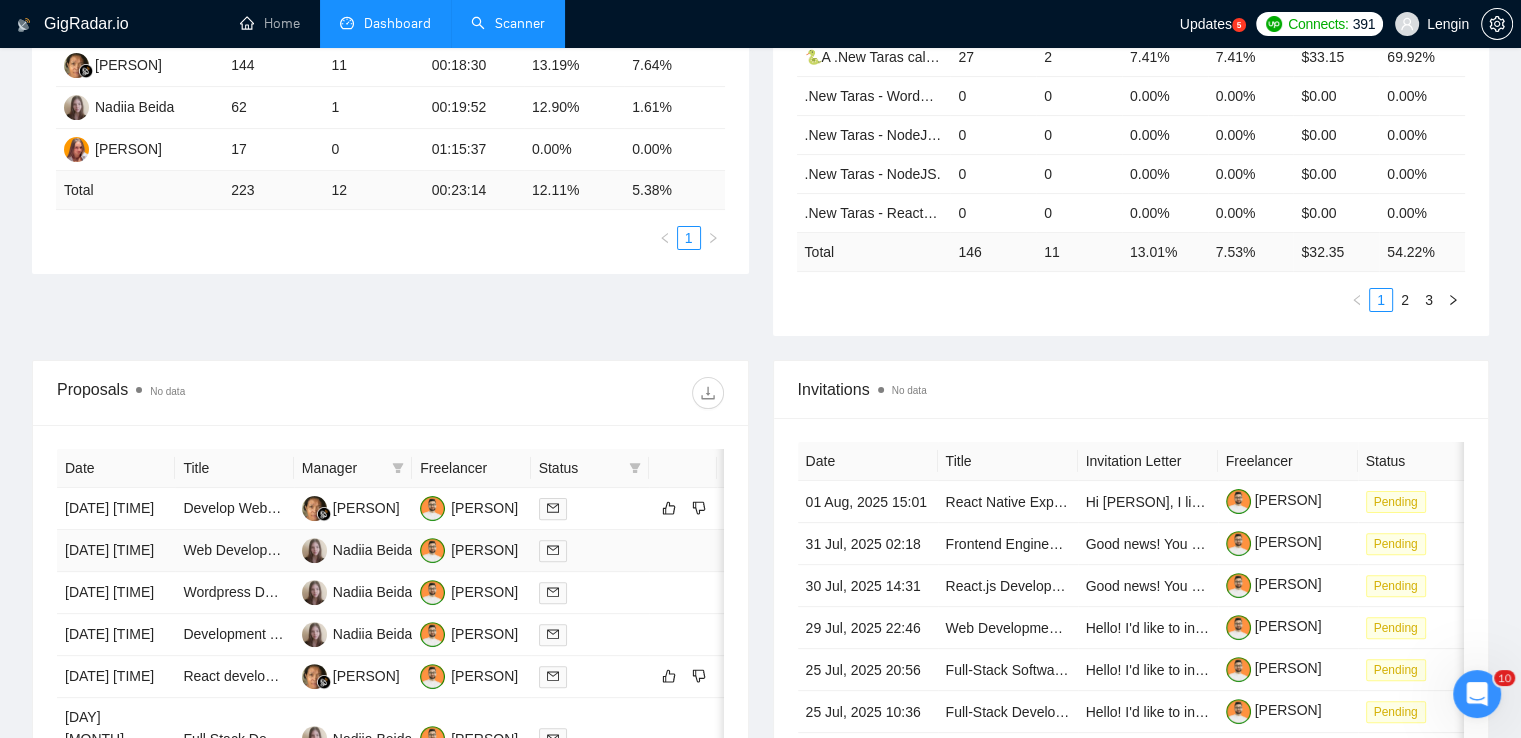 scroll, scrollTop: 433, scrollLeft: 0, axis: vertical 